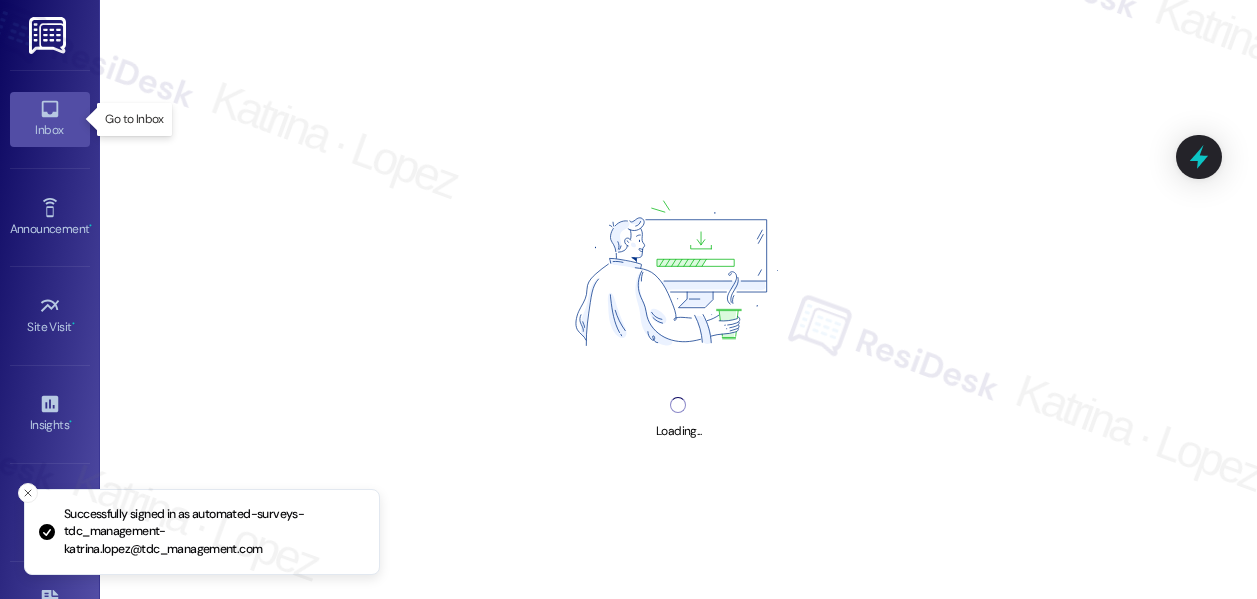 scroll, scrollTop: 0, scrollLeft: 0, axis: both 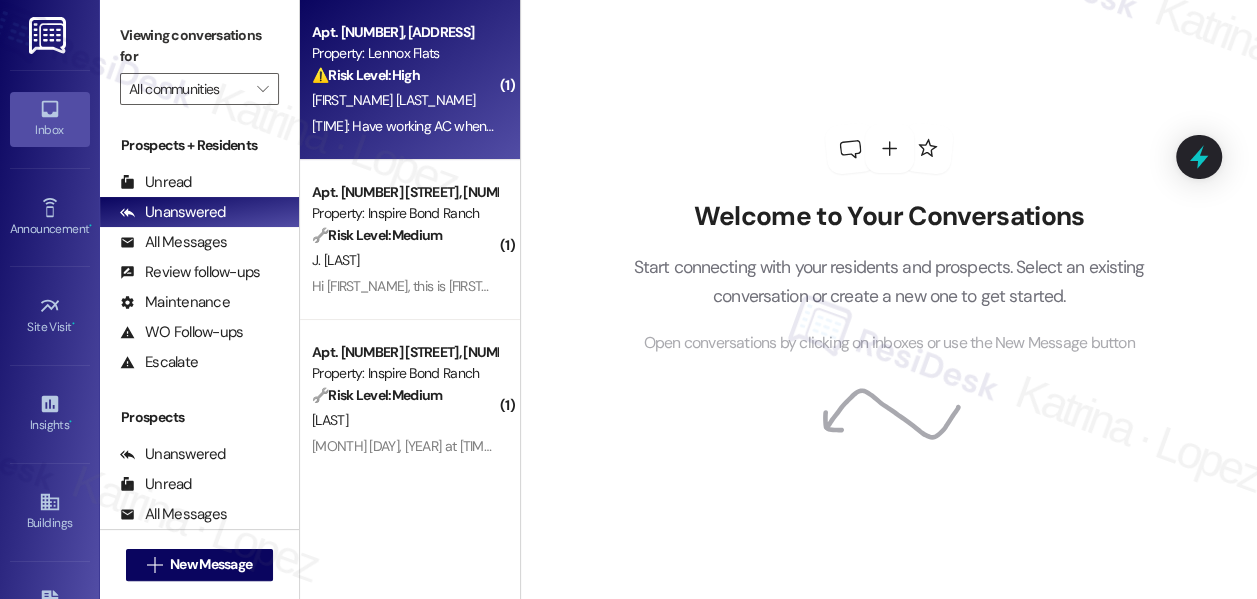 click on "12:22 PM: Have working AC when people are moving in lol 12:22 PM: Have working AC when people are moving in lol" at bounding box center (404, 126) 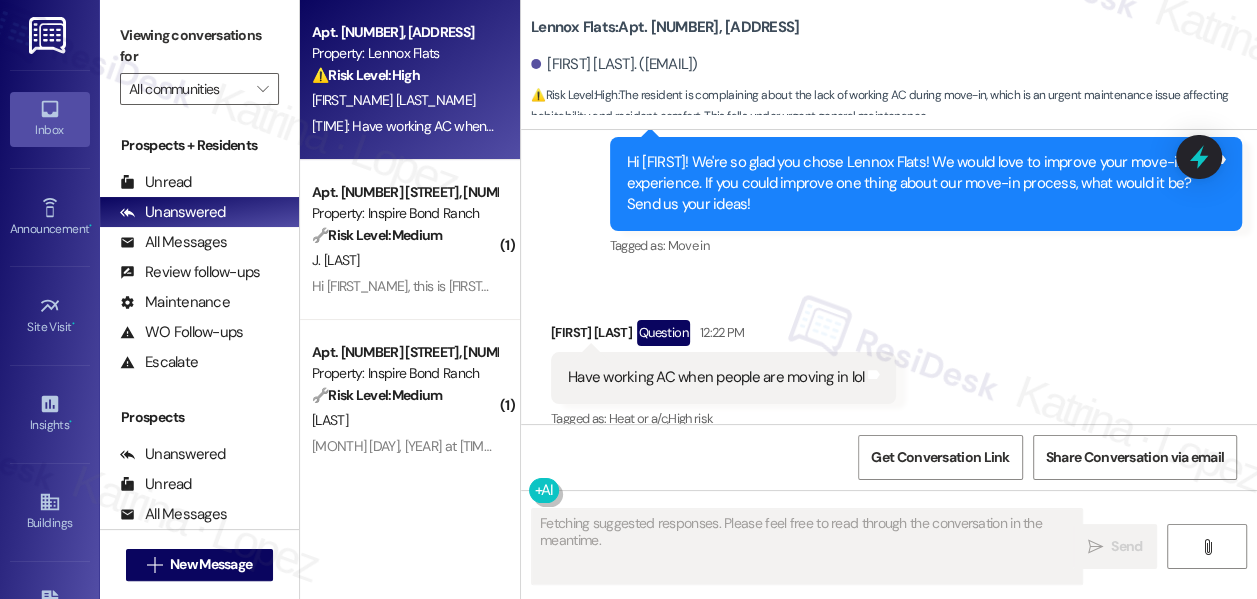scroll, scrollTop: 7141, scrollLeft: 0, axis: vertical 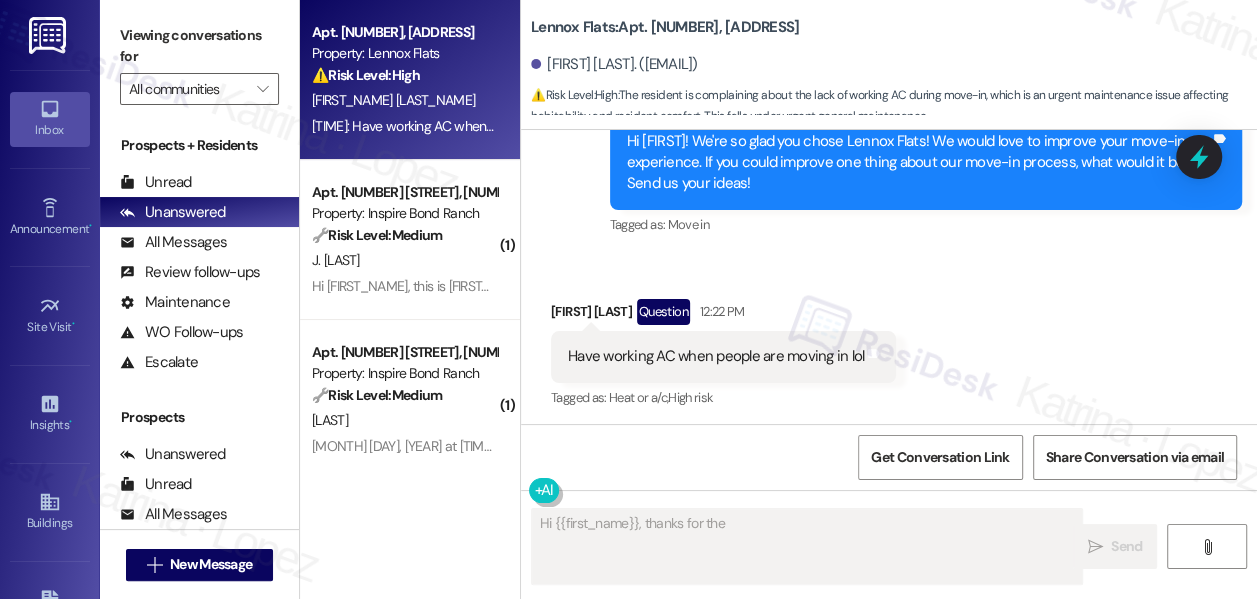 click on "Have working AC when people are moving in lol" at bounding box center (716, 356) 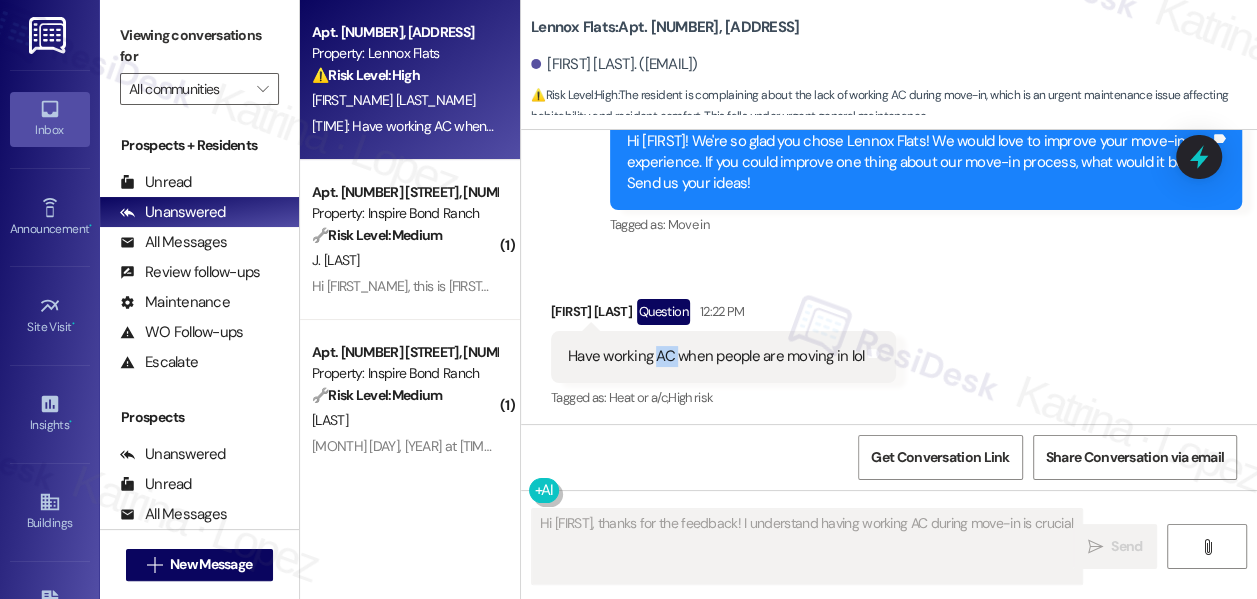 click on "Have working AC when people are moving in lol" at bounding box center (716, 356) 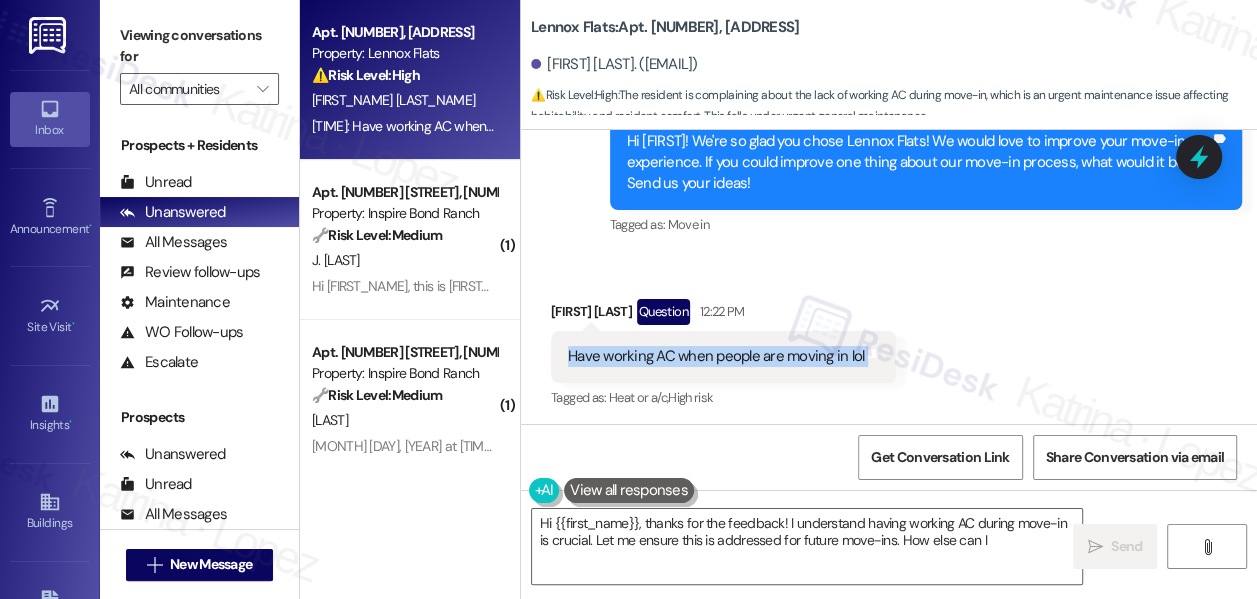 click on "Have working AC when people are moving in lol" at bounding box center (716, 356) 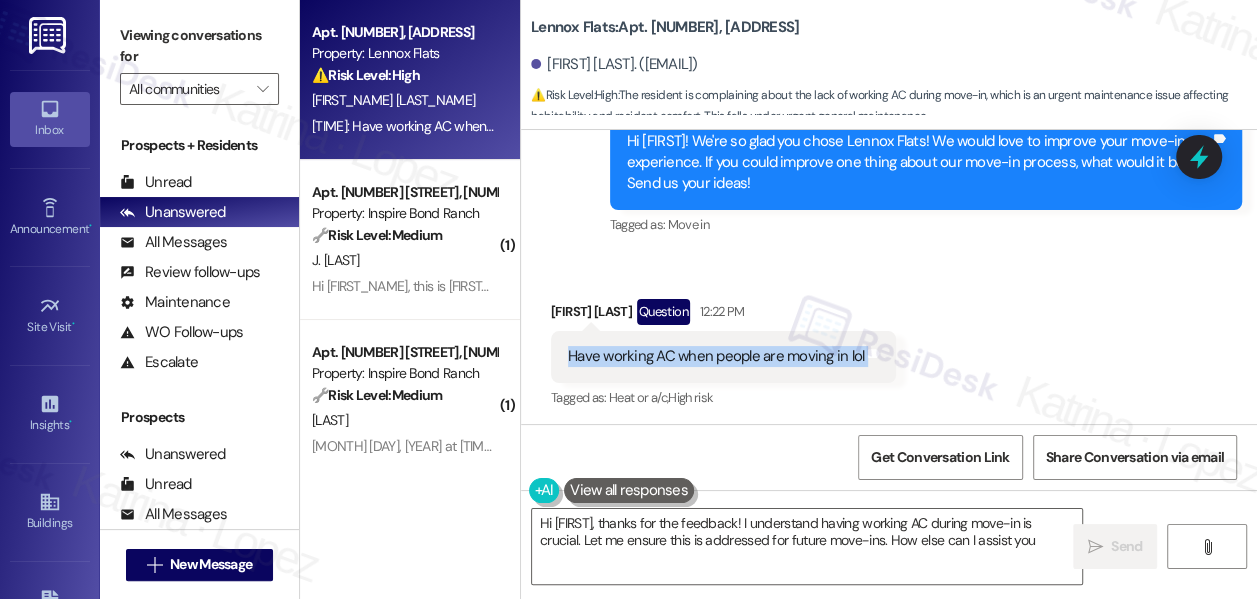 type on "Hi [FIRST], thanks for the feedback! I understand having working AC during move-in is crucial. Let me ensure this is addressed for future move-ins. How else can I assist you" 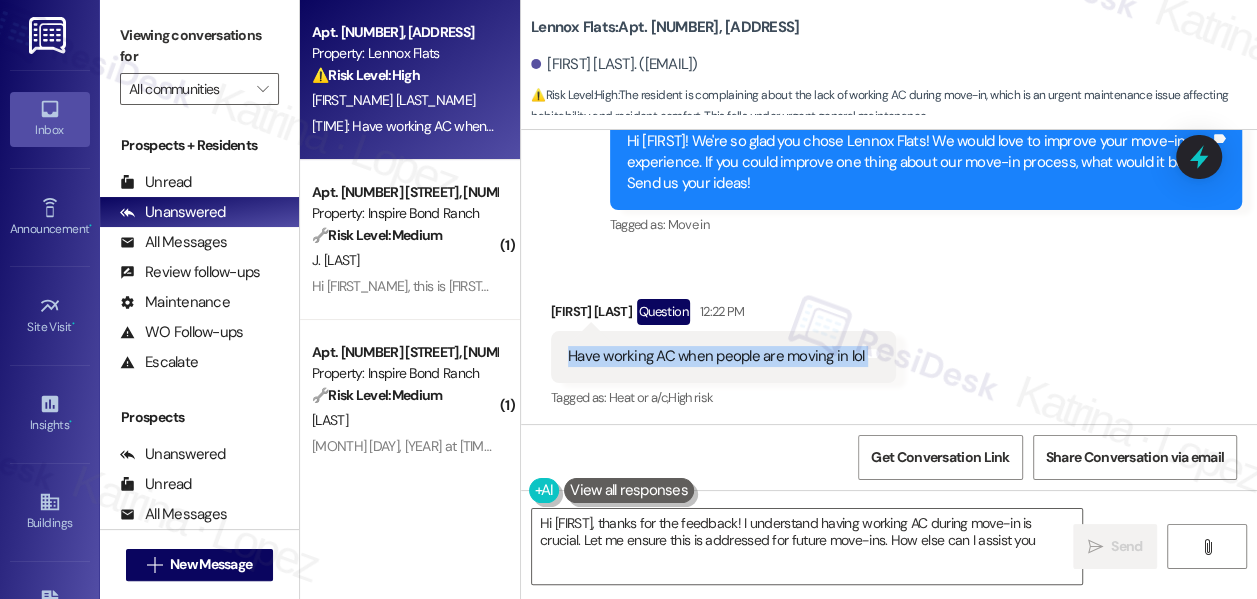 click on "Have working AC when people are moving in lol" at bounding box center [716, 356] 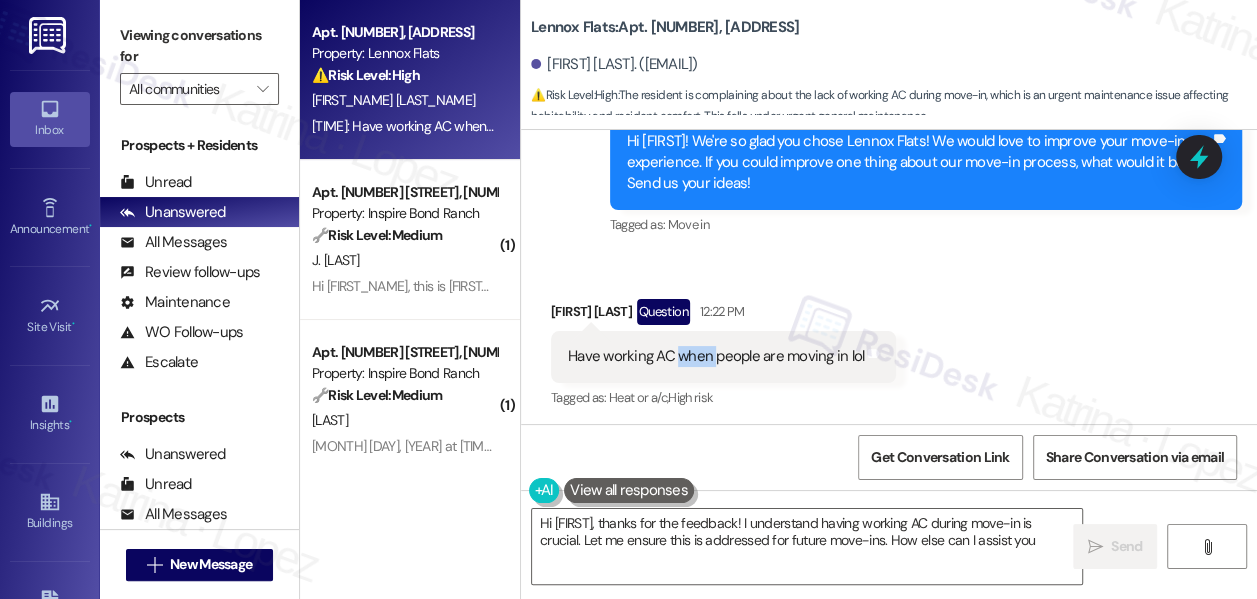 click on "Have working AC when people are moving in lol" at bounding box center (716, 356) 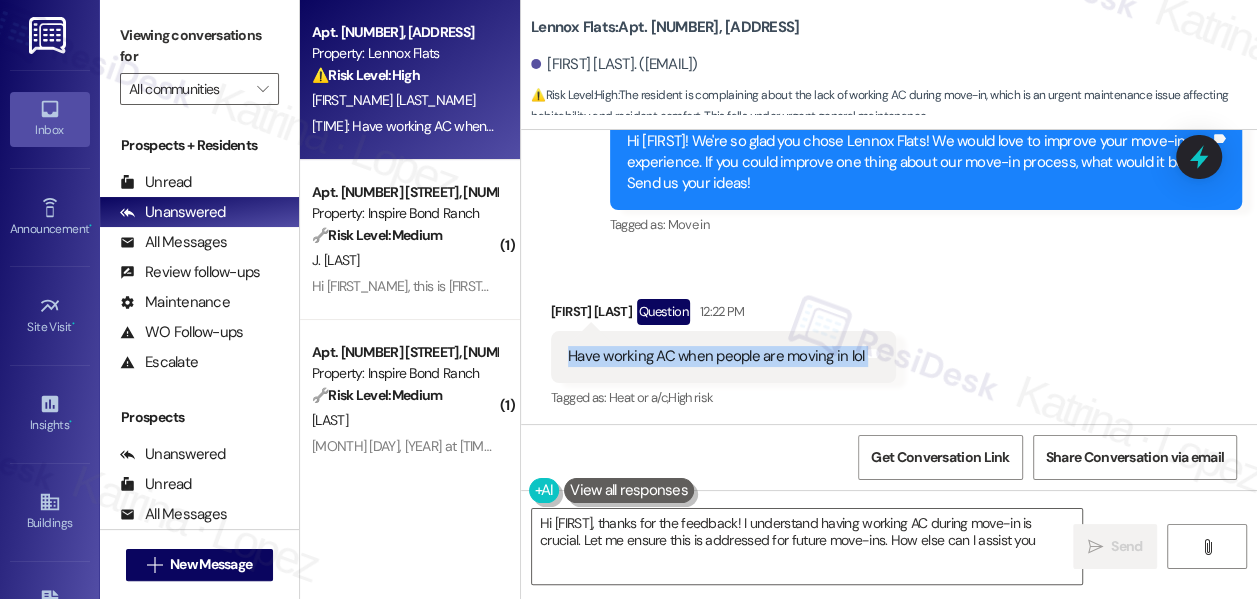 click on "Have working AC when people are moving in lol" at bounding box center (716, 356) 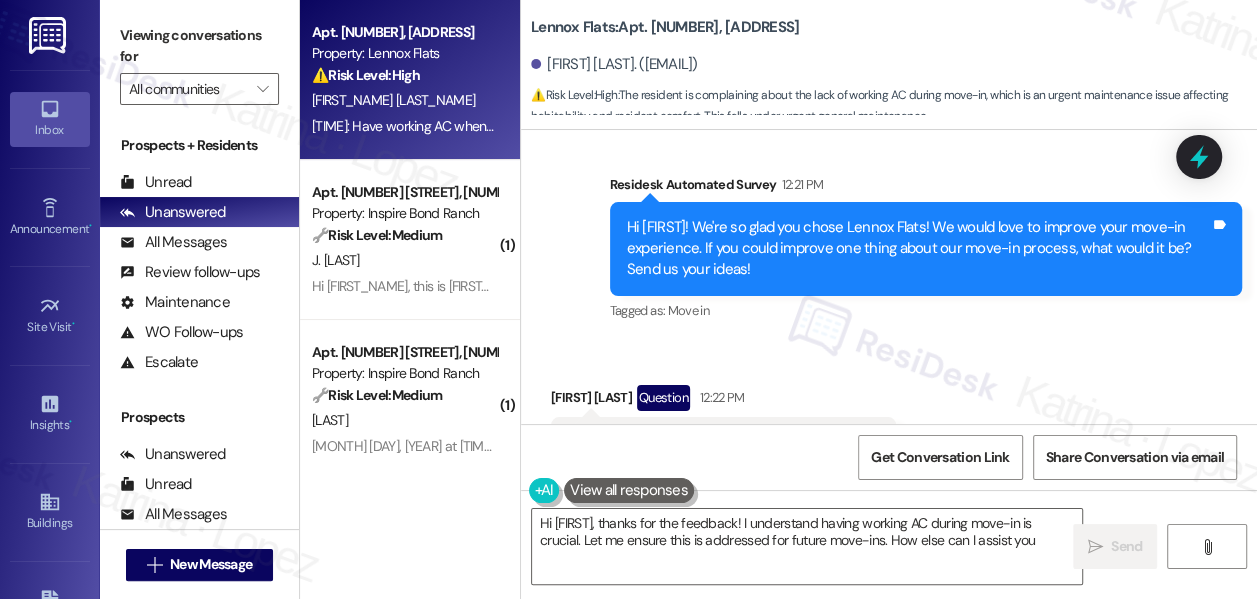 scroll, scrollTop: 7141, scrollLeft: 0, axis: vertical 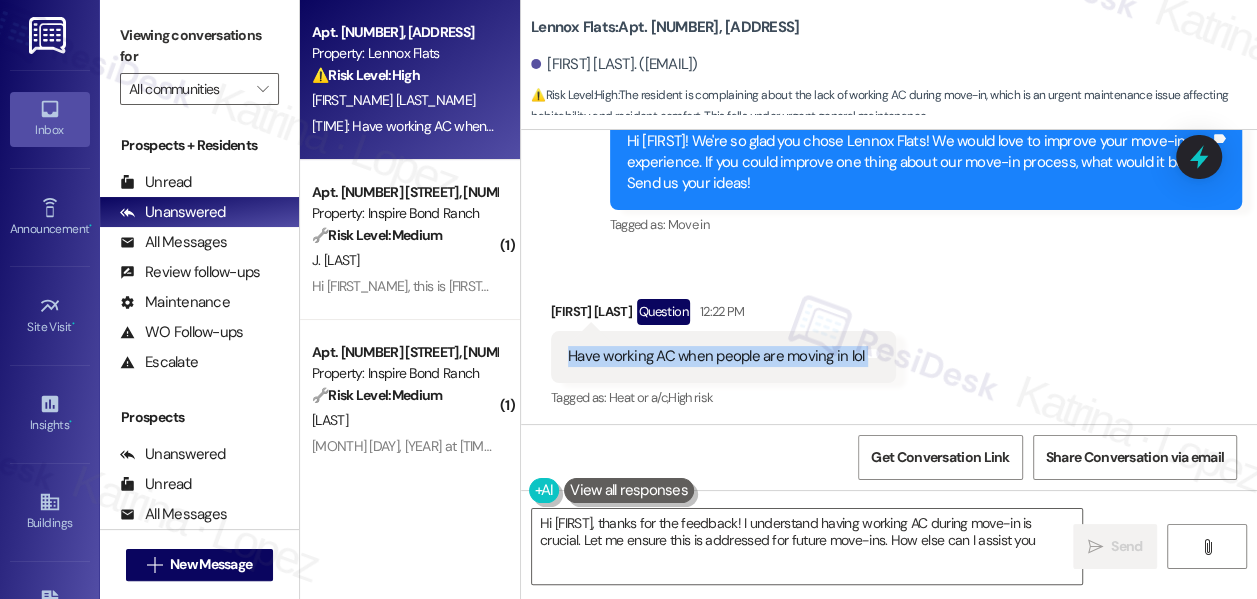 click on "Have working AC when people are moving in lol" at bounding box center (716, 356) 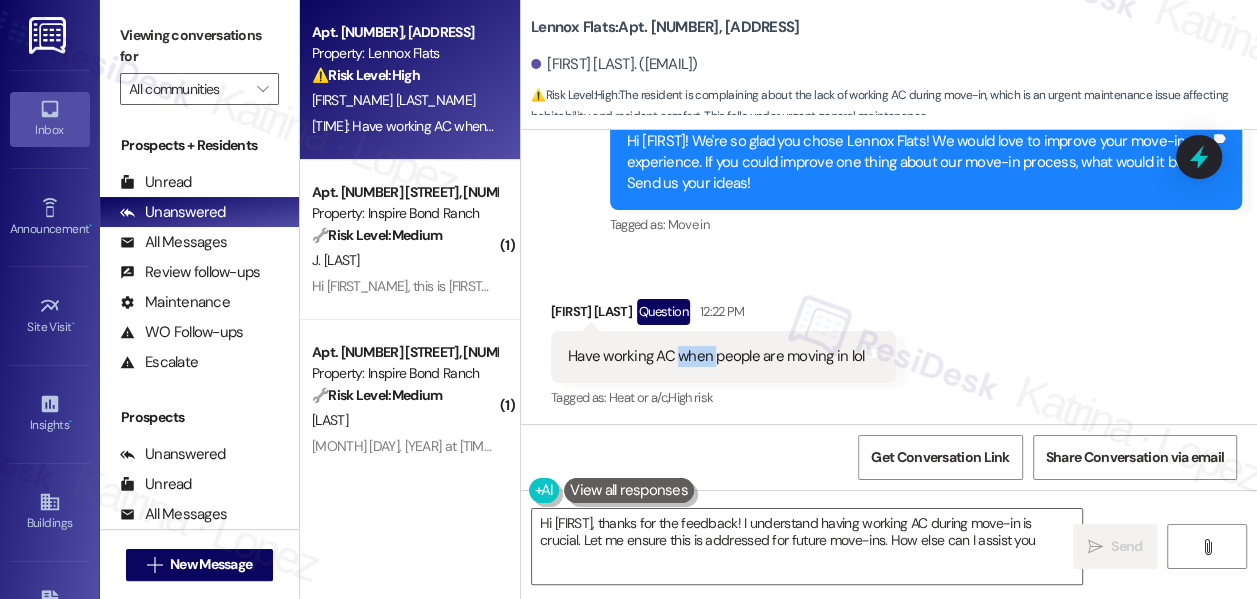 click on "Have working AC when people are moving in lol" at bounding box center [716, 356] 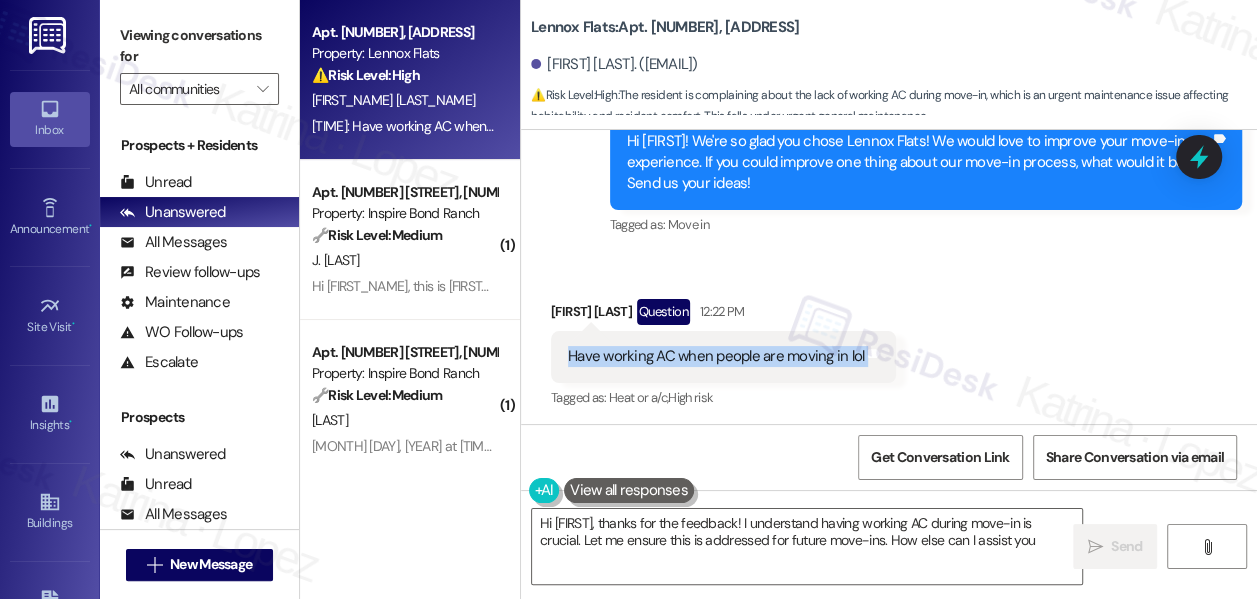 click on "Have working AC when people are moving in lol" at bounding box center (716, 356) 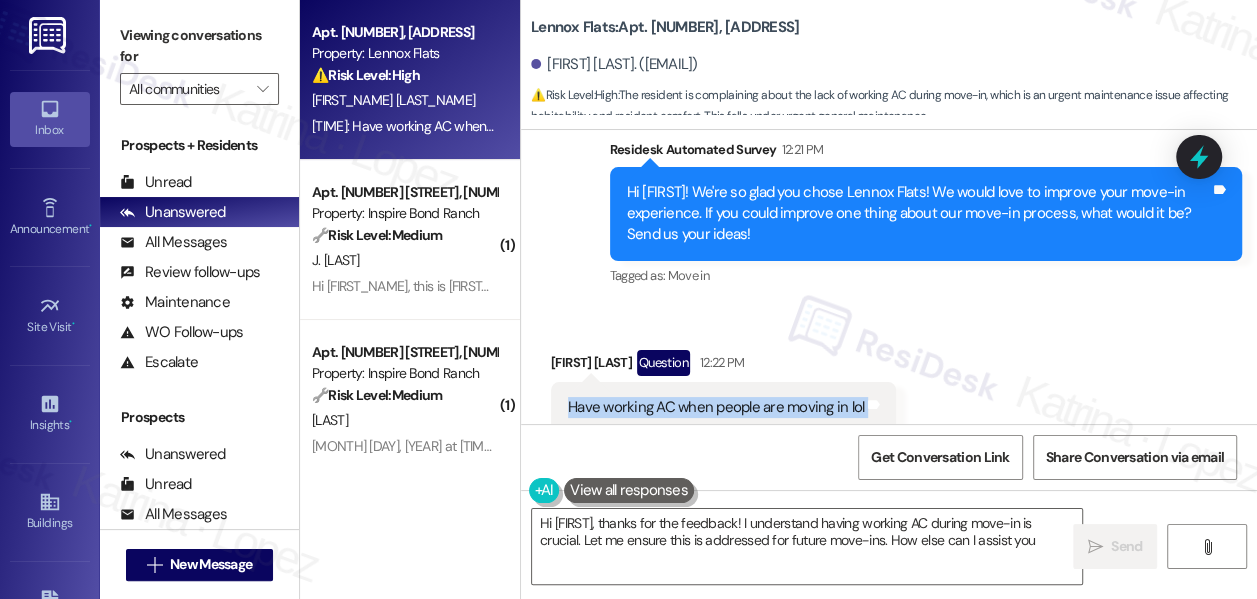 scroll, scrollTop: 7050, scrollLeft: 0, axis: vertical 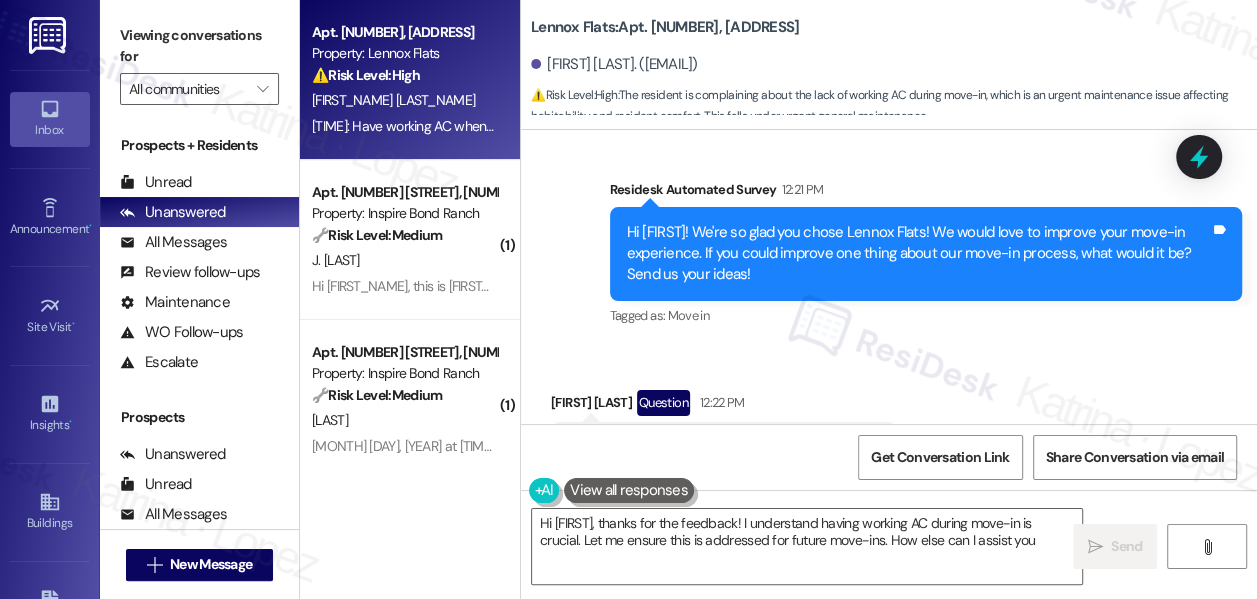click on "Hi [FIRST]! We're so glad you chose Lennox Flats! We would love to improve your move-in experience. If you could improve one thing about our move-in process, what would it be? Send us your ideas!" at bounding box center [918, 254] 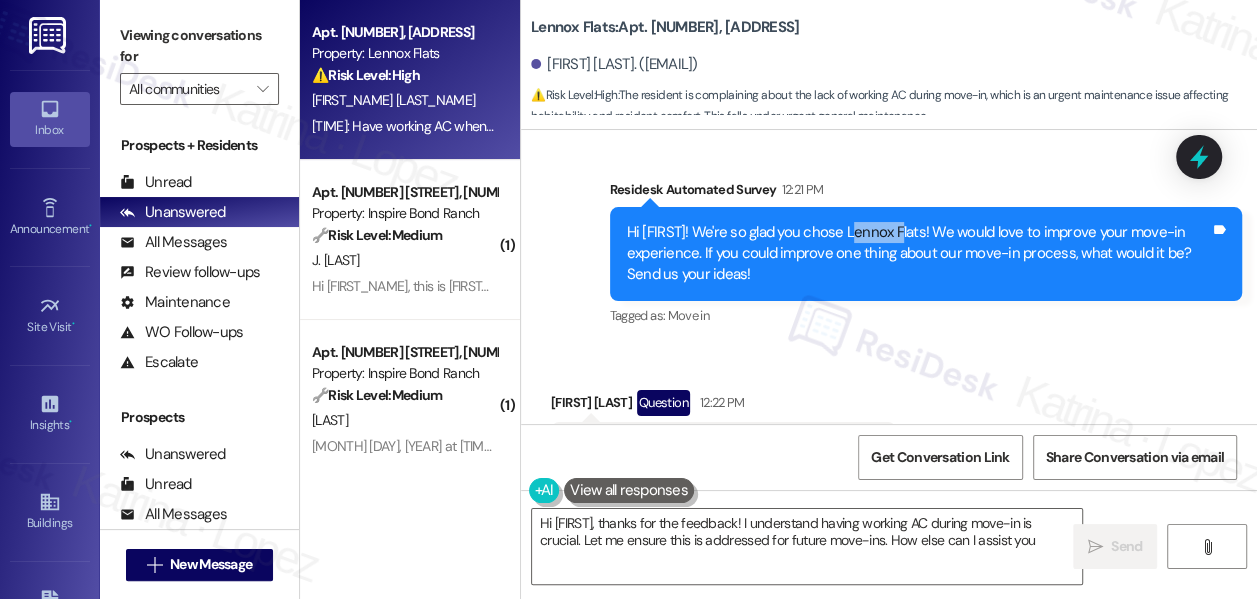 click on "Hi [FIRST]! We're so glad you chose Lennox Flats! We would love to improve your move-in experience. If you could improve one thing about our move-in process, what would it be? Send us your ideas!" at bounding box center (918, 254) 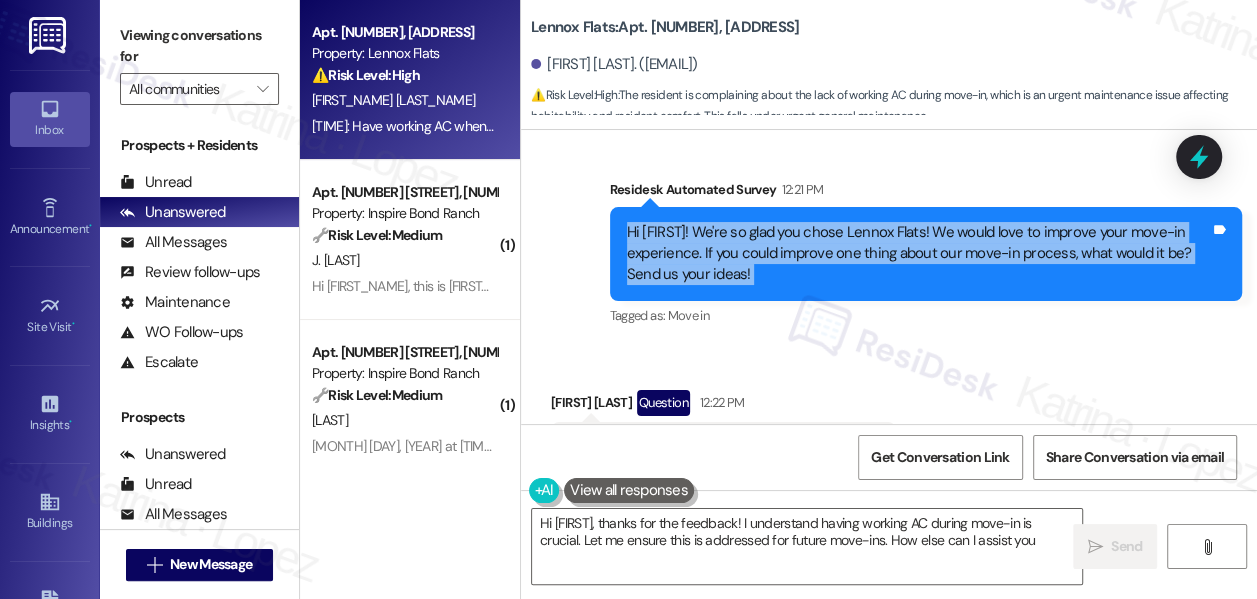 click on "Hi [FIRST]! We're so glad you chose Lennox Flats! We would love to improve your move-in experience. If you could improve one thing about our move-in process, what would it be? Send us your ideas!" at bounding box center [918, 254] 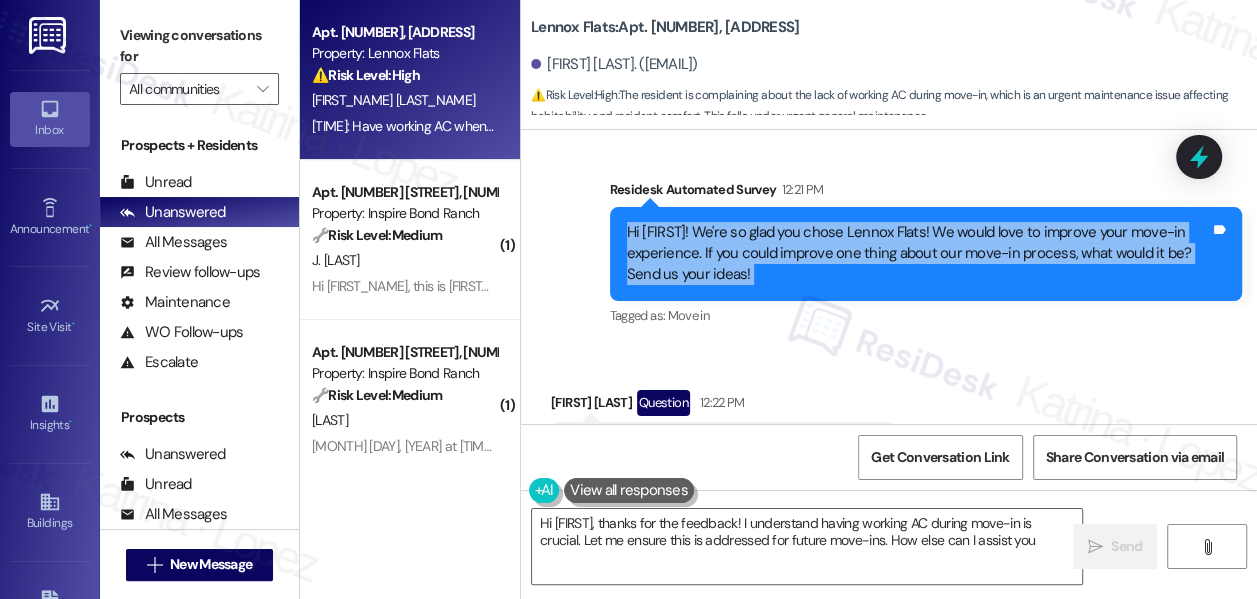 scroll, scrollTop: 7141, scrollLeft: 0, axis: vertical 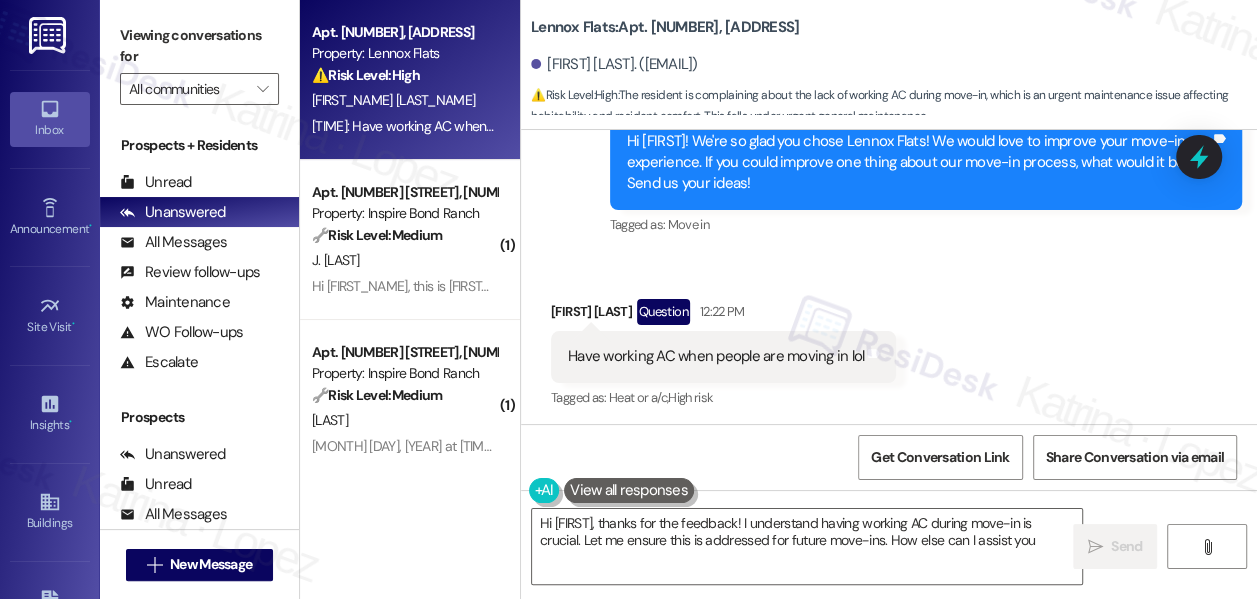 click on "Have working AC when people are moving in lol" at bounding box center (716, 356) 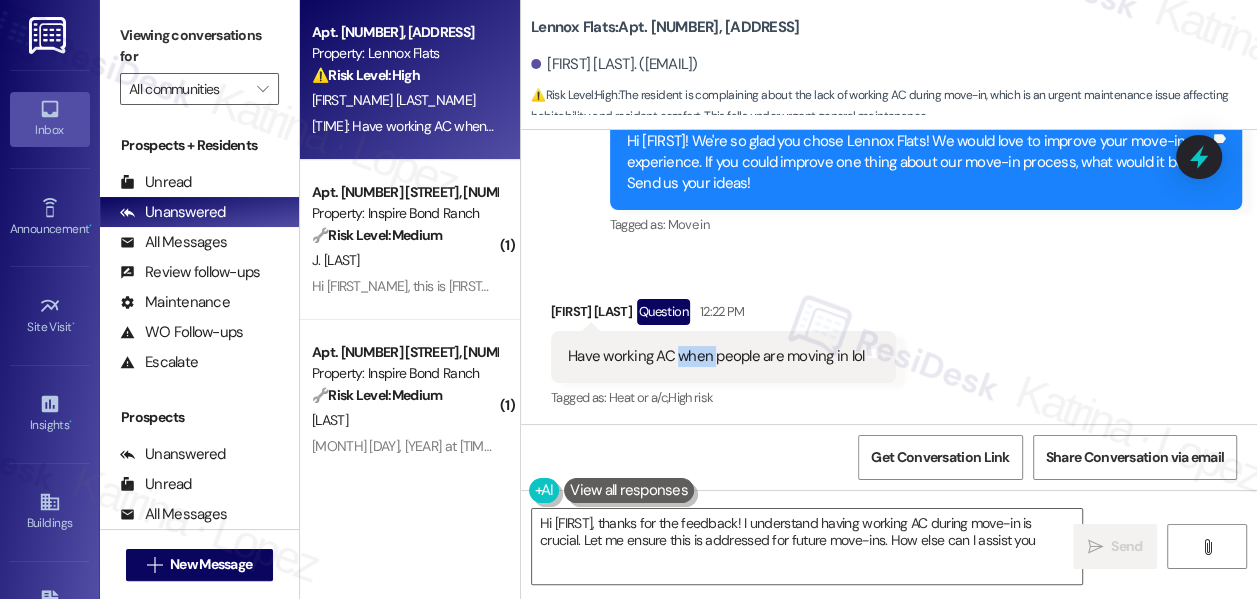 click on "Have working AC when people are moving in lol" at bounding box center [716, 356] 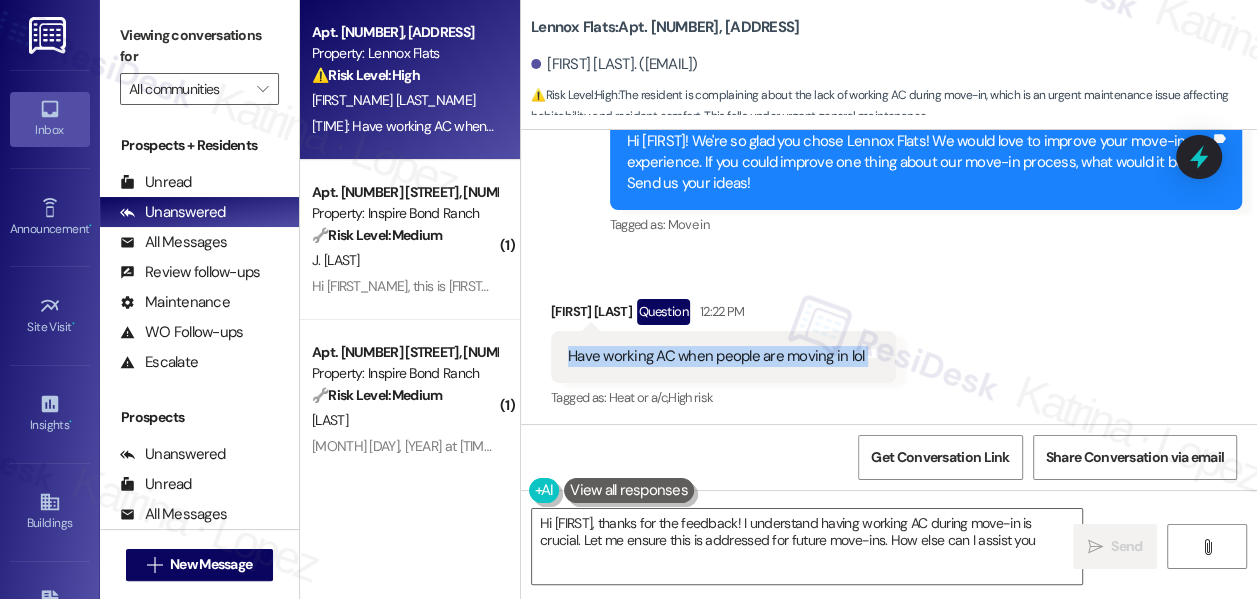 click on "Have working AC when people are moving in lol" at bounding box center (716, 356) 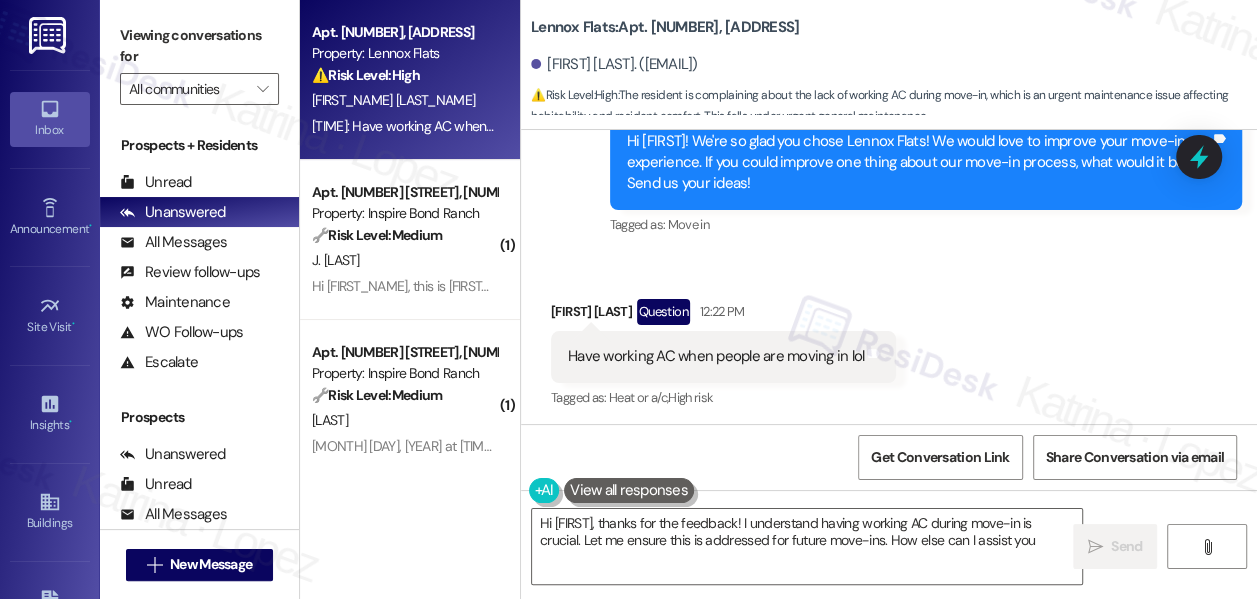 click on "Viewing conversations for" at bounding box center (199, 46) 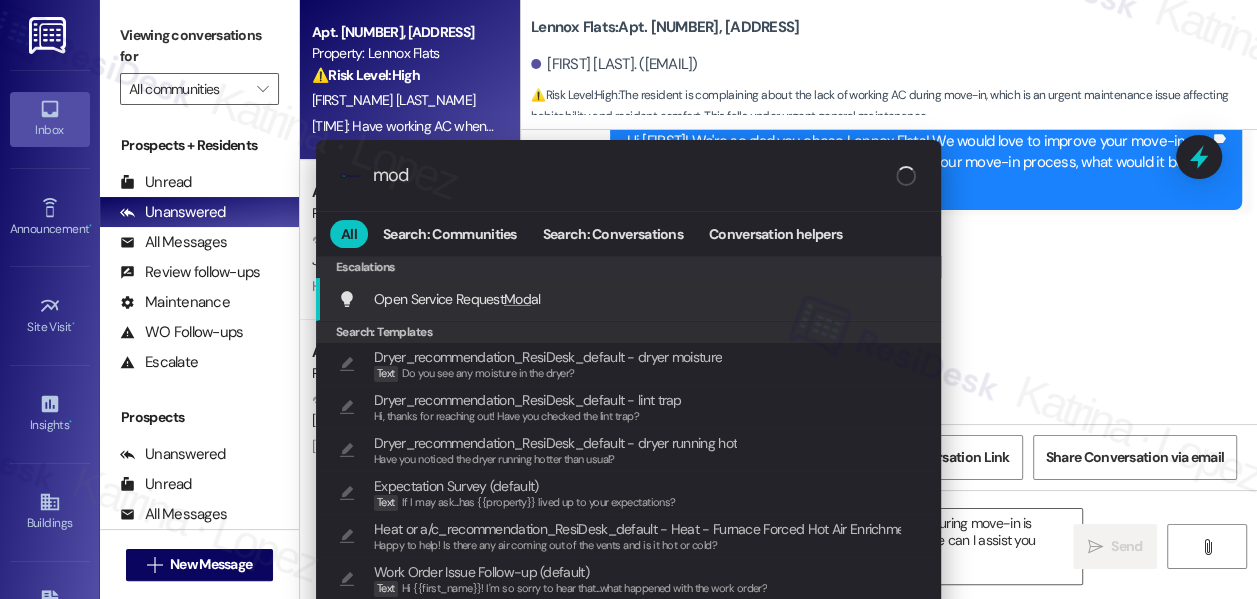 type on "moda" 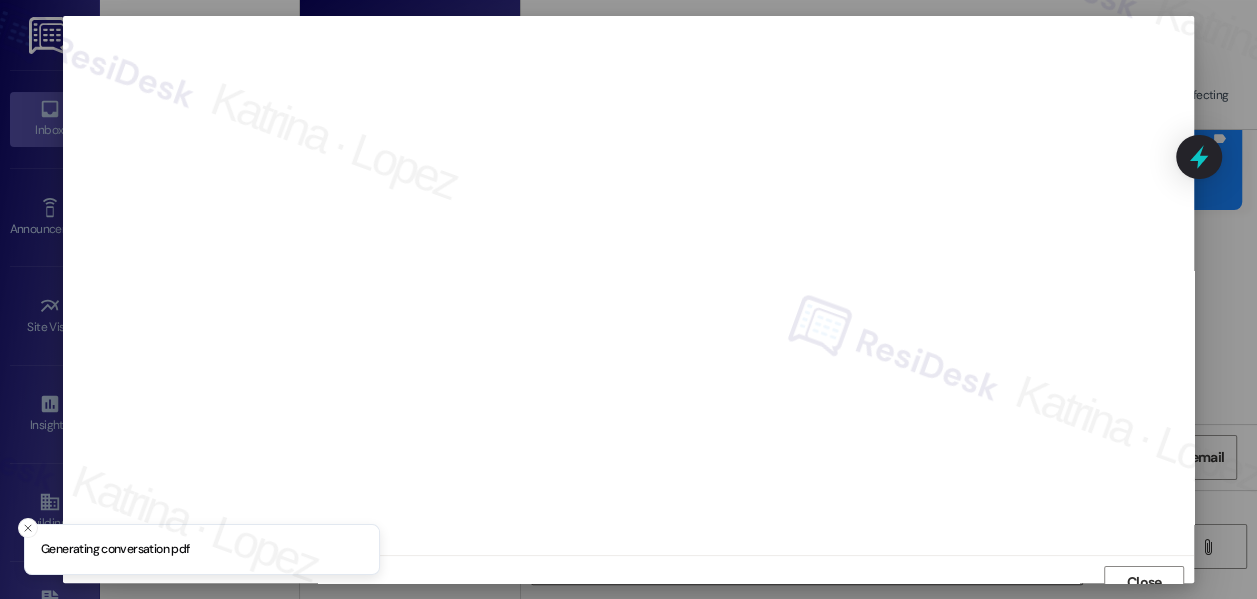 scroll, scrollTop: 14, scrollLeft: 0, axis: vertical 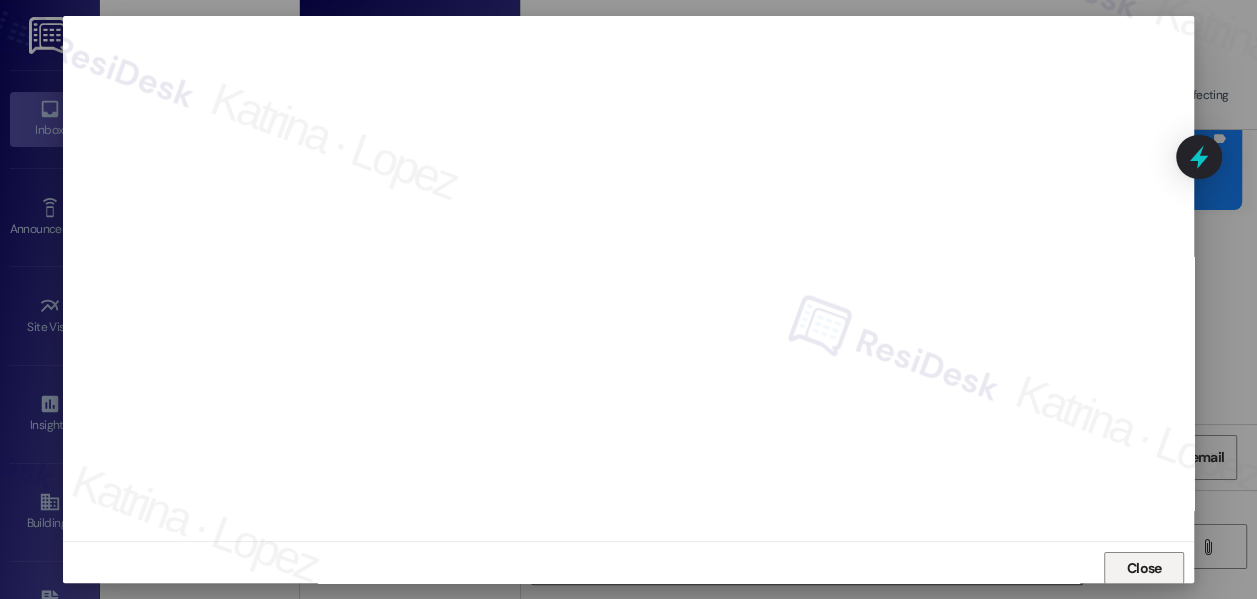 click on "Close" at bounding box center [1144, 568] 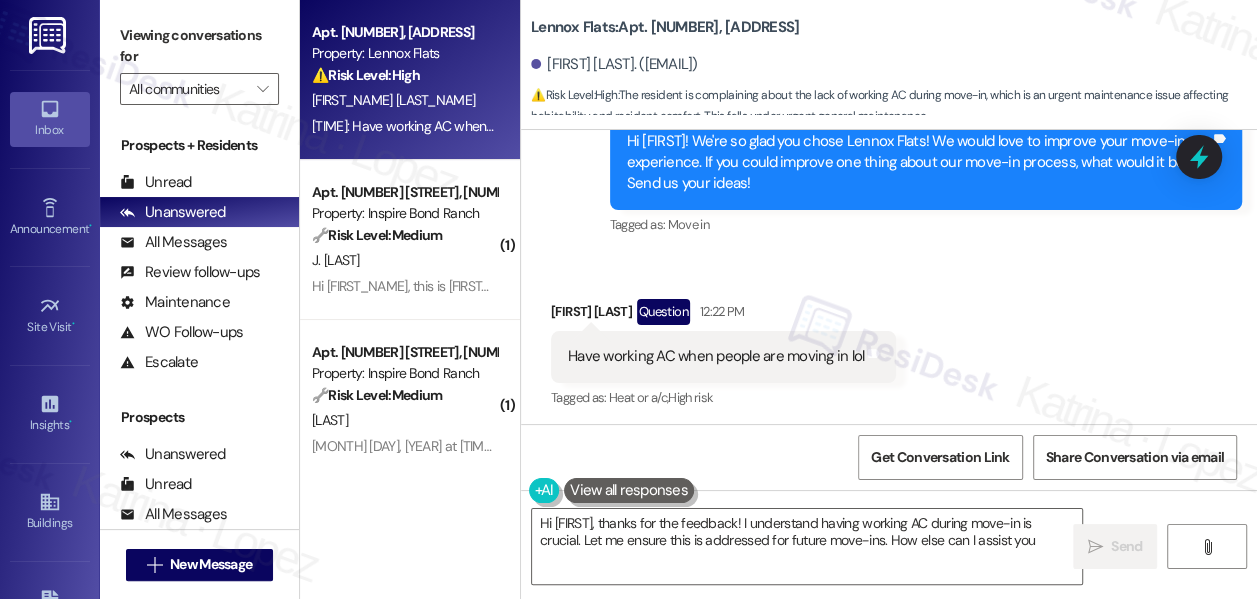click on "Lennox Flats:  Apt. 1823, 2 Lennox Flats       Nicholas Mccracken. (mccracken.r.nicholas@gmail.com)   ⚠️  Risk Level:  High :  The resident is complaining about the lack of working AC during move-in, which is an urgent maintenance issue affecting habitability and resident comfort. This falls under urgent general maintenance." at bounding box center (889, 65) 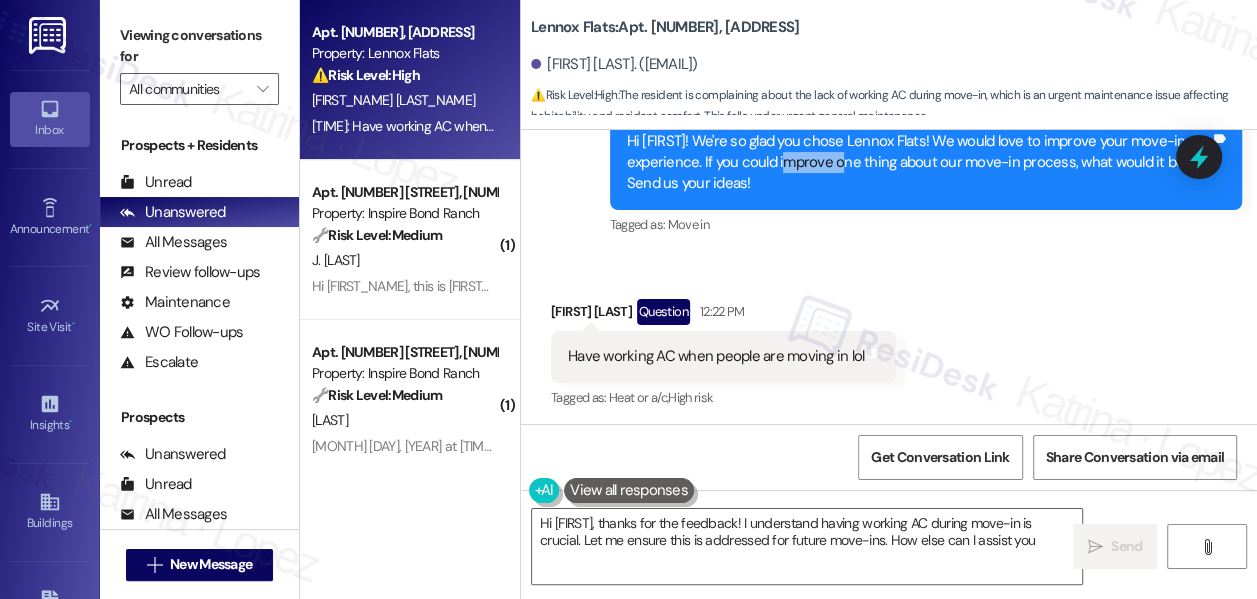 click on "Hi Nicholas! We're so glad you chose Lennox Flats! We would love to improve your move-in experience. If you could improve one thing about our move-in process, what would it be? Send us your ideas!" at bounding box center (918, 163) 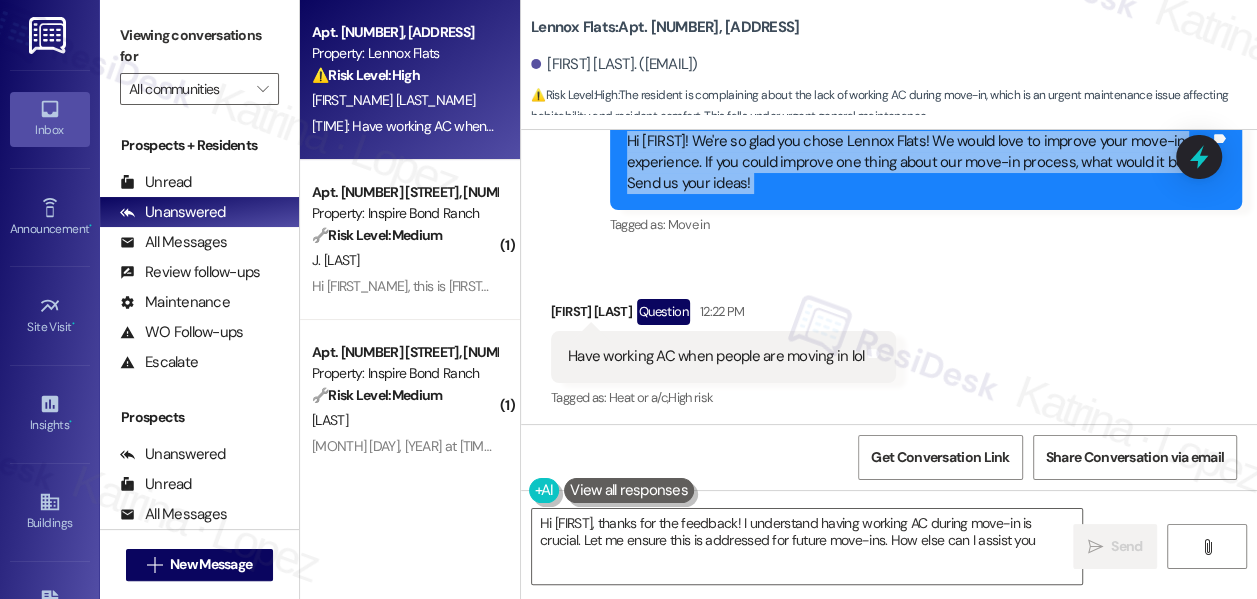 click on "Hi Nicholas! We're so glad you chose Lennox Flats! We would love to improve your move-in experience. If you could improve one thing about our move-in process, what would it be? Send us your ideas!" at bounding box center (918, 163) 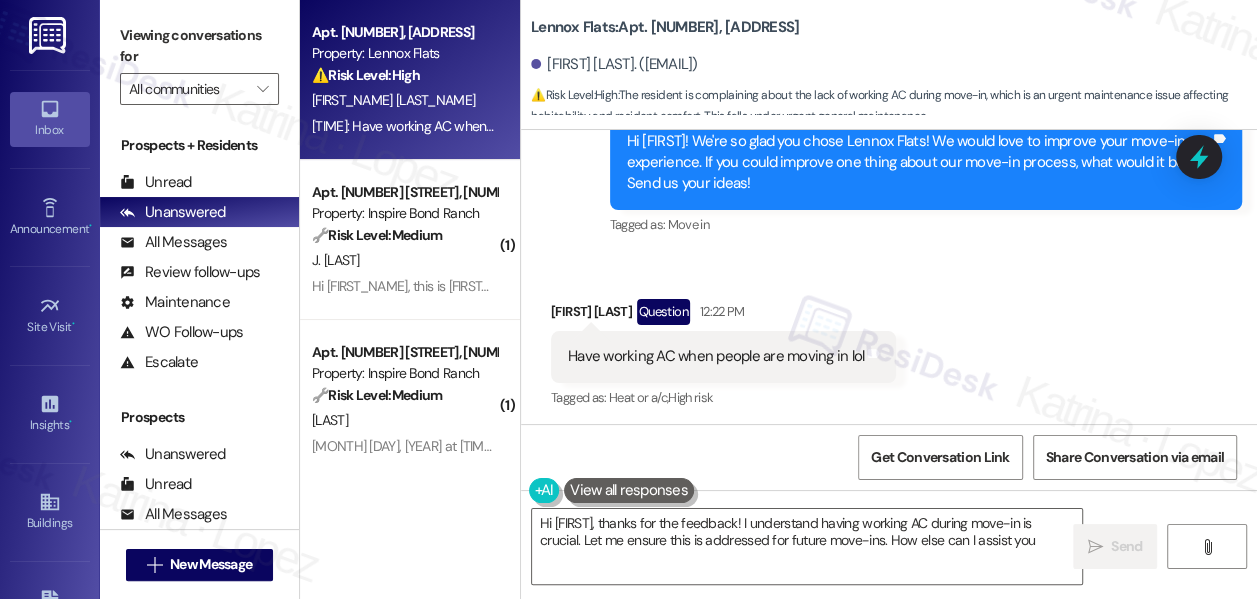 click on "Viewing conversations for" at bounding box center [199, 46] 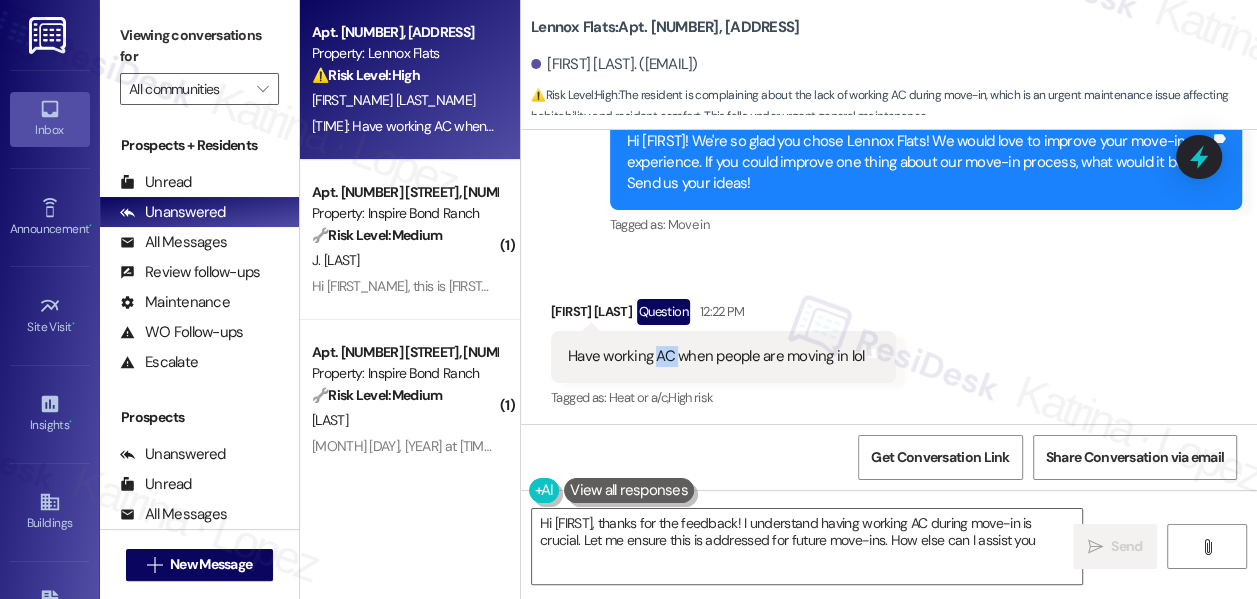 click on "Have working AC when people are moving in lol Tags and notes" at bounding box center [723, 356] 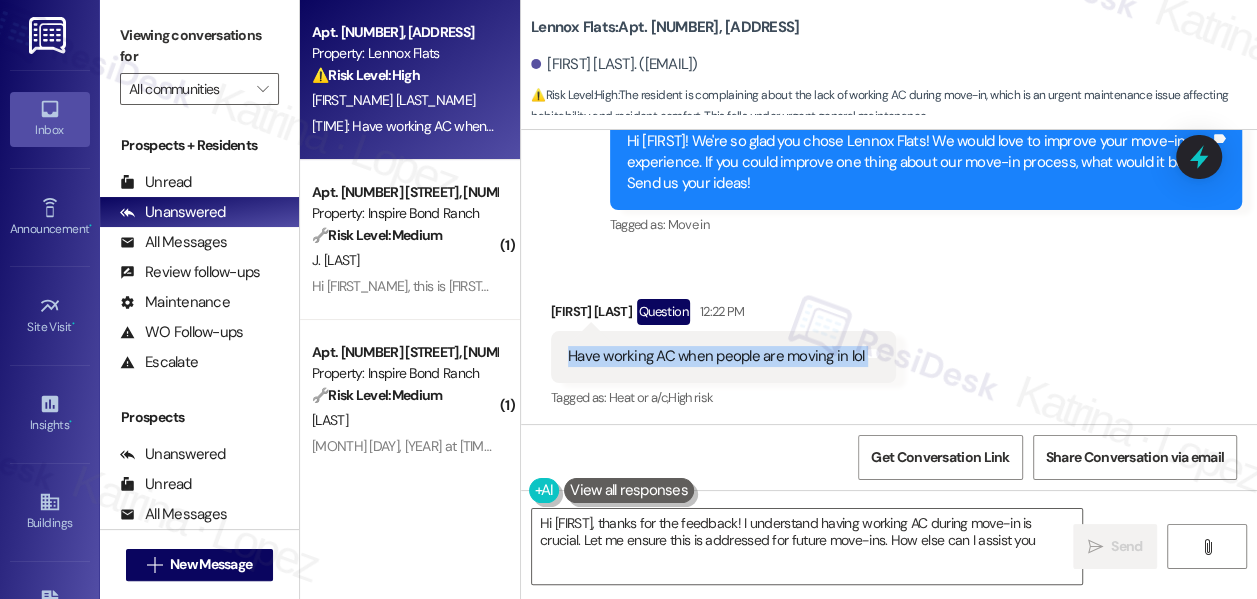 click on "Have working AC when people are moving in lol Tags and notes" at bounding box center (723, 356) 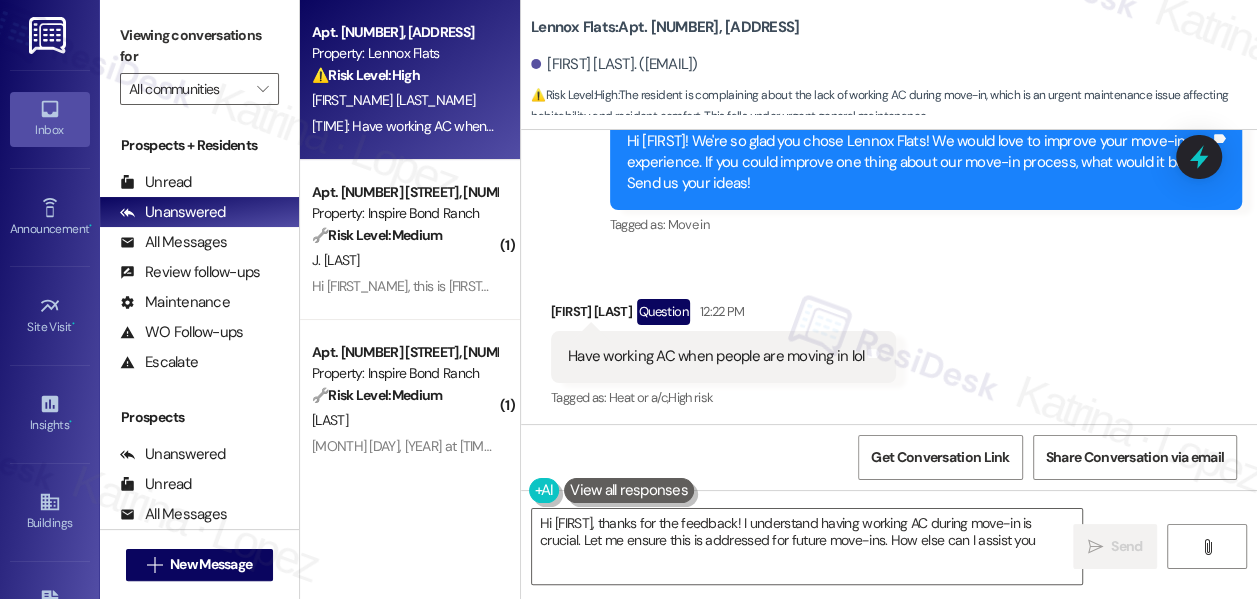 click on "Viewing conversations for All communities " at bounding box center [199, 62] 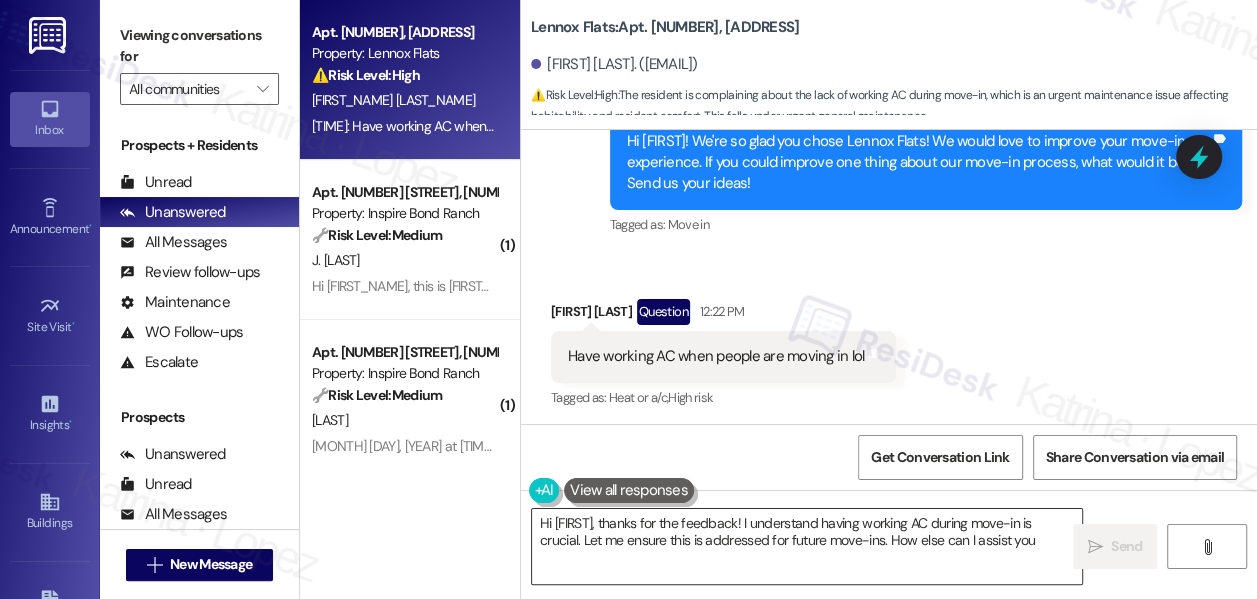 click on "Hi {{first_name}}, thanks for the feedback! I understand having working AC during move-in is crucial. Let me ensure this is addressed for future move-ins. How else can I assist you?" at bounding box center [807, 546] 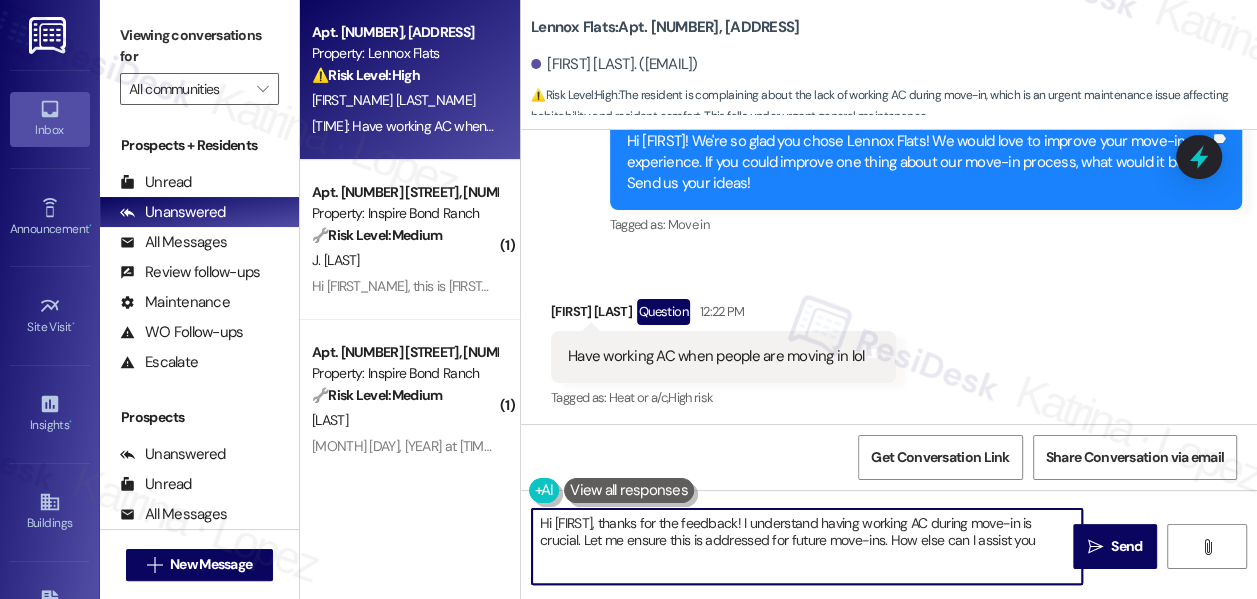 click on "Hi {{first_name}}, thanks for the feedback! I understand having working AC during move-in is crucial. Let me ensure this is addressed for future move-ins. How else can I assist you?" at bounding box center (807, 546) 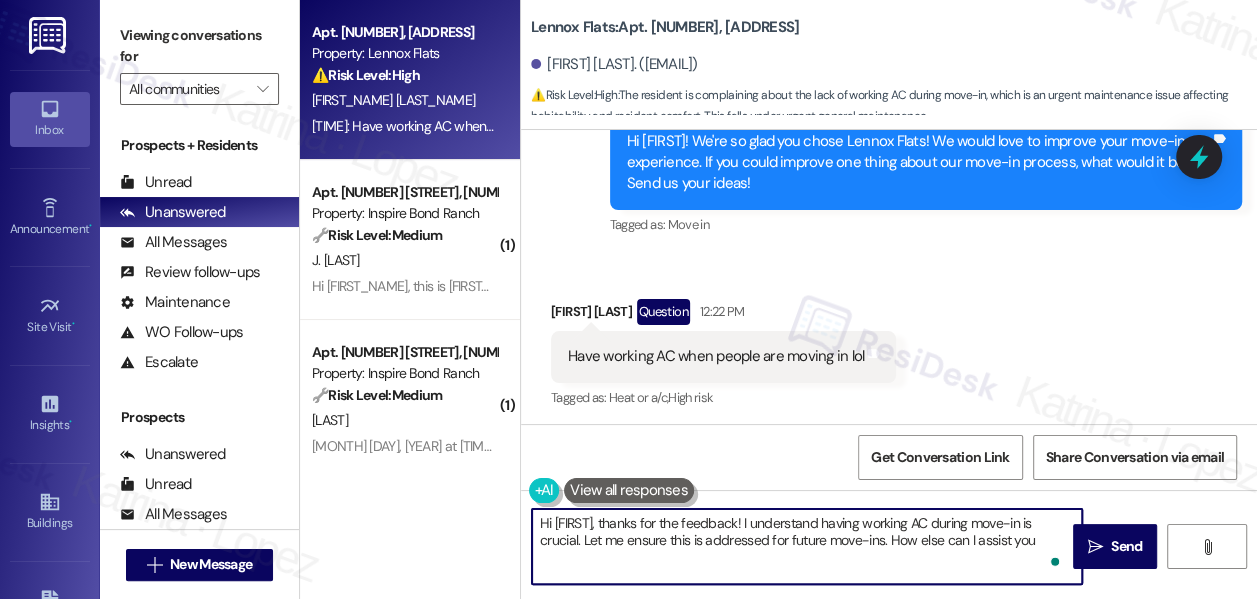 click on "Received via SMS Nicholas Mccracken Question 12:22 PM Have working AC when people are moving in lol Tags and notes Tagged as:   Heat or a/c ,  Click to highlight conversations about Heat or a/c High risk Click to highlight conversations about High risk" at bounding box center [889, 340] 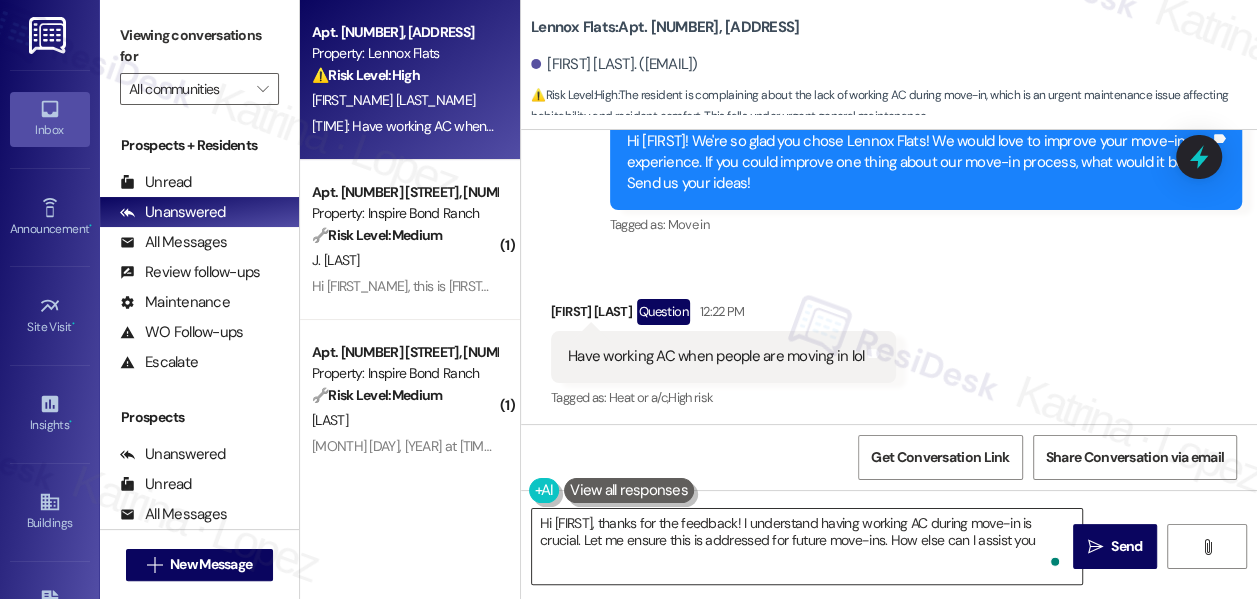 click on "Hi {{first_name}}, thanks for the feedback! I understand having working AC during move-in is crucial. Let me ensure this is addressed for future move-ins. How else can I assist you?" at bounding box center (807, 546) 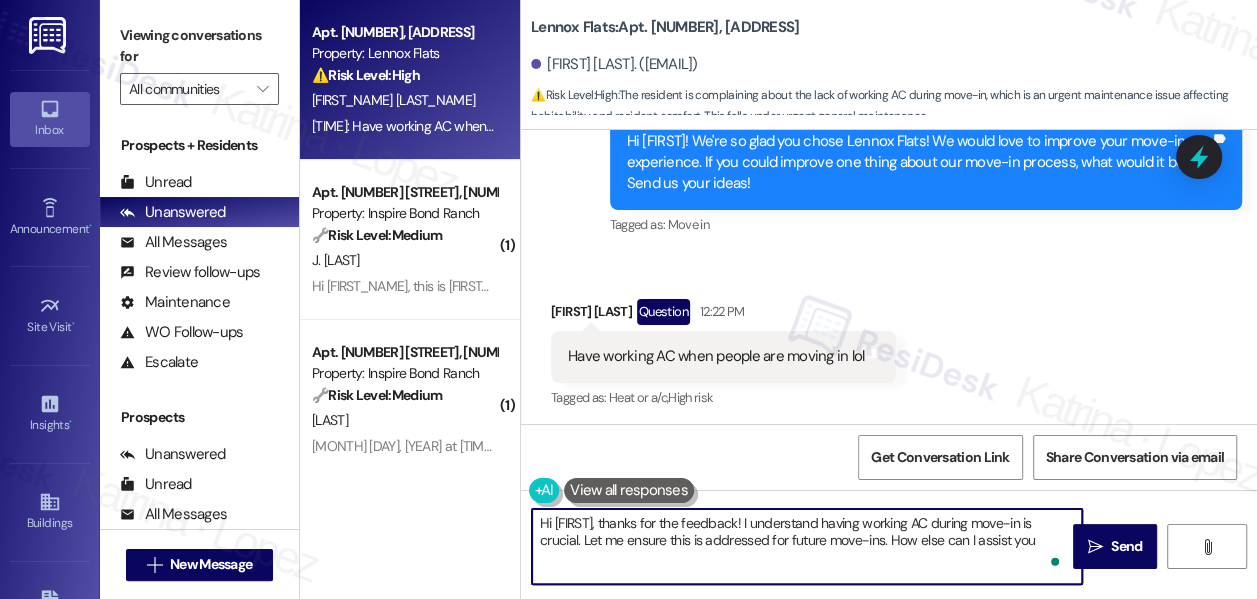 click on "Hi {{first_name}}, thanks for the feedback! I understand having working AC during move-in is crucial. Let me ensure this is addressed for future move-ins. How else can I assist you?" at bounding box center [807, 546] 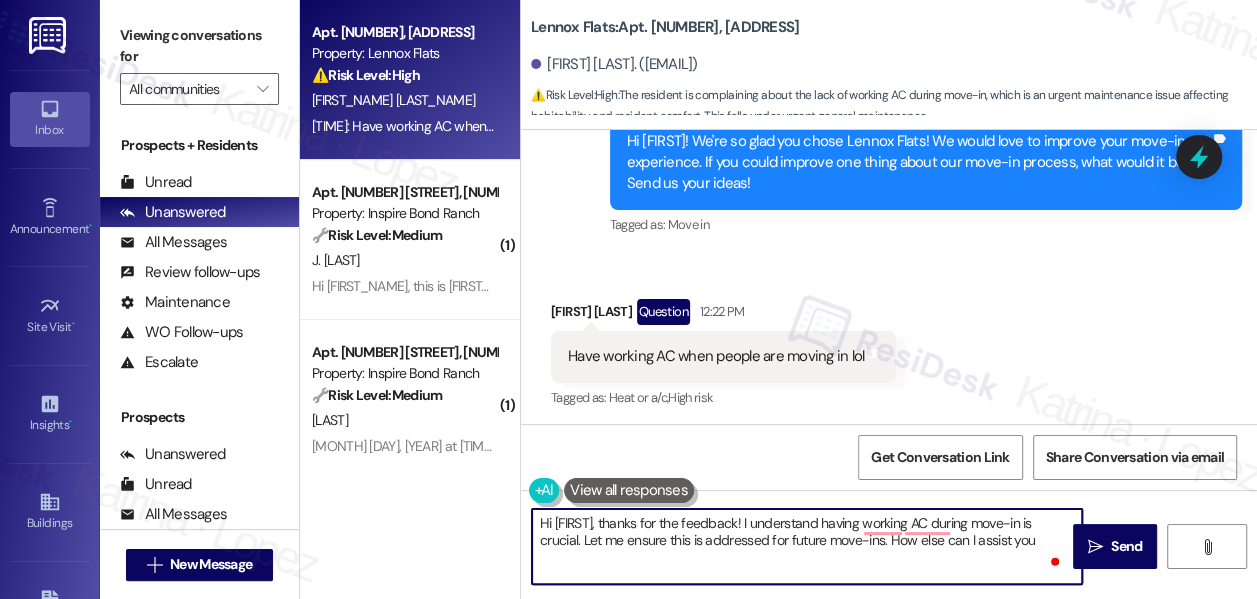click on "Hi {{first_name}}, thanks for the feedback! I understand having working AC during move-in is crucial. Let me ensure this is addressed for future move-ins. How else can I assist you?" at bounding box center (807, 546) 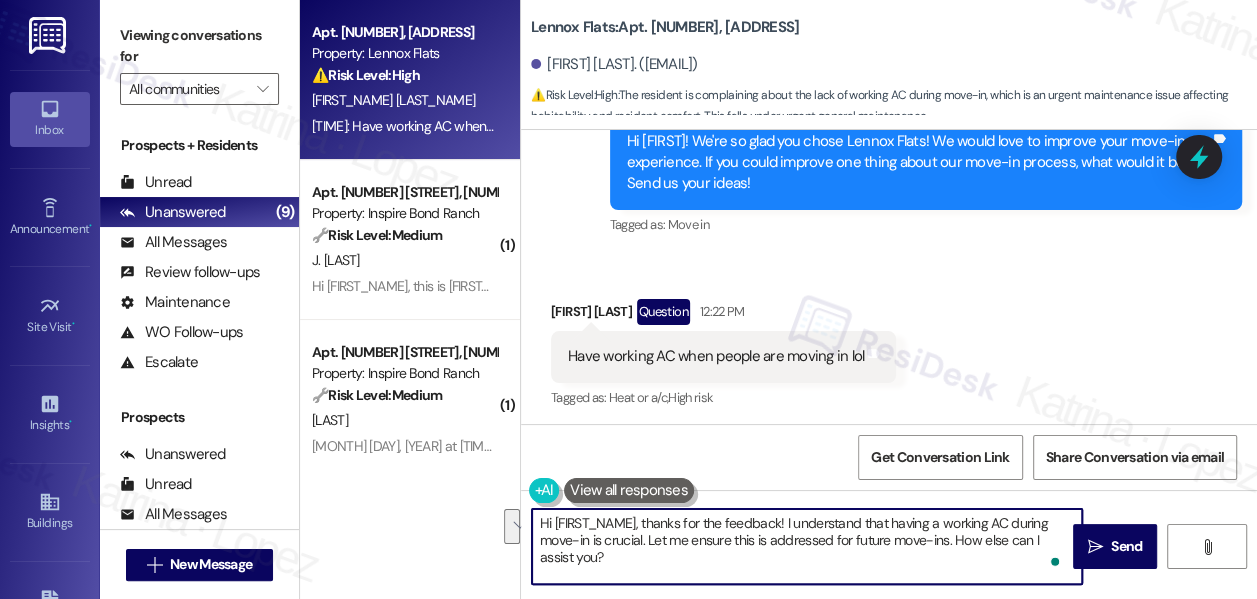 drag, startPoint x: 724, startPoint y: 553, endPoint x: 715, endPoint y: 546, distance: 11.401754 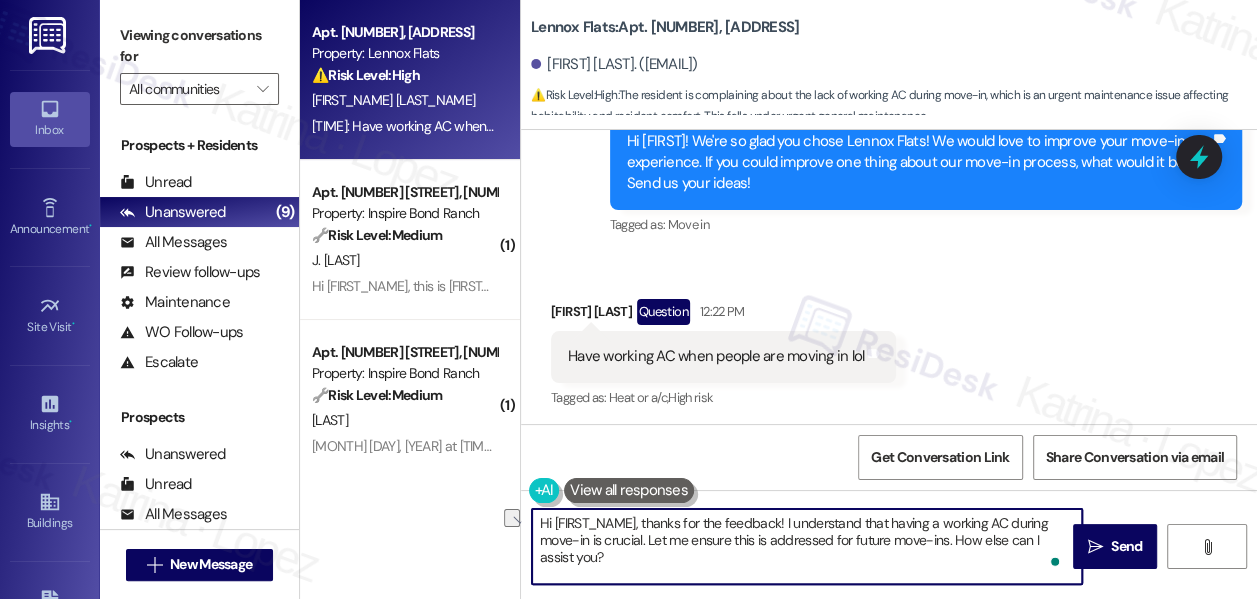 drag, startPoint x: 644, startPoint y: 540, endPoint x: 946, endPoint y: 543, distance: 302.0149 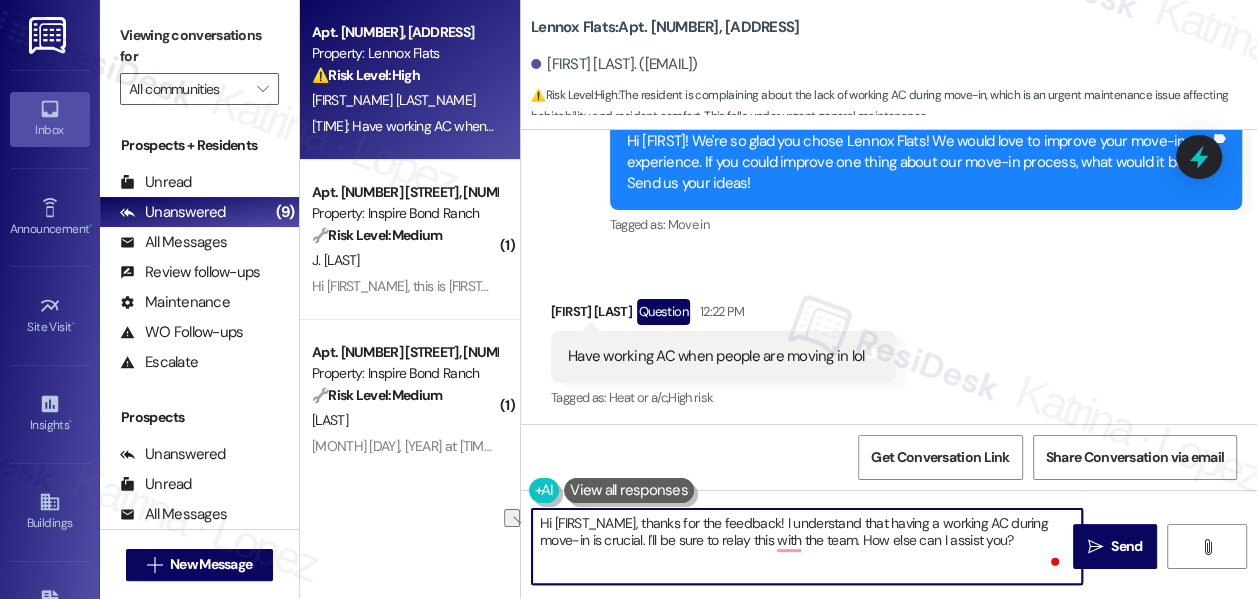 drag, startPoint x: 1021, startPoint y: 542, endPoint x: 843, endPoint y: 544, distance: 178.01123 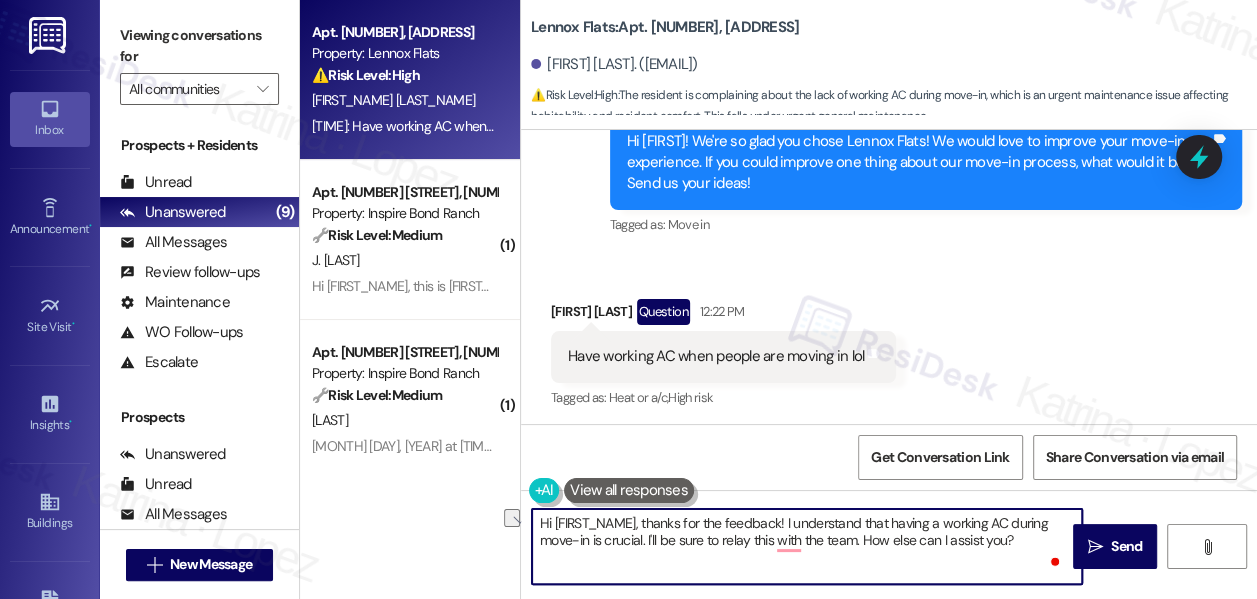 click on "Hi {{first_name}}, thanks for the feedback! I understand that having a working AC during move-in is crucial. I'll be sure to relay this with the team. How else can I assist you?" at bounding box center (807, 546) 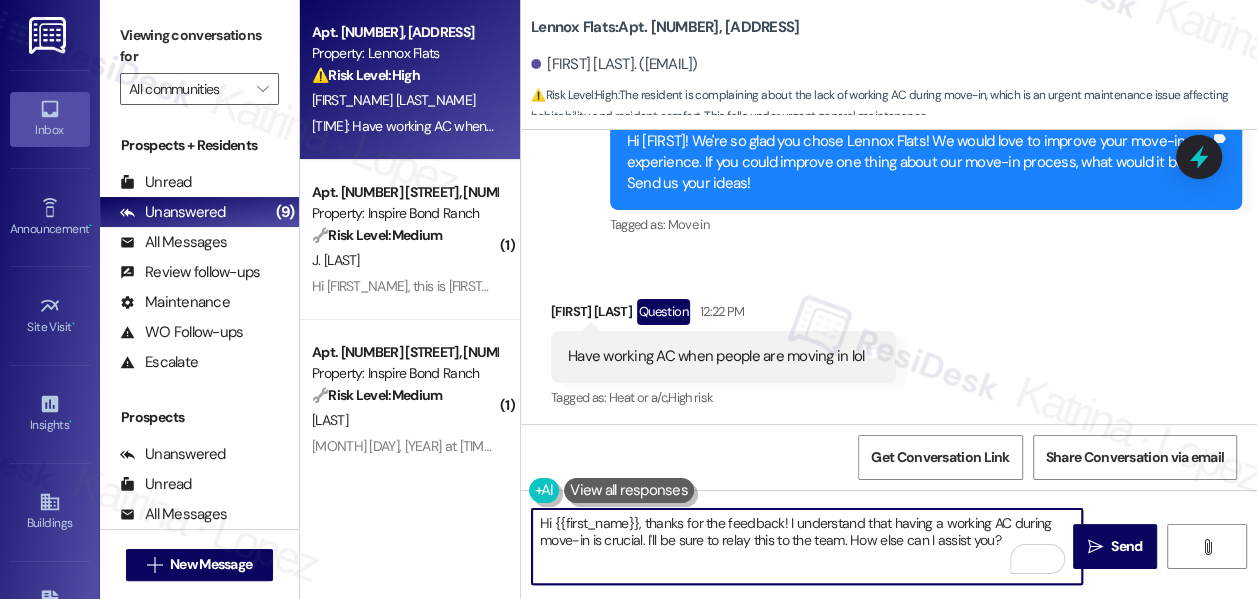 scroll, scrollTop: 0, scrollLeft: 0, axis: both 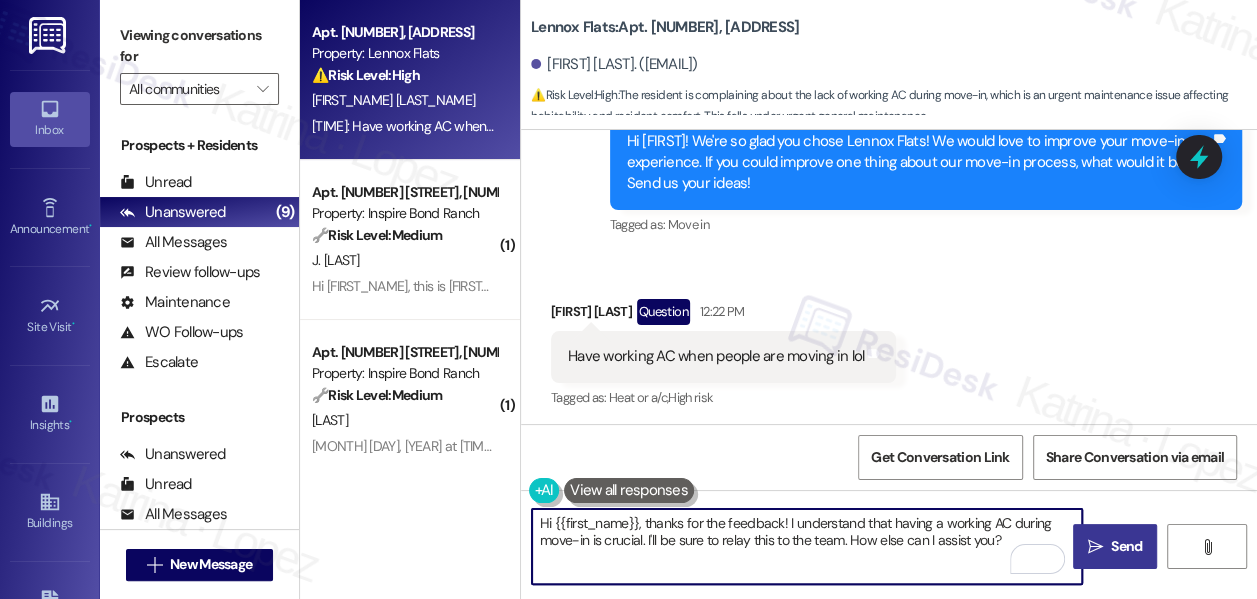 type on "Hi {{first_name}}, thanks for the feedback! I understand that having a working AC during move-in is crucial. I'll be sure to relay this to the team. How else can I assist you?" 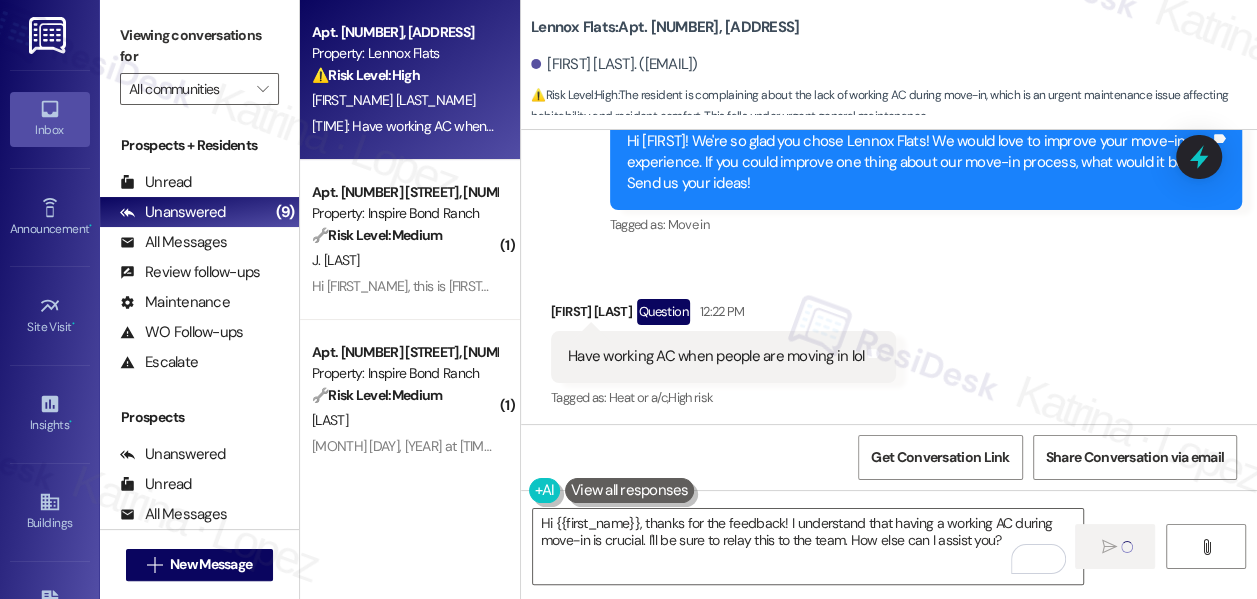 type 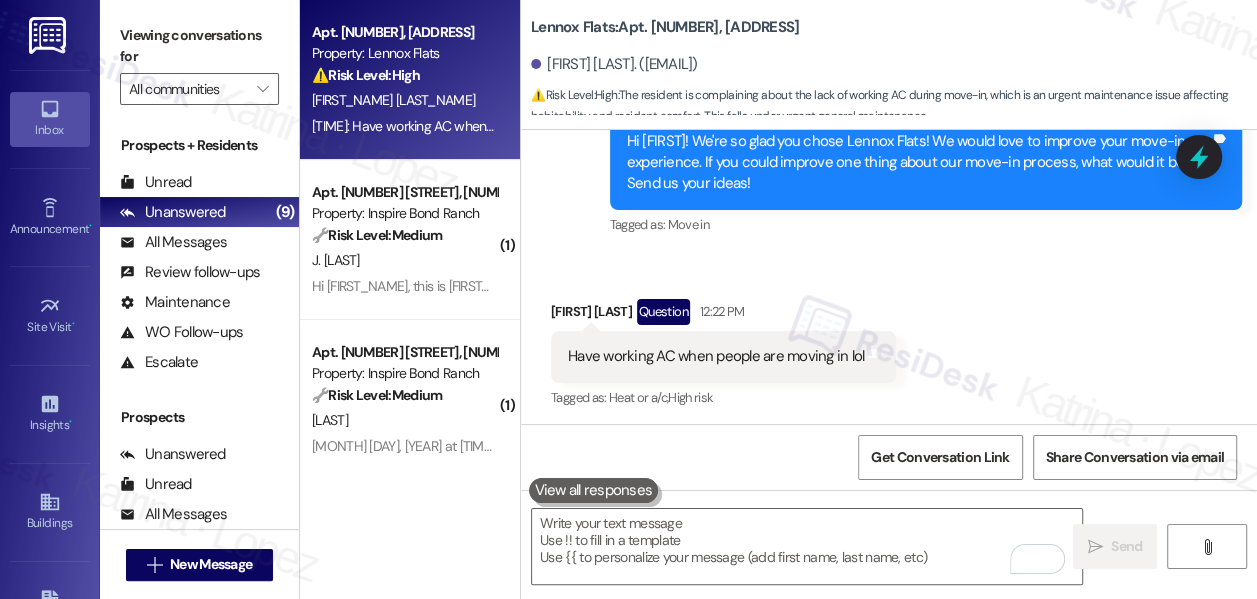 scroll, scrollTop: 7140, scrollLeft: 0, axis: vertical 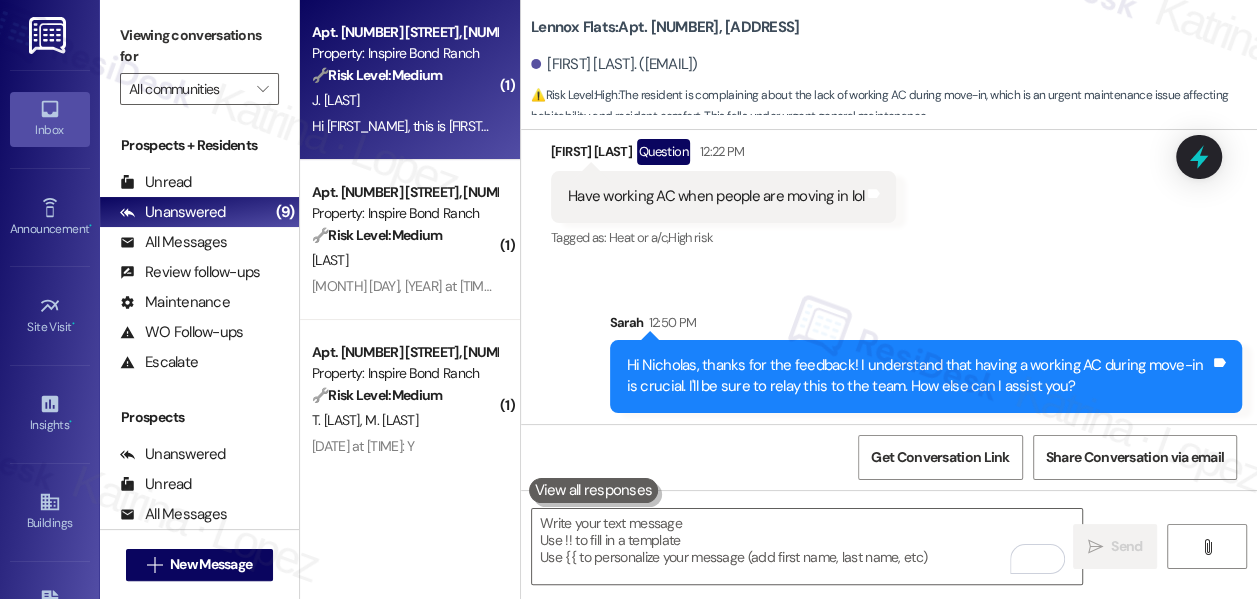 click on "Apt. 10114 Yaupon Ranch Dr, 1 Inspire Homes Bonds Ranch" at bounding box center (404, 32) 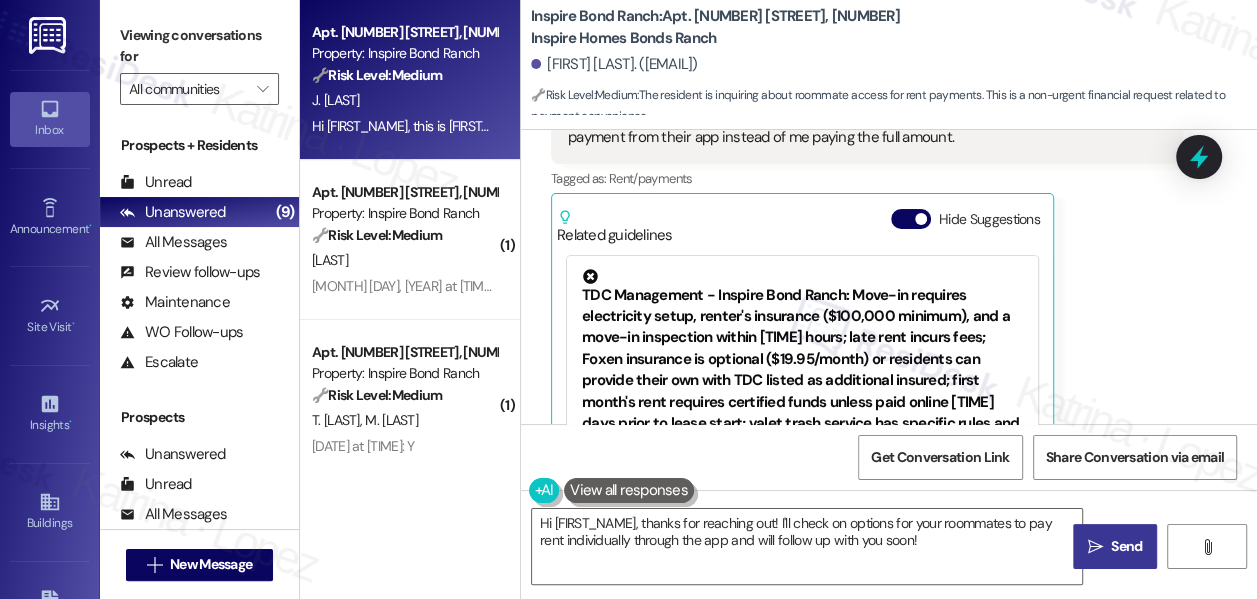 scroll, scrollTop: 181, scrollLeft: 0, axis: vertical 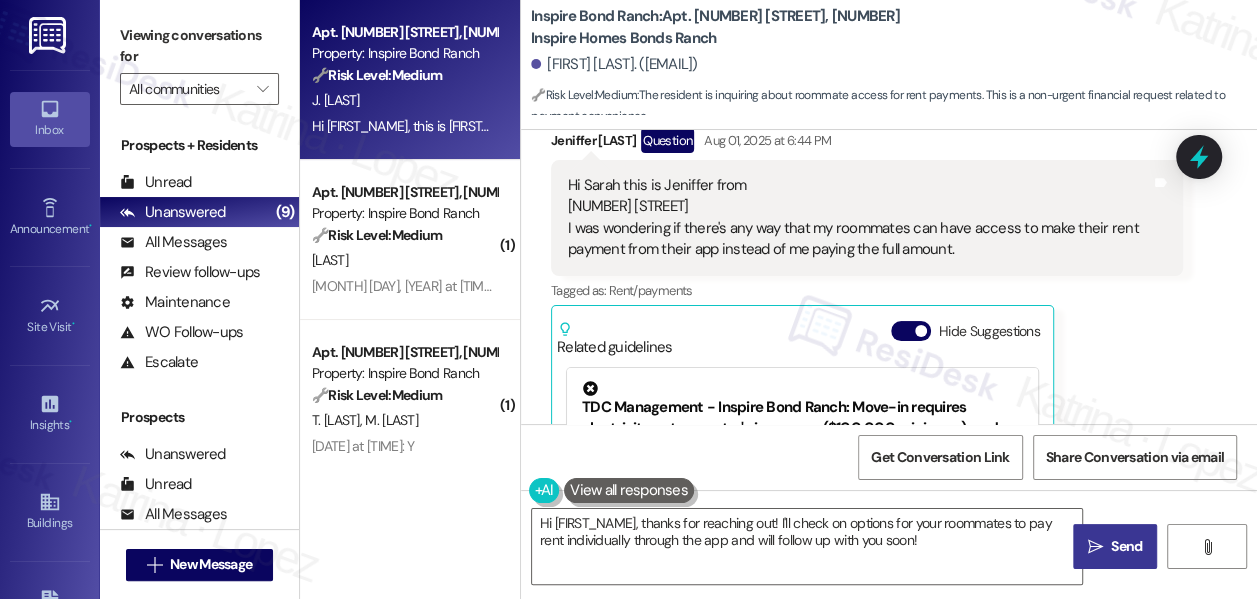 click on "Hi Sarah this is Jeniffer from
10114 Yaupon Ranch DR
I was wondering if there's any way that my roommates can have access to make their rent payment from their app instead of me paying the full amount." at bounding box center [859, 218] 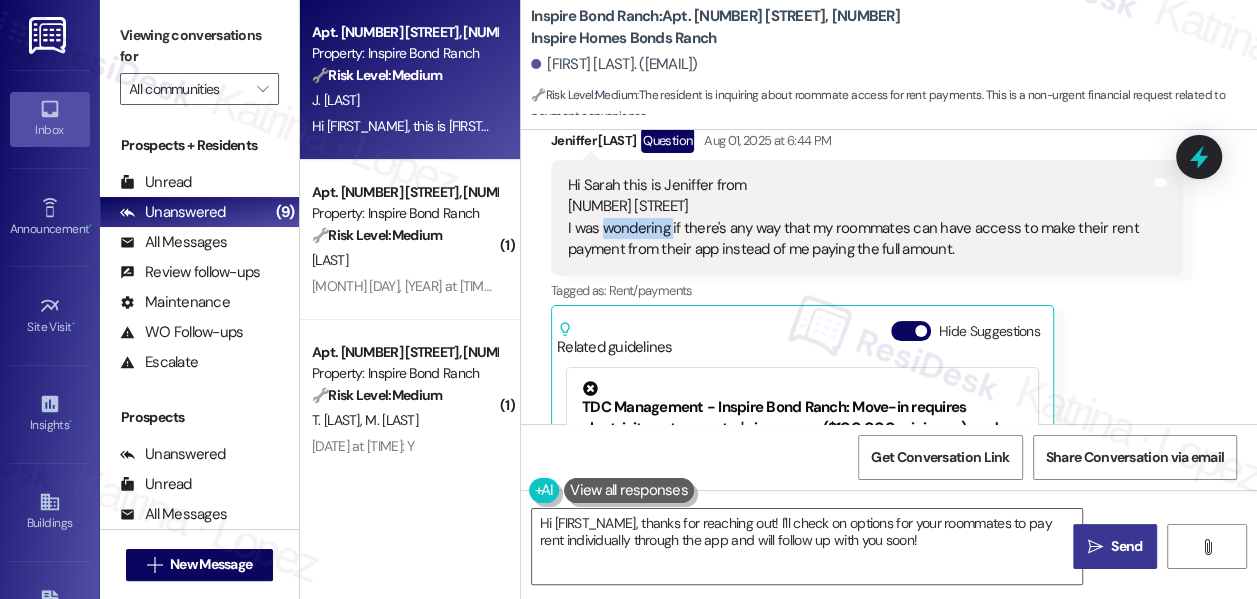 click on "Hi Sarah this is Jeniffer from
10114 Yaupon Ranch DR
I was wondering if there's any way that my roommates can have access to make their rent payment from their app instead of me paying the full amount." at bounding box center [859, 218] 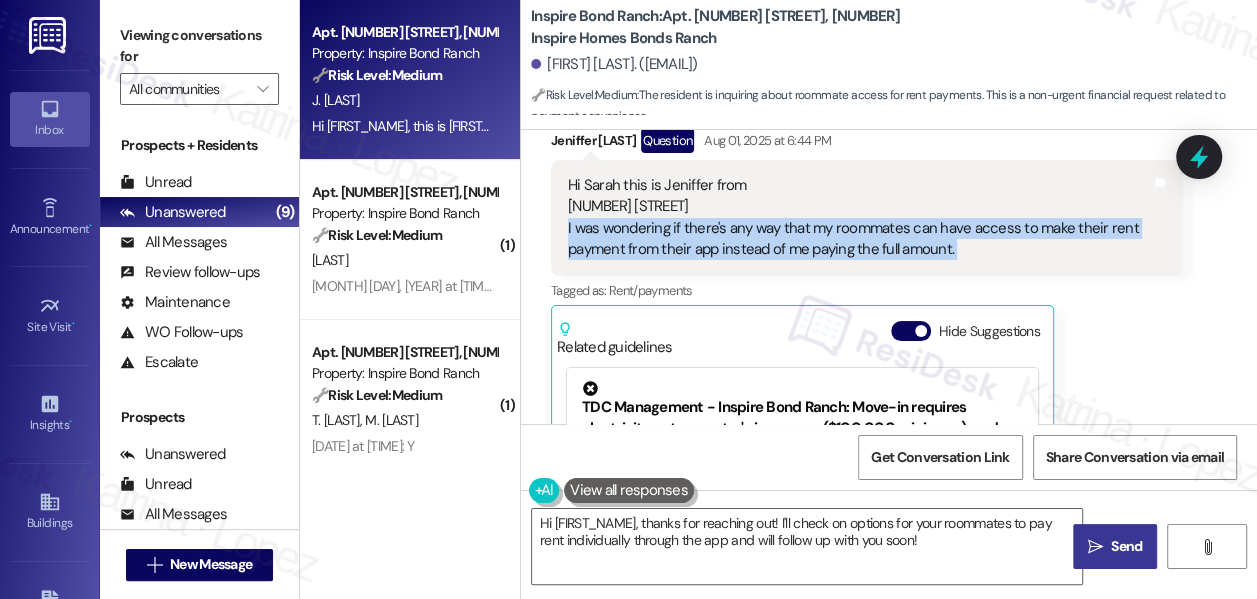 click on "Hi Sarah this is Jeniffer from
10114 Yaupon Ranch DR
I was wondering if there's any way that my roommates can have access to make their rent payment from their app instead of me paying the full amount." at bounding box center (859, 218) 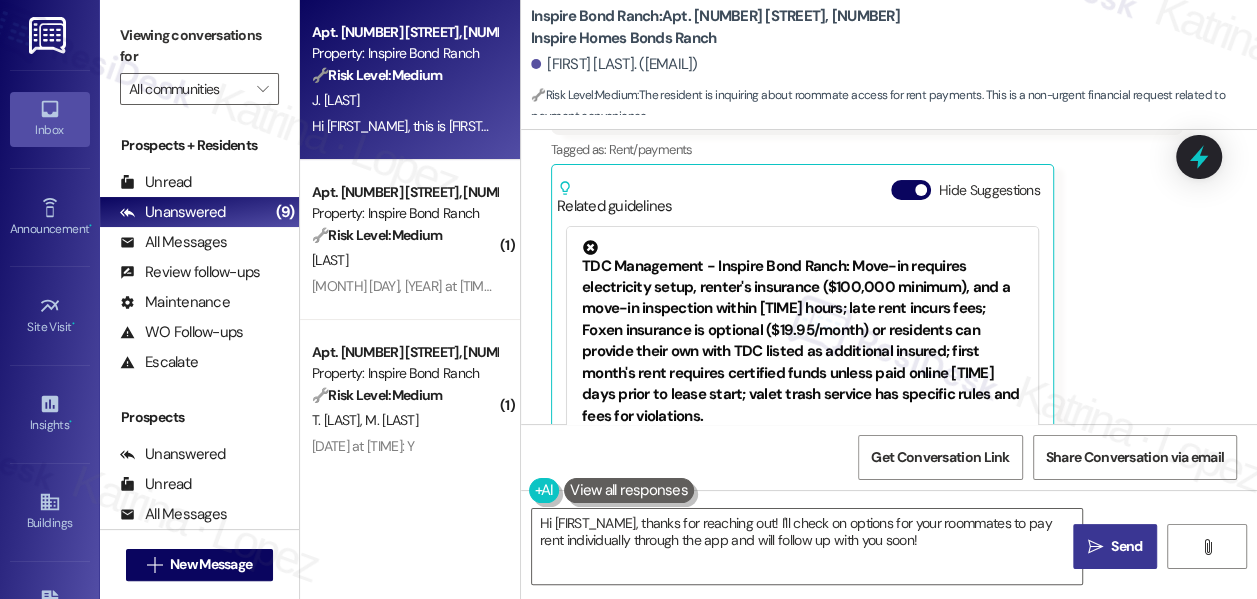 scroll, scrollTop: 363, scrollLeft: 0, axis: vertical 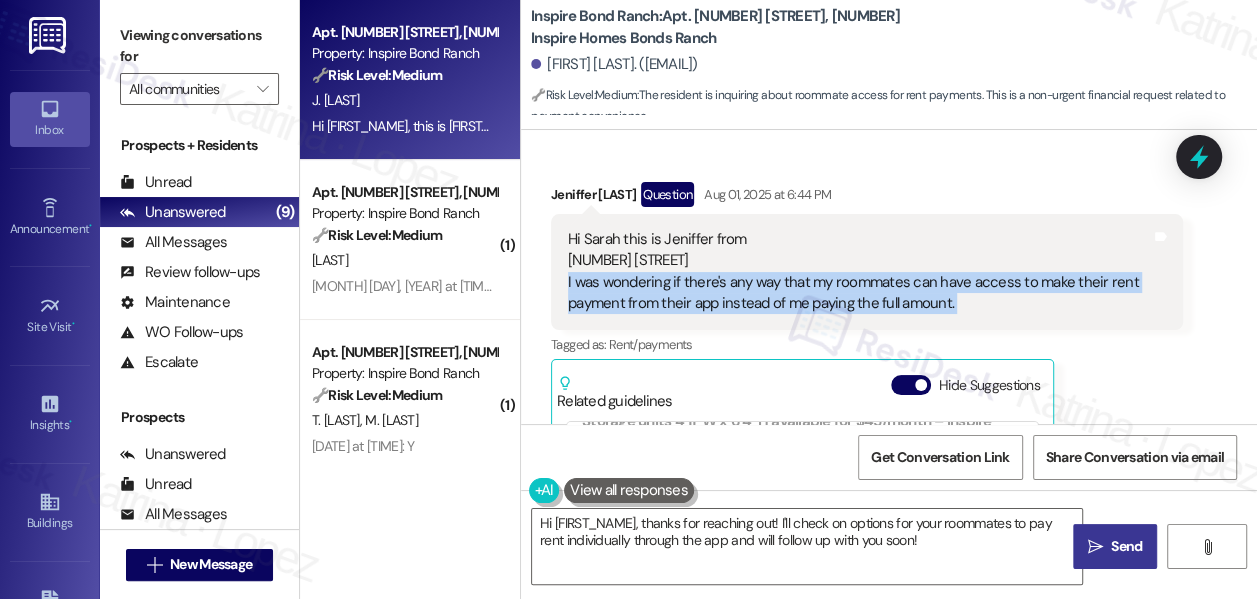 click on "Hi Sarah this is Jeniffer from
10114 Yaupon Ranch DR
I was wondering if there's any way that my roommates can have access to make their rent payment from their app instead of me paying the full amount." at bounding box center [859, 272] 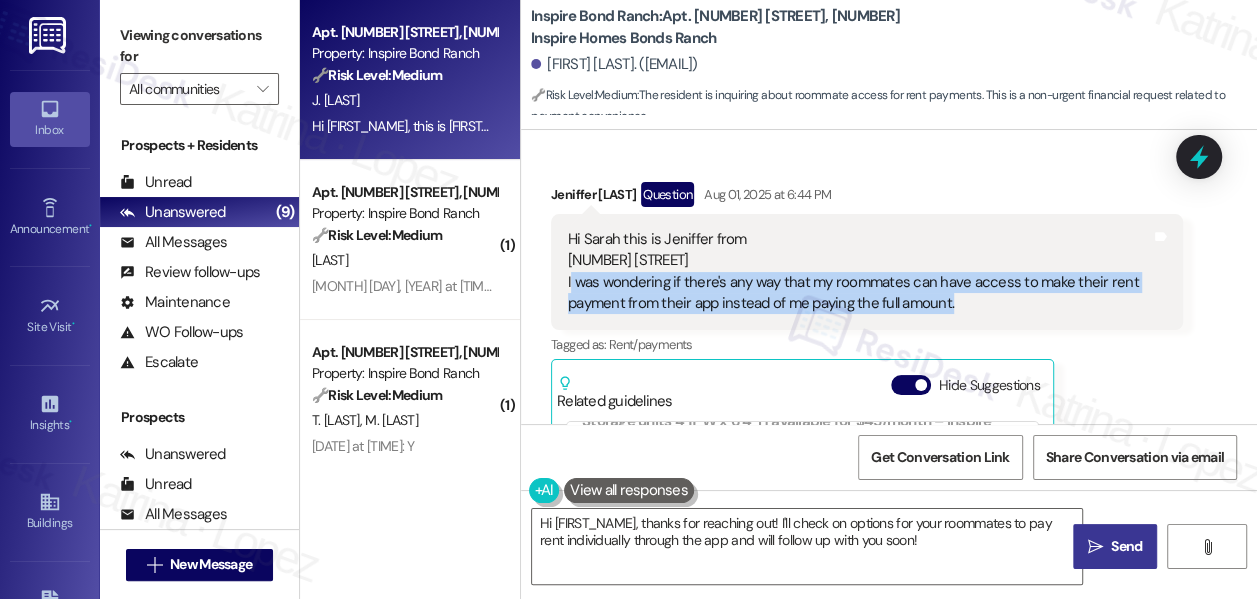 drag, startPoint x: 996, startPoint y: 307, endPoint x: 571, endPoint y: 288, distance: 425.4245 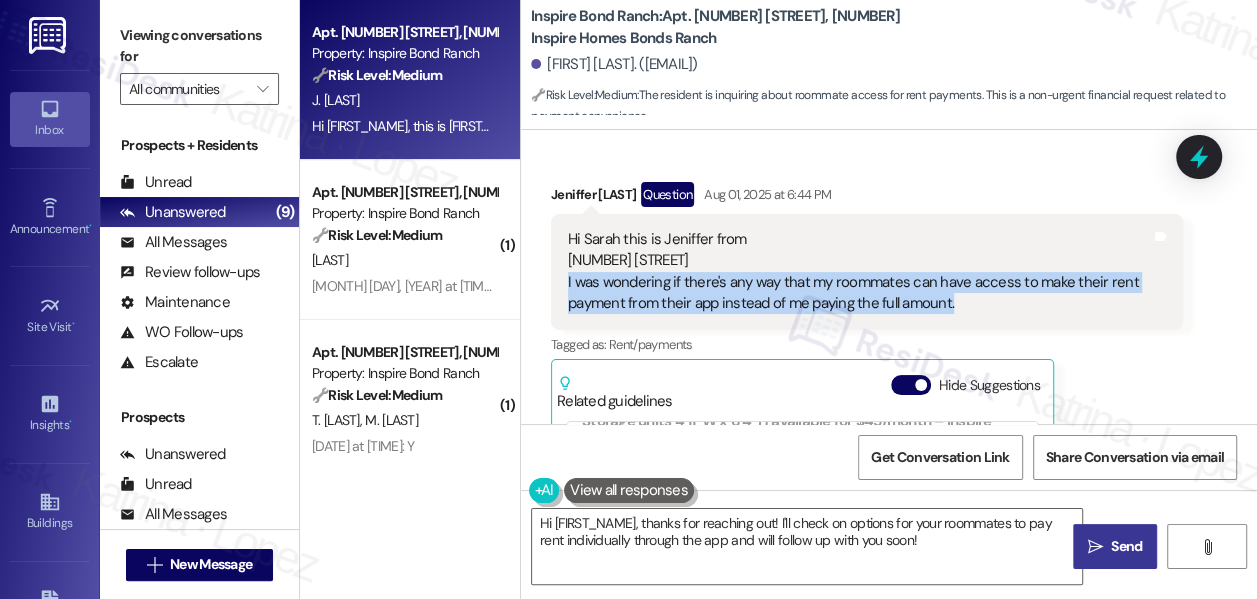 drag, startPoint x: 562, startPoint y: 278, endPoint x: 1059, endPoint y: 311, distance: 498.09436 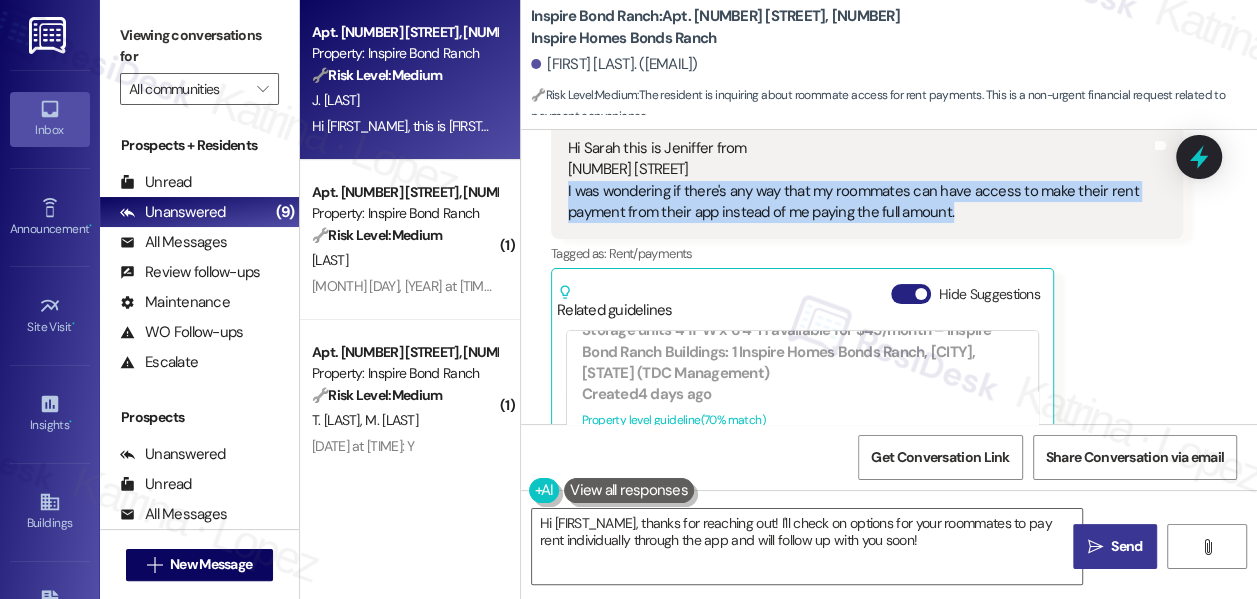 scroll, scrollTop: 309, scrollLeft: 0, axis: vertical 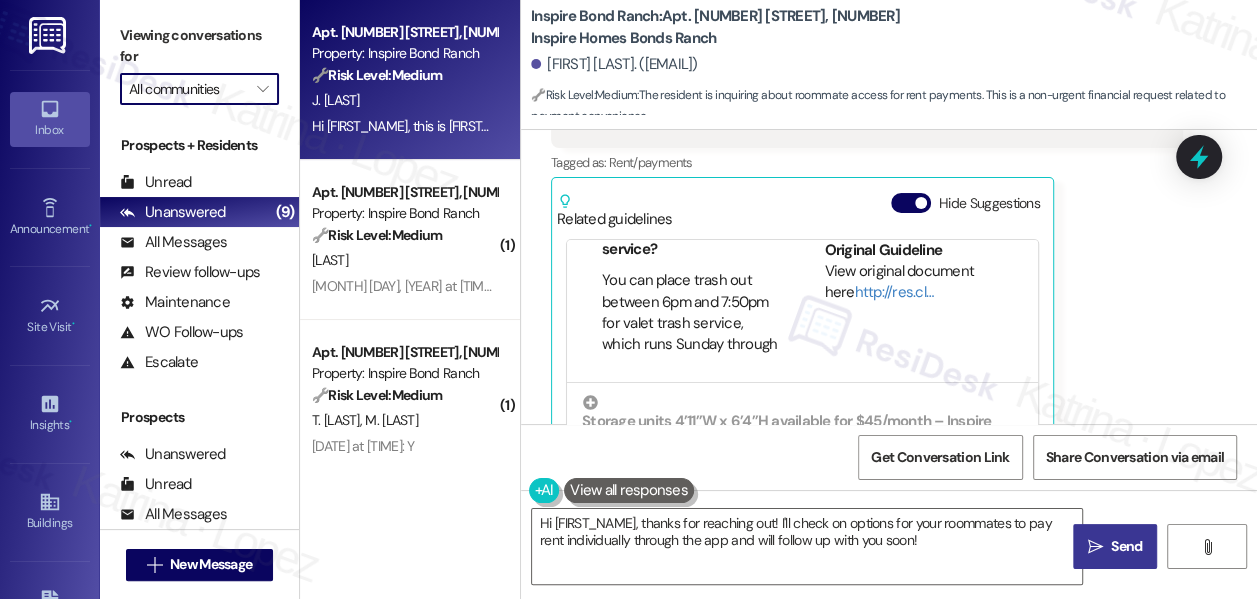 click on "All communities" at bounding box center (188, 89) 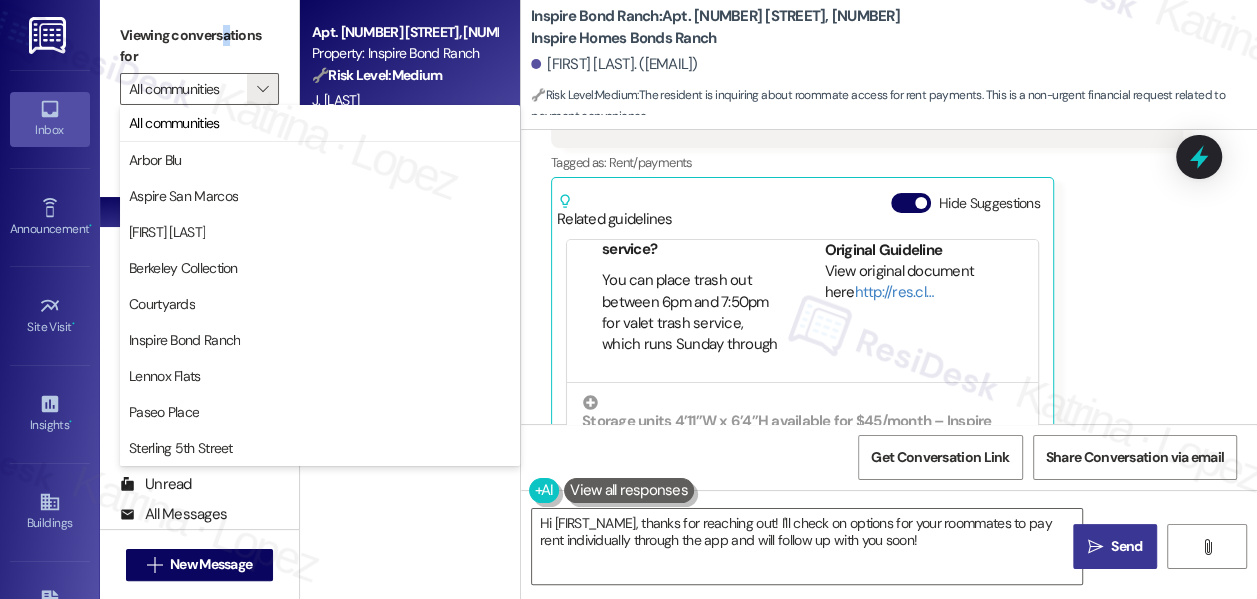 click on "Viewing conversations for" at bounding box center [199, 46] 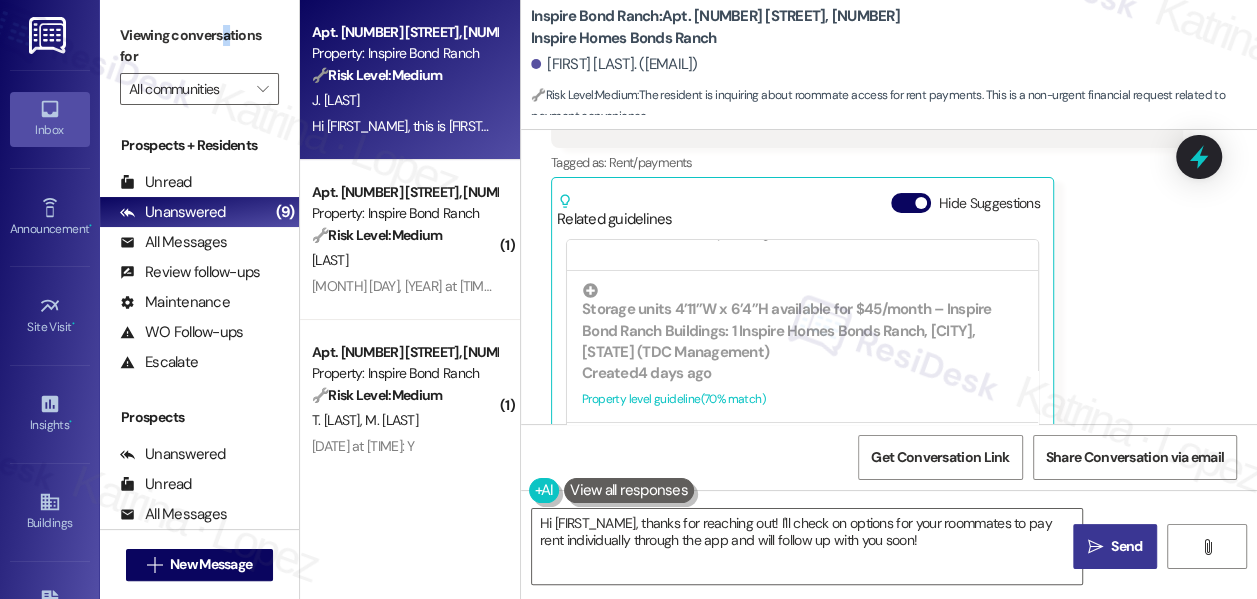 scroll, scrollTop: 448, scrollLeft: 0, axis: vertical 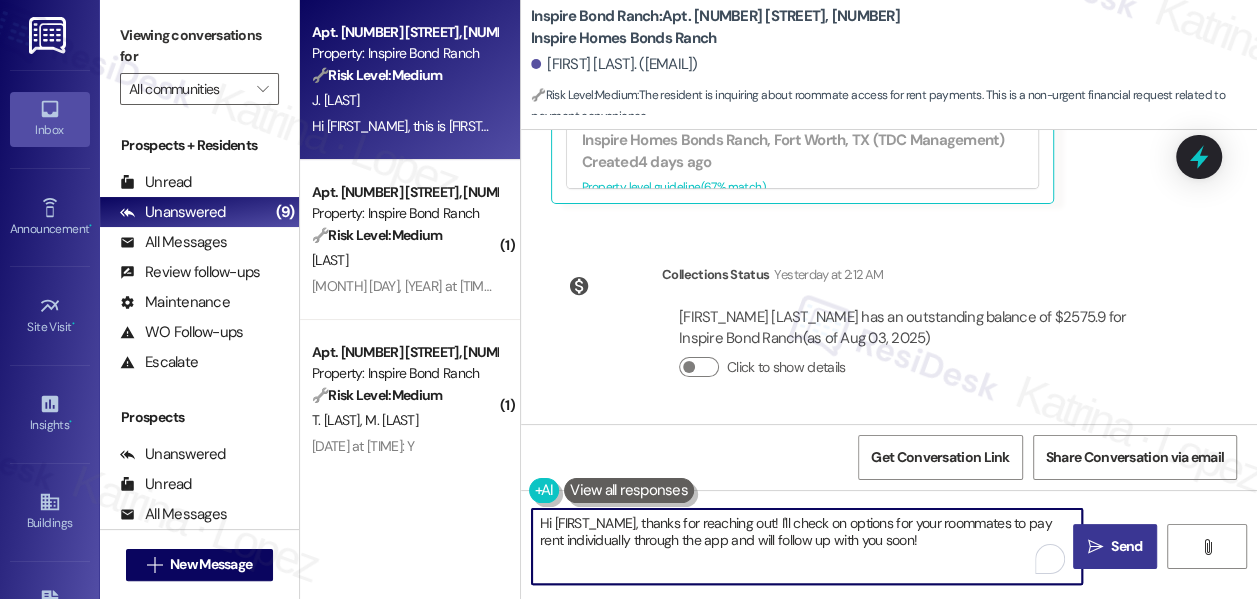 drag, startPoint x: 711, startPoint y: 524, endPoint x: 957, endPoint y: 551, distance: 247.47726 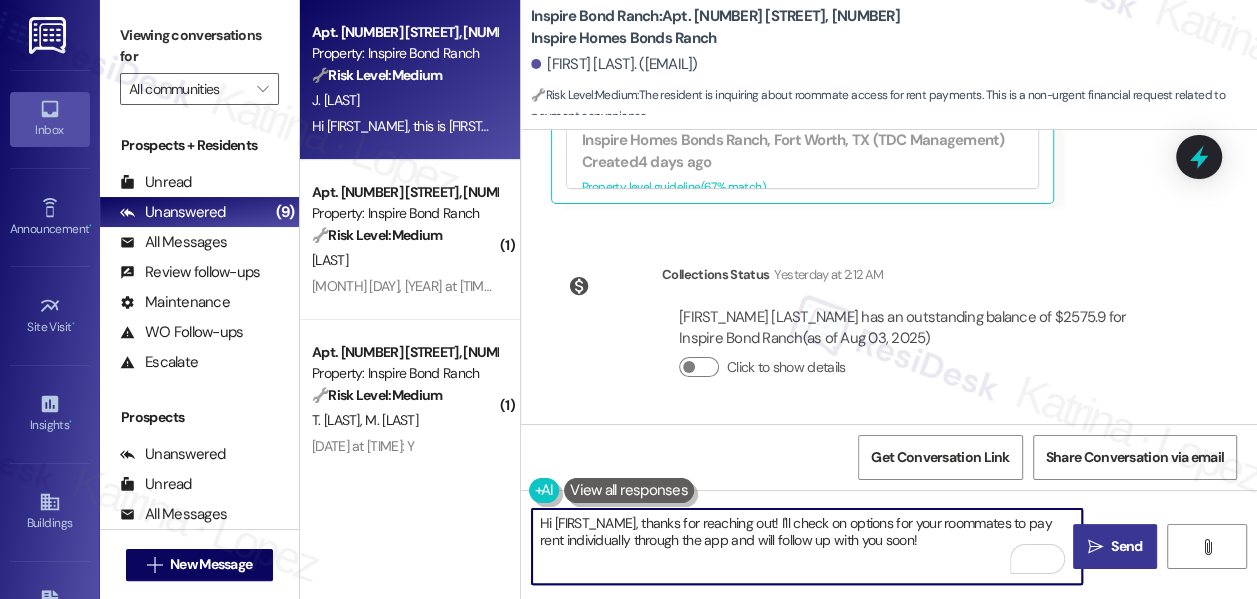 click on "Hi {{first_name}}, thanks for reaching out! I'll check on options for your roommates to pay rent individually through the app and will follow up with you soon!" at bounding box center (807, 546) 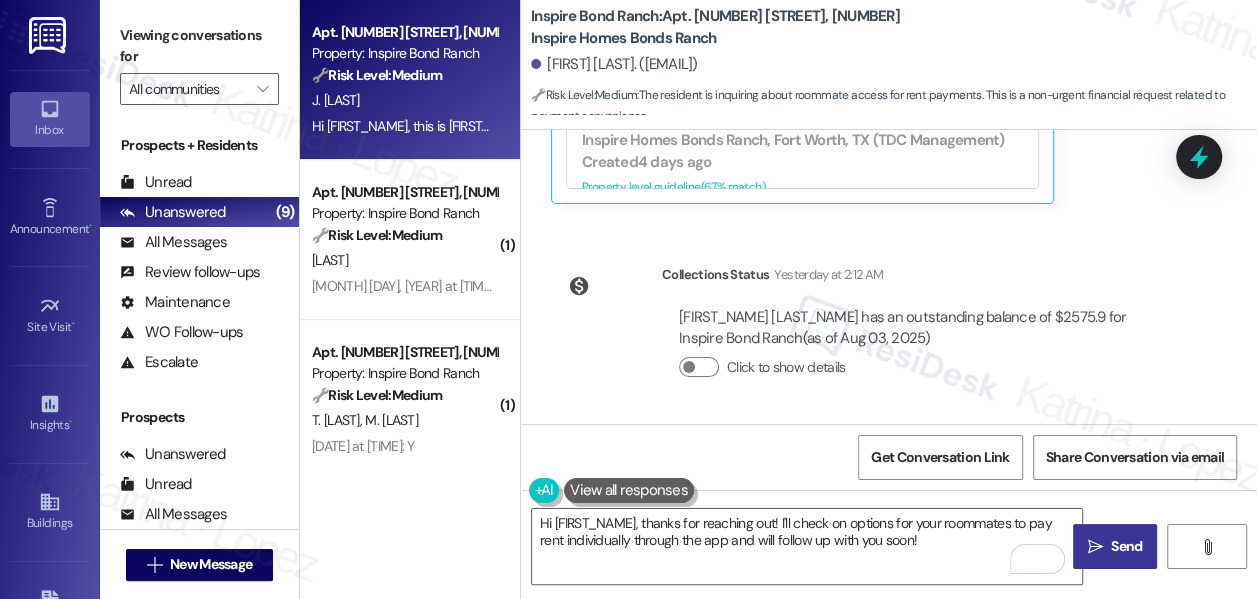 click on "Viewing conversations for" at bounding box center (199, 46) 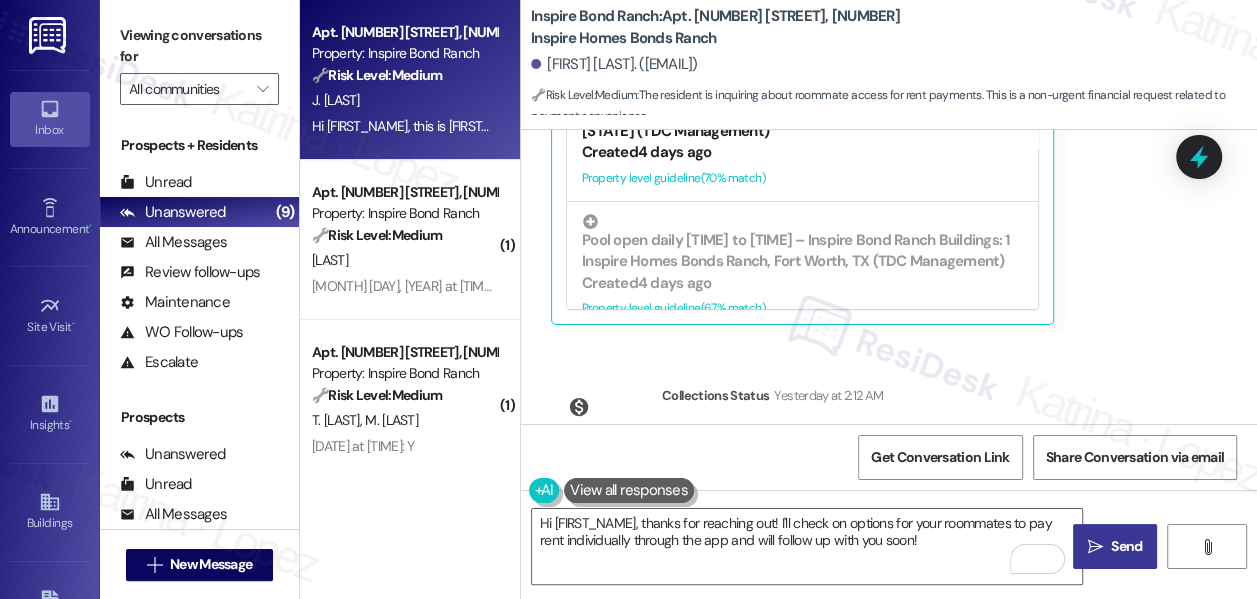 scroll, scrollTop: 308, scrollLeft: 0, axis: vertical 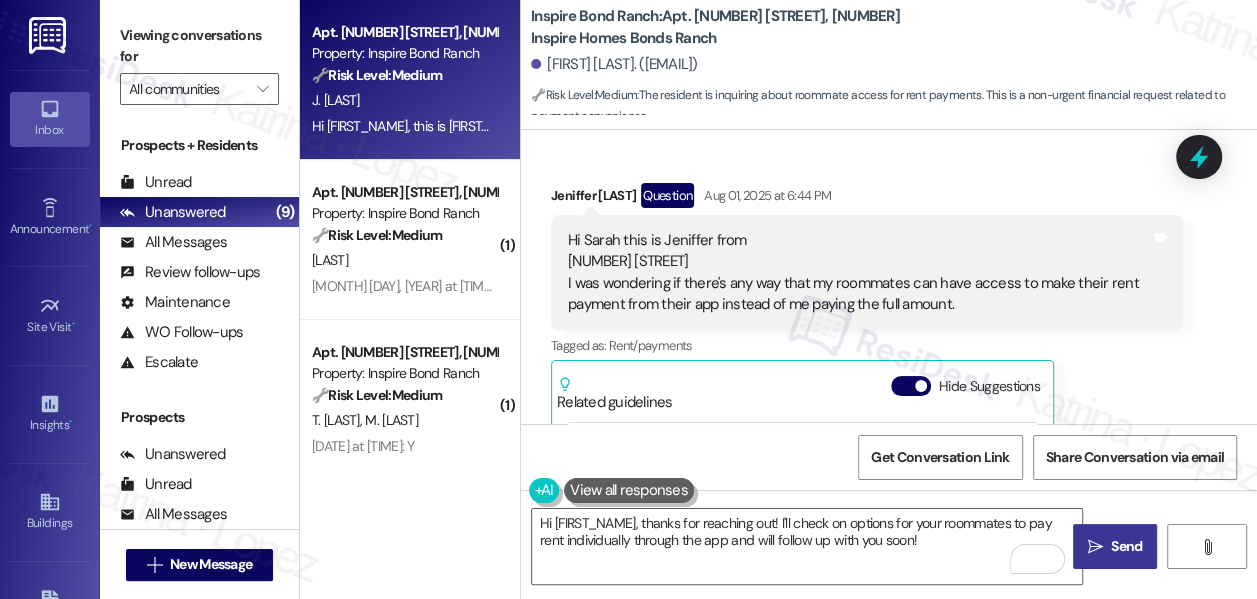 click on "Hi Sarah this is Jeniffer from
10114 Yaupon Ranch DR
I was wondering if there's any way that my roommates can have access to make their rent payment from their app instead of me paying the full amount." at bounding box center [859, 273] 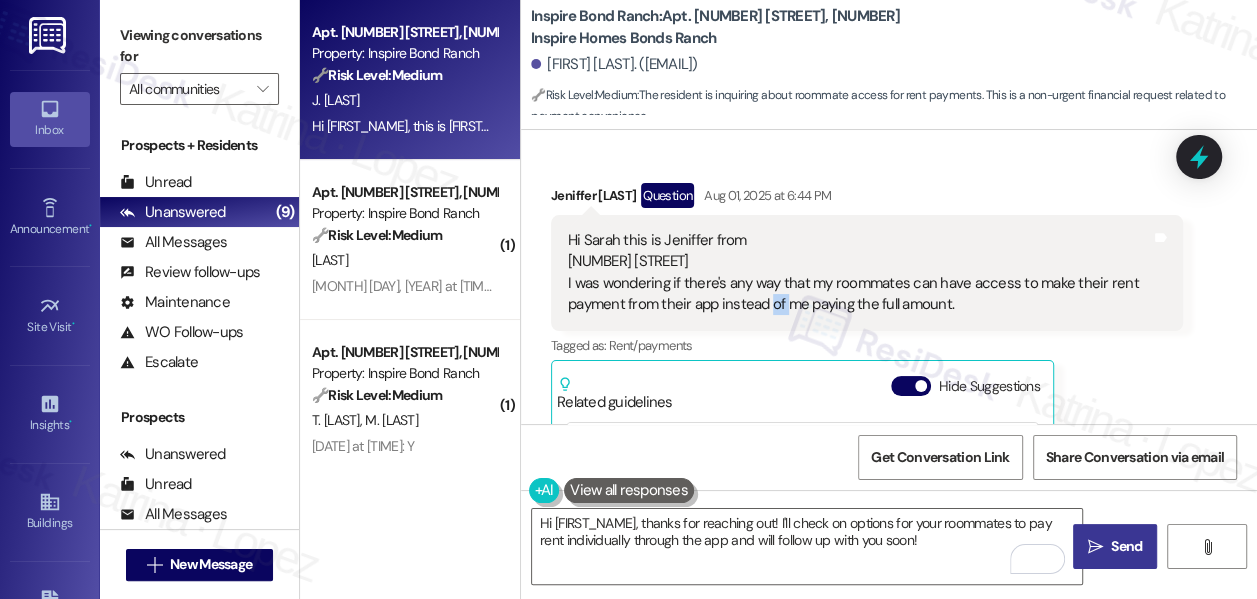 click on "Hi Sarah this is Jeniffer from
10114 Yaupon Ranch DR
I was wondering if there's any way that my roommates can have access to make their rent payment from their app instead of me paying the full amount." at bounding box center (859, 273) 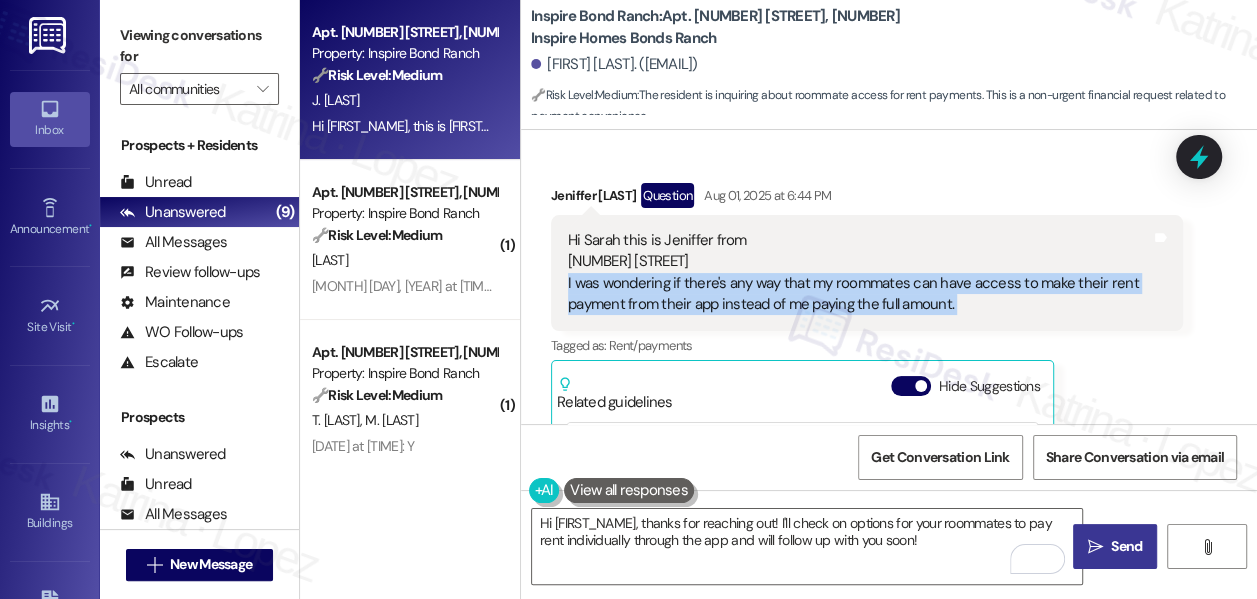 click on "Hi Sarah this is Jeniffer from
10114 Yaupon Ranch DR
I was wondering if there's any way that my roommates can have access to make their rent payment from their app instead of me paying the full amount." at bounding box center (859, 273) 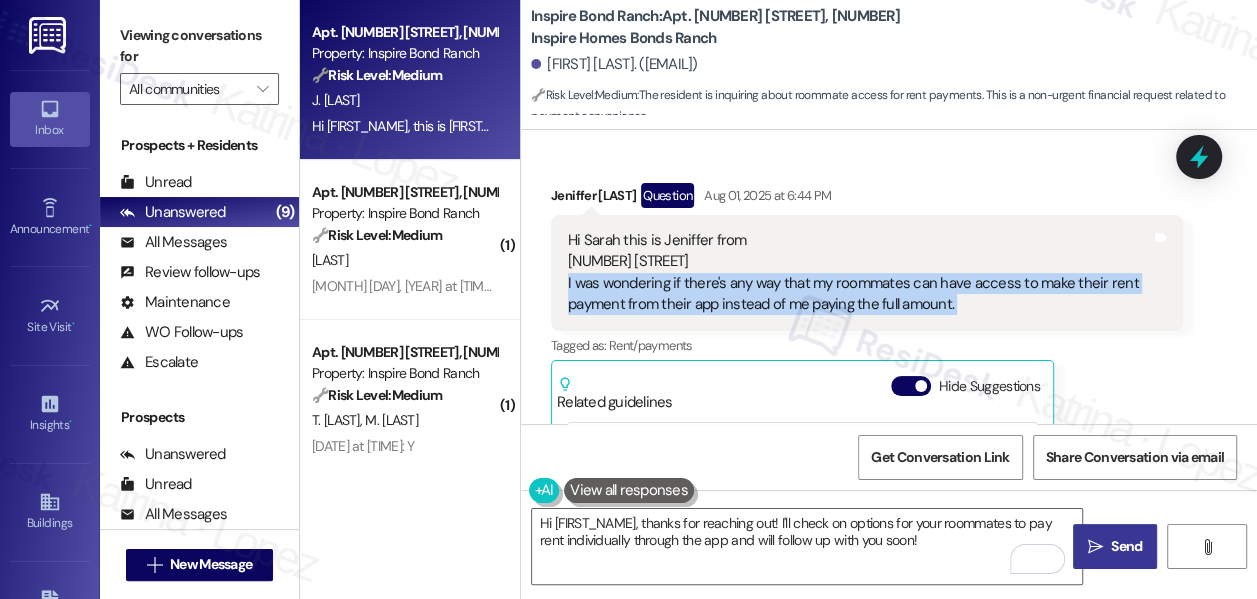 copy on "I was wondering if there's any way that my roommates can have access to make their rent payment from their app instead of me paying the full amount. Tags and notes" 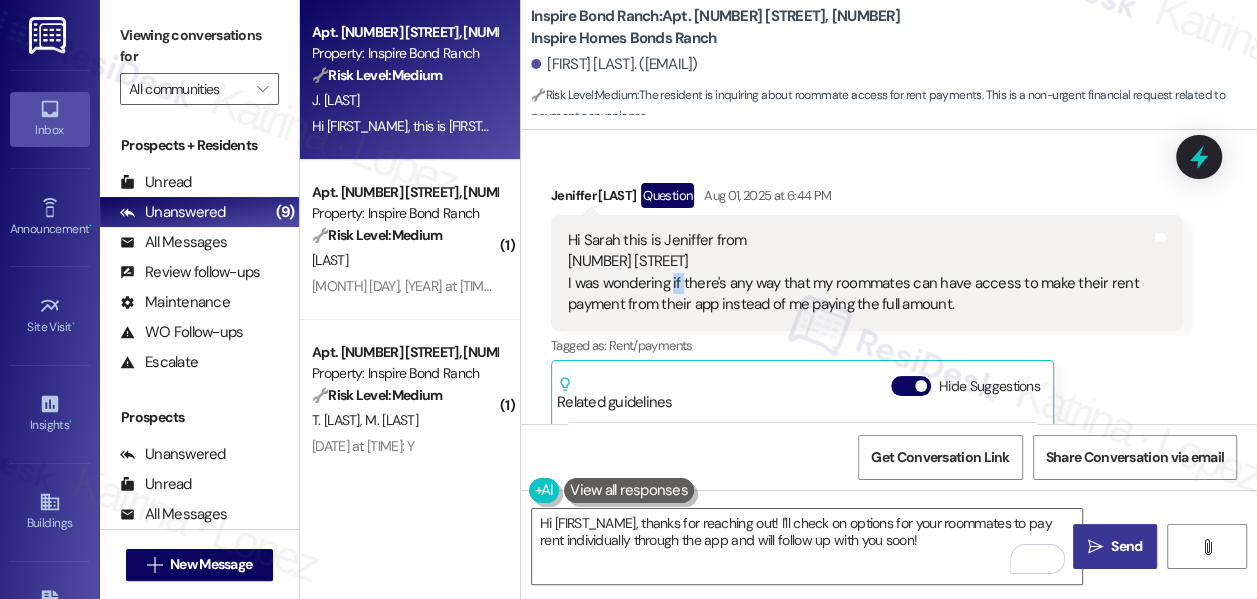 click on "Hi Sarah this is Jeniffer from
10114 Yaupon Ranch DR
I was wondering if there's any way that my roommates can have access to make their rent payment from their app instead of me paying the full amount." at bounding box center [859, 273] 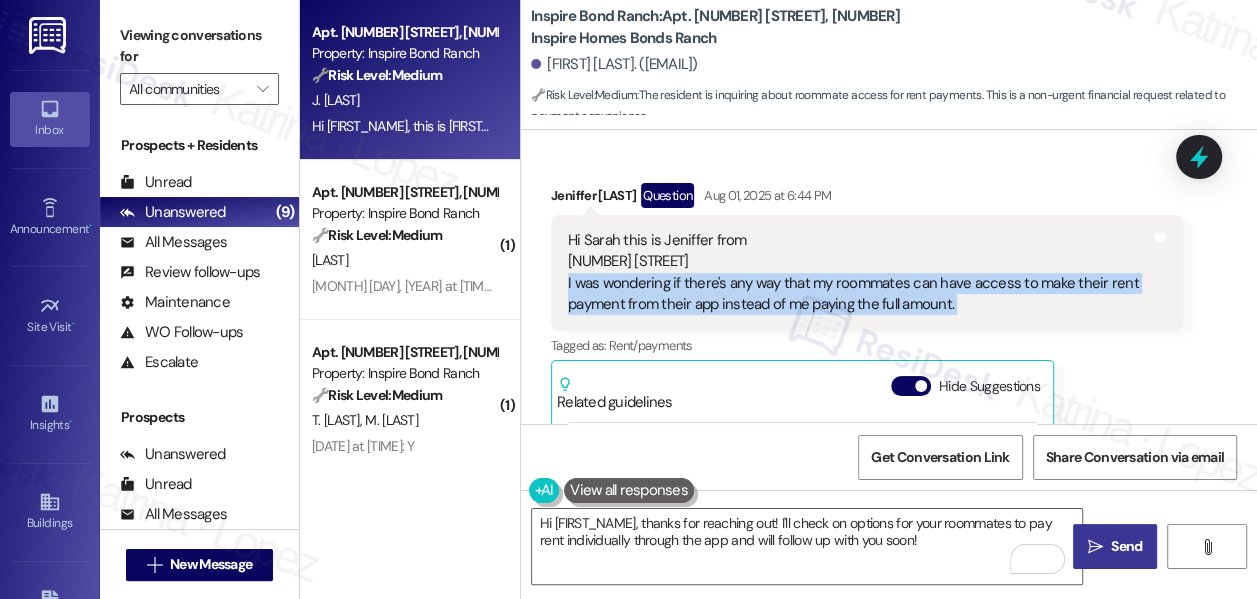 click on "Hi Sarah this is Jeniffer from
10114 Yaupon Ranch DR
I was wondering if there's any way that my roommates can have access to make their rent payment from their app instead of me paying the full amount." at bounding box center (859, 273) 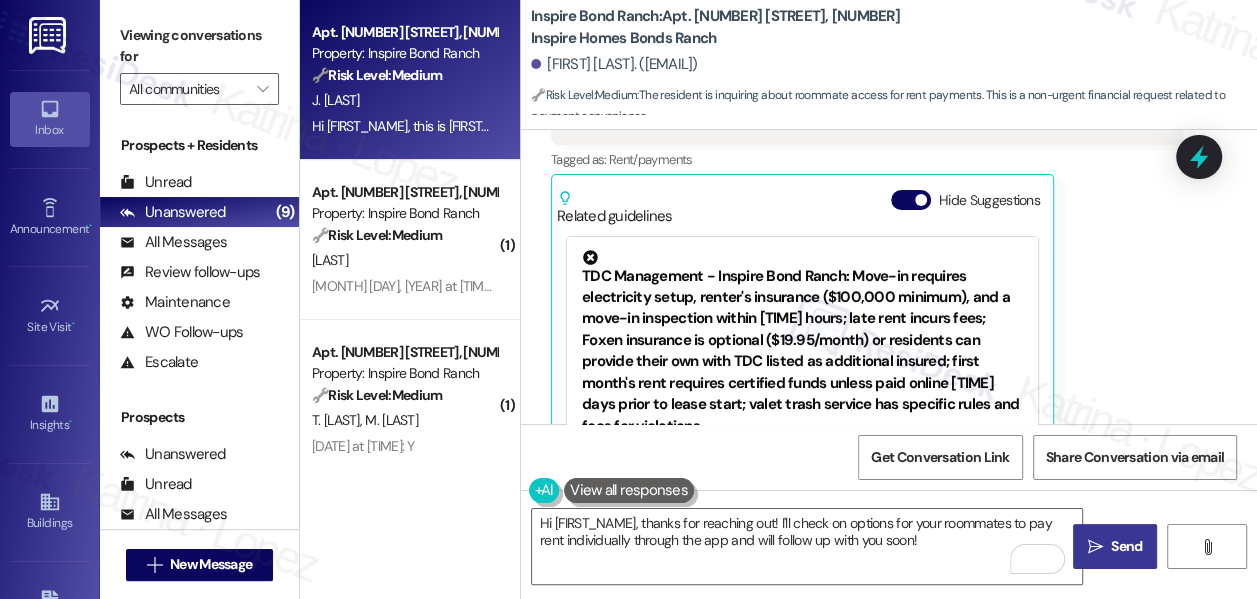 scroll, scrollTop: 308, scrollLeft: 0, axis: vertical 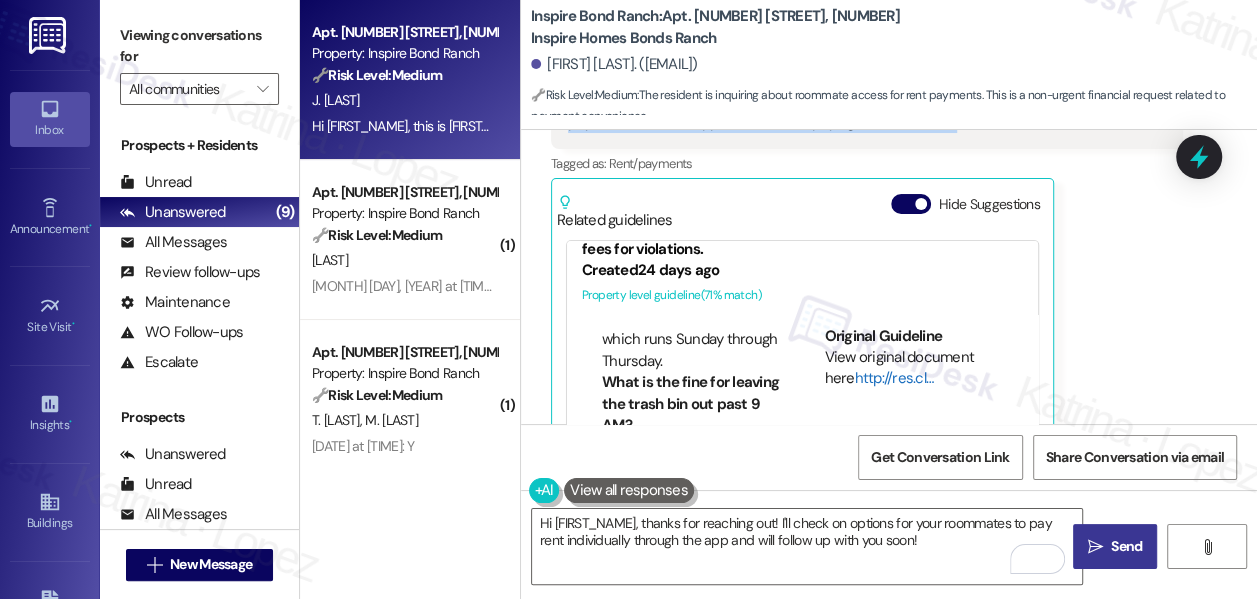click on "http://res.cl…" at bounding box center (893, 378) 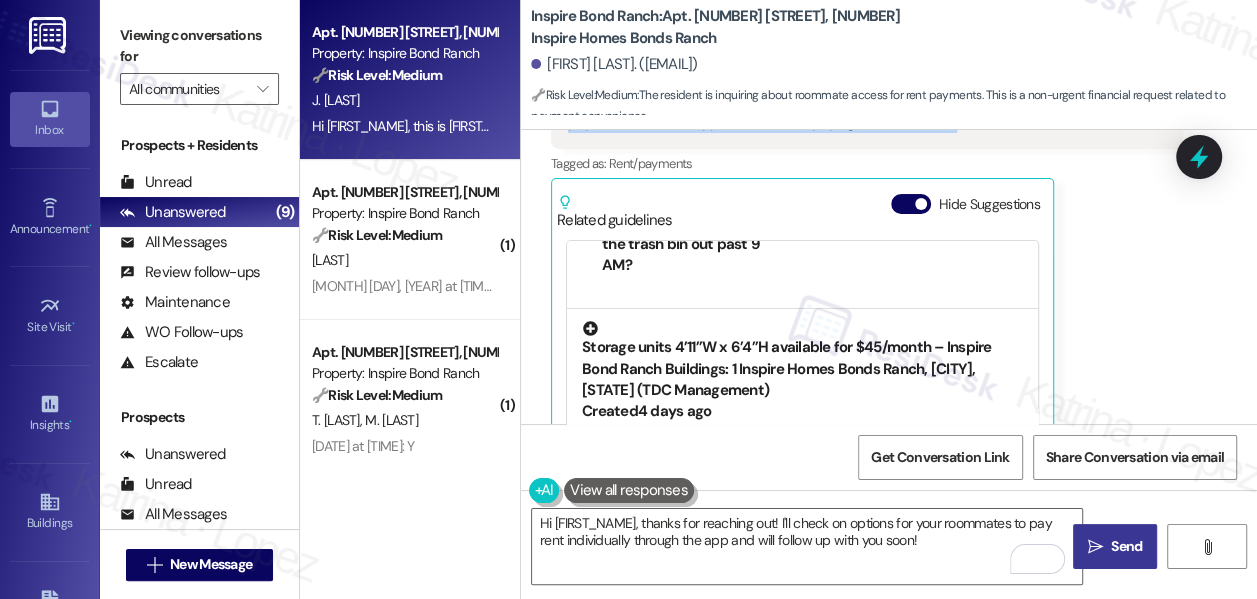 scroll, scrollTop: 448, scrollLeft: 0, axis: vertical 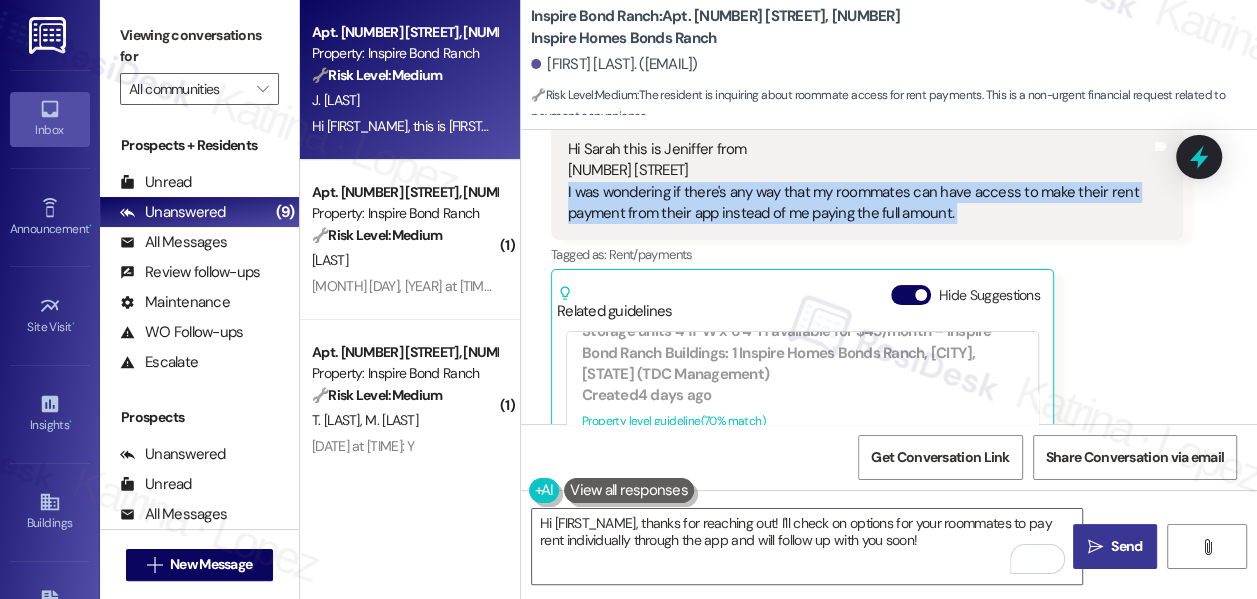 click on "Hi Sarah this is Jeniffer from
10114 Yaupon Ranch DR
I was wondering if there's any way that my roommates can have access to make their rent payment from their app instead of me paying the full amount." at bounding box center [859, 182] 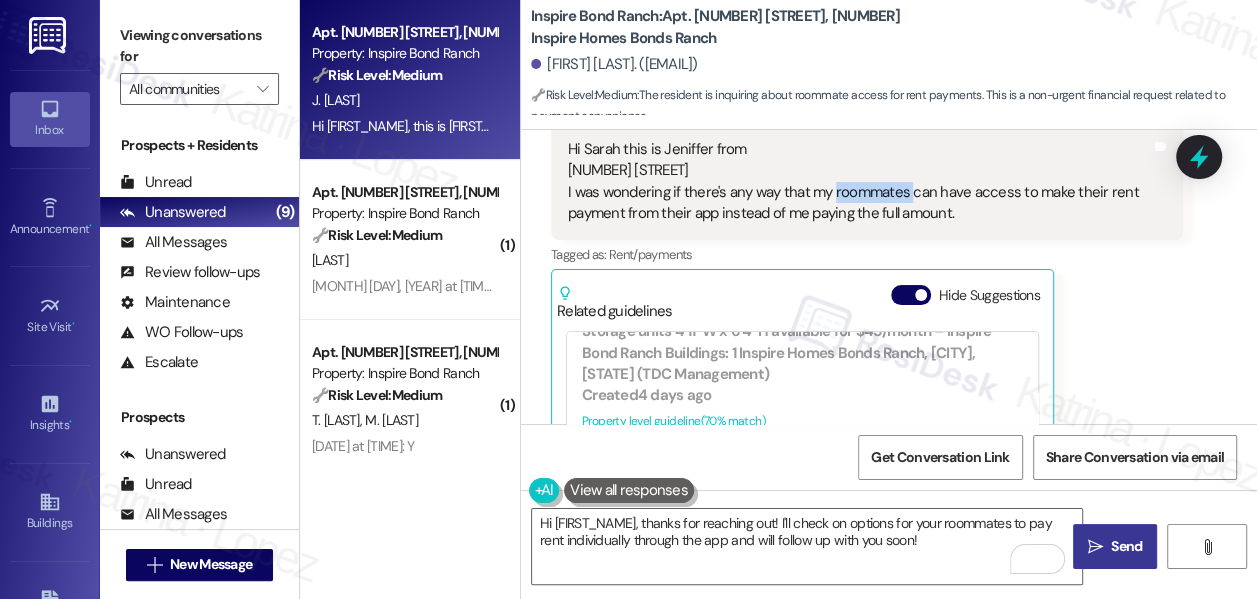 click on "Hi Sarah this is Jeniffer from
10114 Yaupon Ranch DR
I was wondering if there's any way that my roommates can have access to make their rent payment from their app instead of me paying the full amount." at bounding box center (859, 182) 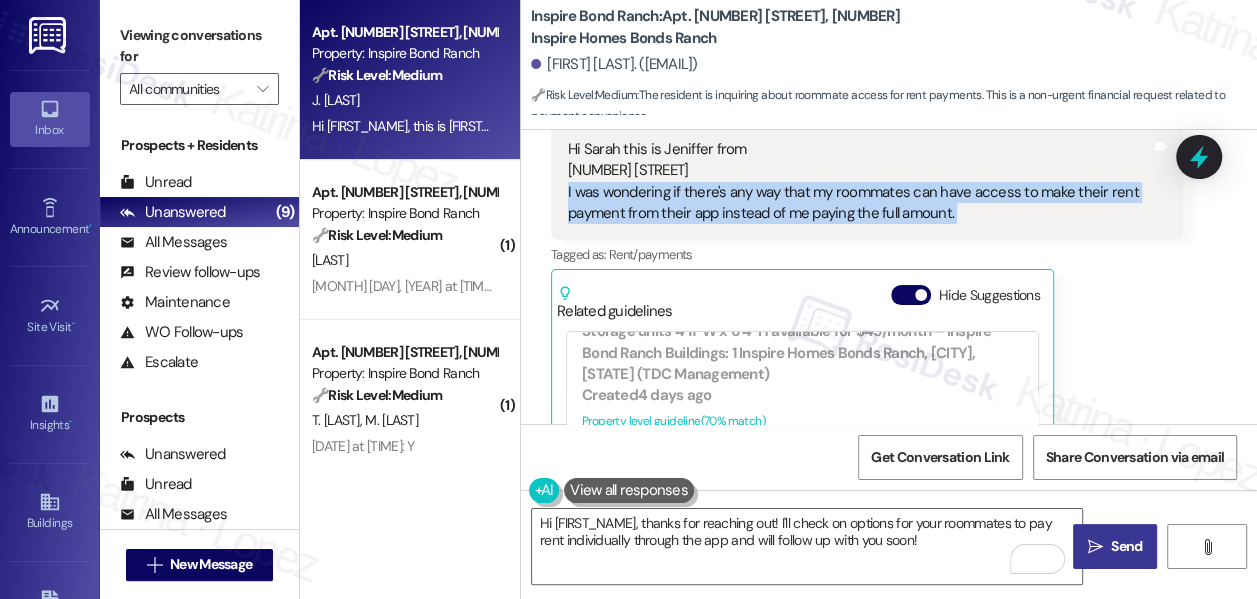 click on "Hi Sarah this is Jeniffer from
10114 Yaupon Ranch DR
I was wondering if there's any way that my roommates can have access to make their rent payment from their app instead of me paying the full amount." at bounding box center [859, 182] 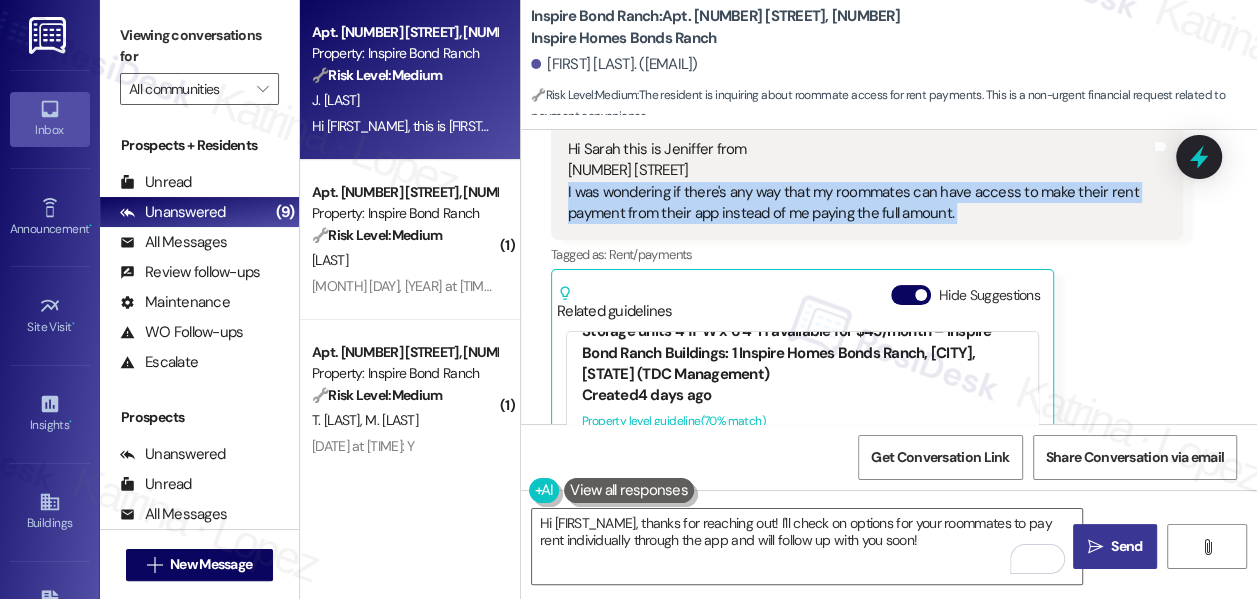 scroll, scrollTop: 266, scrollLeft: 0, axis: vertical 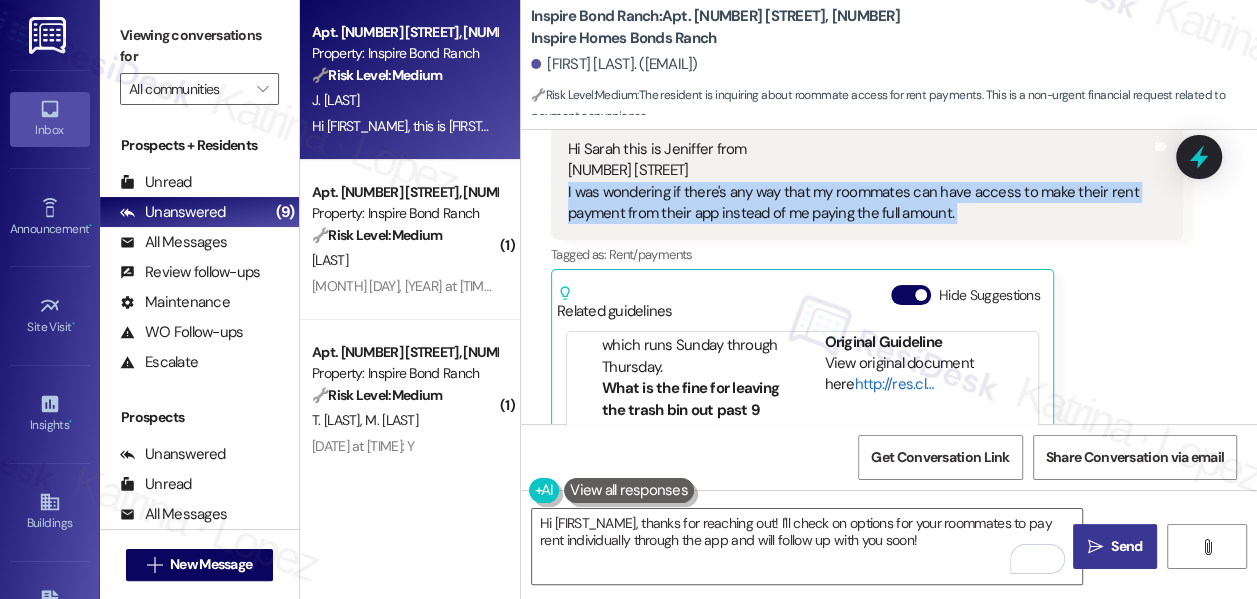 click on "http://res.cl…" at bounding box center [893, 384] 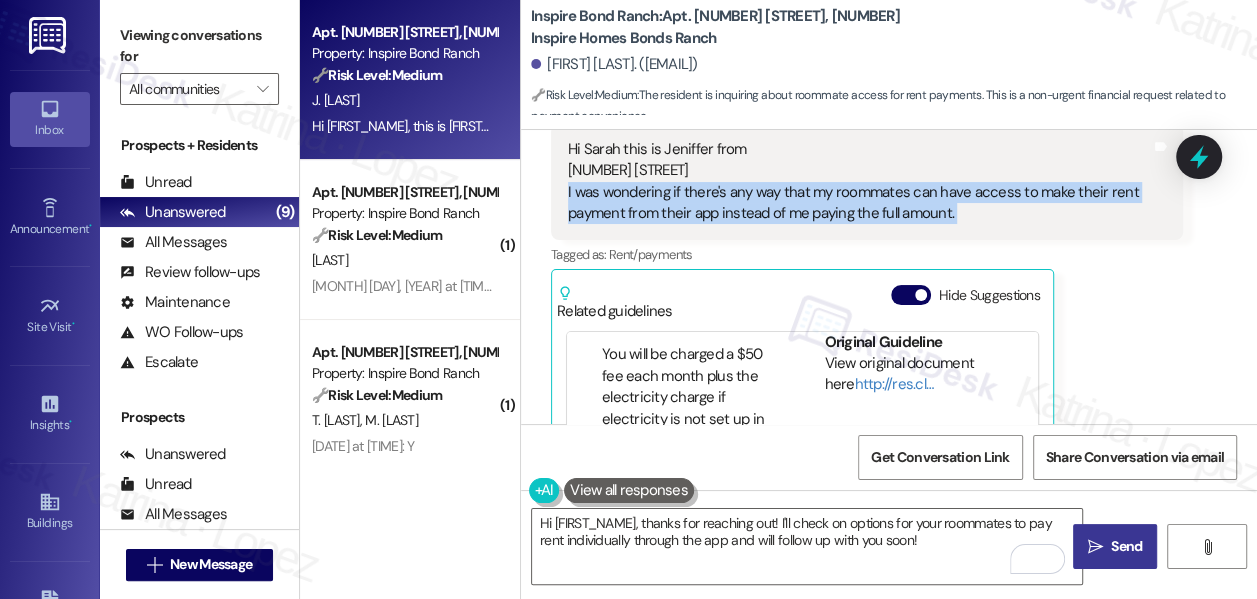 scroll, scrollTop: 1446, scrollLeft: 0, axis: vertical 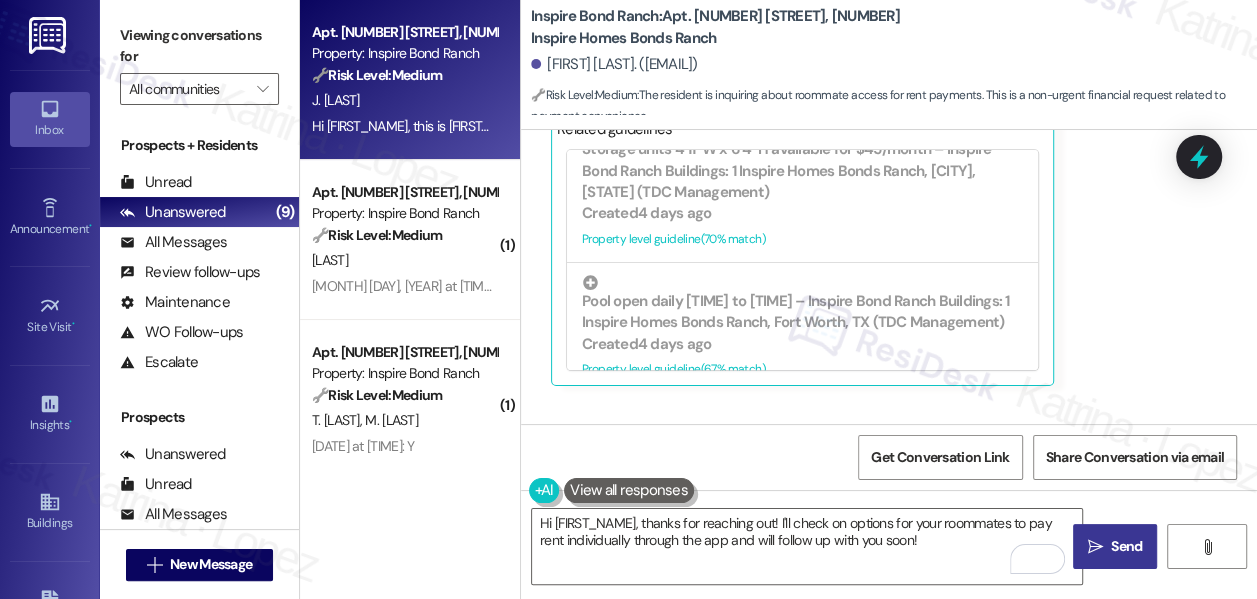drag, startPoint x: 138, startPoint y: 36, endPoint x: 207, endPoint y: 55, distance: 71.568146 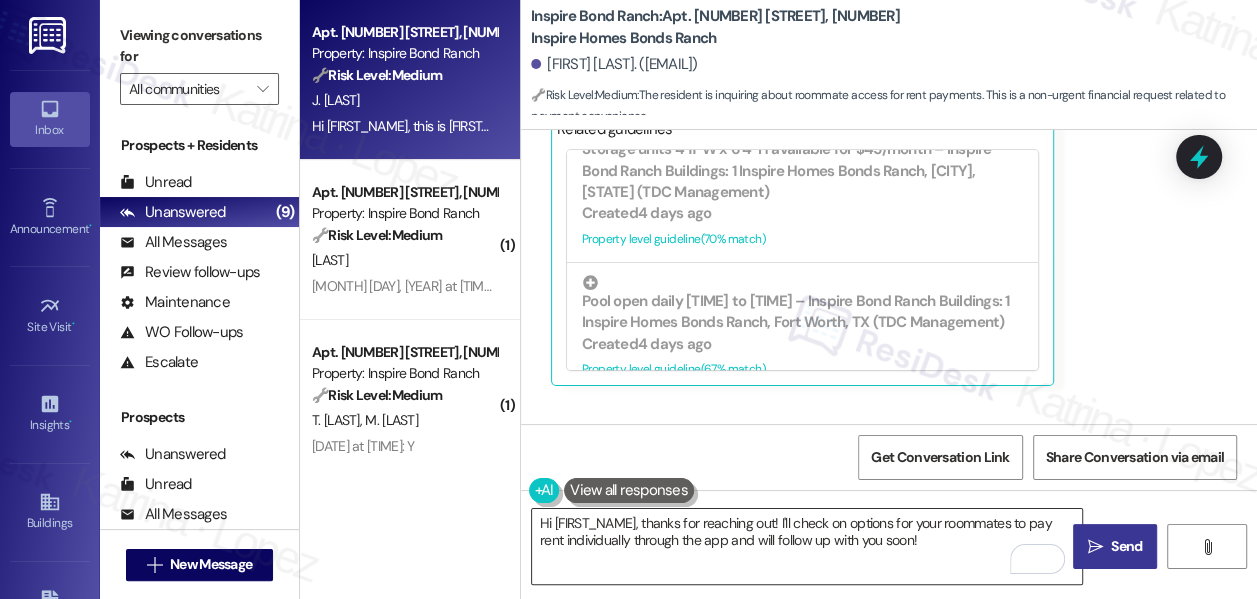 click on "Hi {{first_name}}, thanks for reaching out! I'll check on options for your roommates to pay rent individually through the app and will follow up with you soon!" at bounding box center [807, 546] 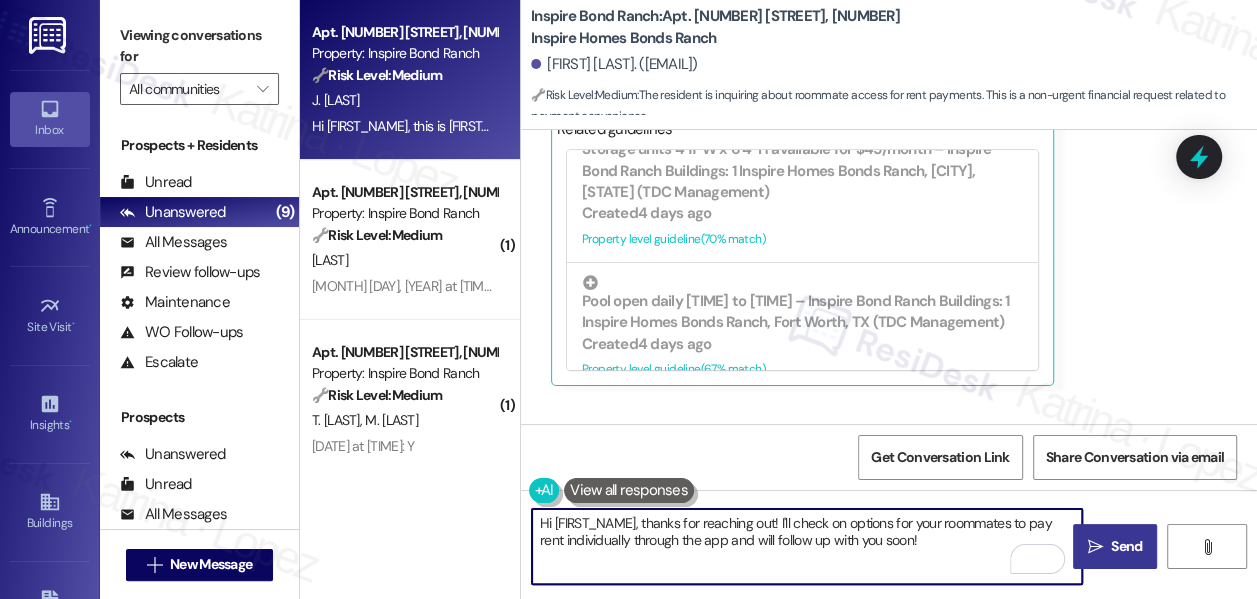 click on "Hi {{first_name}}, thanks for reaching out! I'll check on options for your roommates to pay rent individually through the app and will follow up with you soon!" at bounding box center [807, 546] 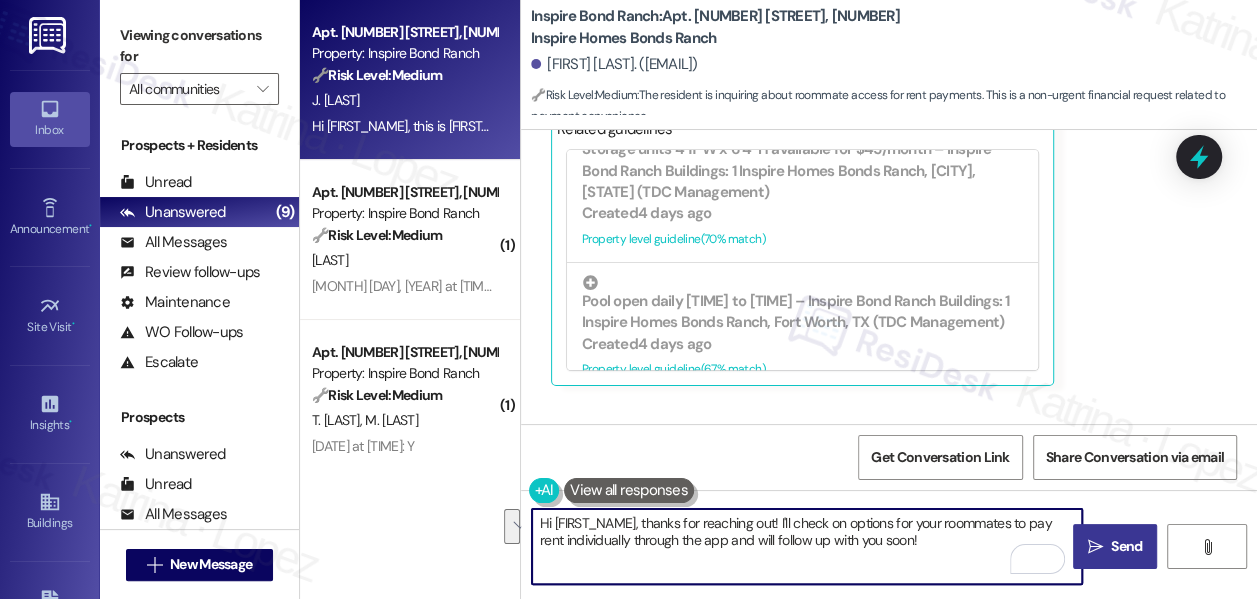 paste on "[Resident Name], thanks for reaching out! I understand wanting your roommates to be able to make their own rent payments — that’s a very reasonable request. I’ll check with the site team about this and will get back to you once I have more info." 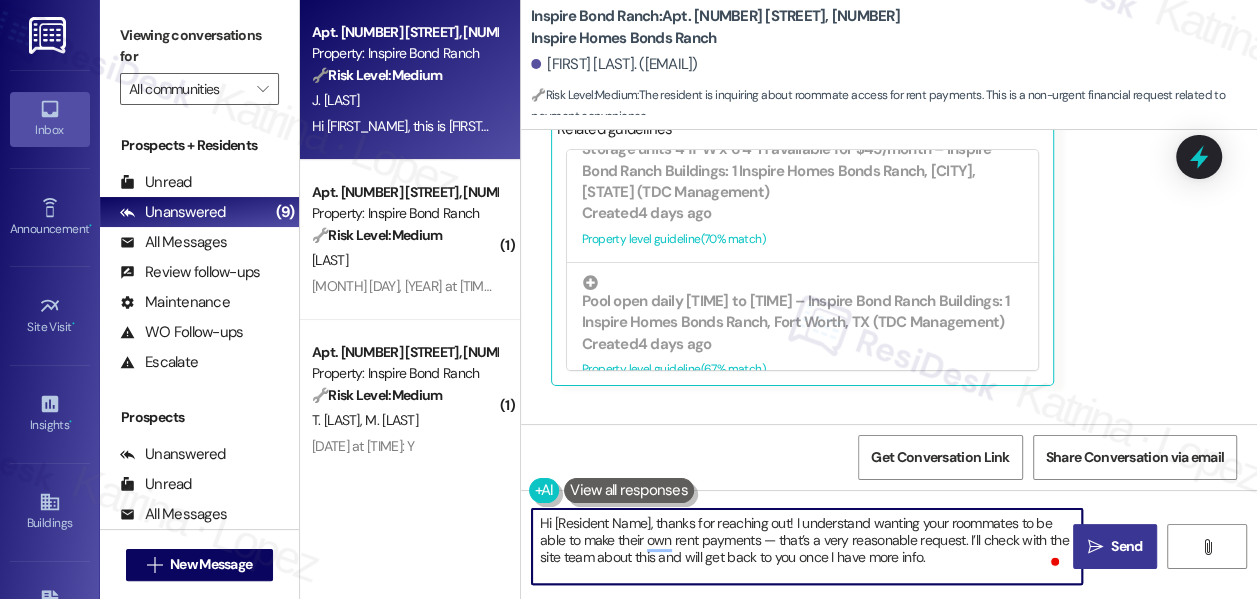 click on "Jeniffer Garcia. (jengm95@gmail.com)" at bounding box center [614, 64] 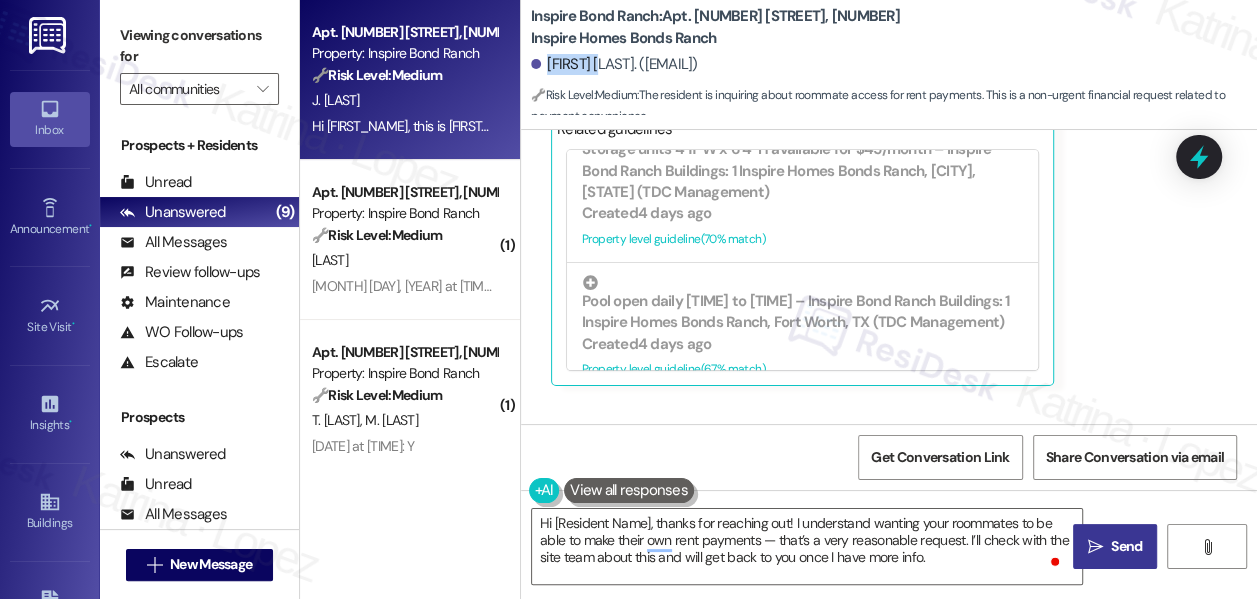 click on "Jeniffer Garcia. (jengm95@gmail.com)" at bounding box center (614, 64) 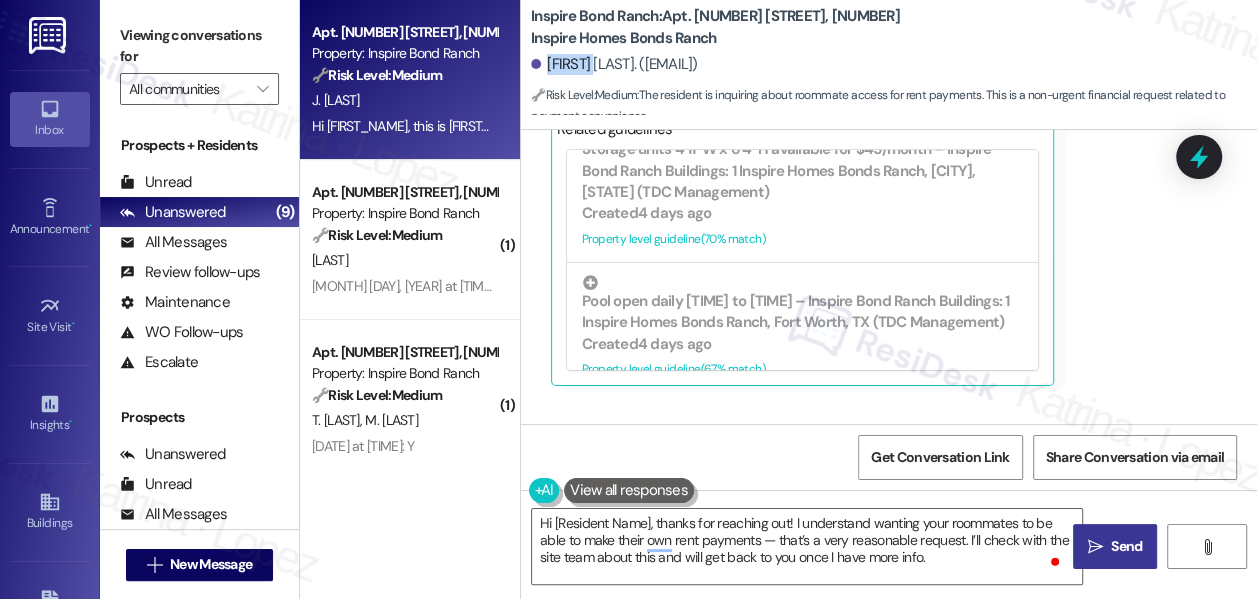 copy on "Jeniffer" 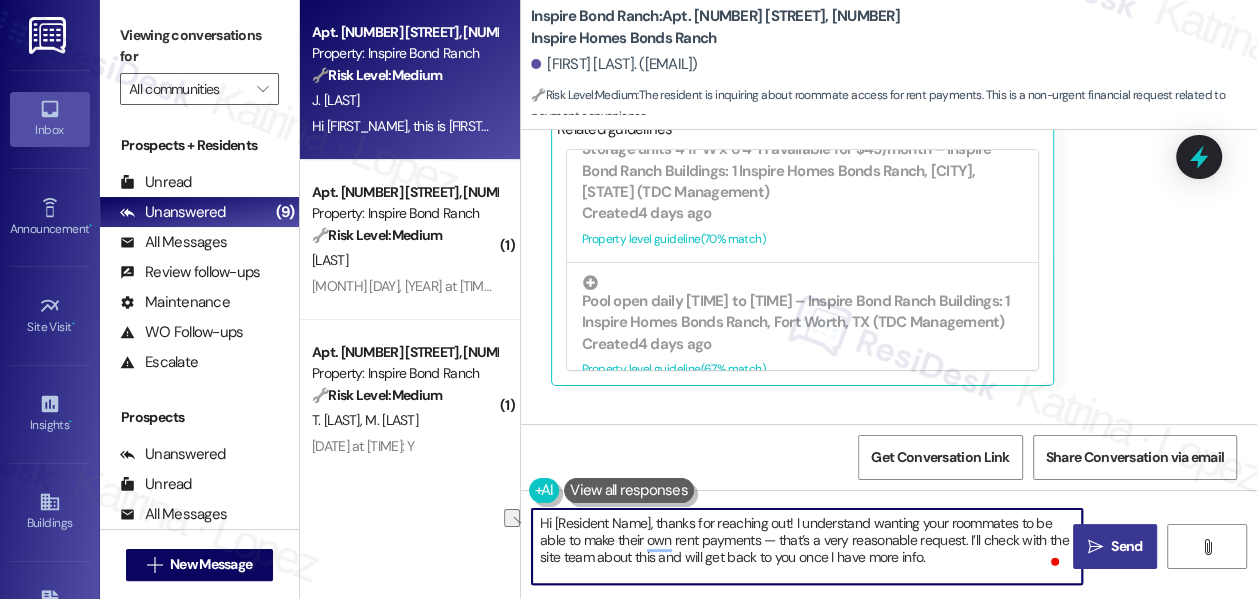 drag, startPoint x: 553, startPoint y: 522, endPoint x: 651, endPoint y: 502, distance: 100.02 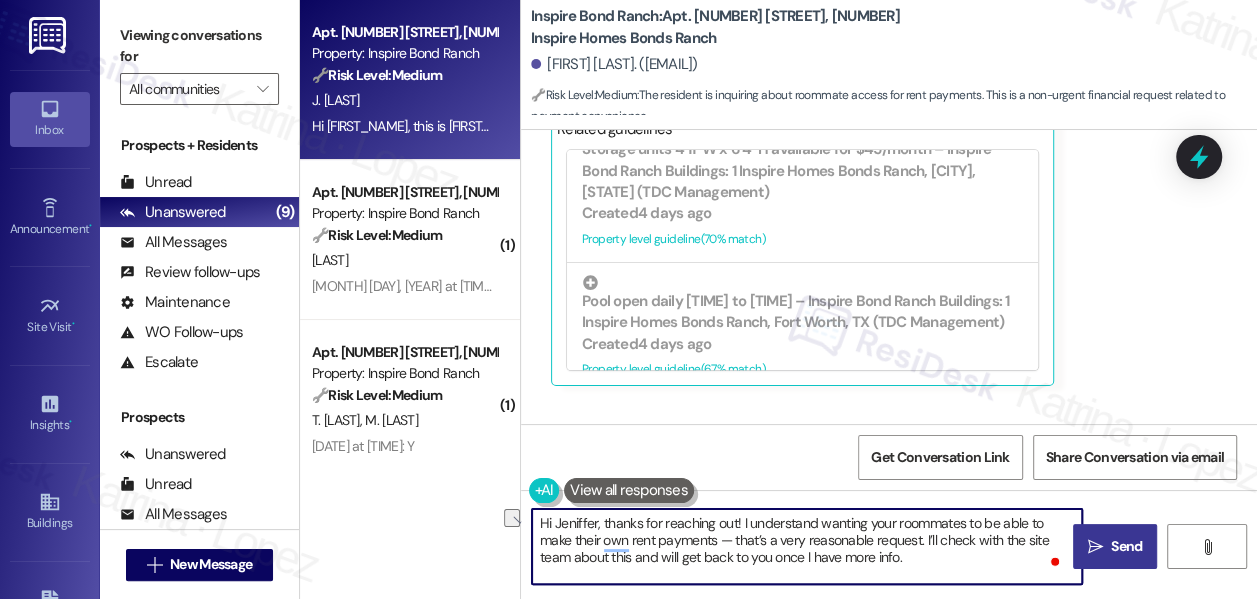 drag, startPoint x: 717, startPoint y: 542, endPoint x: 922, endPoint y: 535, distance: 205.11948 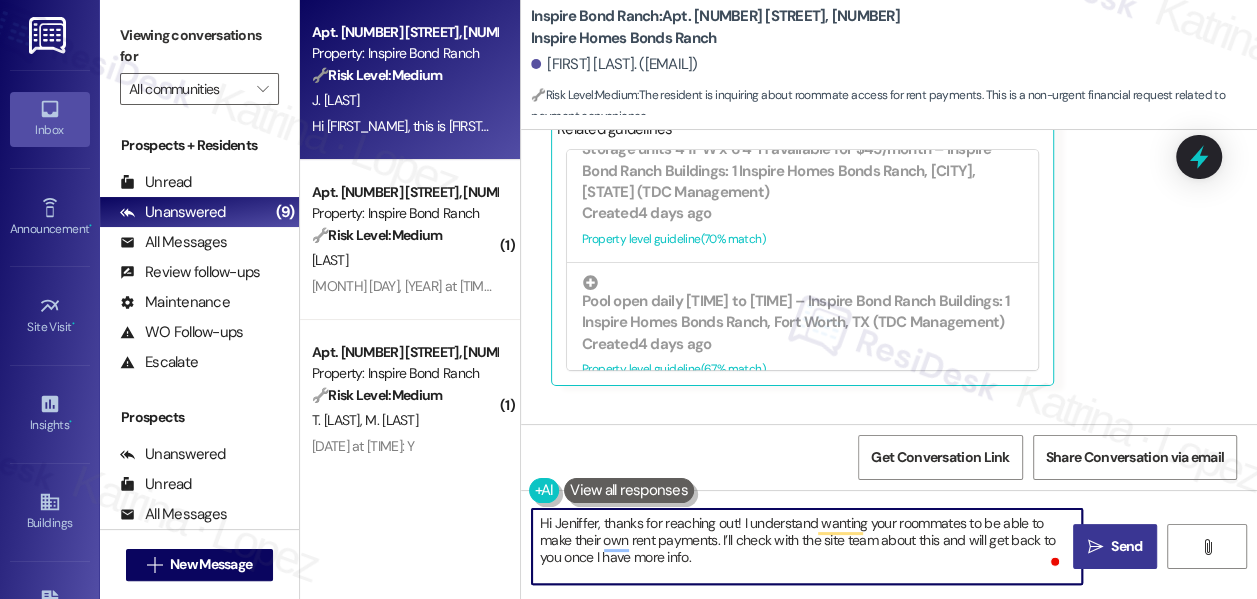 click on "Hi Jeniffer, thanks for reaching out! I understand wanting your roommates to be able to make their own rent payments. I’ll check with the site team about this and will get back to you once I have more info." at bounding box center [807, 546] 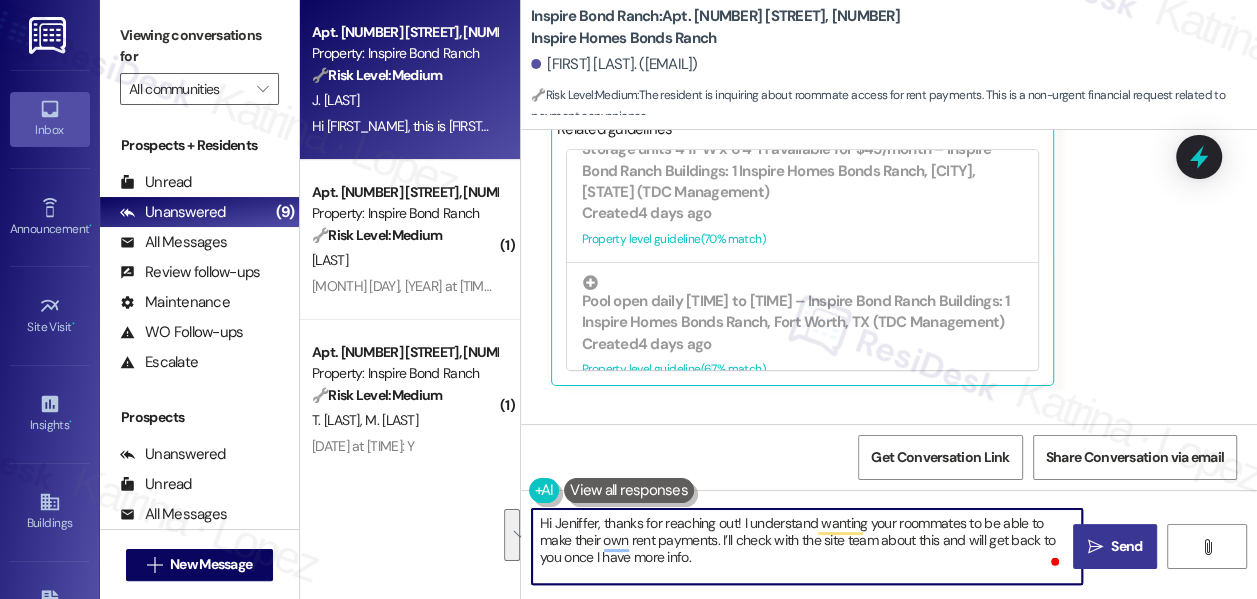 click on "Hi Jeniffer, thanks for reaching out! I understand wanting your roommates to be able to make their own rent payments. I’ll check with the site team about this and will get back to you once I have more info." at bounding box center (807, 546) 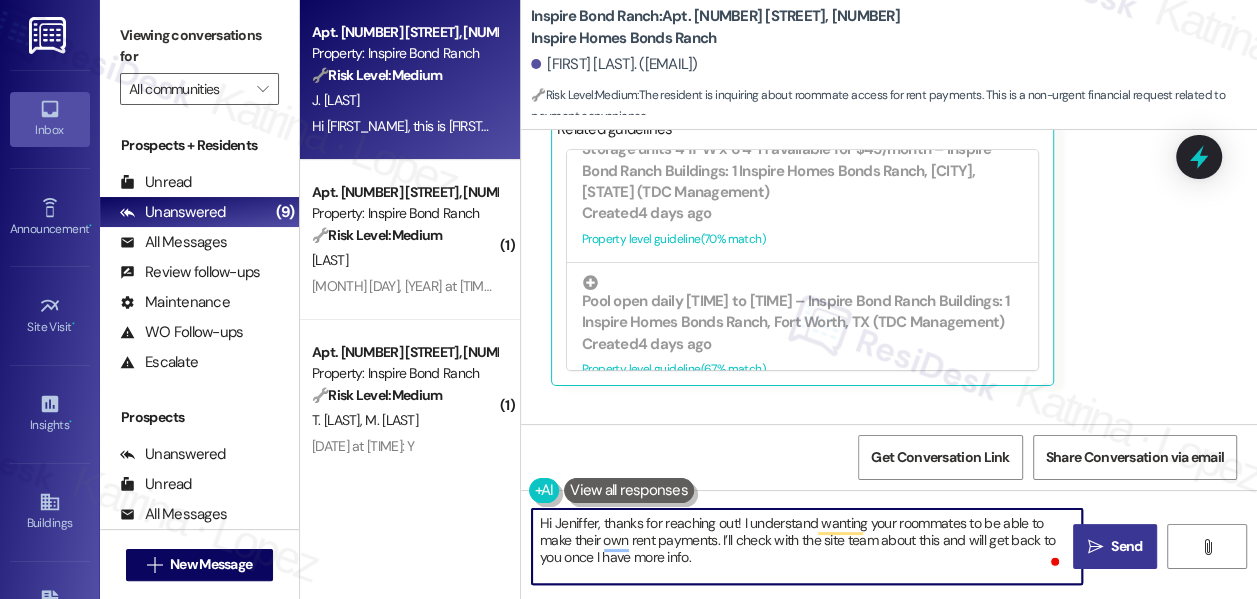 type on "Hi Jeniffer, thanks for reaching out! I understand wanting your roommates to be able to make their own rent payments. I’ll check with the site team about this and will get back to you once I have more info." 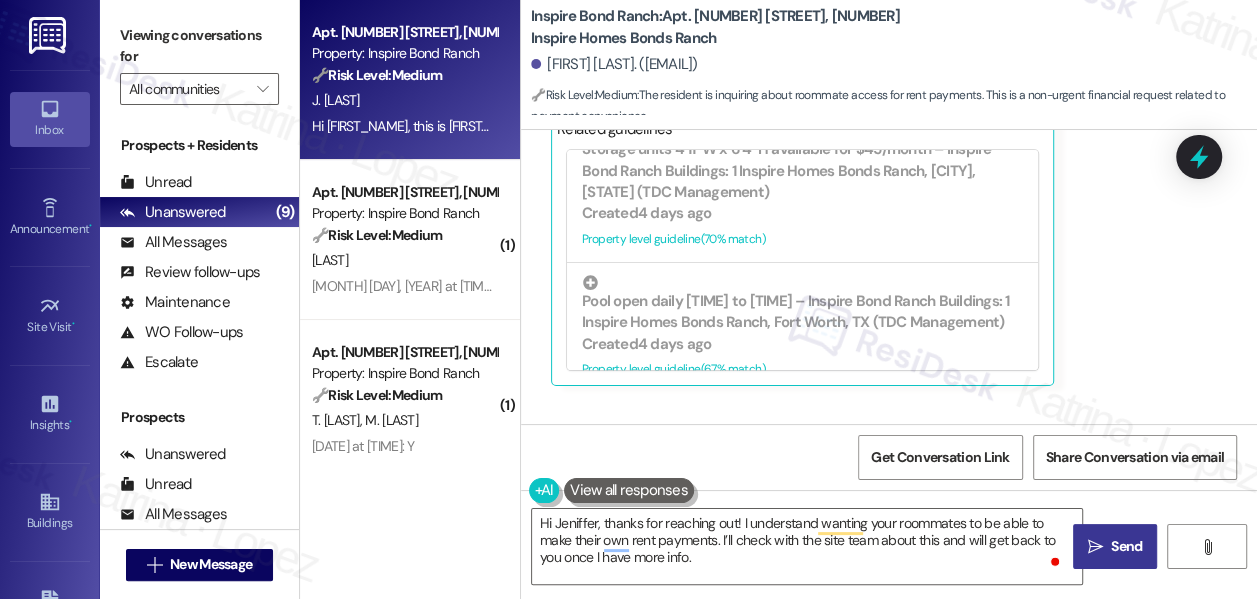 click on "Viewing conversations for" at bounding box center (199, 46) 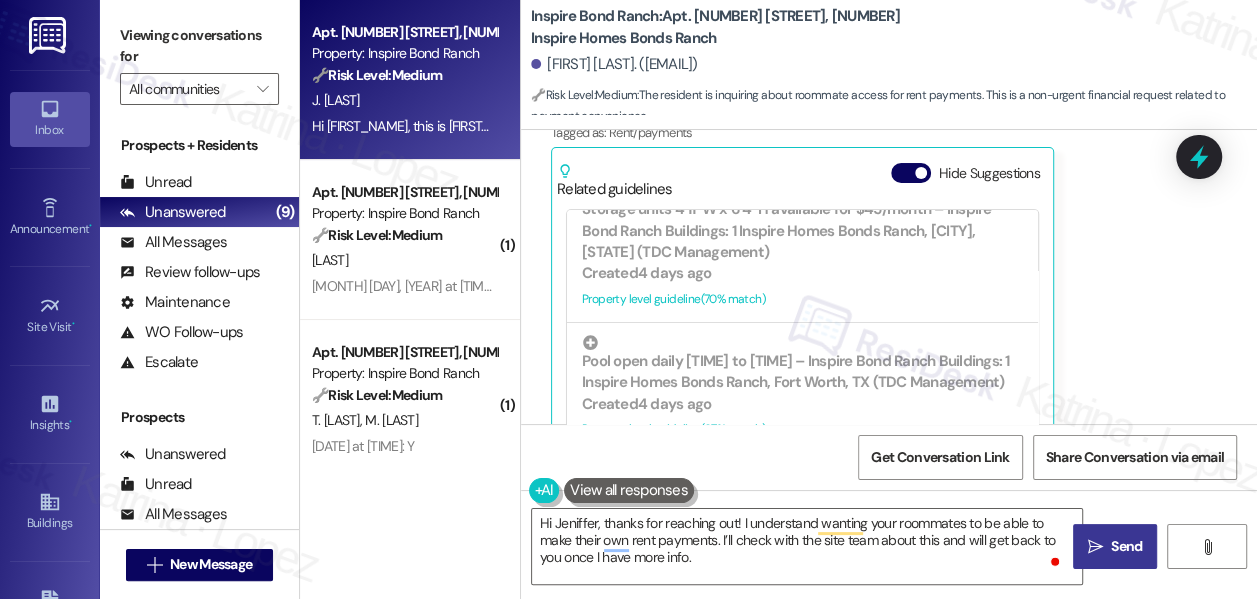 scroll, scrollTop: 217, scrollLeft: 0, axis: vertical 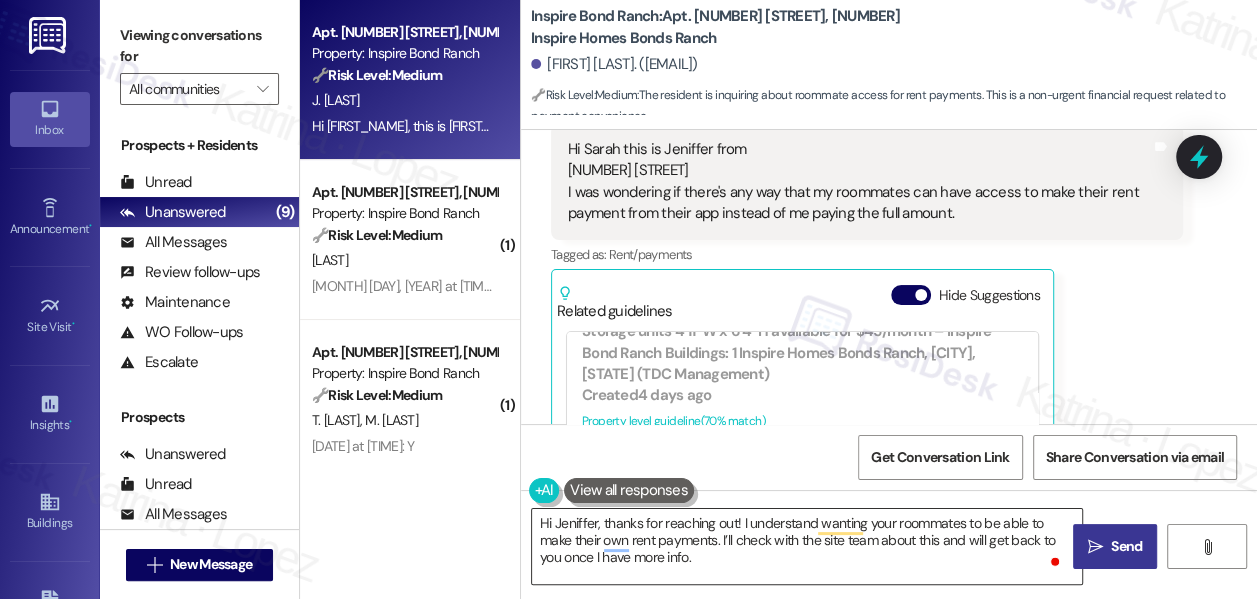 click on "Hi Jeniffer, thanks for reaching out! I understand wanting your roommates to be able to make their own rent payments. I’ll check with the site team about this and will get back to you once I have more info." at bounding box center (807, 546) 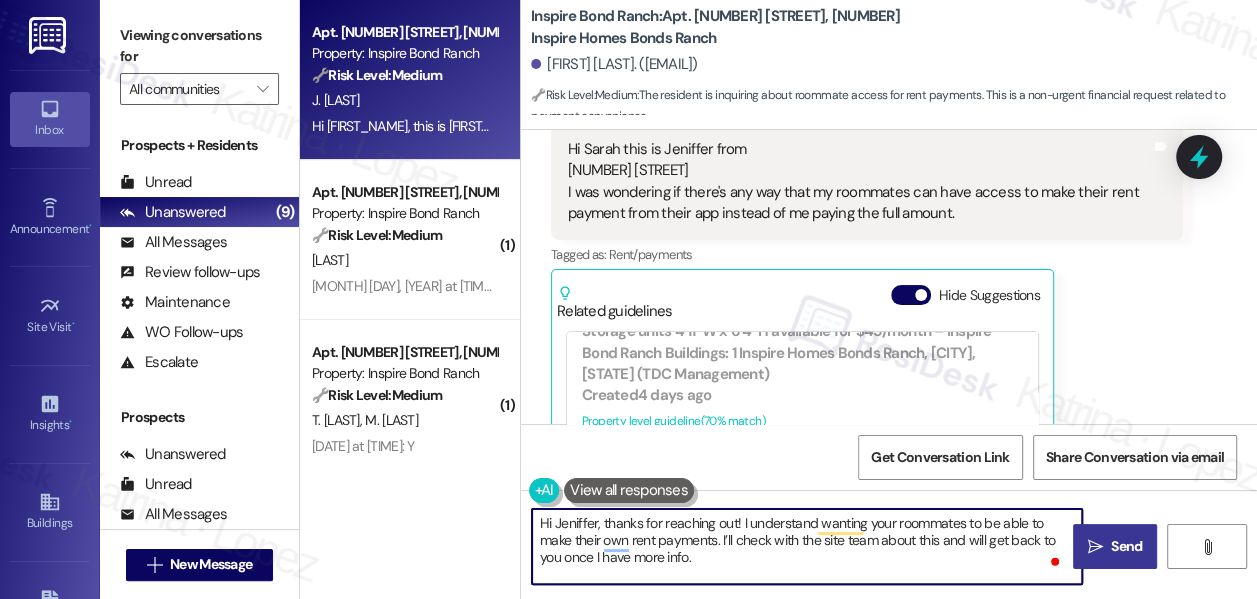 click on "Hi Jeniffer, thanks for reaching out! I understand wanting your roommates to be able to make their own rent payments. I’ll check with the site team about this and will get back to you once I have more info." at bounding box center (807, 546) 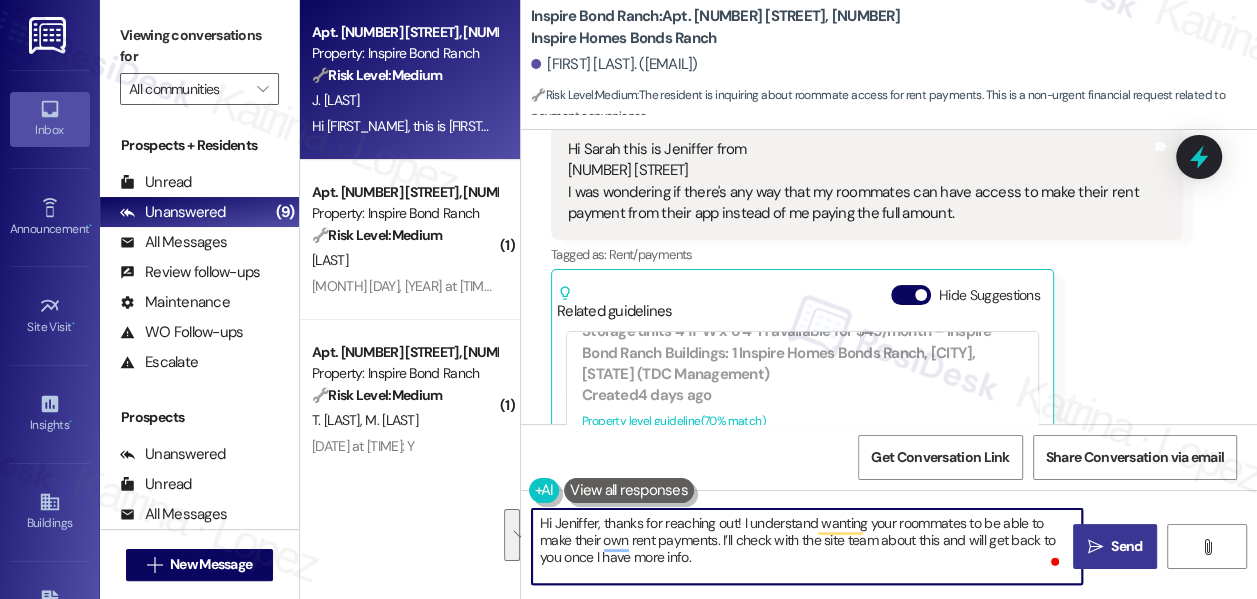 click on "Send" at bounding box center (1126, 546) 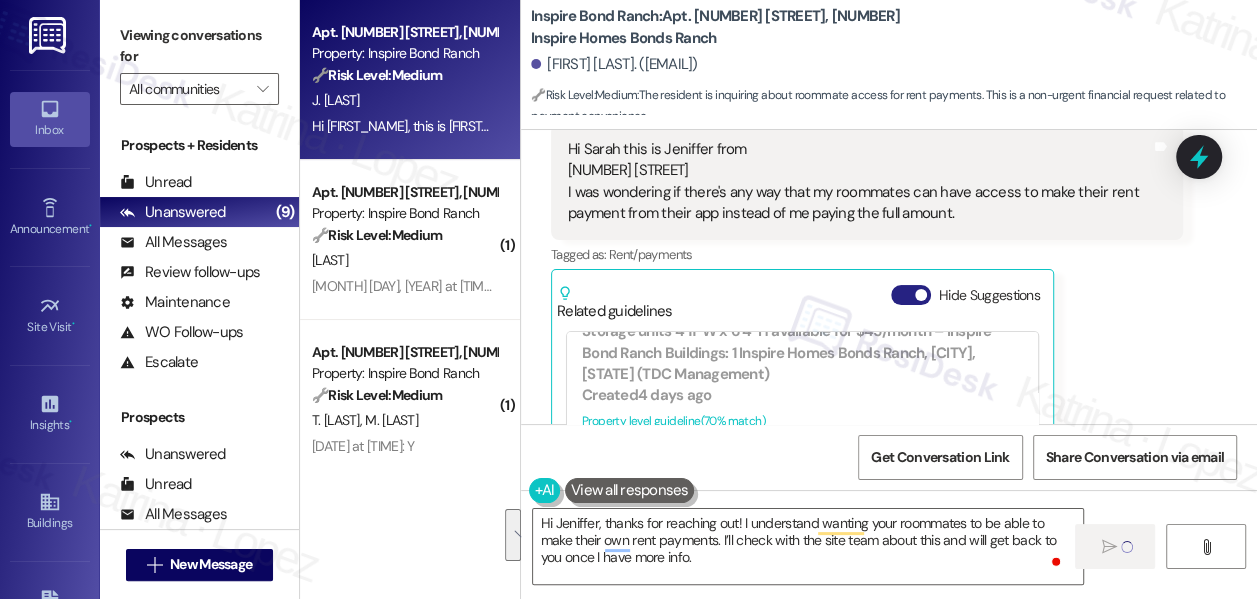 click at bounding box center (921, 295) 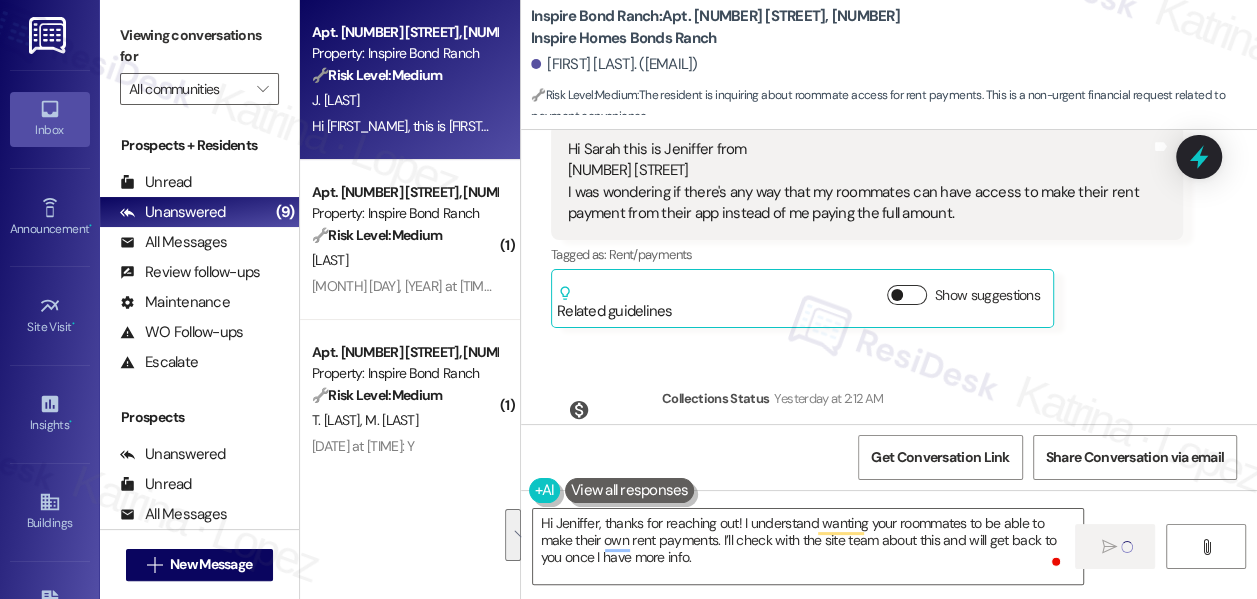 type 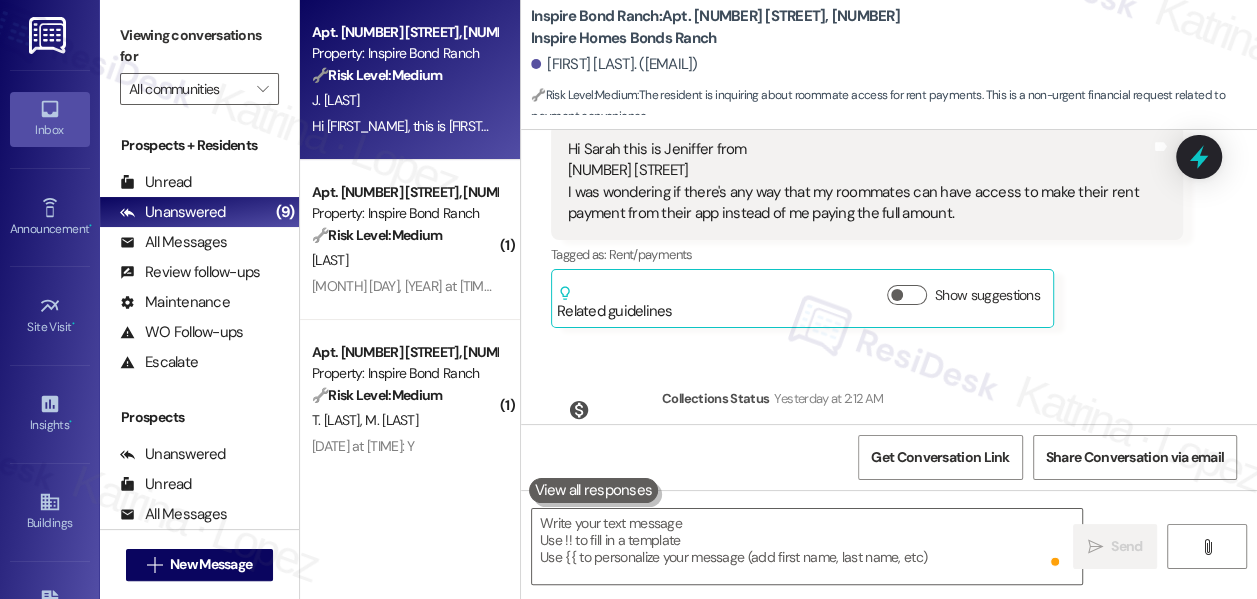 scroll, scrollTop: 523, scrollLeft: 0, axis: vertical 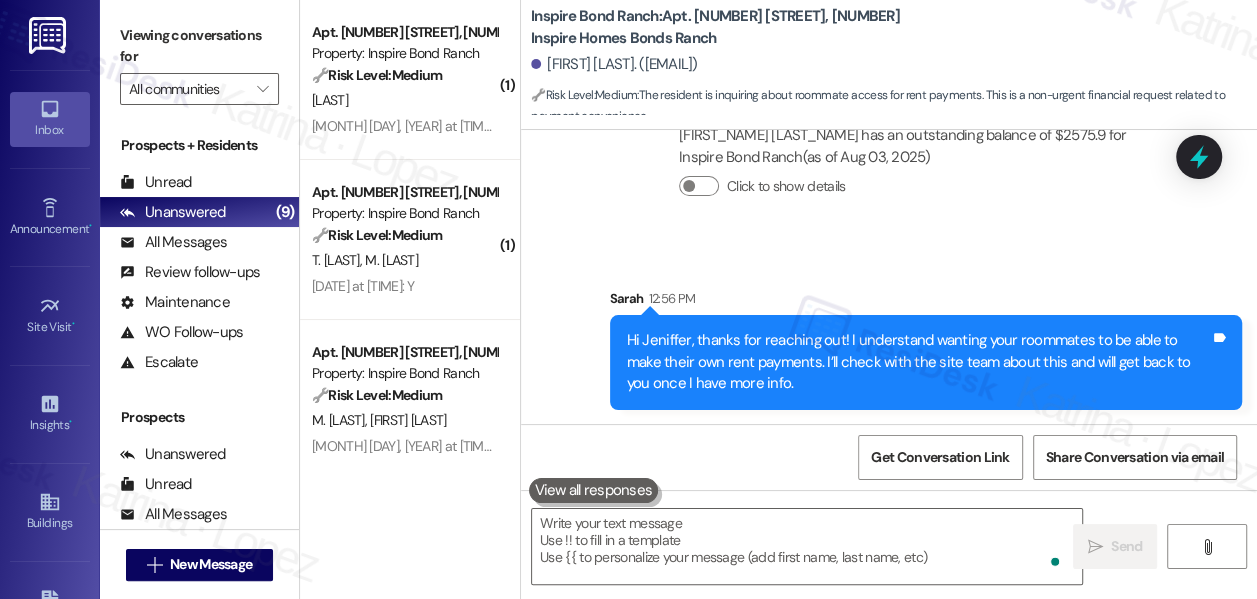 type 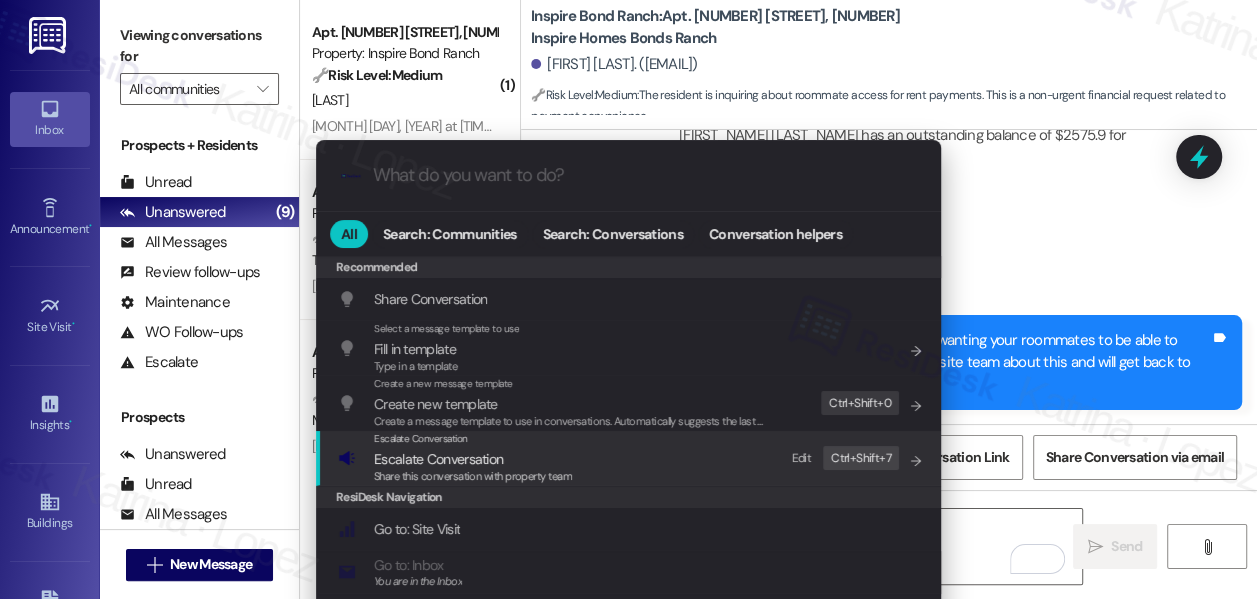 click on "Escalate Conversation" at bounding box center (438, 459) 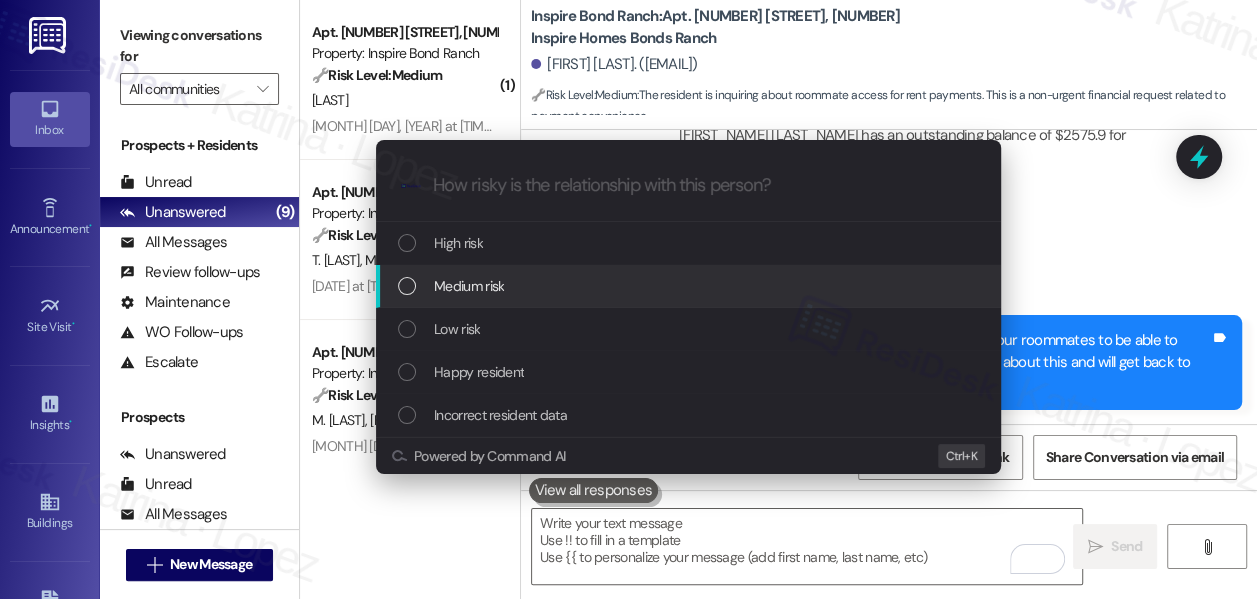 click on "Medium risk" at bounding box center [469, 286] 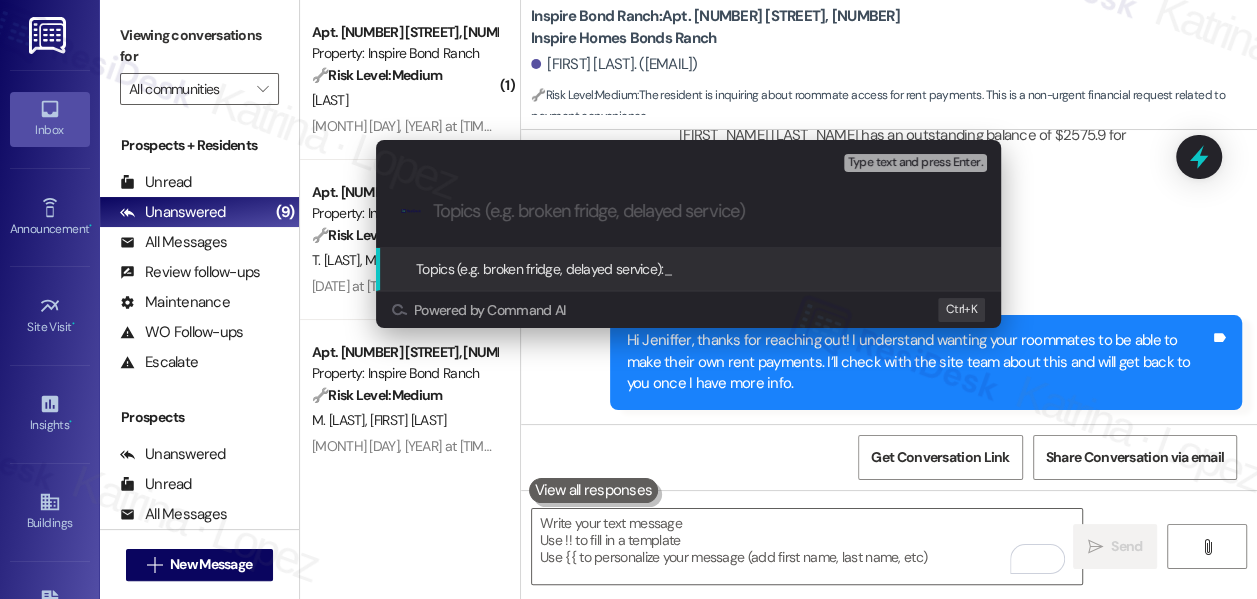 paste on "Roommate Access for Rent Payments" 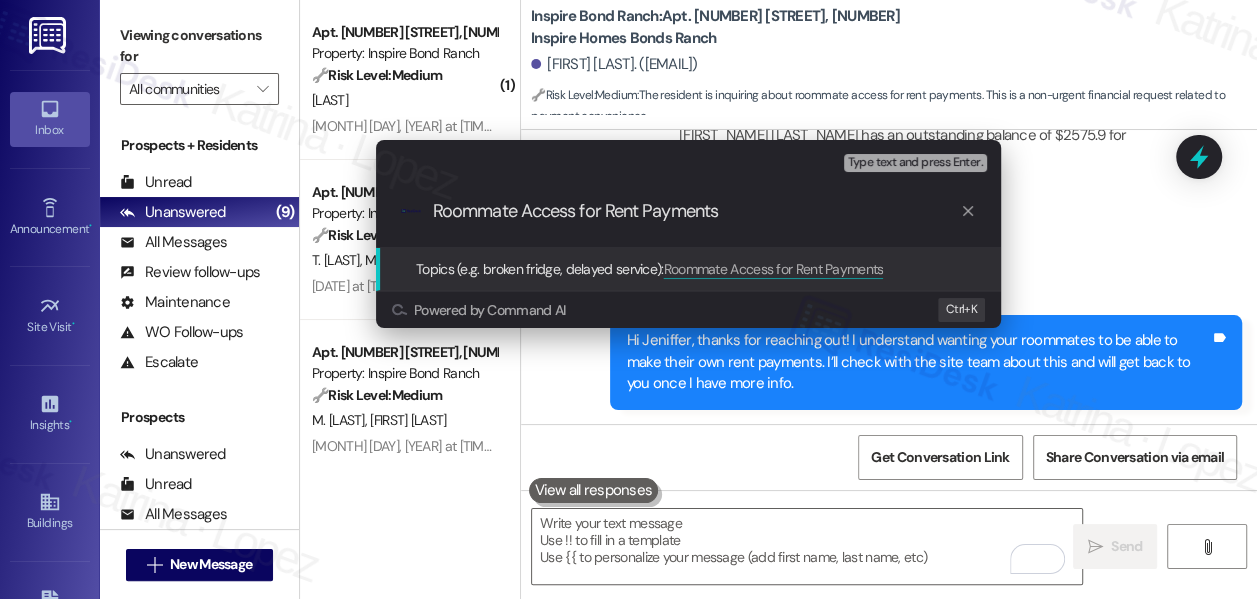 type 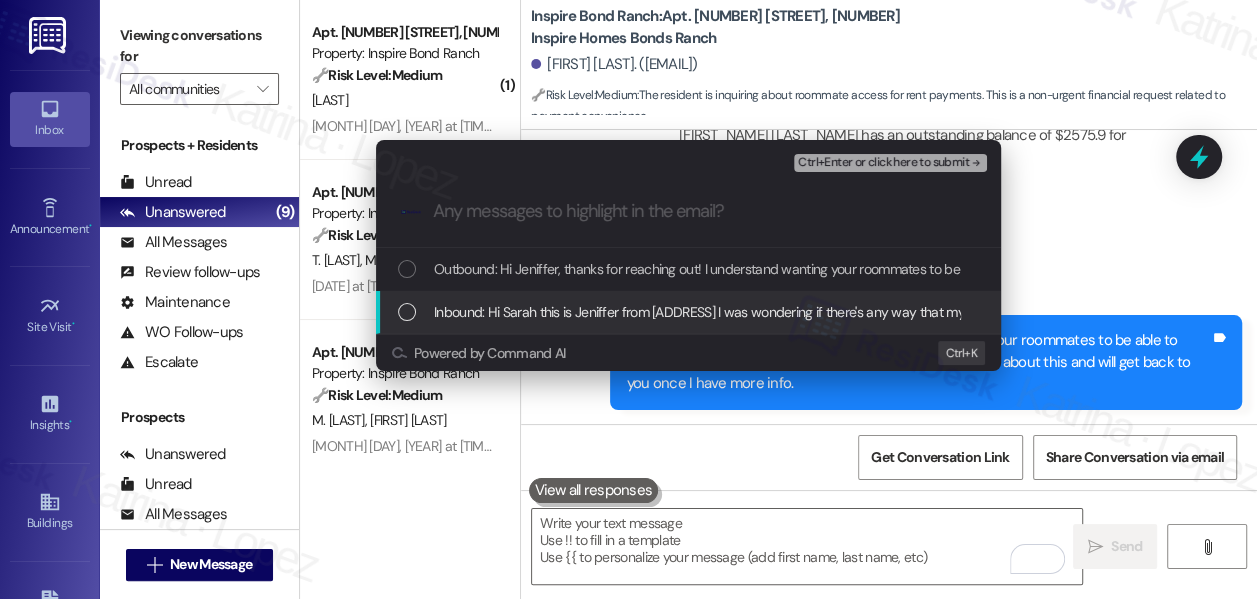 click on "Inbound: Hi Sarah this is Jeniffer from
10114 Yaupon Ranch DR
I was wondering if there's any way that my roommates can have access to make their rent payment from their app instead of me paying the full amount." at bounding box center (688, 312) 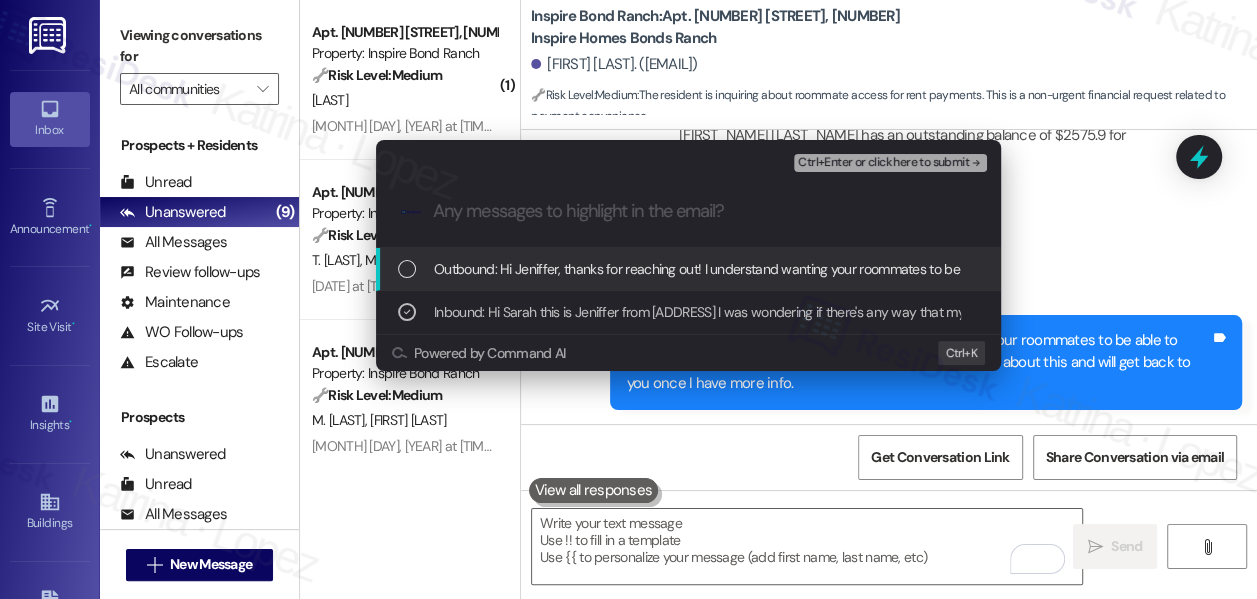 click on "Ctrl+Enter or click here to submit" at bounding box center [883, 163] 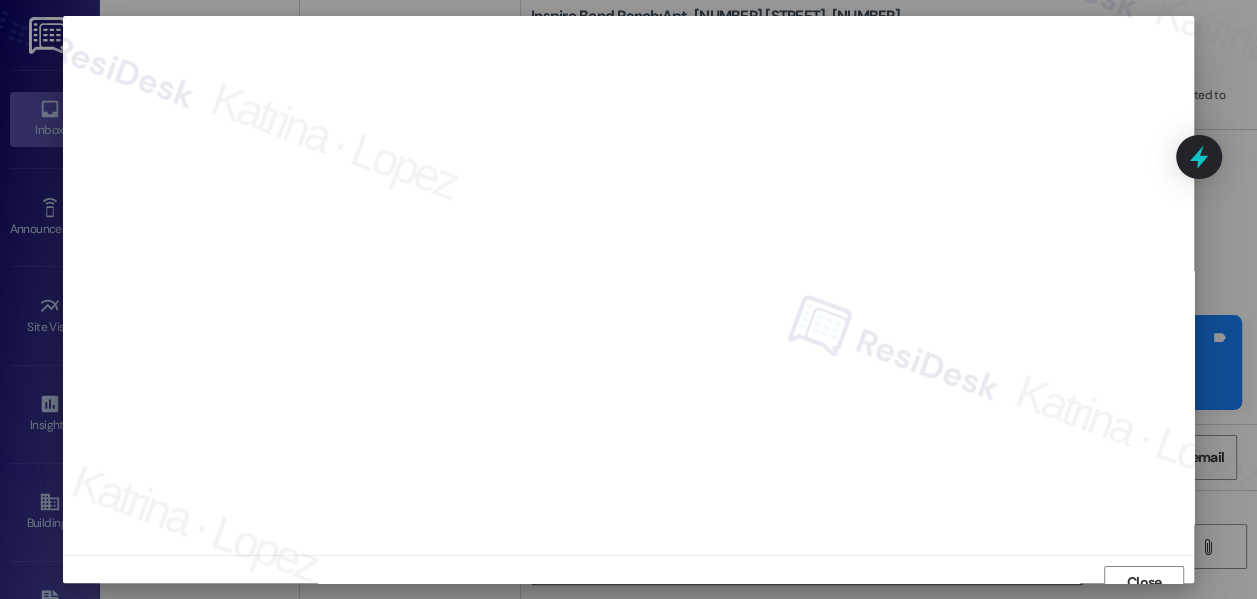 scroll, scrollTop: 14, scrollLeft: 0, axis: vertical 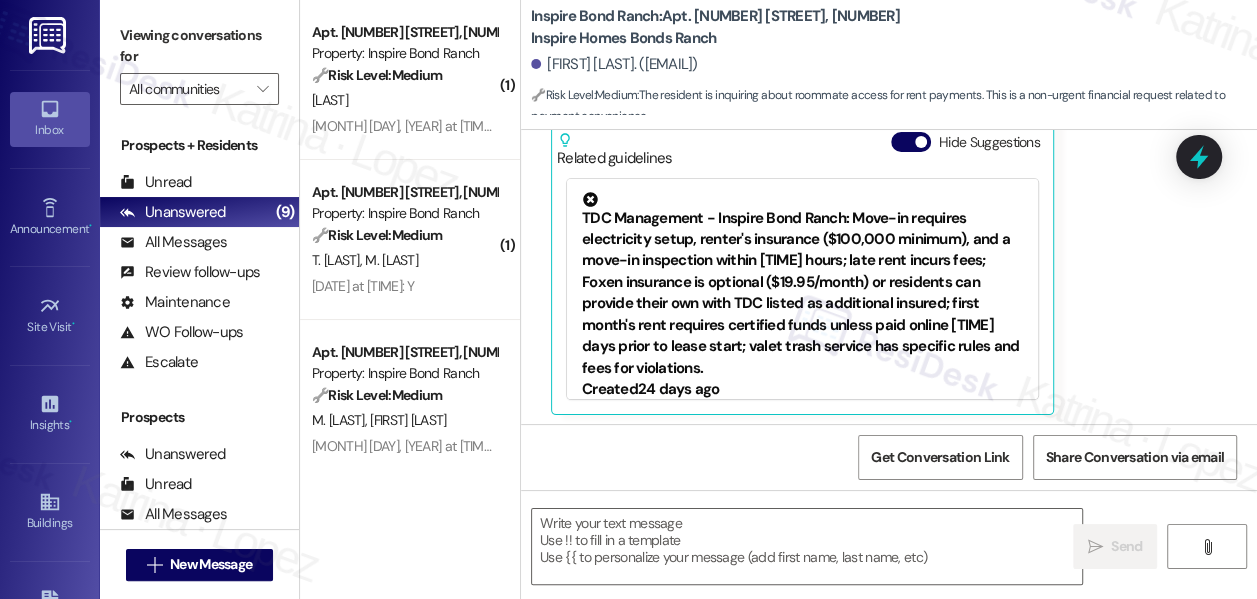 type on "Fetching suggested responses. Please feel free to read through the conversation in the meantime." 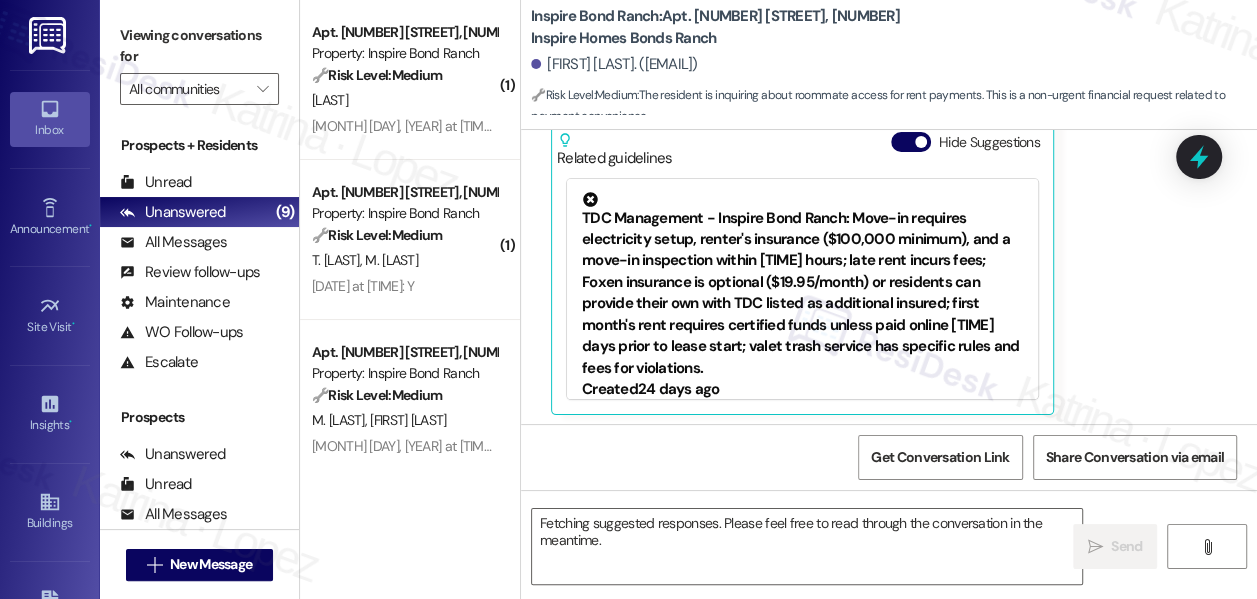 scroll, scrollTop: 375, scrollLeft: 0, axis: vertical 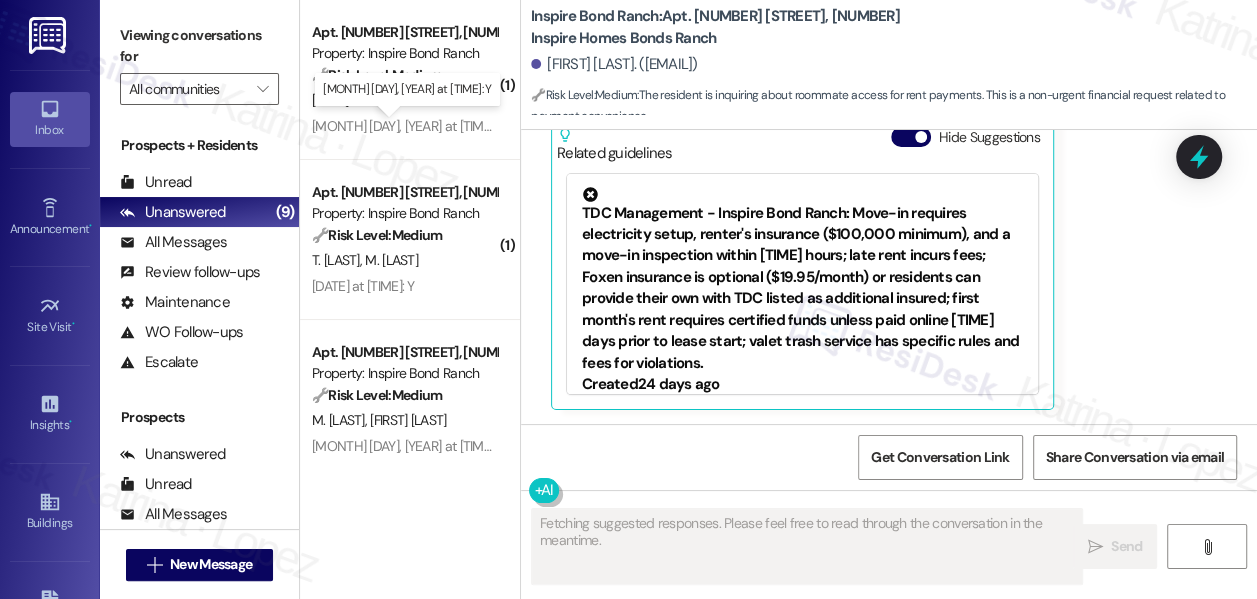 click on "Aug 01, 2025 at 12:25 PM: Y Aug 01, 2025 at 12:25 PM: Y" at bounding box center (409, 126) 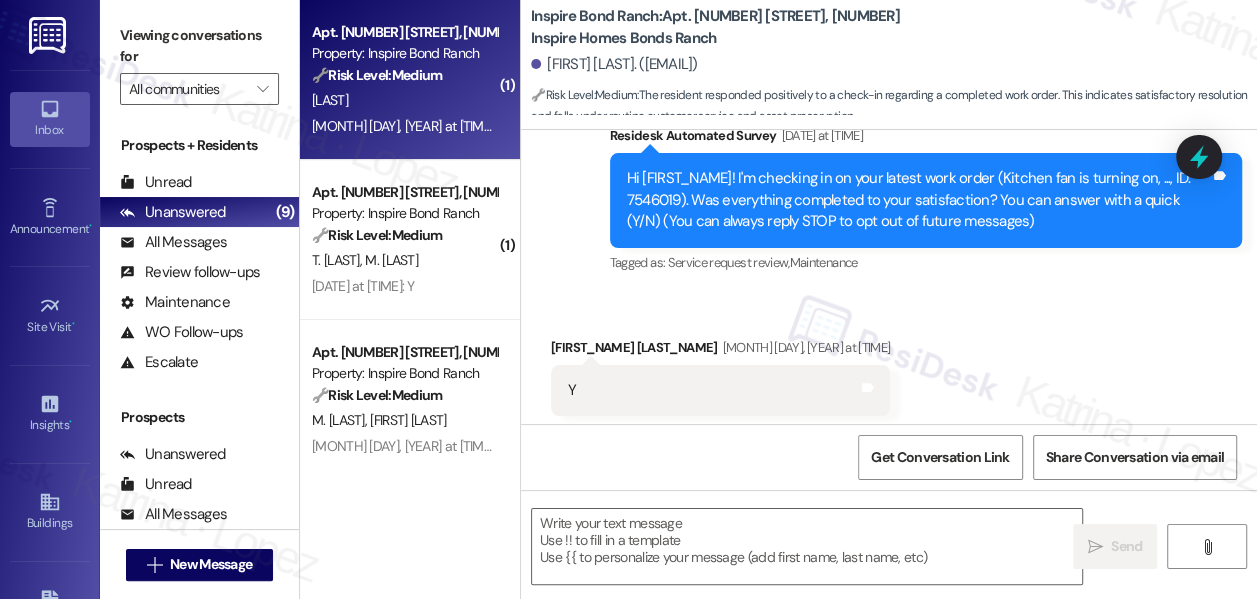 type on "Fetching suggested responses. Please feel free to read through the conversation in the meantime." 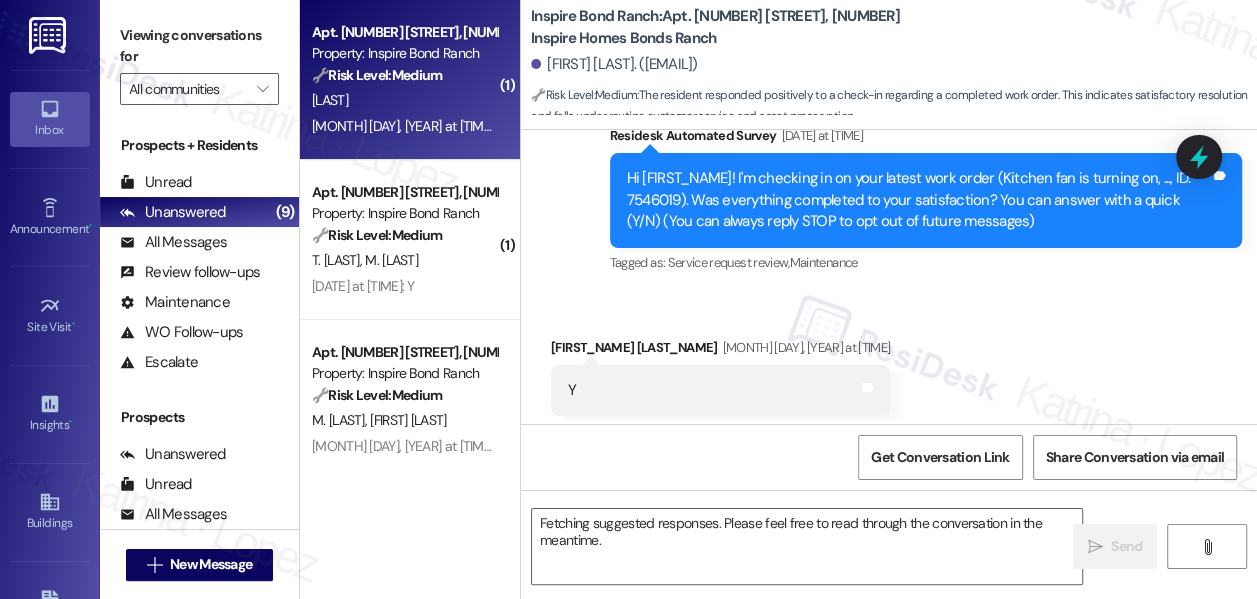 scroll, scrollTop: 259, scrollLeft: 0, axis: vertical 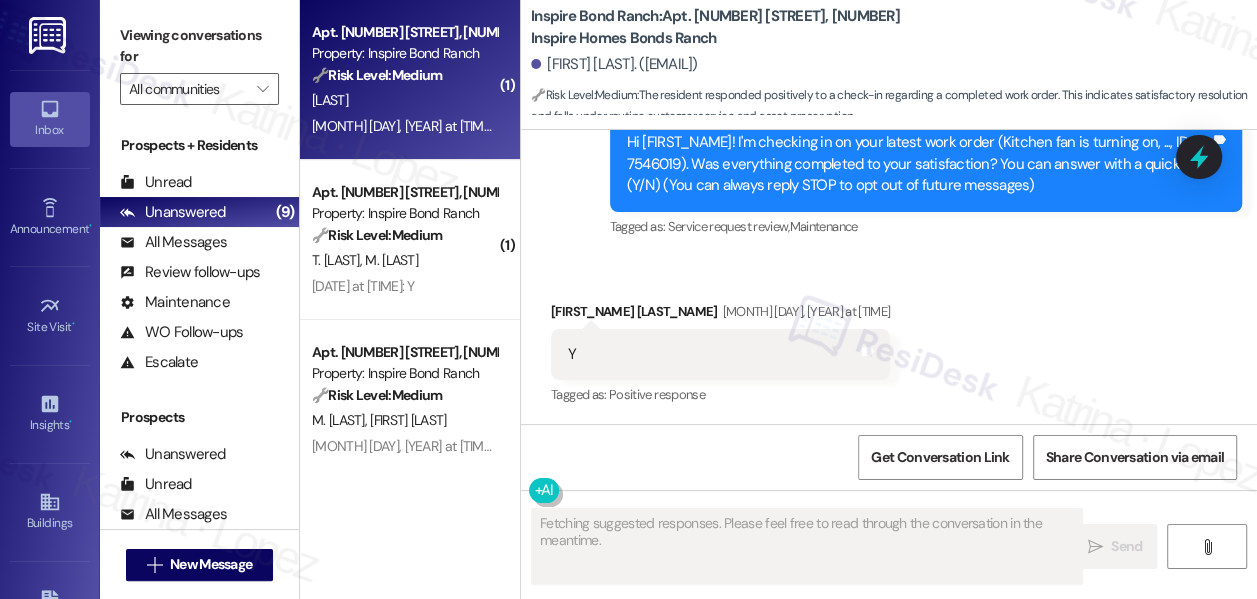 type 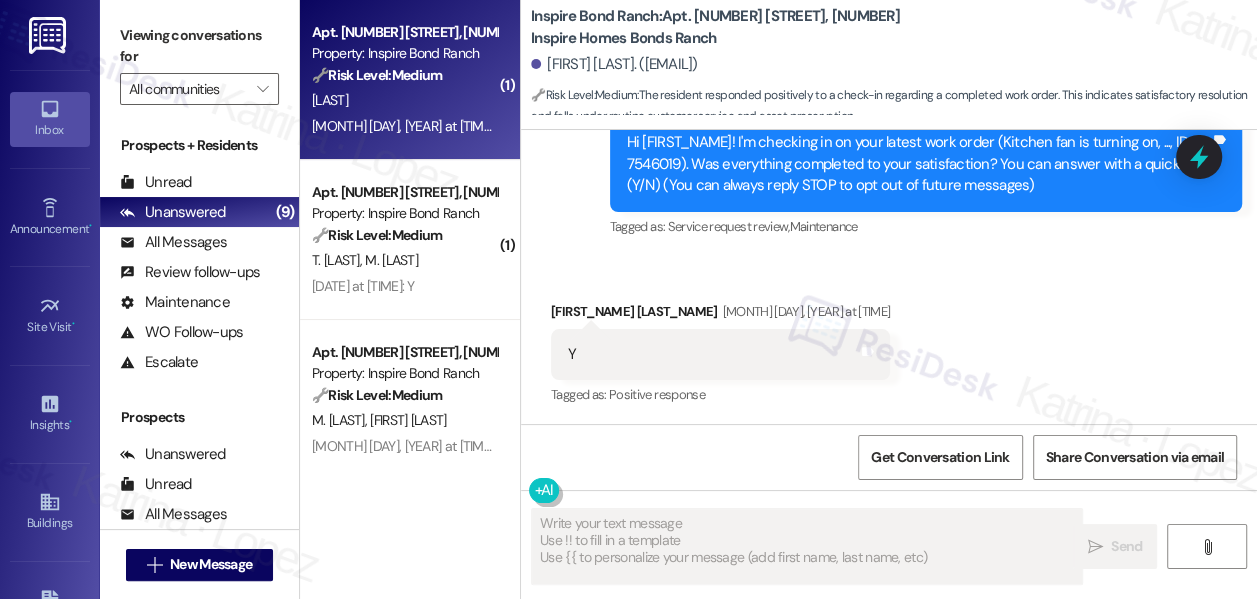 click on "Hi Jeremy! I'm checking in on your latest work order (Kitchen fan is turning on, ..., ID: 7546019). Was everything completed to your satisfaction? You can answer with a quick (Y/N) (You can always reply STOP to opt out of future messages)" at bounding box center [918, 164] 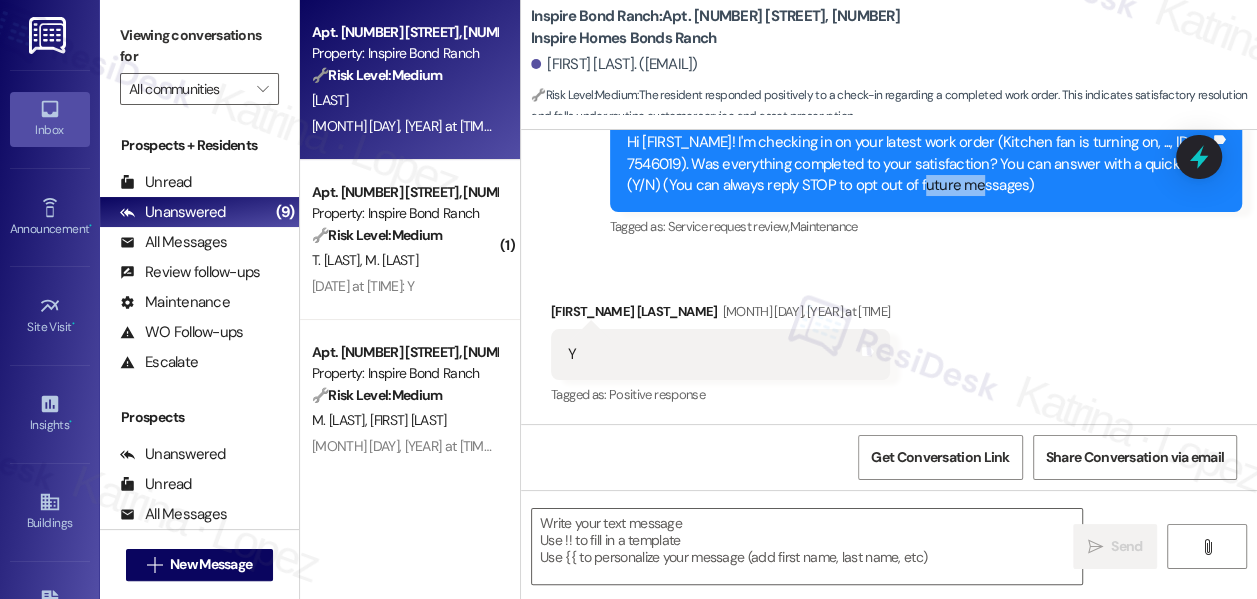click on "Hi Jeremy! I'm checking in on your latest work order (Kitchen fan is turning on, ..., ID: 7546019). Was everything completed to your satisfaction? You can answer with a quick (Y/N) (You can always reply STOP to opt out of future messages)" at bounding box center (918, 164) 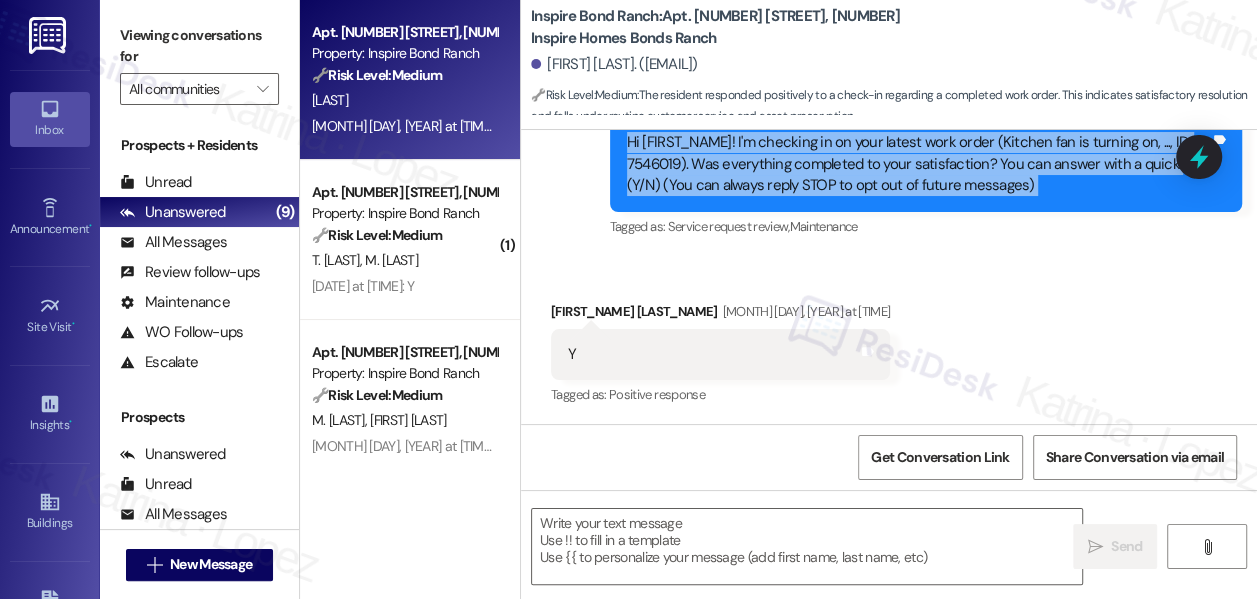 click on "Hi Jeremy! I'm checking in on your latest work order (Kitchen fan is turning on, ..., ID: 7546019). Was everything completed to your satisfaction? You can answer with a quick (Y/N) (You can always reply STOP to opt out of future messages)" at bounding box center [918, 164] 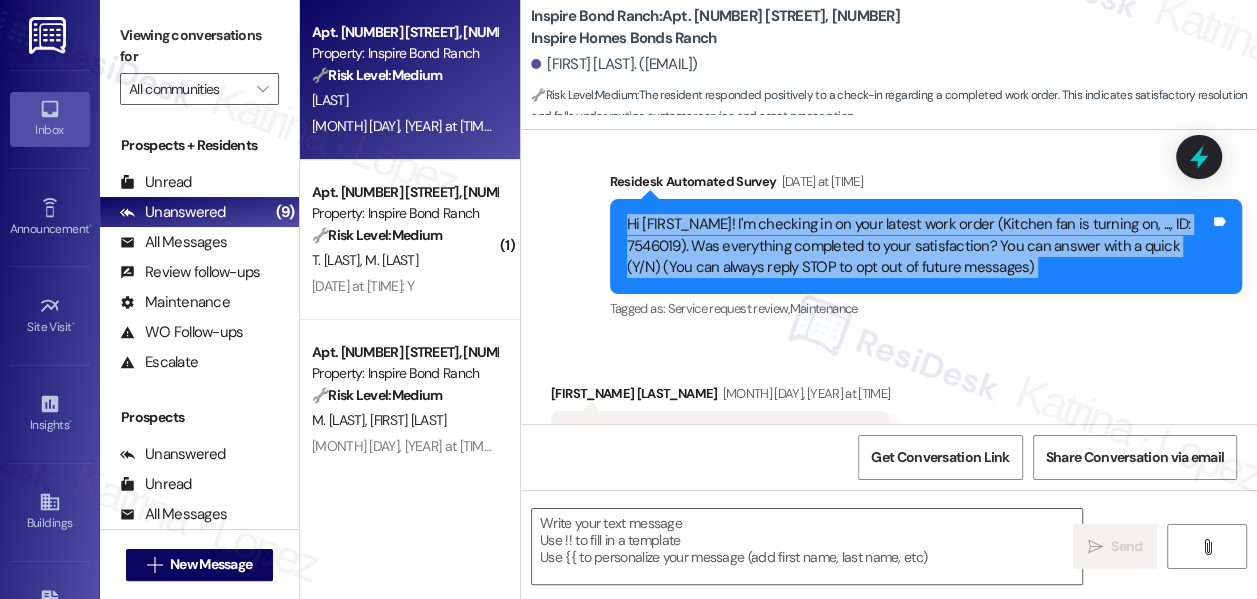 scroll, scrollTop: 284, scrollLeft: 0, axis: vertical 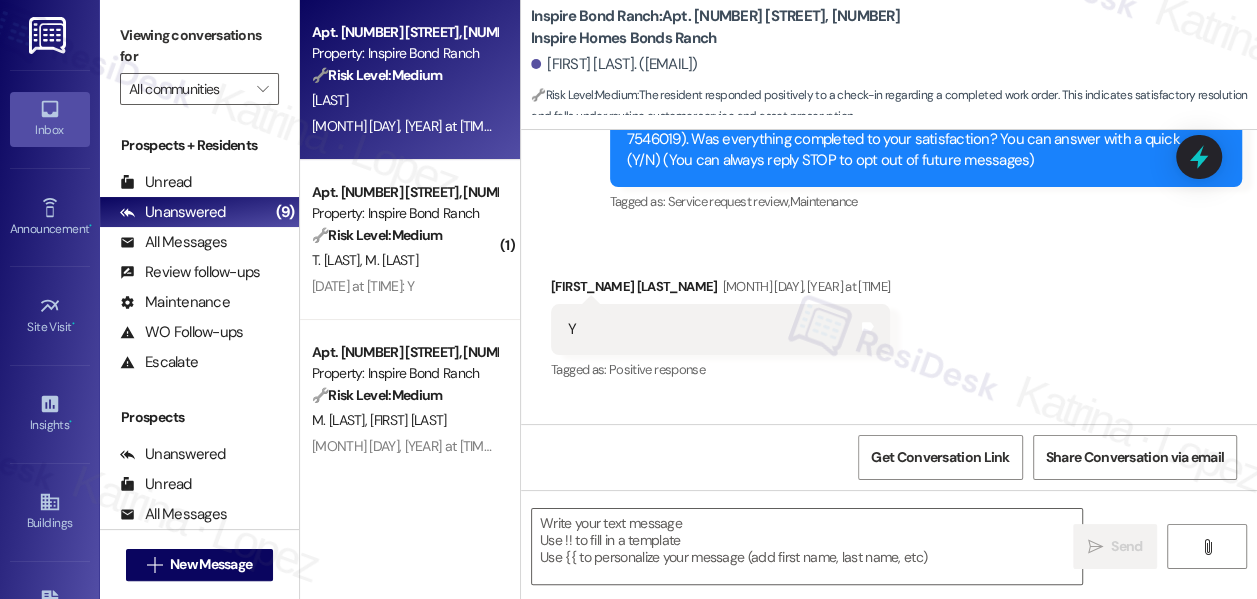 click on "Viewing conversations for" at bounding box center (199, 46) 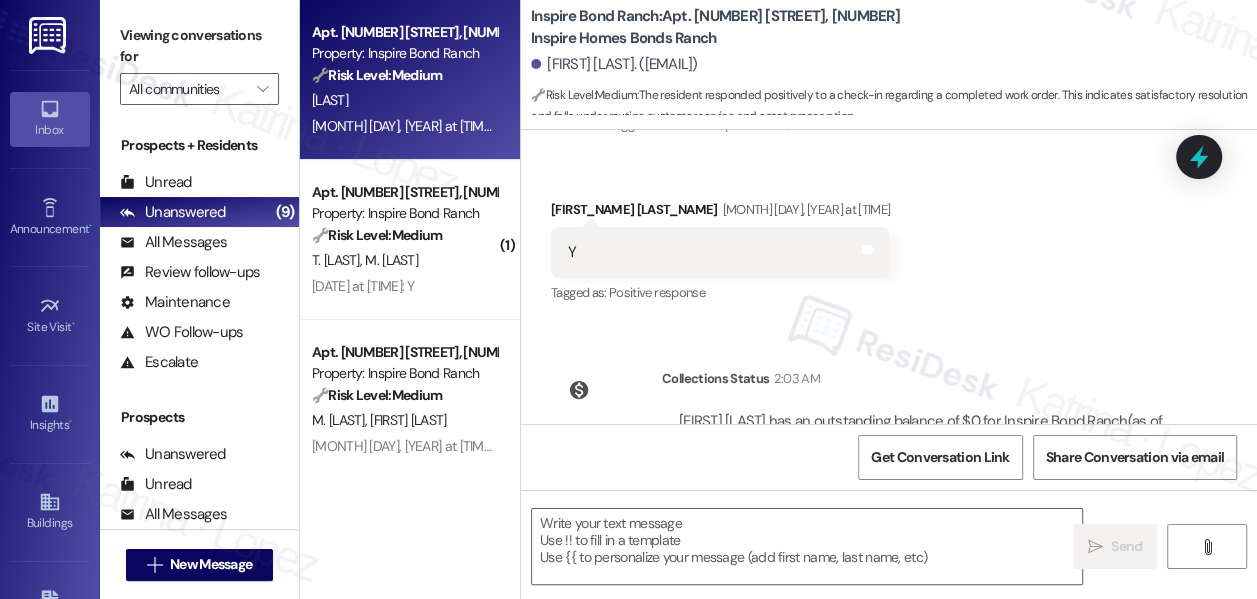 scroll, scrollTop: 465, scrollLeft: 0, axis: vertical 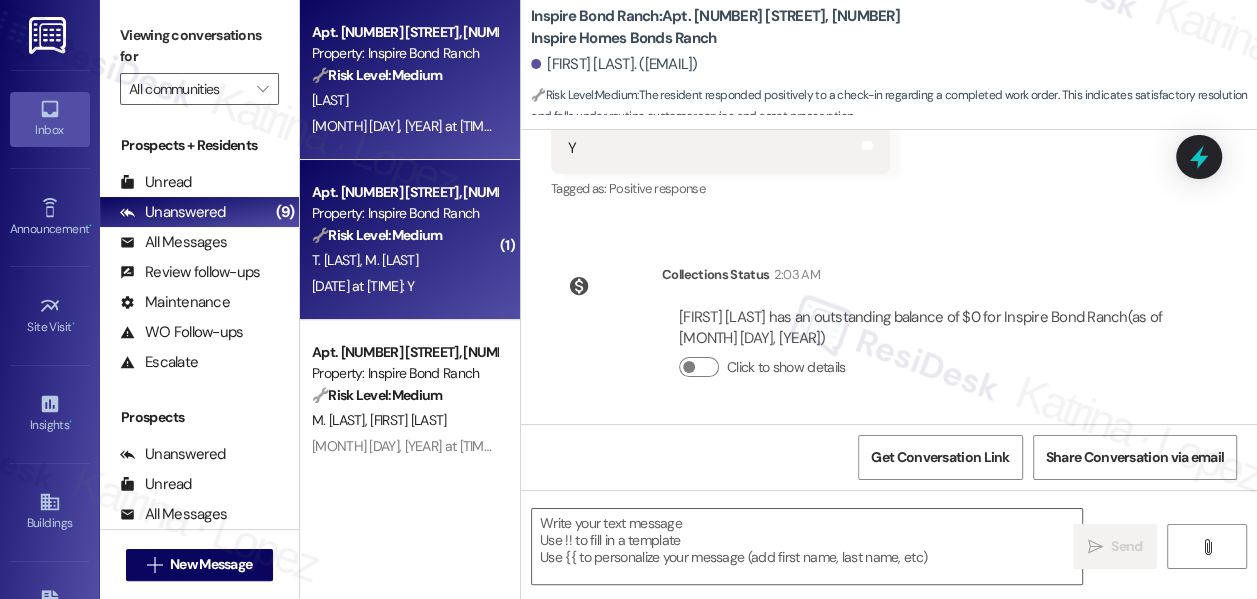 click on "Property: Inspire Bond Ranch" at bounding box center [404, 213] 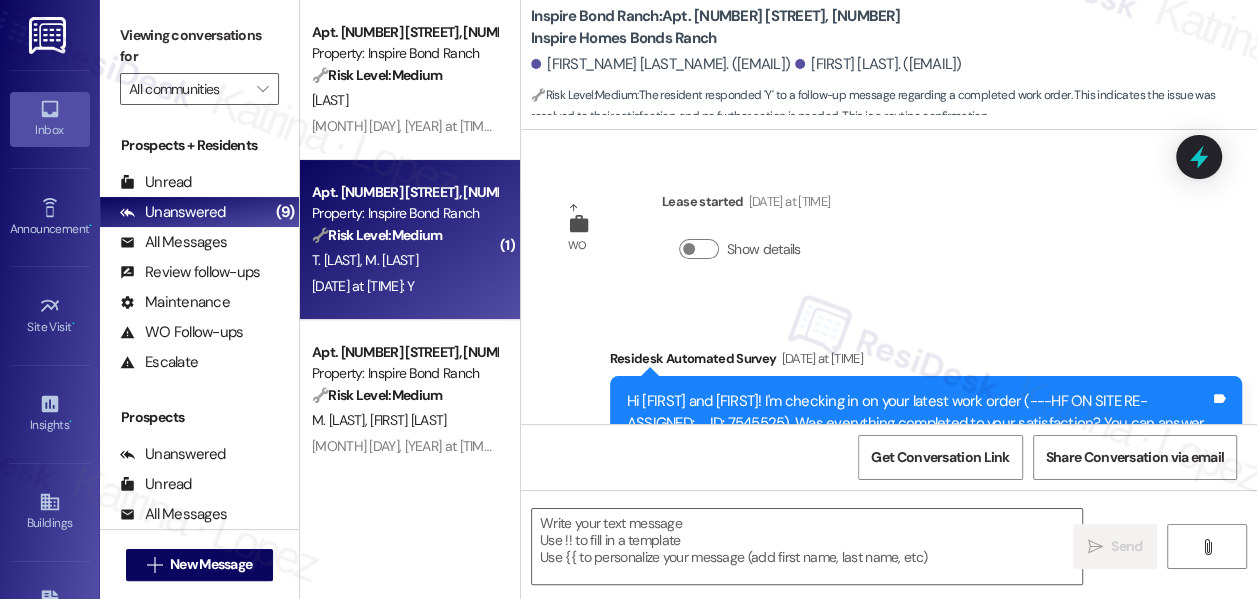 scroll, scrollTop: 207, scrollLeft: 0, axis: vertical 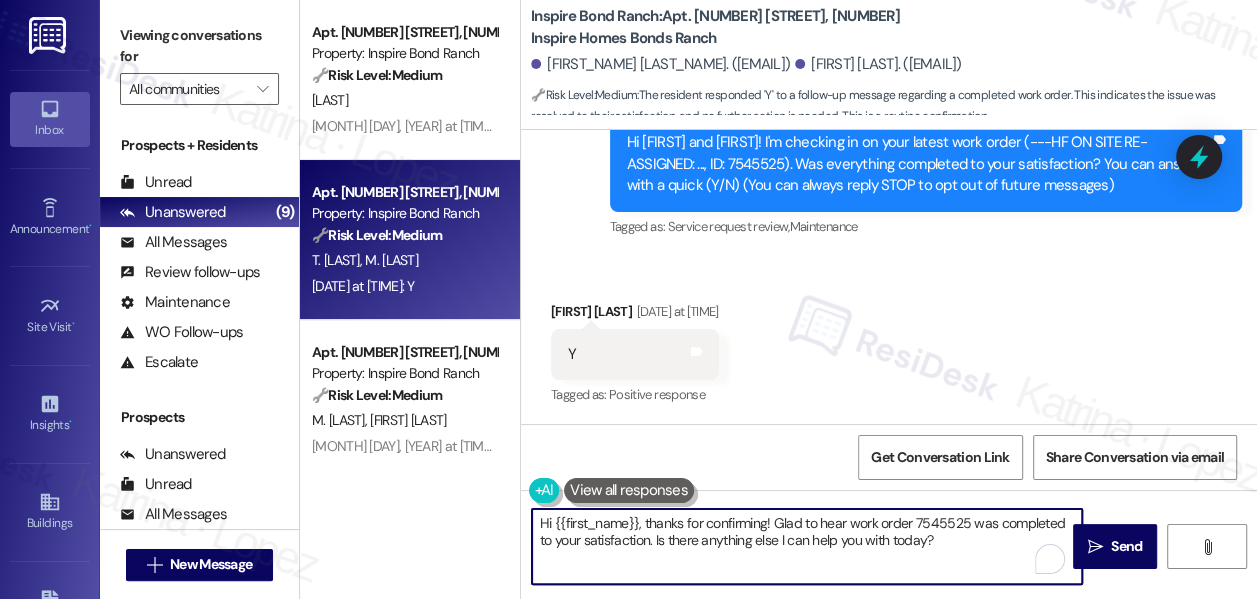 drag, startPoint x: 960, startPoint y: 538, endPoint x: 732, endPoint y: 561, distance: 229.15715 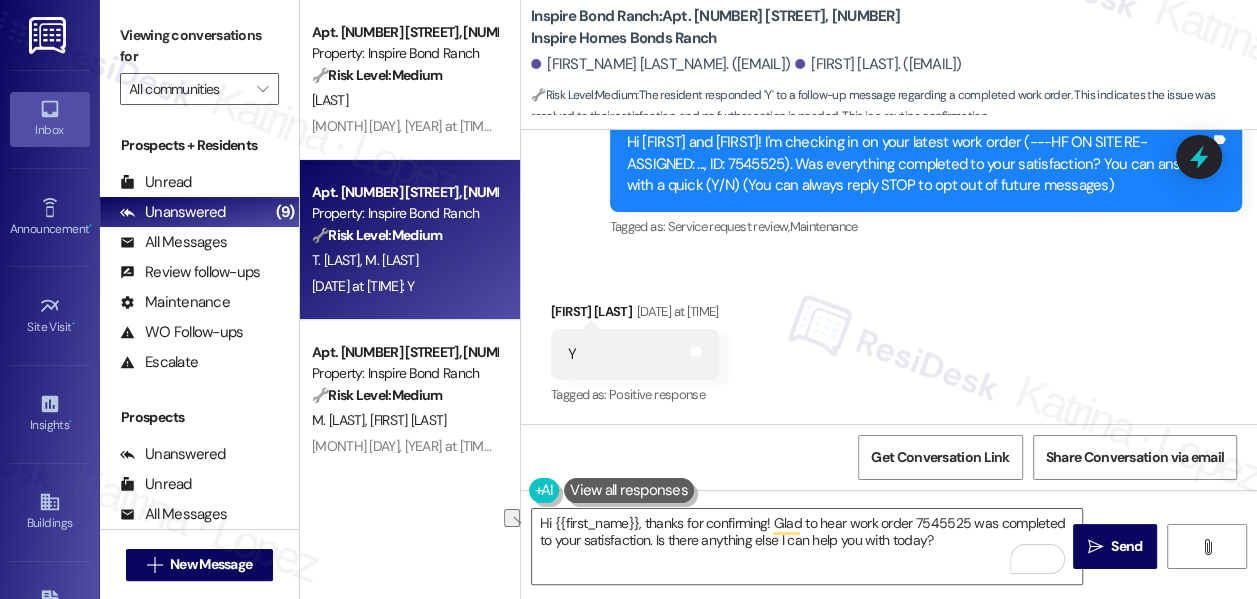 drag, startPoint x: 148, startPoint y: 13, endPoint x: 167, endPoint y: 28, distance: 24.207438 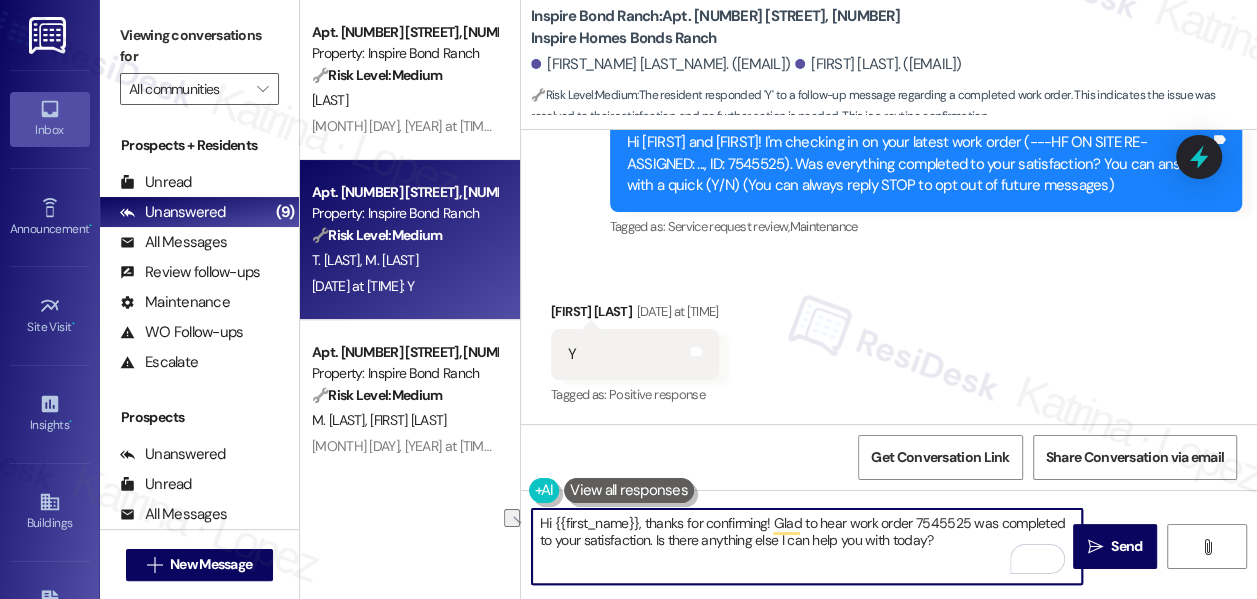 drag, startPoint x: 968, startPoint y: 536, endPoint x: 656, endPoint y: 548, distance: 312.23068 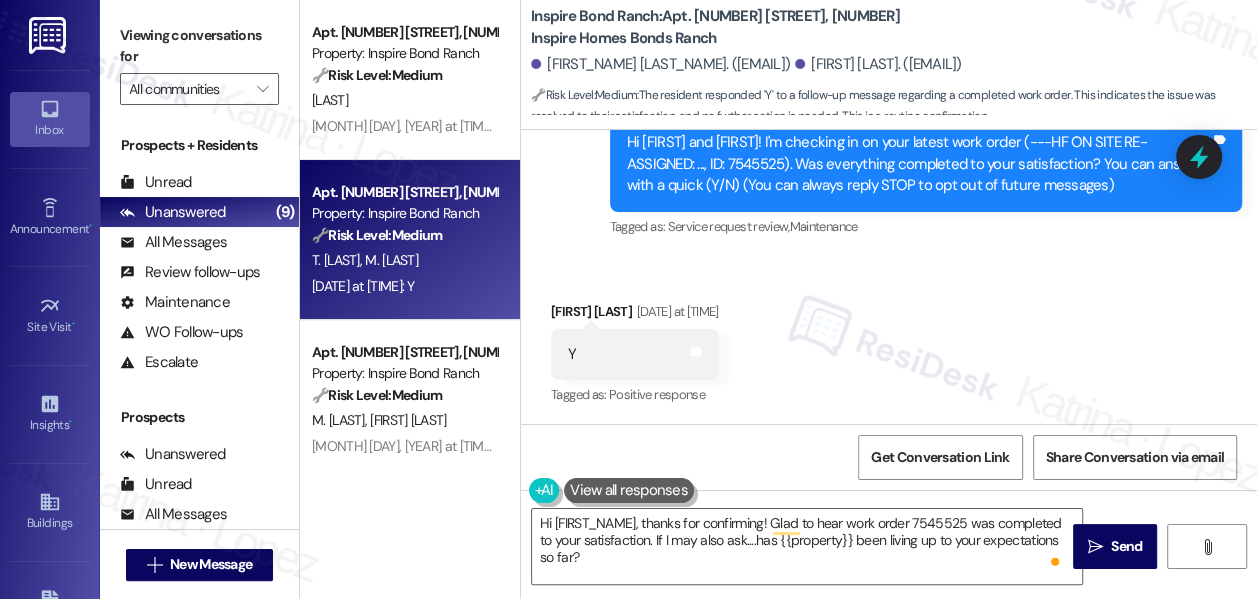click on "Marquin Jackson. (kingjacc011@gmail.com)" at bounding box center (660, 64) 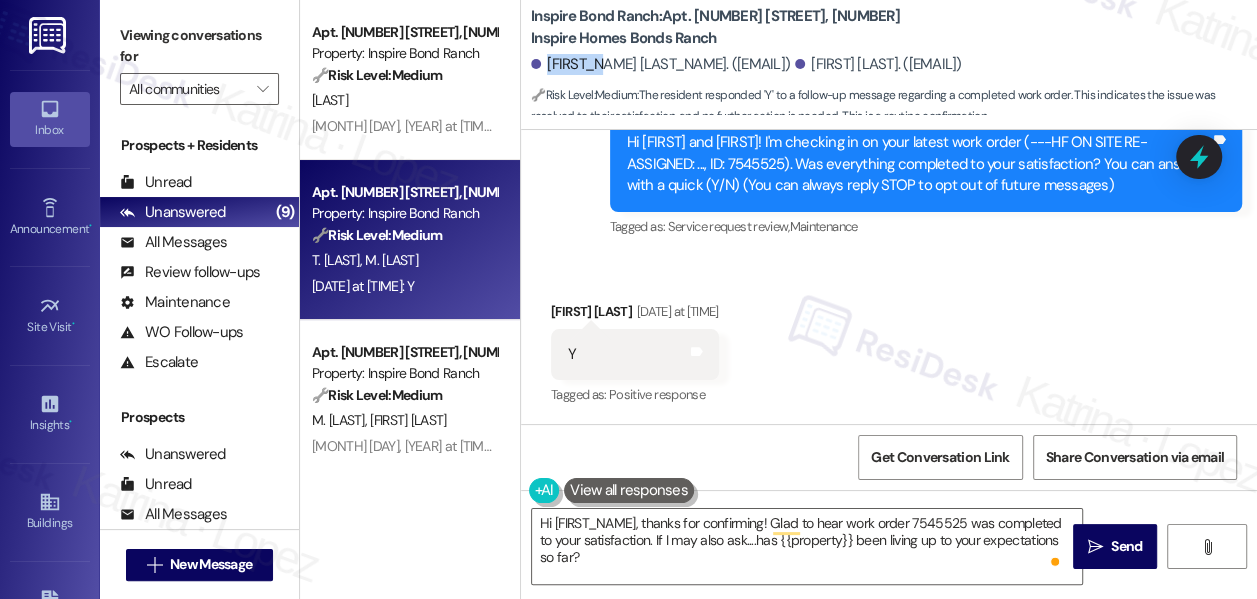 click on "Marquin Jackson. (kingjacc011@gmail.com)" at bounding box center (660, 64) 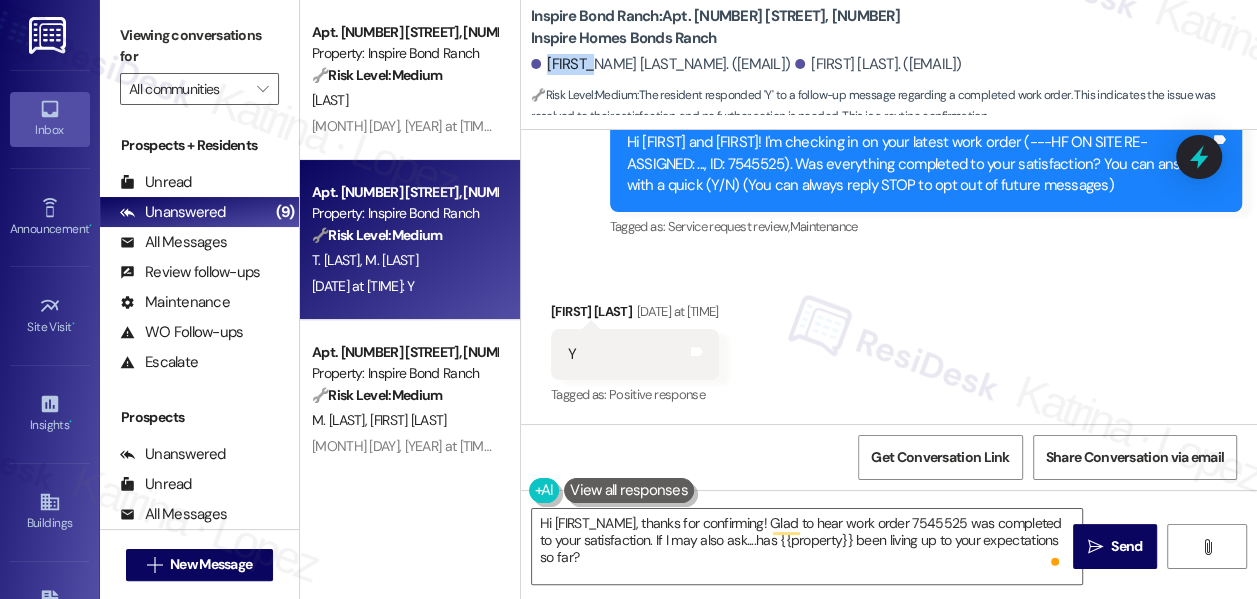 copy on "Marquin" 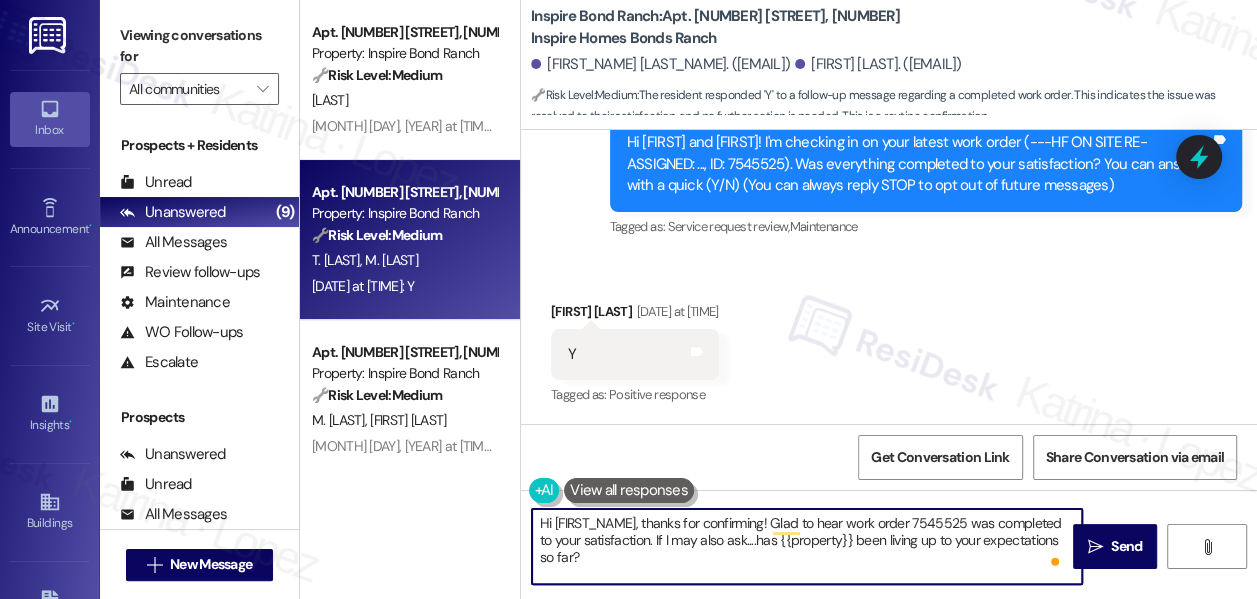 drag, startPoint x: 554, startPoint y: 524, endPoint x: 640, endPoint y: 506, distance: 87.86353 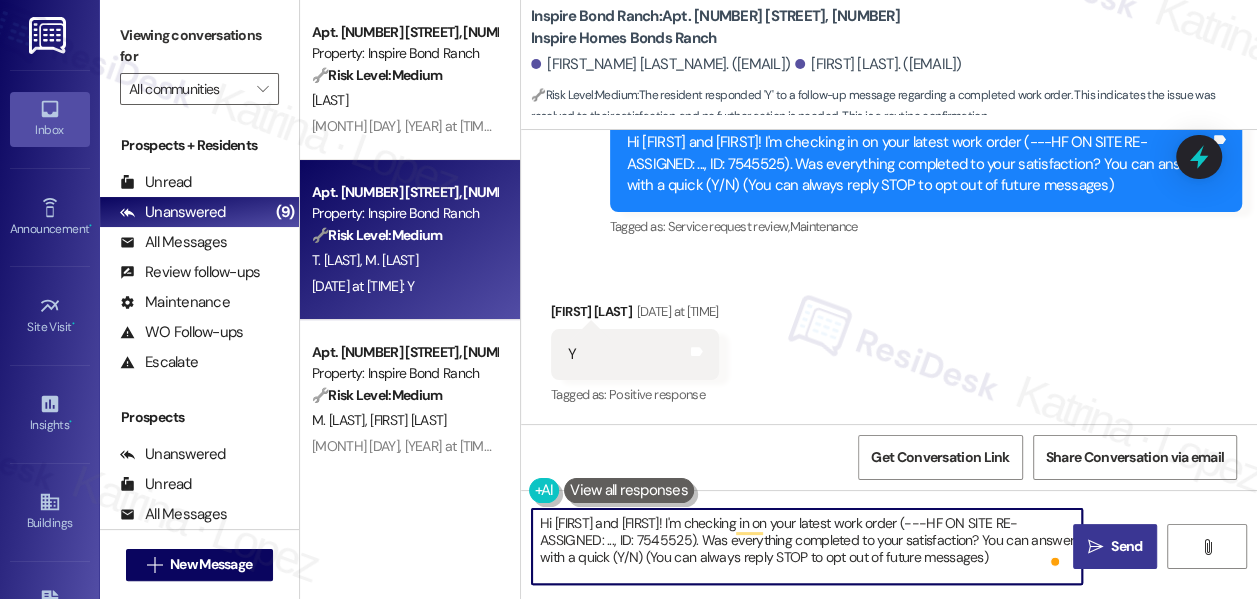 type on "Hi Marquin, thanks for confirming! Glad to hear work order 7545525 was completed to your satisfaction. If I may also ask....has {{property}} been living up to your expectations so far?" 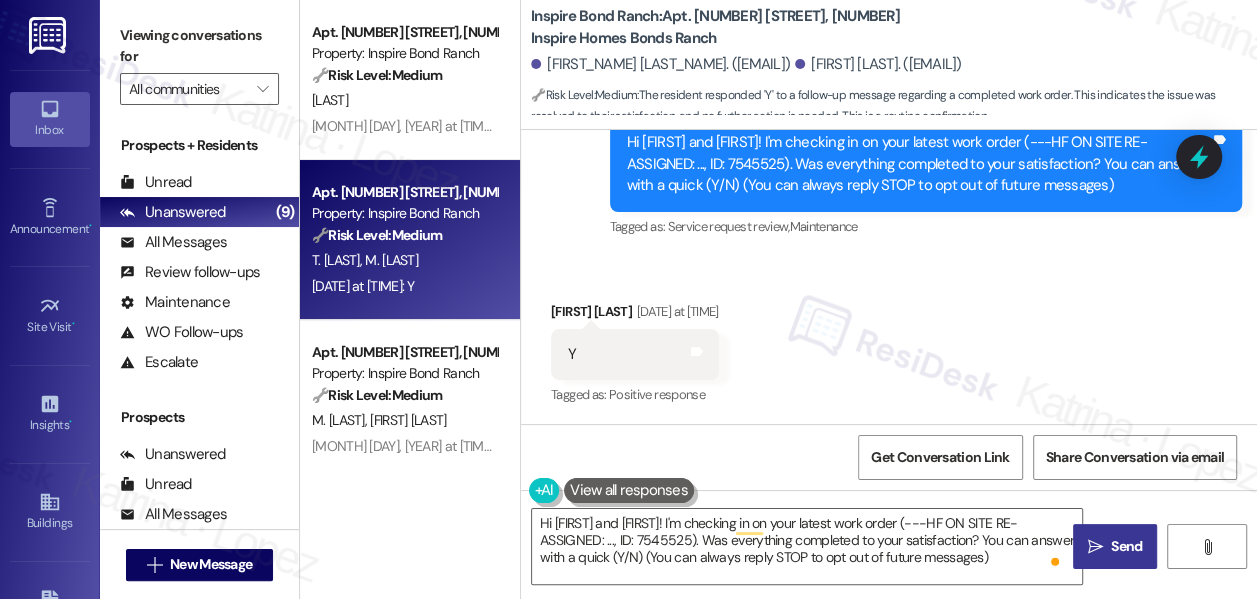 click on "Send" at bounding box center [1126, 546] 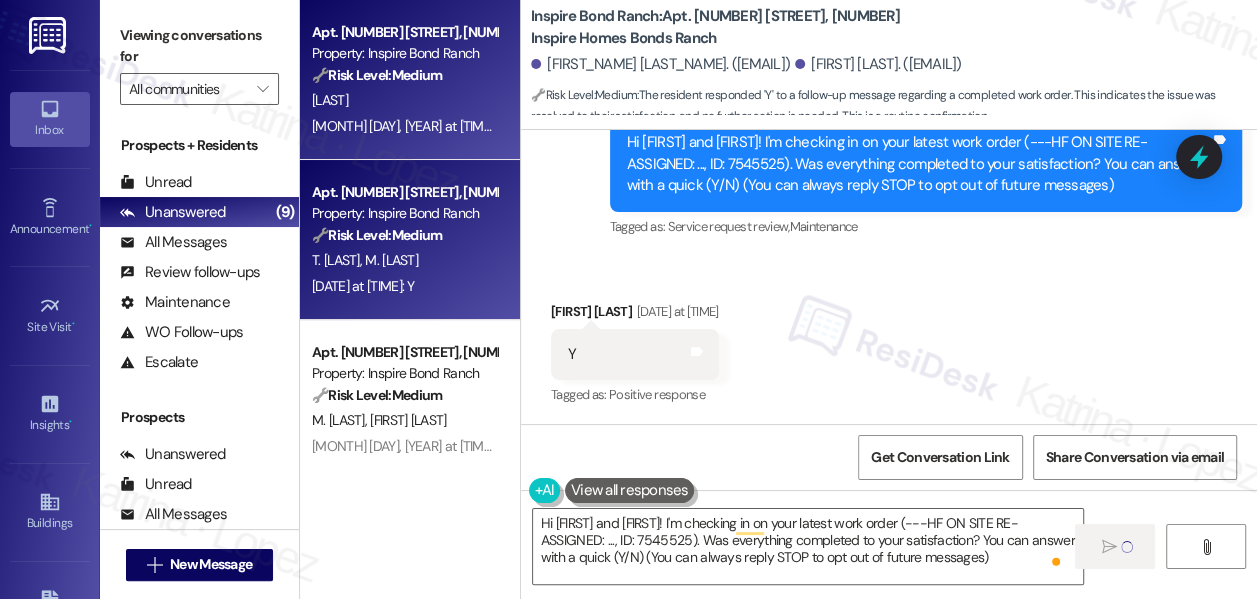 click on "Aug 01, 2025 at 12:25 PM: Y Aug 01, 2025 at 12:25 PM: Y" at bounding box center [404, 126] 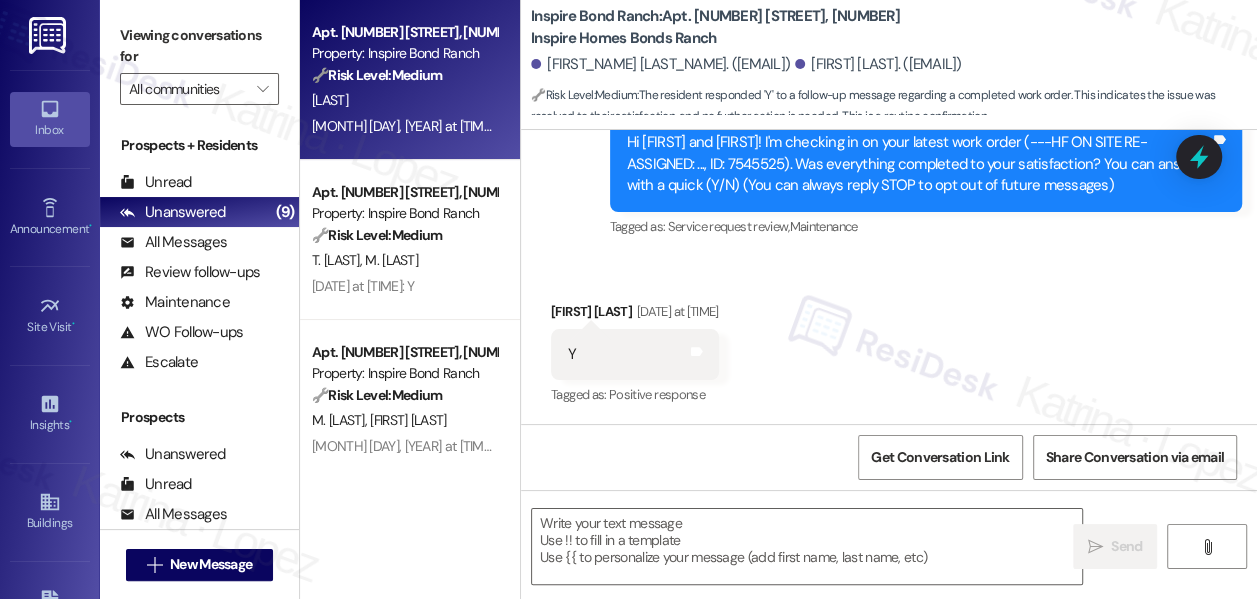 type on "Fetching suggested responses. Please feel free to read through the conversation in the meantime." 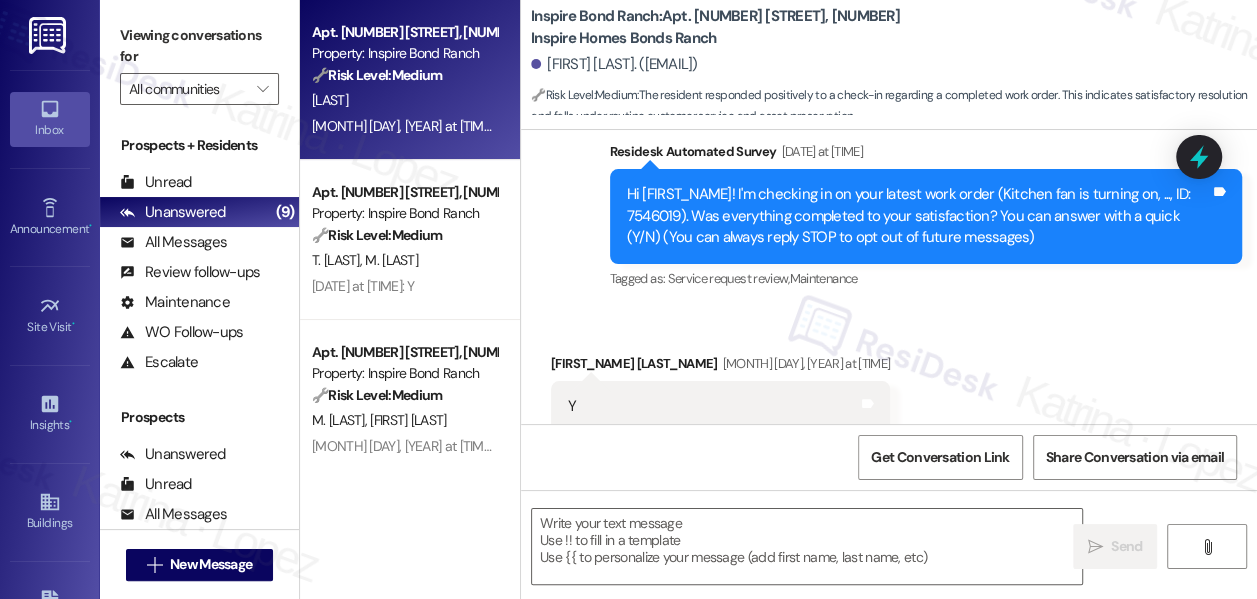 scroll, scrollTop: 259, scrollLeft: 0, axis: vertical 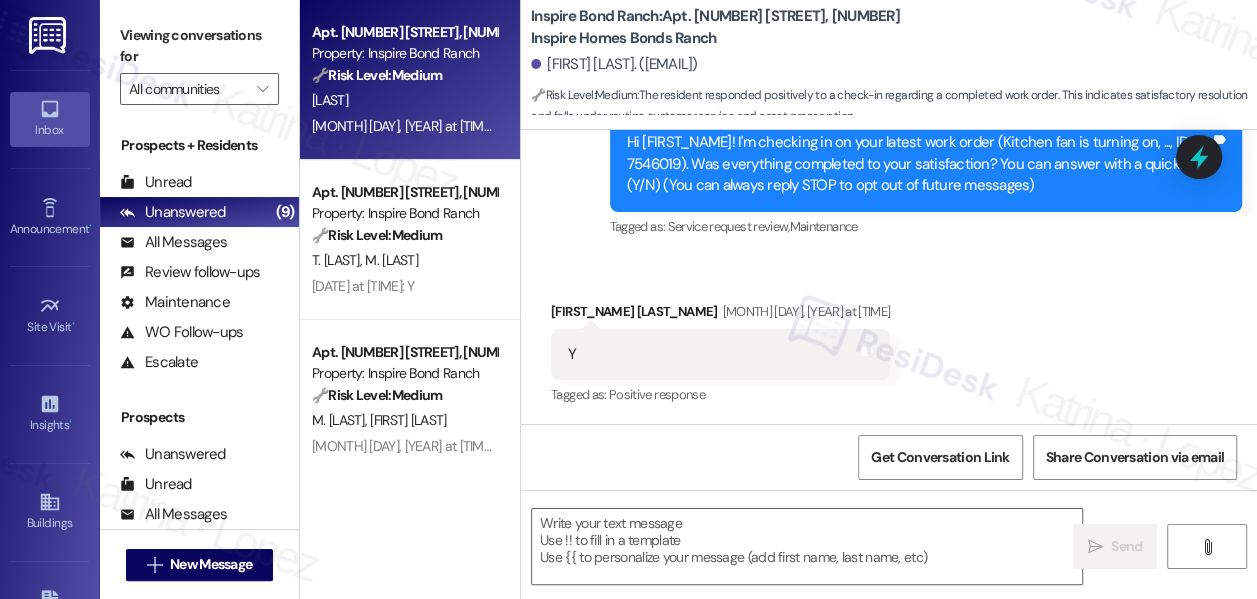 type on "Fetching suggested responses. Please feel free to read through the conversation in the meantime." 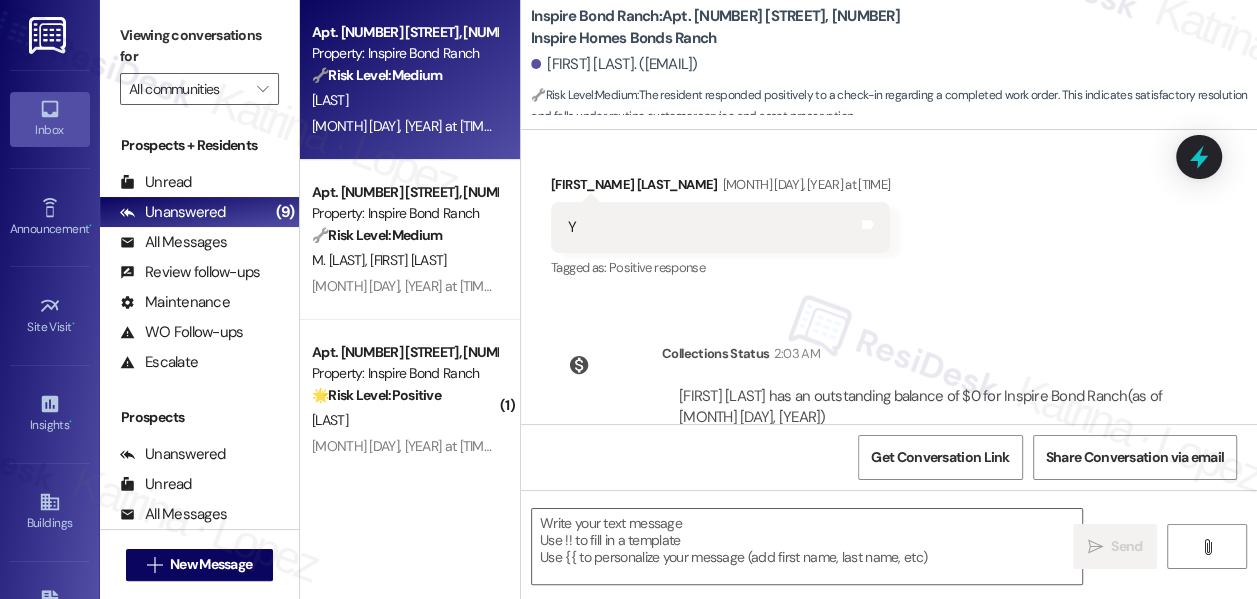 scroll, scrollTop: 465, scrollLeft: 0, axis: vertical 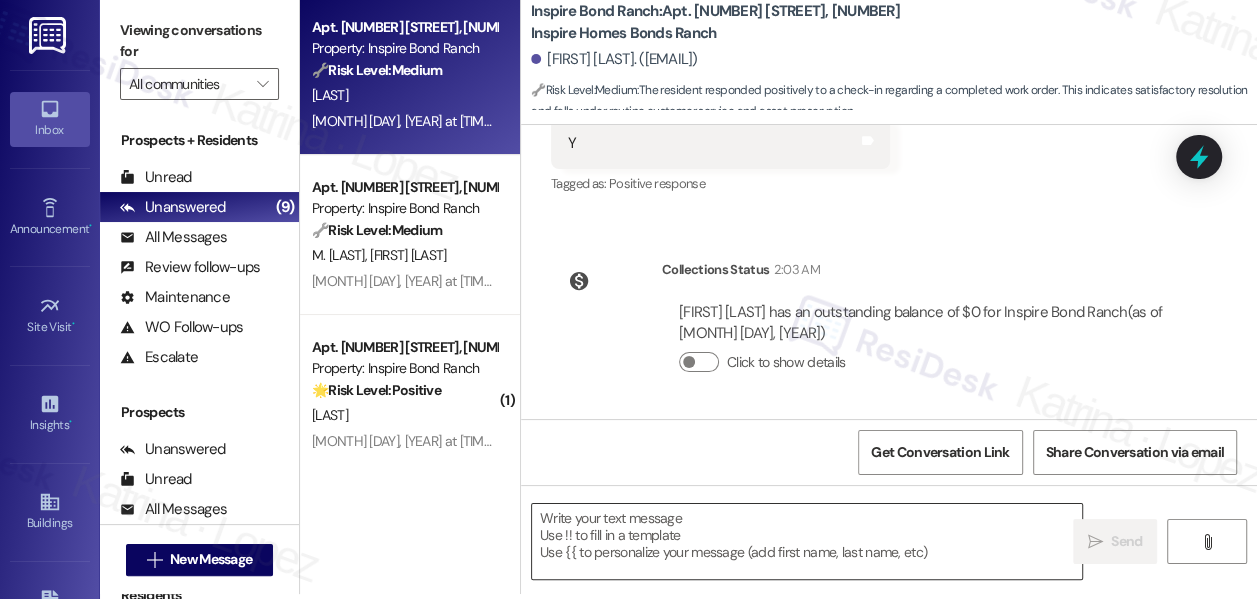 click at bounding box center (807, 541) 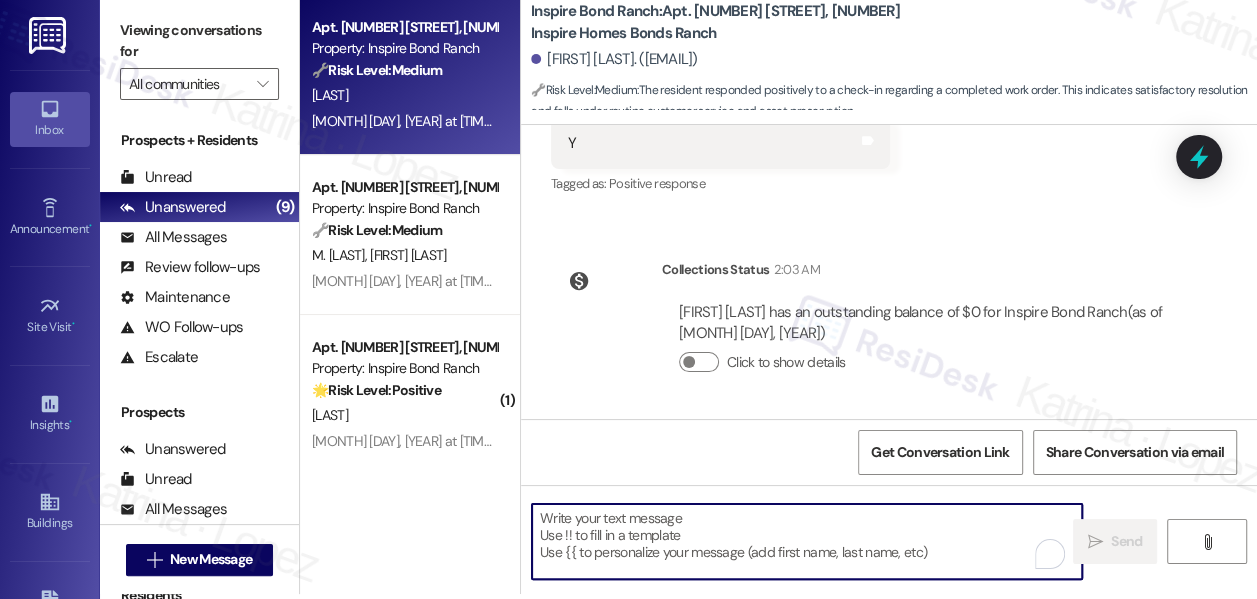 paste on "Marquin" 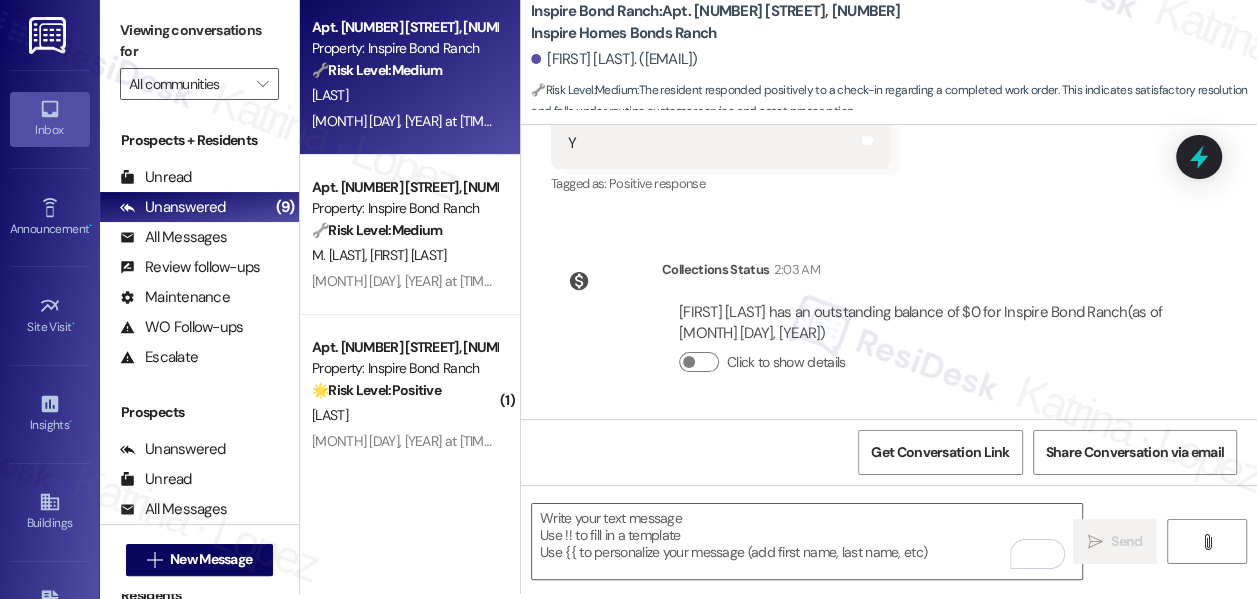drag, startPoint x: 147, startPoint y: 36, endPoint x: 269, endPoint y: 133, distance: 155.86212 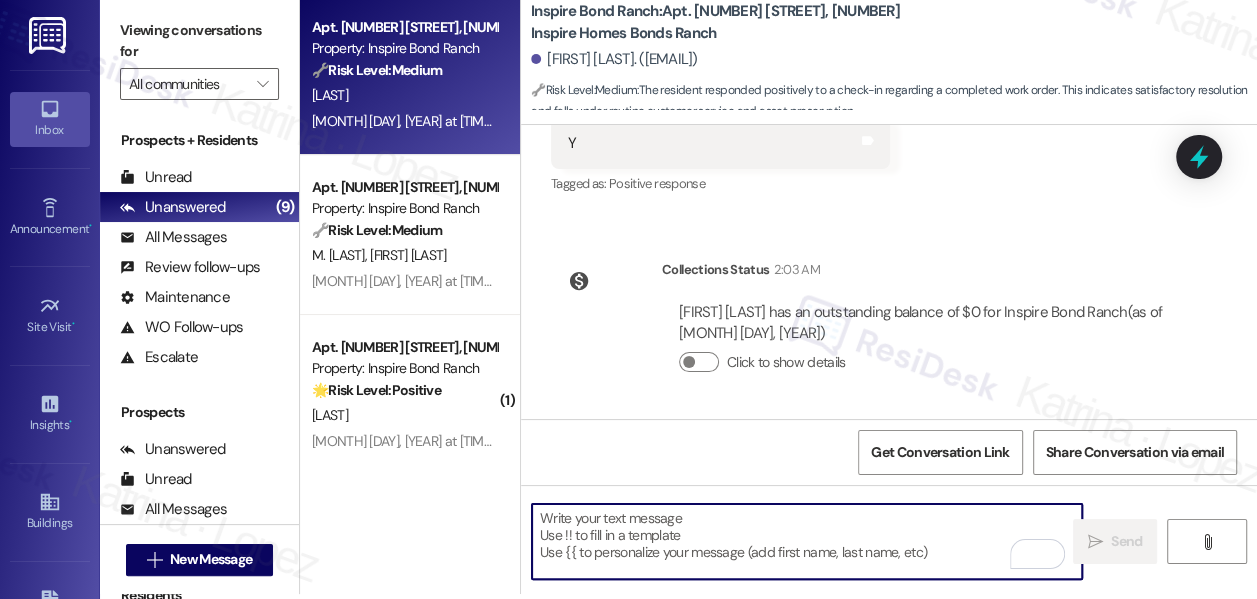 click at bounding box center (807, 541) 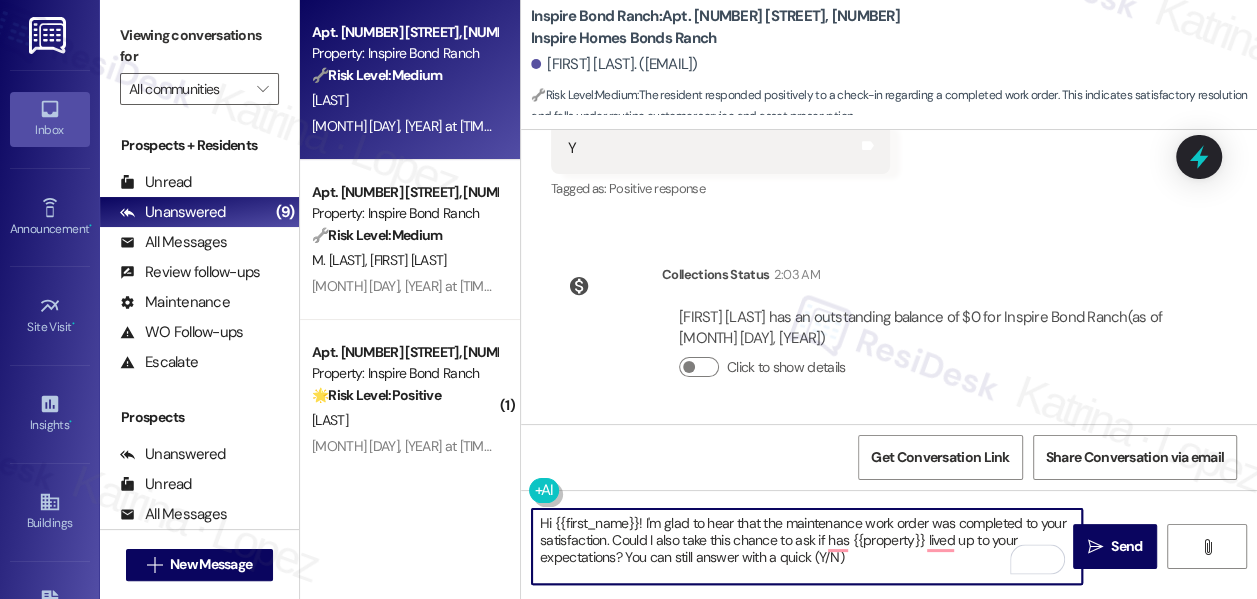 scroll, scrollTop: 0, scrollLeft: 0, axis: both 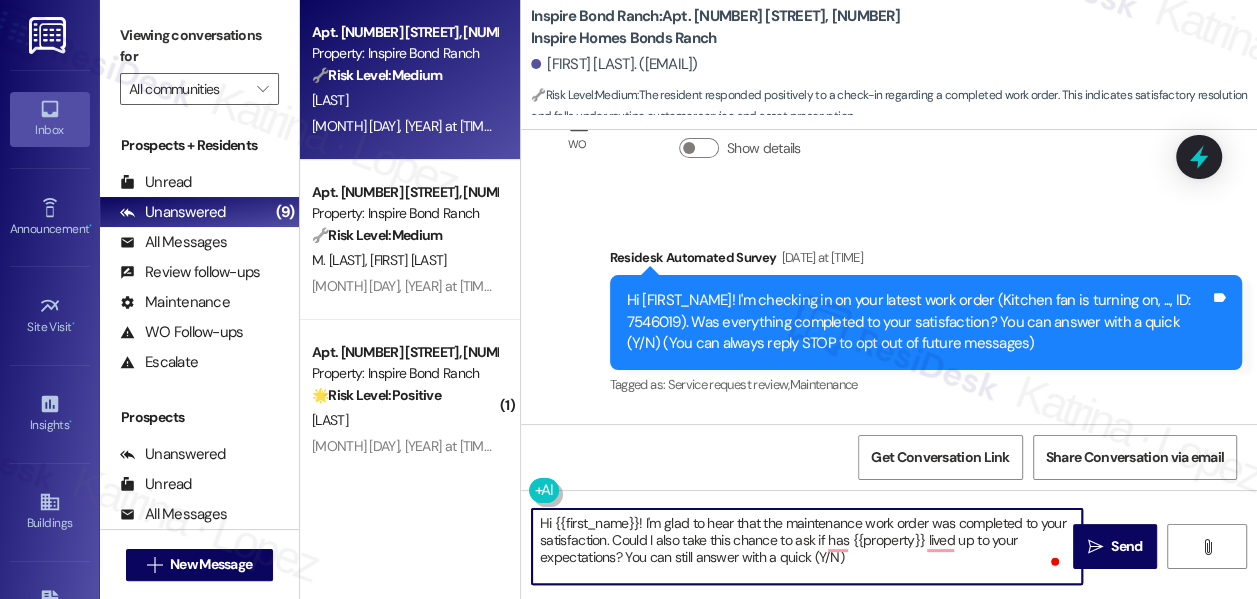 click on "Hi {{first_name}}! I'm glad to hear that the maintenance work order was completed to your satisfaction. Could I also take this chance to ask if has {{property}} lived up to your expectations? You can still answer with a quick (Y/N)" at bounding box center (807, 546) 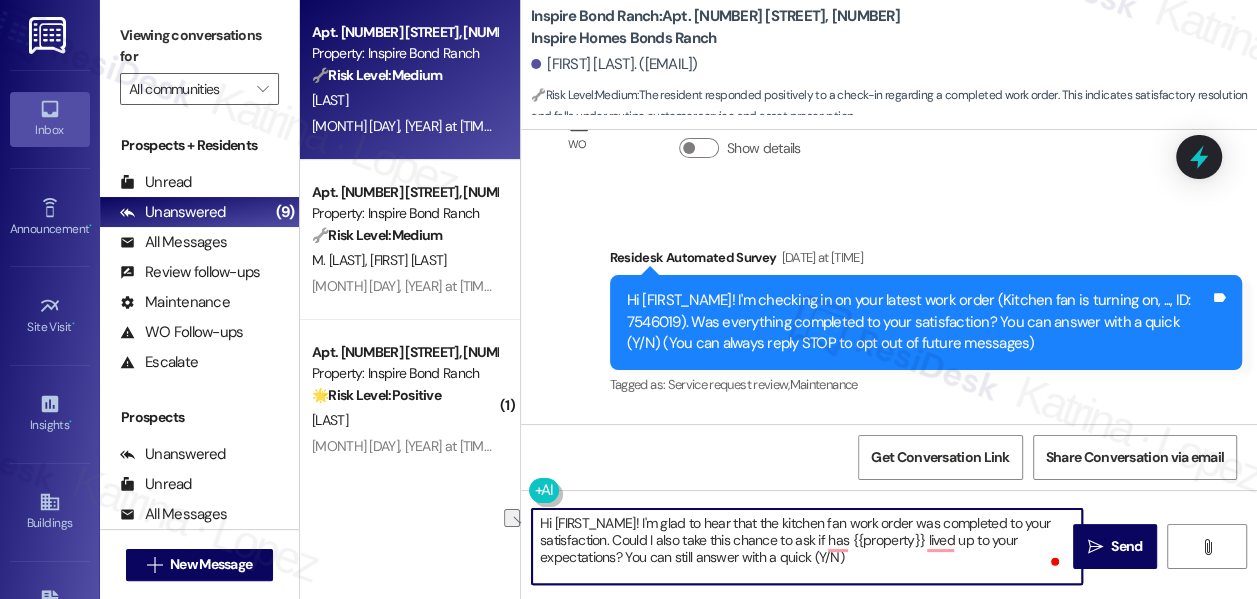 drag, startPoint x: 861, startPoint y: 556, endPoint x: 627, endPoint y: 551, distance: 234.0534 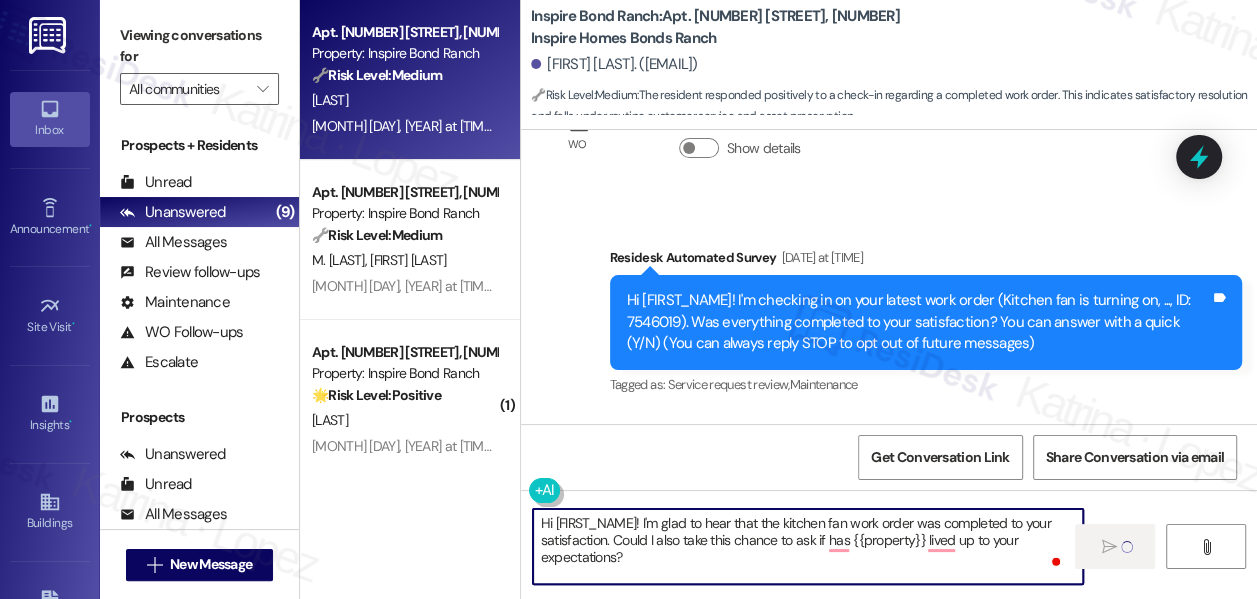 type 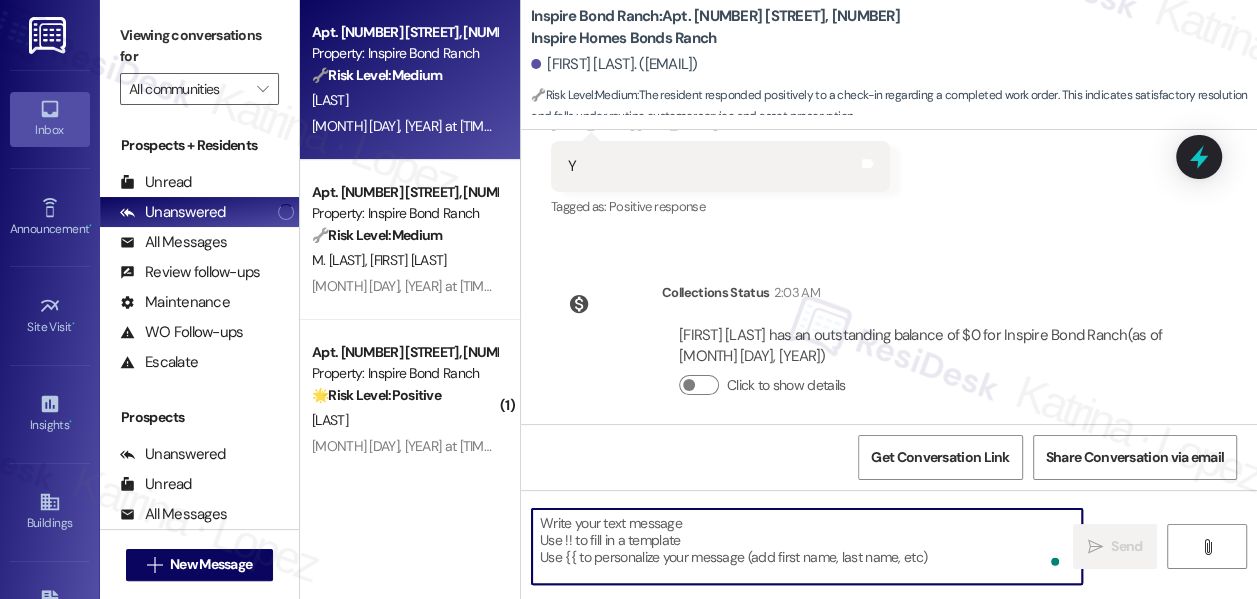 scroll, scrollTop: 648, scrollLeft: 0, axis: vertical 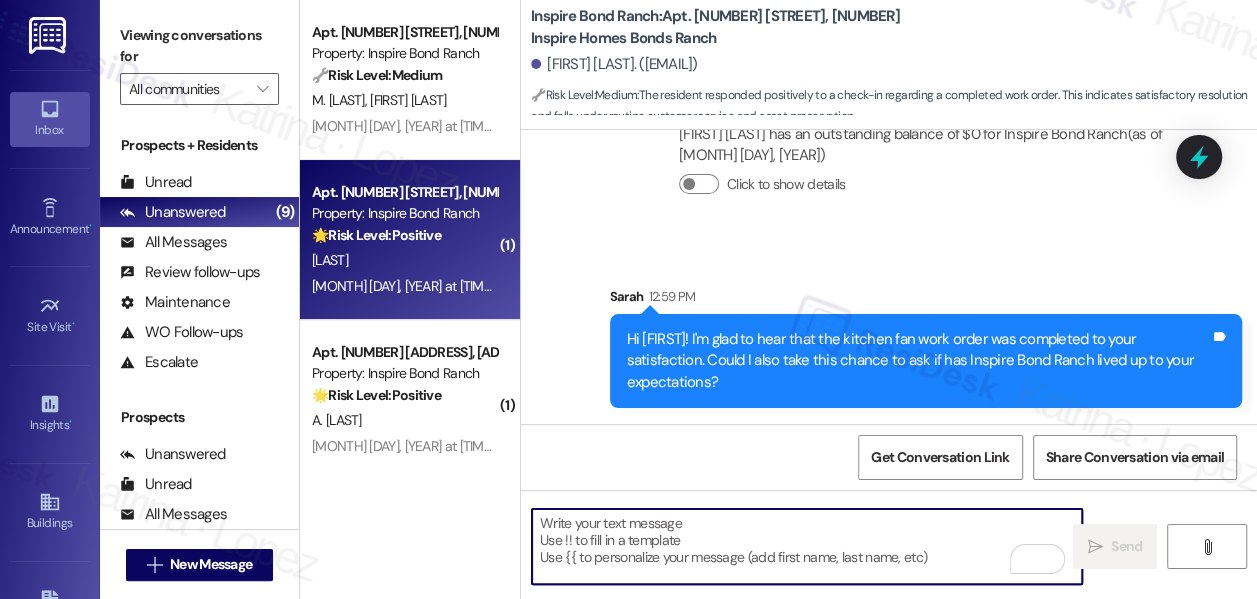 click on "🌟  Risk Level:  Positive" at bounding box center (376, 235) 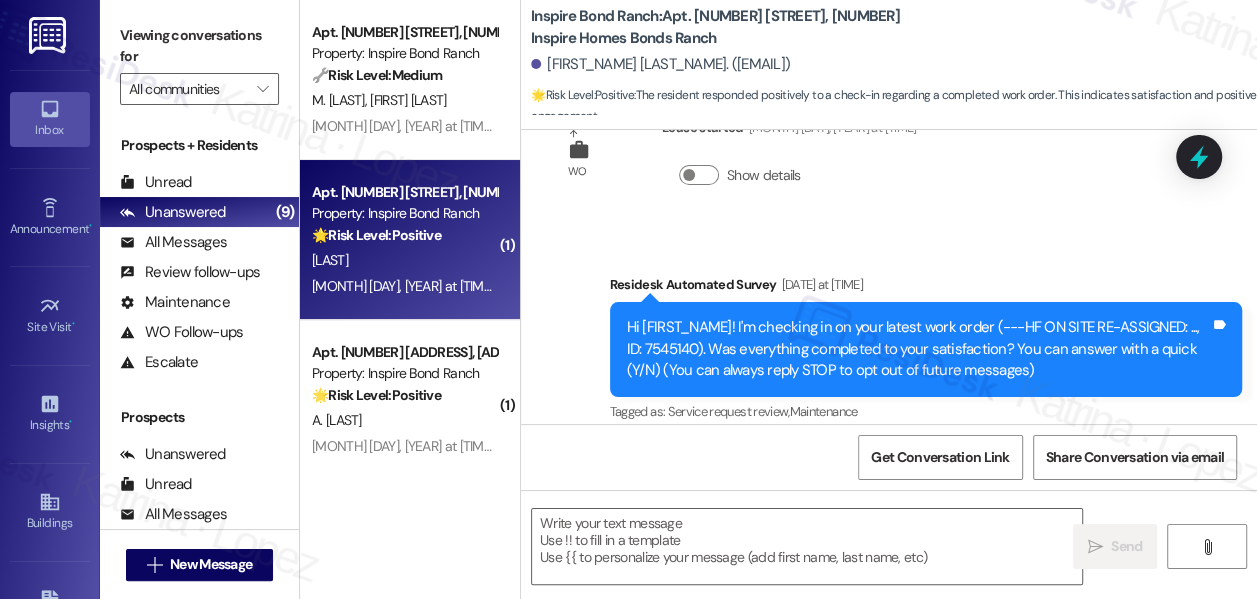 scroll, scrollTop: 259, scrollLeft: 0, axis: vertical 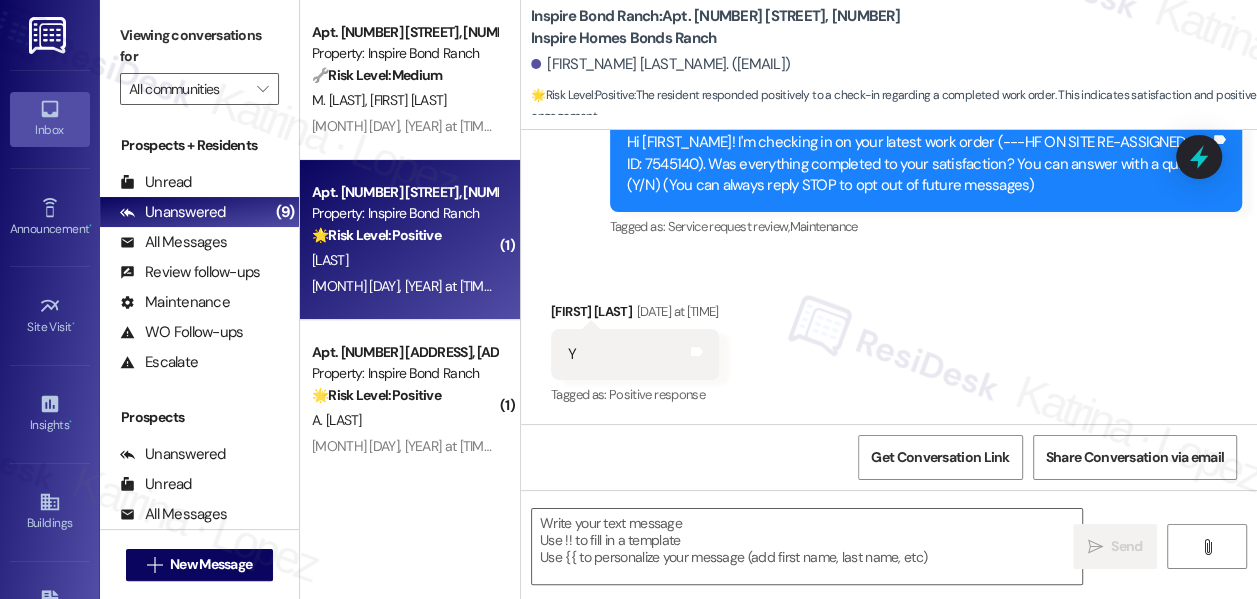 type on "Fetching suggested responses. Please feel free to read through the conversation in the meantime." 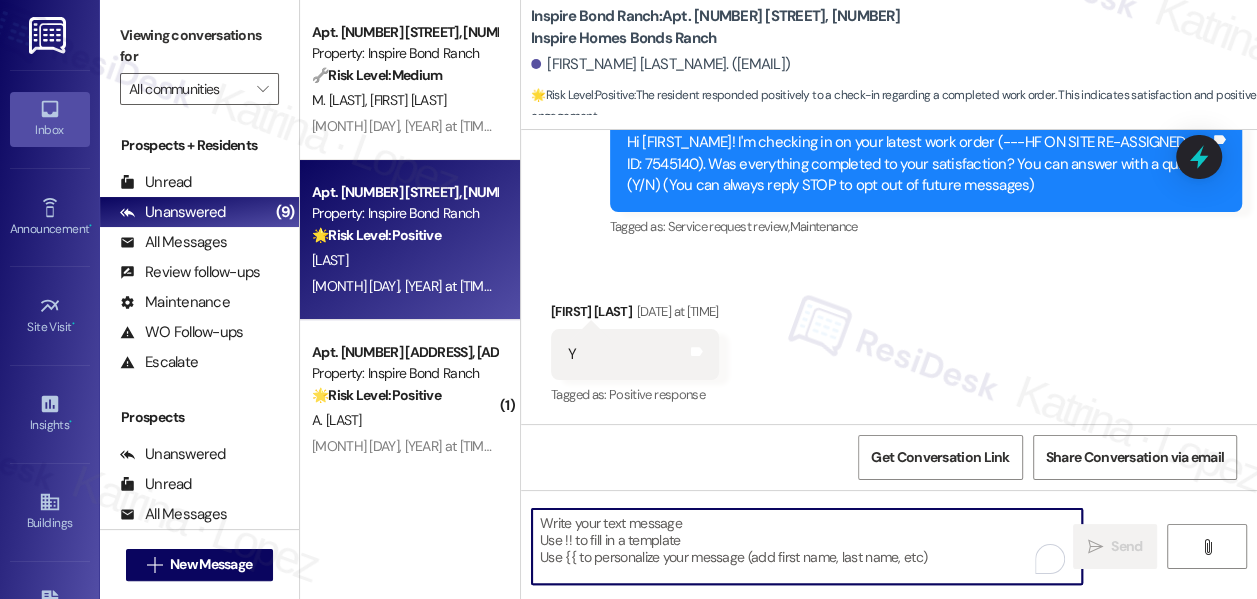click at bounding box center [807, 546] 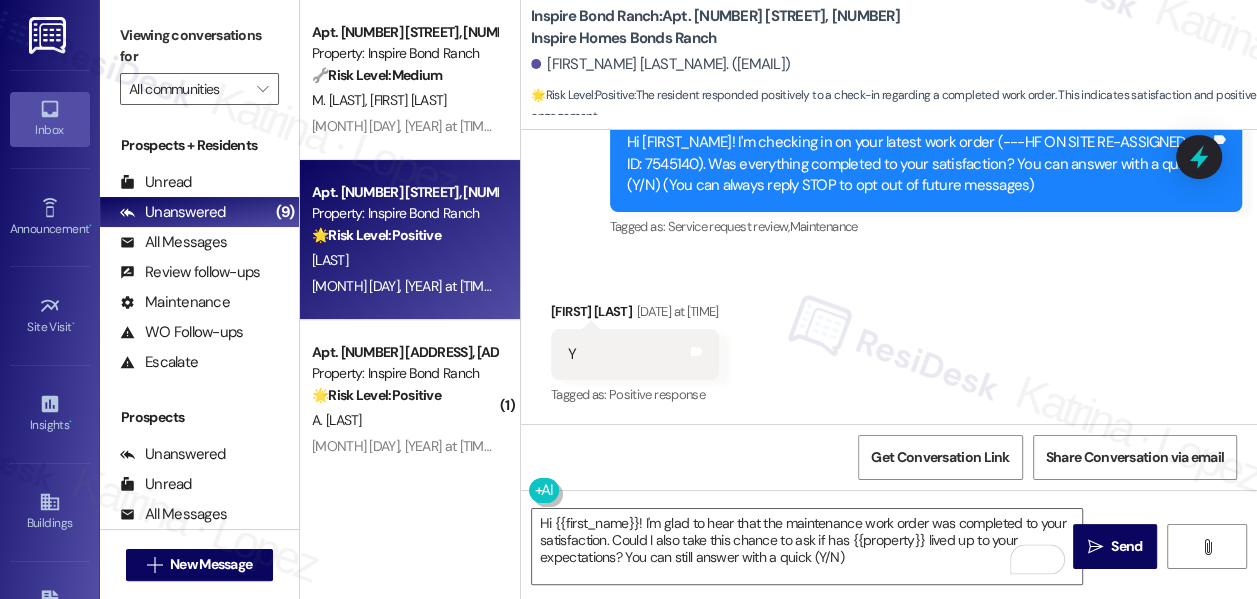 click on "Nicole Feild Aug 01, 2025 at 12:28 PM" at bounding box center (635, 315) 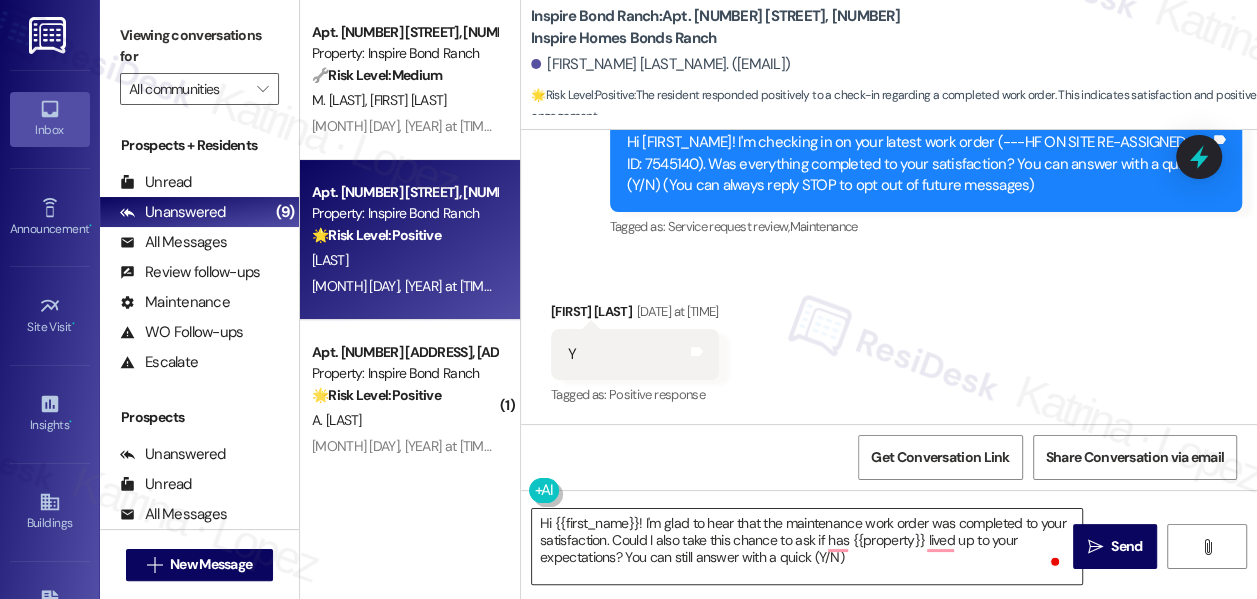 click on "Hi {{first_name}}! I'm glad to hear that the maintenance work order was completed to your satisfaction. Could I also take this chance to ask if has {{property}} lived up to your expectations? You can still answer with a quick (Y/N)" at bounding box center (807, 546) 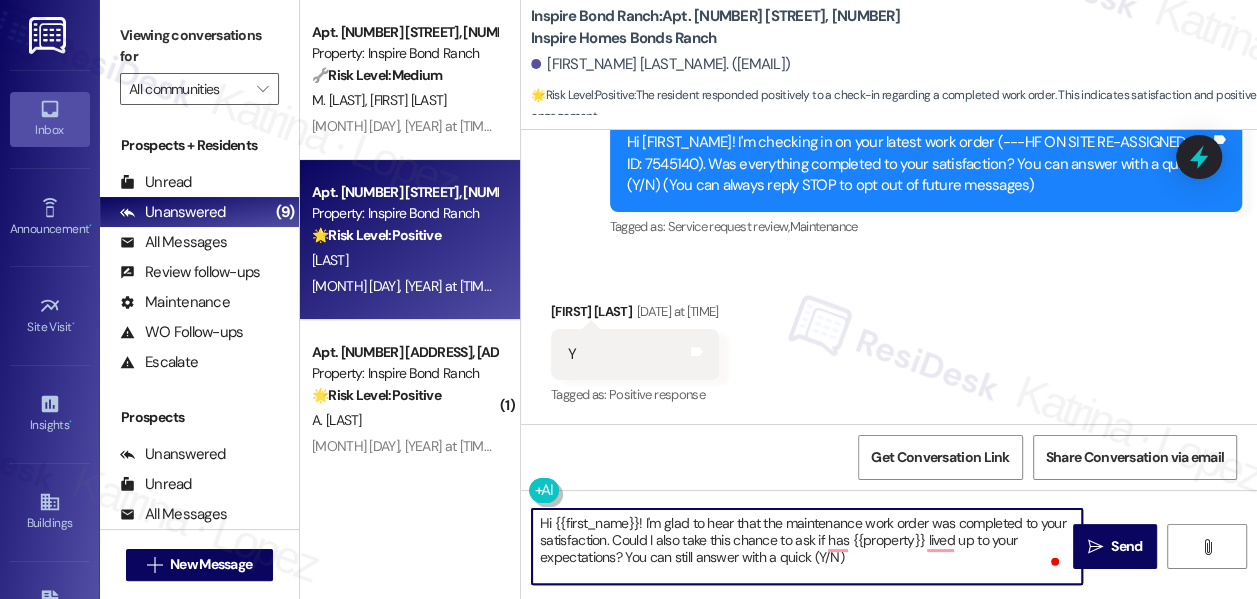 click on "Hi {{first_name}}! I'm glad to hear that the maintenance work order was completed to your satisfaction. Could I also take this chance to ask if has {{property}} lived up to your expectations? You can still answer with a quick (Y/N)" at bounding box center (807, 546) 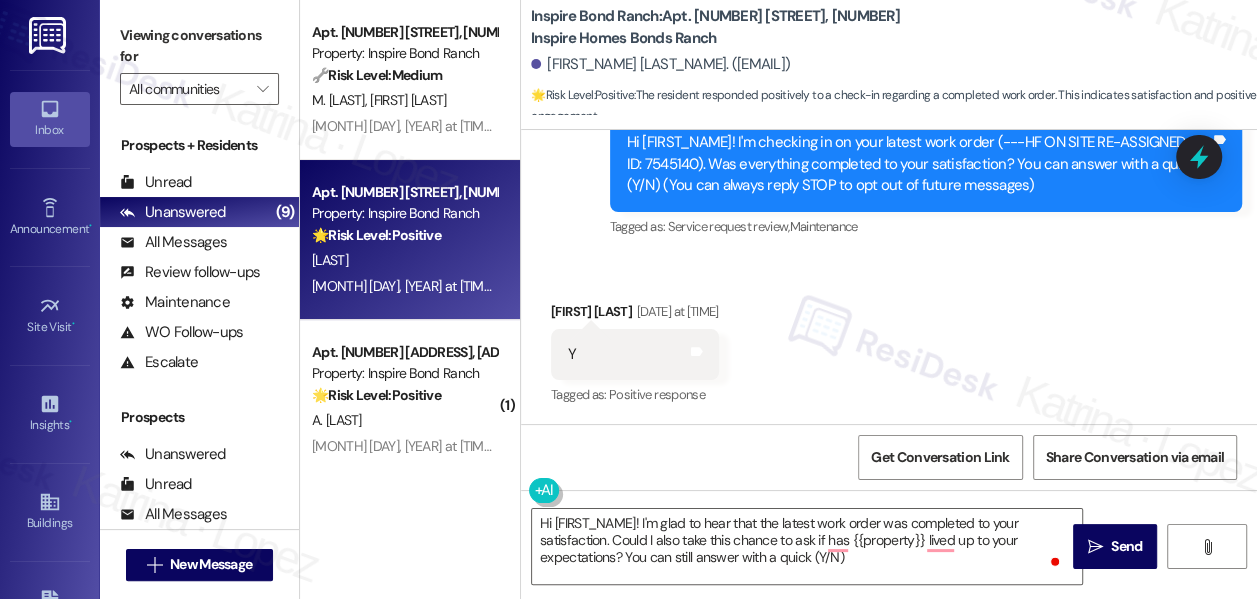 click on "Survey, sent via SMS Residesk Automated Survey Aug 01, 2025 at 12:20 PM Hi Nicole! I'm checking in on your latest work order (---HF ON SITE RE-ASSIGNED: ..., ID: 7545140). Was everything completed to your satisfaction? You can answer with a quick (Y/N) (You can always reply STOP to opt out of future messages) Tags and notes Tagged as:   Service request review ,  Click to highlight conversations about Service request review Maintenance Click to highlight conversations about Maintenance" at bounding box center (926, 165) 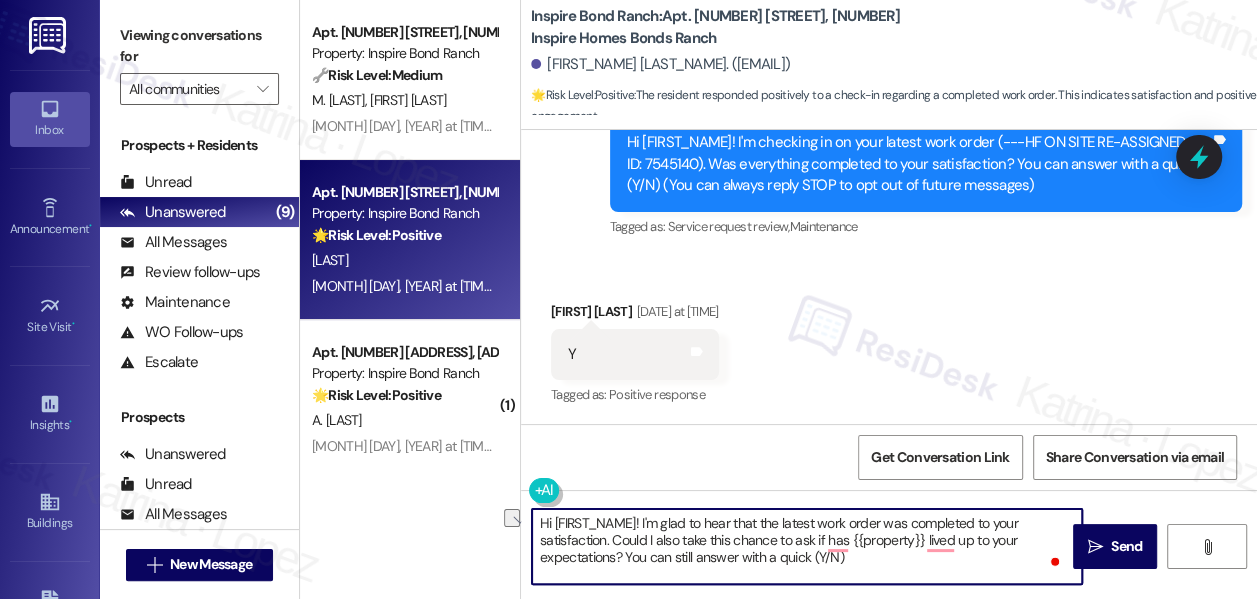 drag, startPoint x: 896, startPoint y: 559, endPoint x: 631, endPoint y: 559, distance: 265 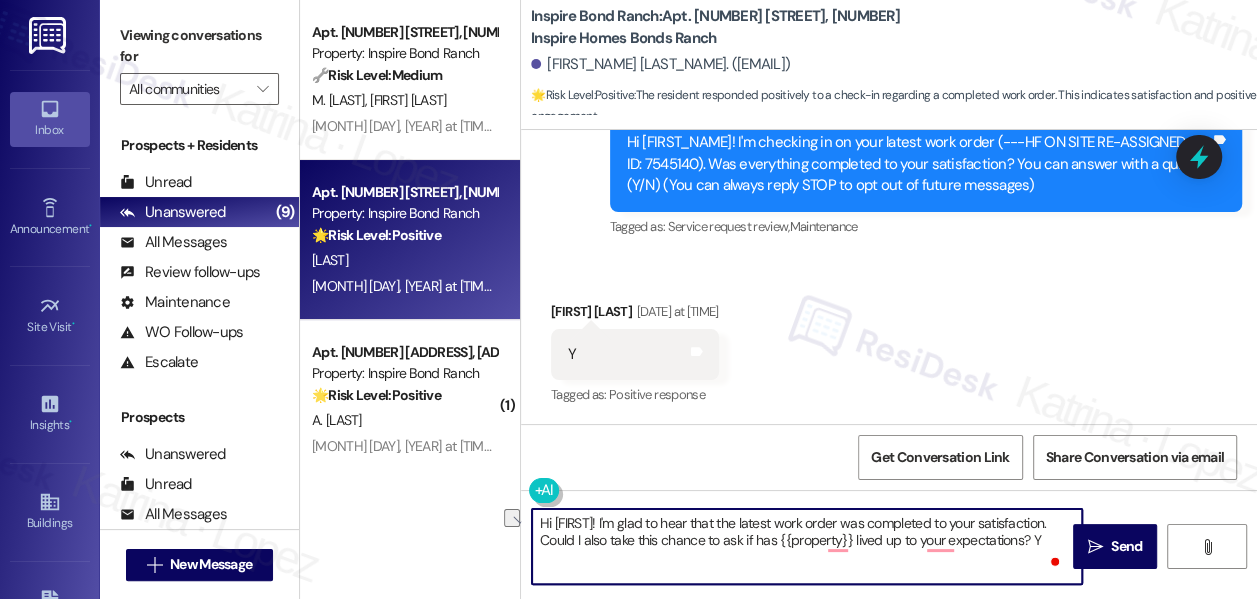 type on "Hi {{first_name}}! I'm glad to hear that the latest work order was completed to your satisfaction. Could I also take this chance to ask if has {{property}} lived up to your expectations?" 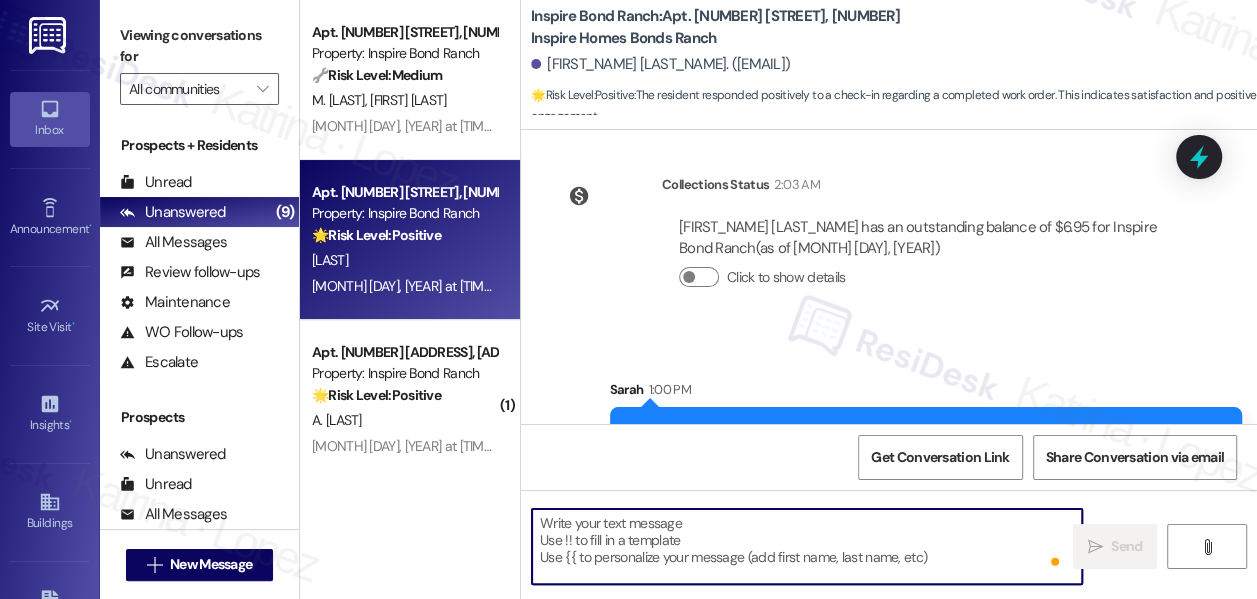 scroll, scrollTop: 626, scrollLeft: 0, axis: vertical 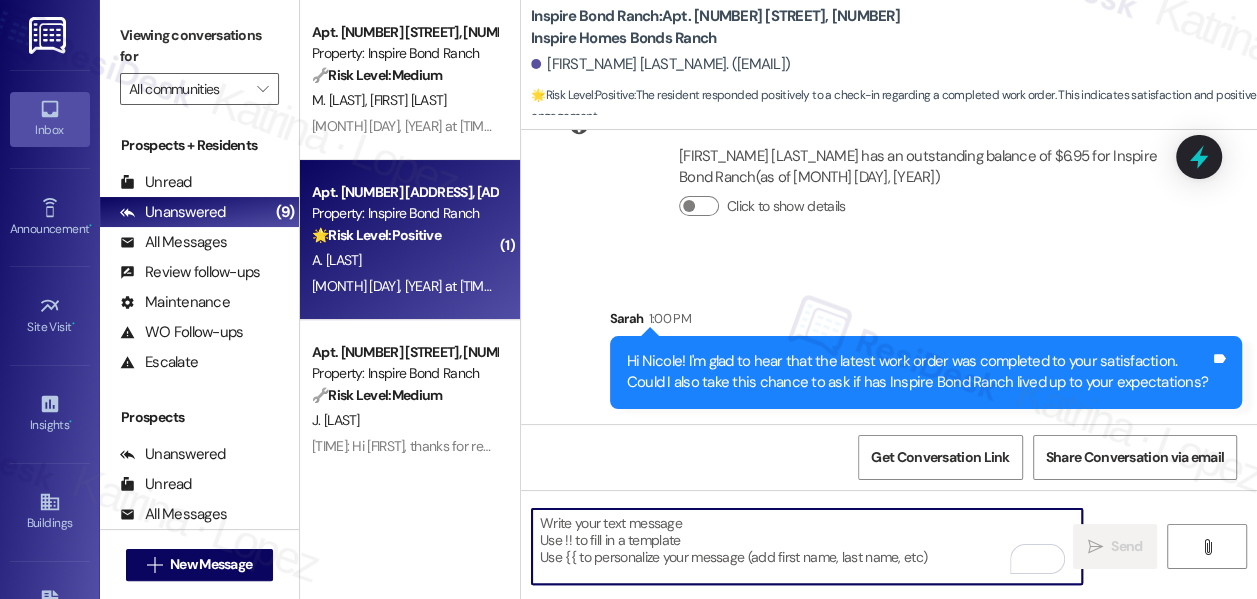 type 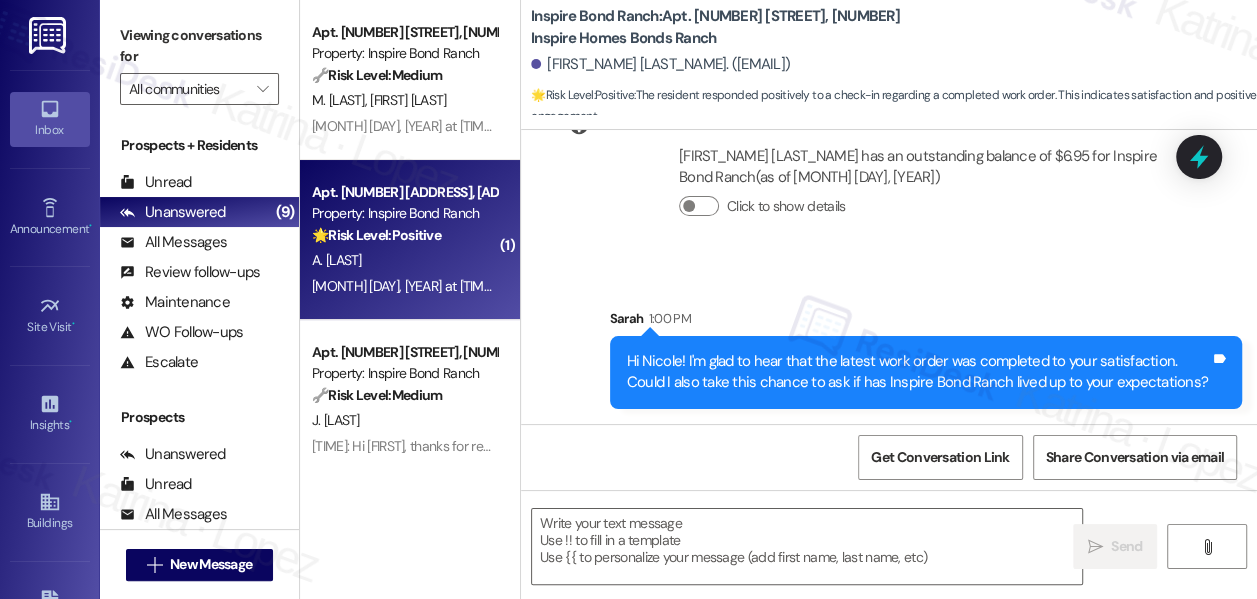 type on "Fetching suggested responses. Please feel free to read through the conversation in the meantime." 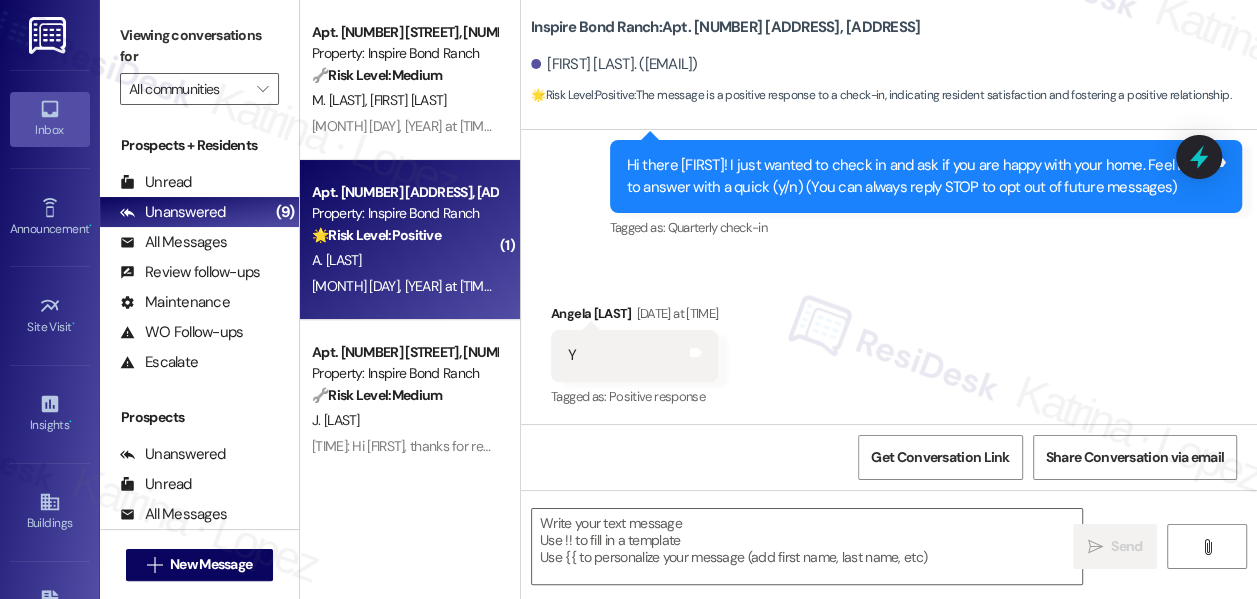 scroll, scrollTop: 237, scrollLeft: 0, axis: vertical 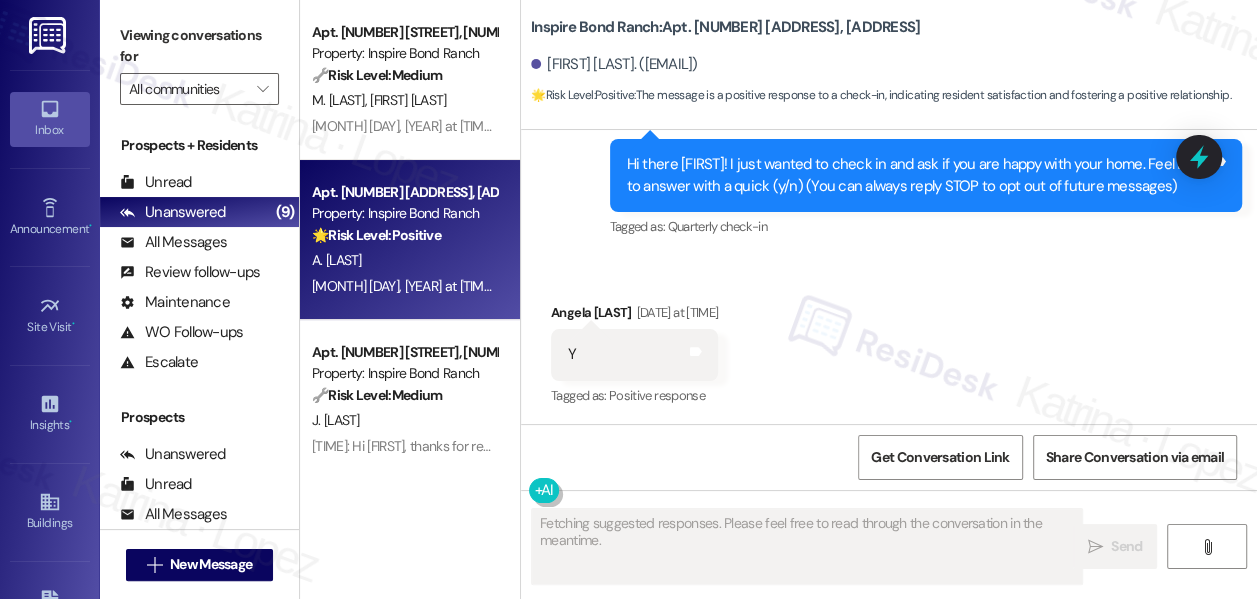 click on "Hi there [FIRST]! I just wanted to check in and ask if you are happy with your home.  Feel free to answer with a quick (y/n) (You can always reply STOP to opt out of future messages)" at bounding box center [918, 175] 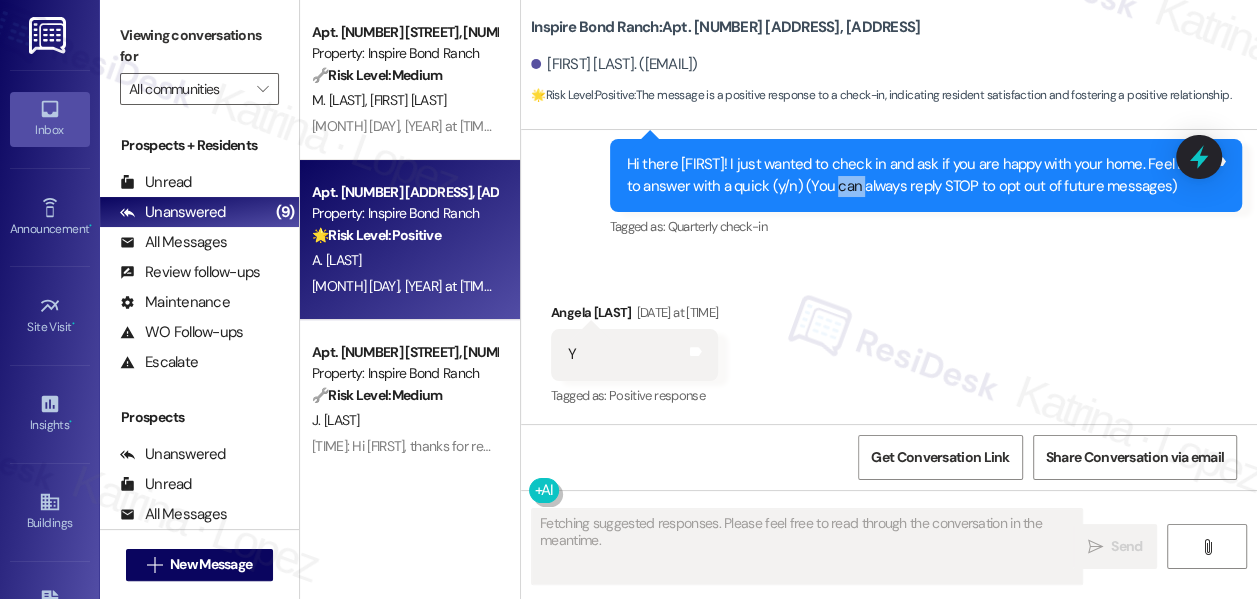 click on "Hi there [FIRST]! I just wanted to check in and ask if you are happy with your home.  Feel free to answer with a quick (y/n) (You can always reply STOP to opt out of future messages)" at bounding box center [918, 175] 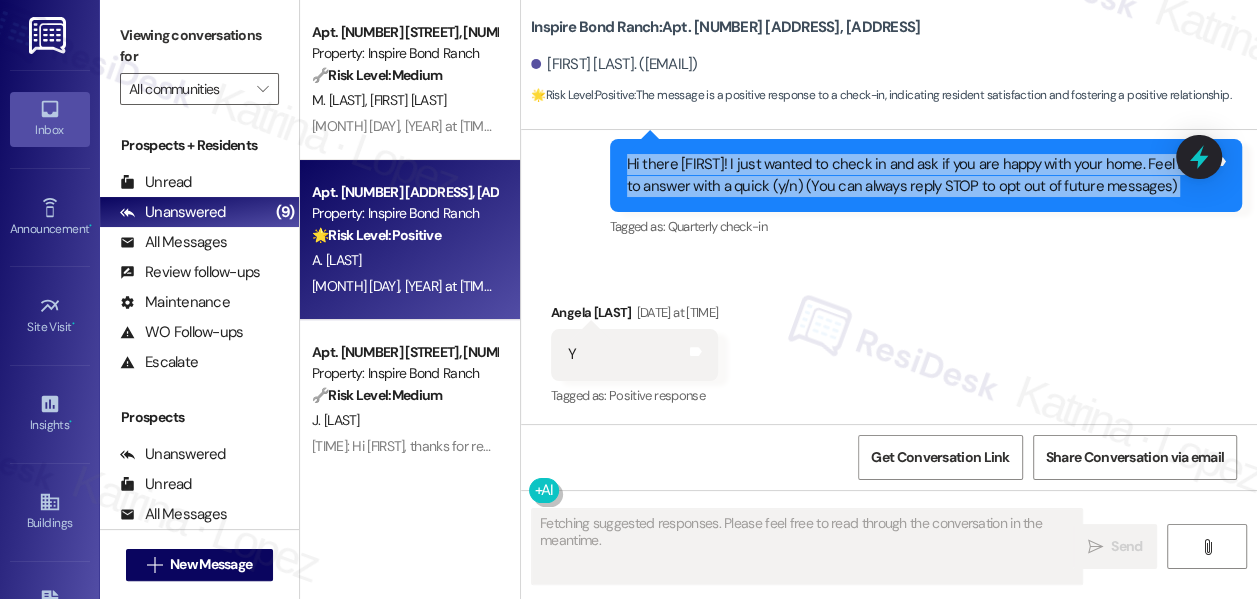 click on "Hi there [FIRST]! I just wanted to check in and ask if you are happy with your home.  Feel free to answer with a quick (y/n) (You can always reply STOP to opt out of future messages)" at bounding box center [918, 175] 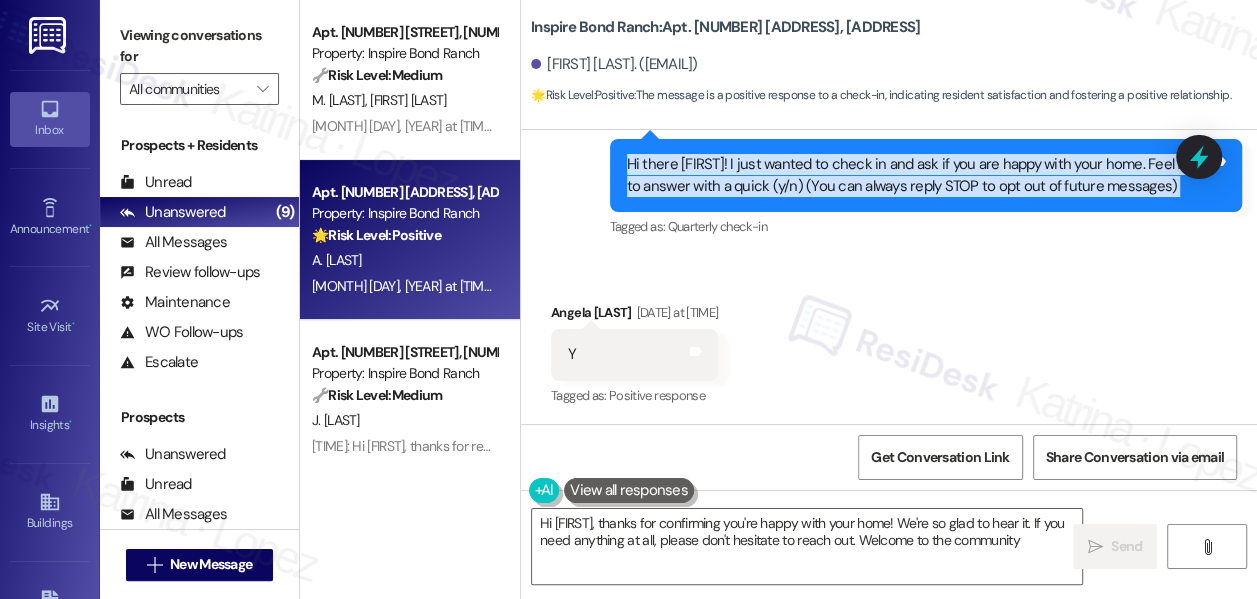 type on "Hi {{first_name}}, thanks for confirming you're happy with your home! We're so glad to hear it. If you need anything at all, please don't hesitate to reach out. Welcome to the community!" 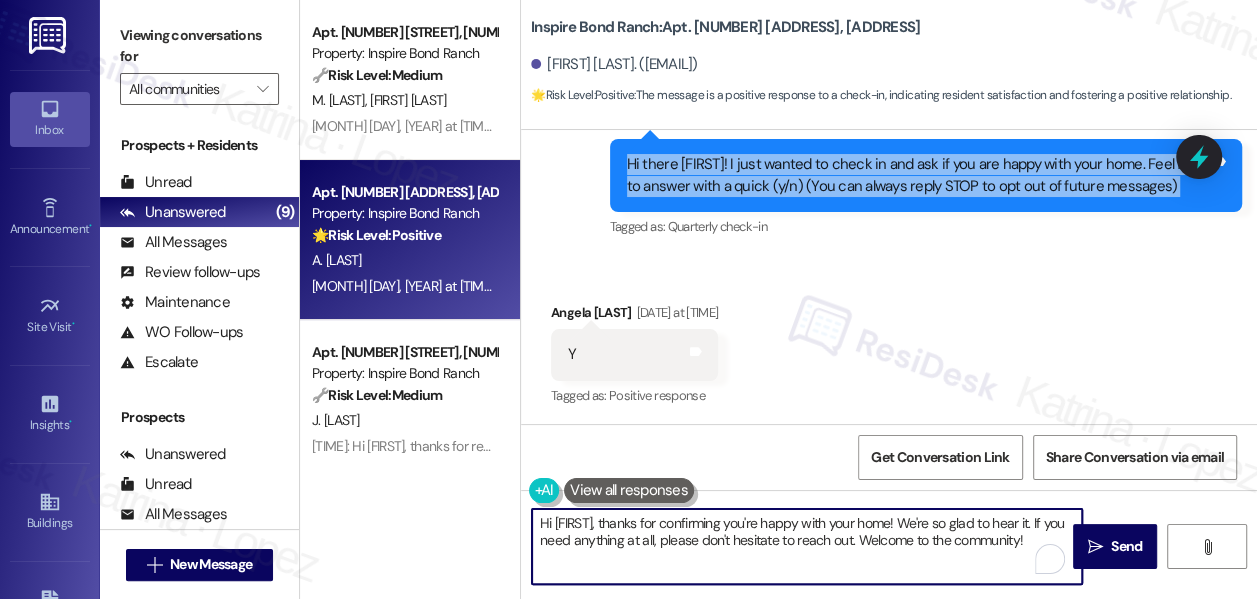 click on "Hi {{first_name}}, thanks for confirming you're happy with your home! We're so glad to hear it. If you need anything at all, please don't hesitate to reach out. Welcome to the community!" at bounding box center [807, 546] 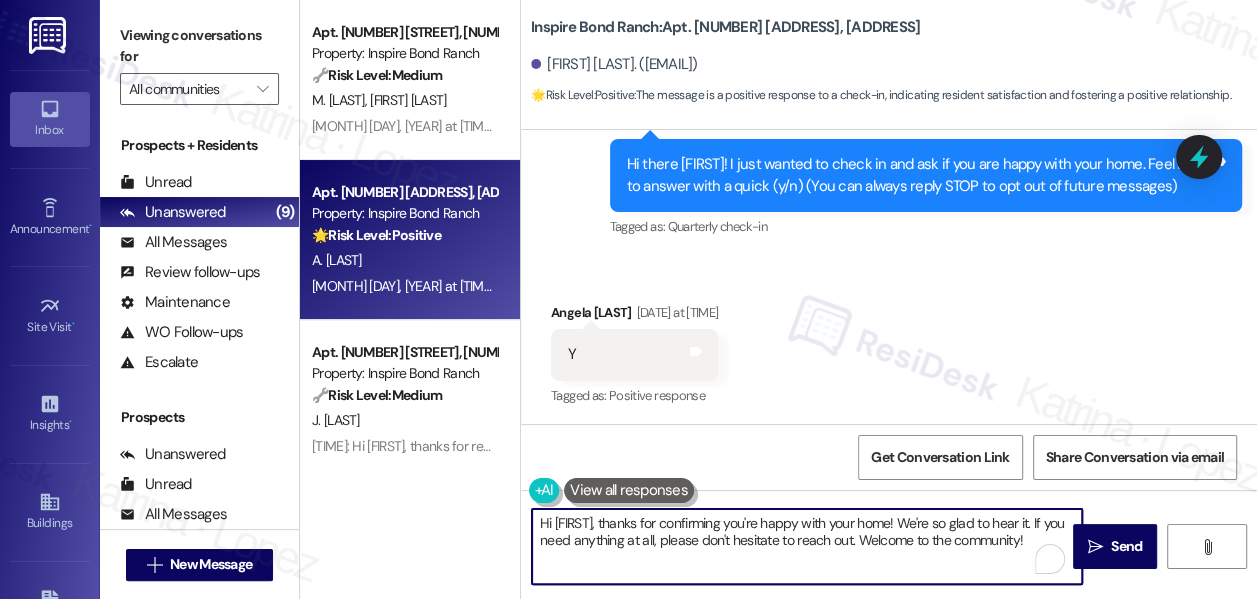 drag, startPoint x: 799, startPoint y: 580, endPoint x: 687, endPoint y: 552, distance: 115.44696 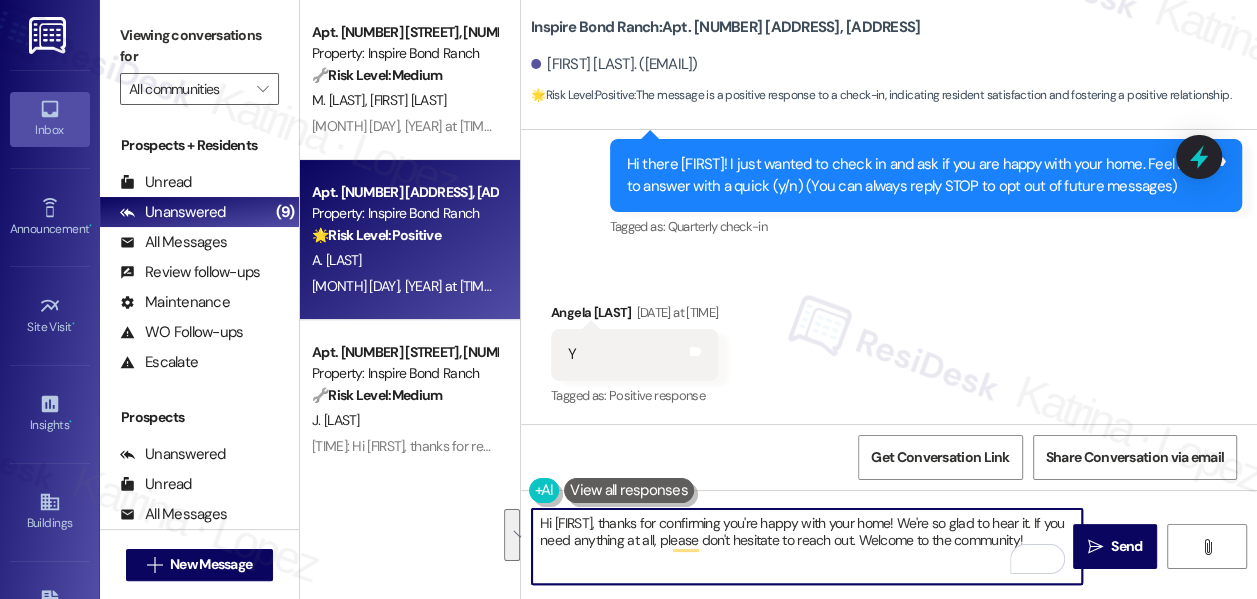 drag, startPoint x: 802, startPoint y: 570, endPoint x: 970, endPoint y: 507, distance: 179.42407 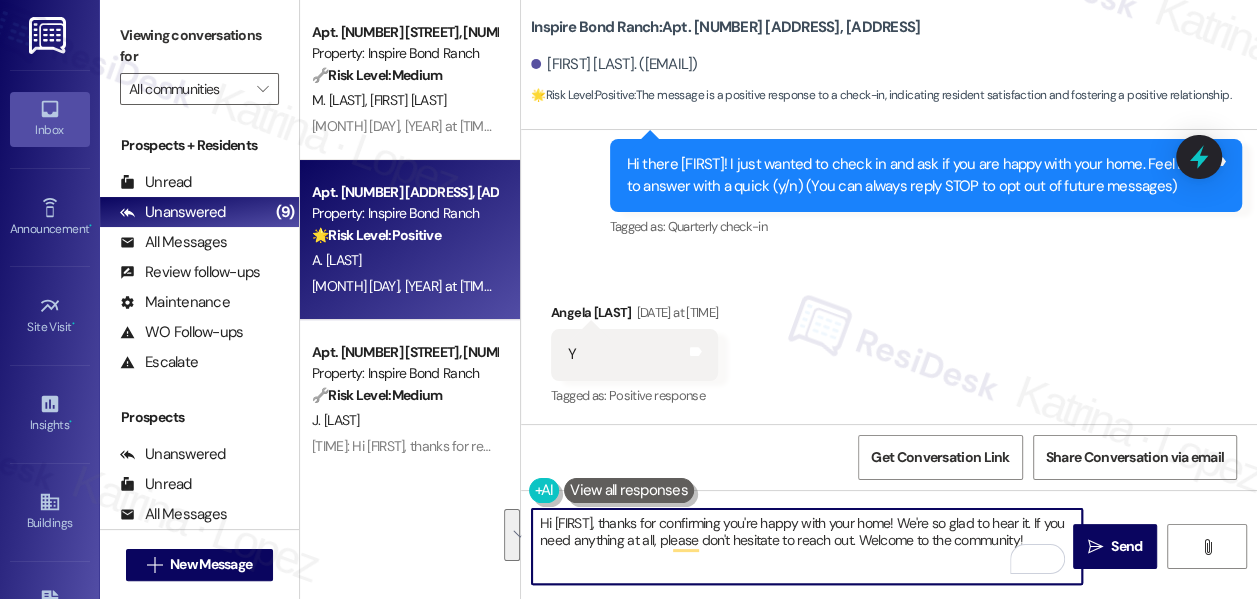 click on "Hi {{first_name}}, thanks for confirming you're happy with your home! We're so glad to hear it. If you need anything at all, please don't hesitate to reach out. Welcome to the community!  Send " at bounding box center [889, 565] 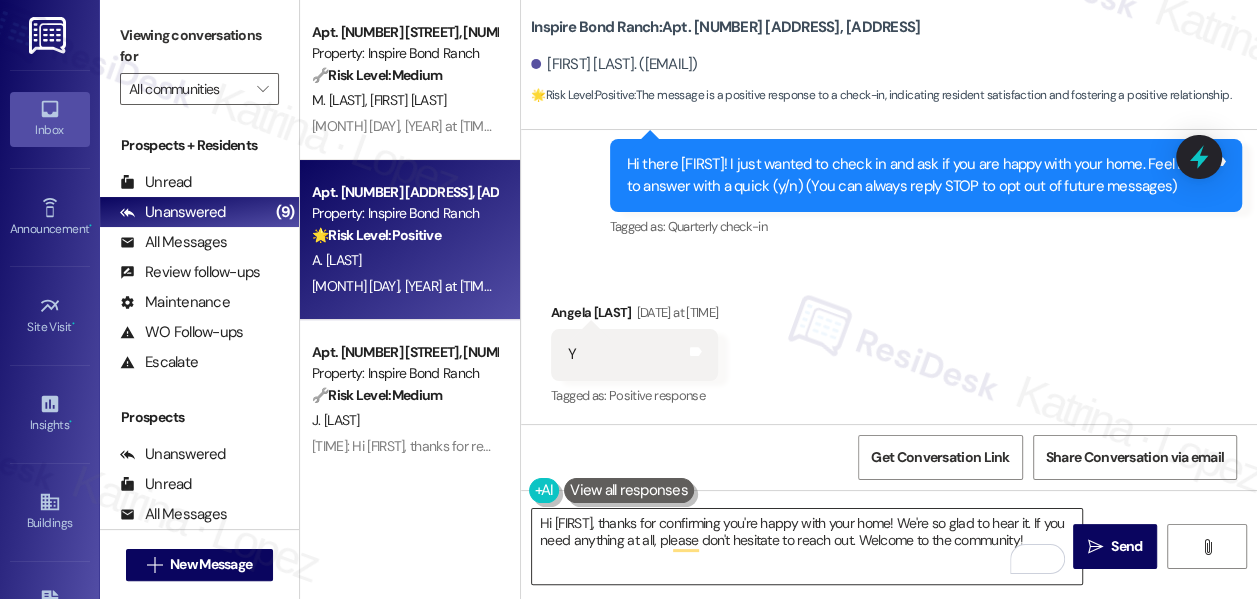 click on "Hi {{first_name}}, thanks for confirming you're happy with your home! We're so glad to hear it. If you need anything at all, please don't hesitate to reach out. Welcome to the community!" at bounding box center (807, 546) 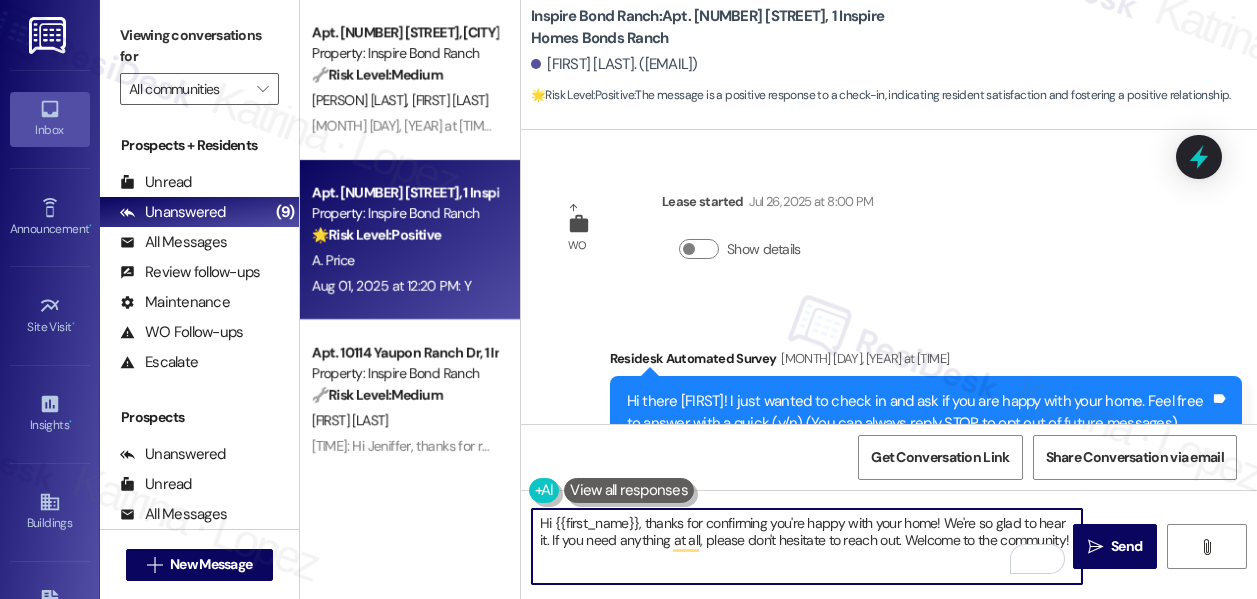 scroll, scrollTop: 0, scrollLeft: 0, axis: both 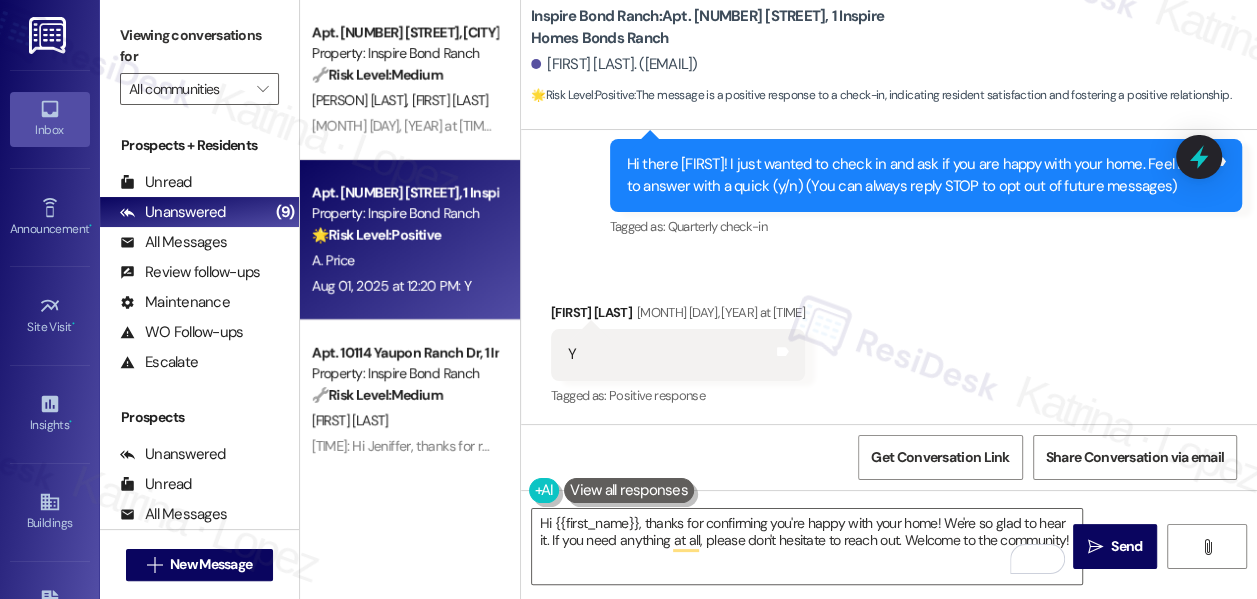 click on "Viewing conversations for All communities " at bounding box center (199, 62) 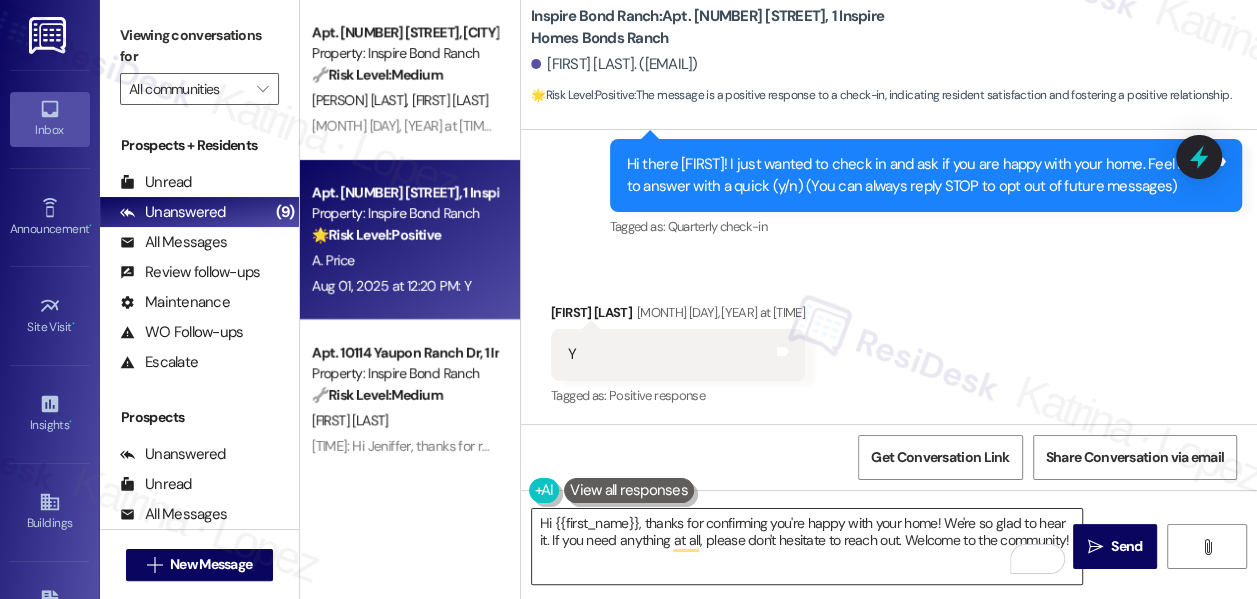 click on "Hi {{first_name}}, thanks for confirming you're happy with your home! We're so glad to hear it. If you need anything at all, please don't hesitate to reach out. Welcome to the community!" at bounding box center [807, 546] 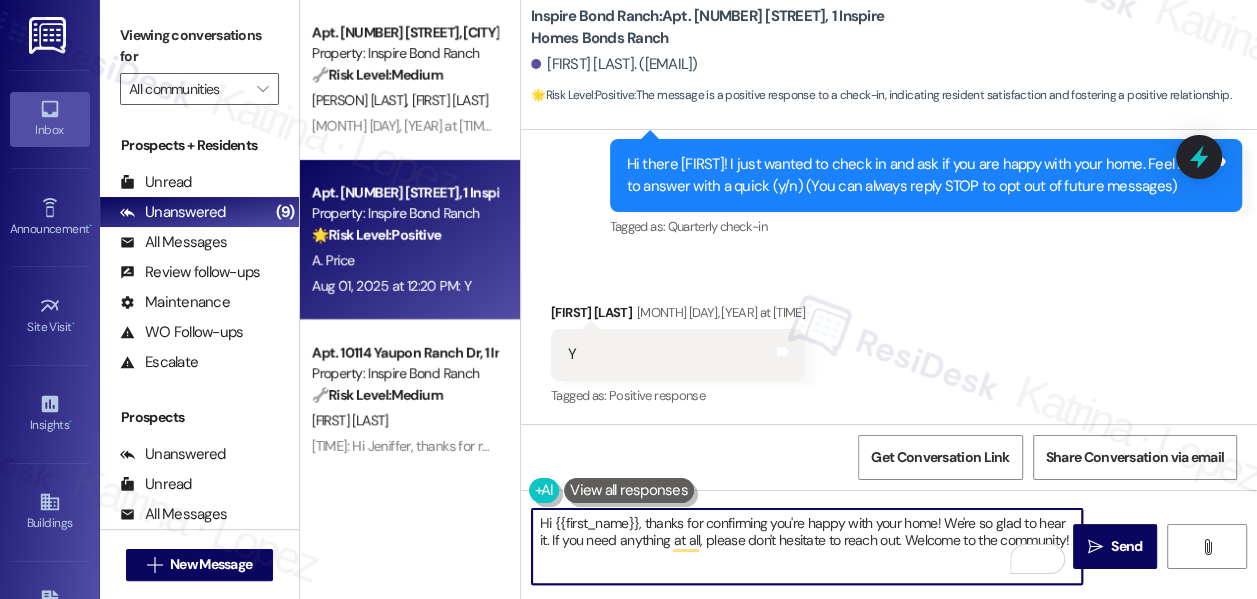paste on "That’s awesome to hear, Emma! Thank you! If you don’t mind, would you be willing to share your experience at {{property}} in a quick Google review? Here’s the link: {{google_review_link}}. No pressure, but it really means a lot to us! Feel free to let me know if you post it. I’d love to share it with the team! 😊" 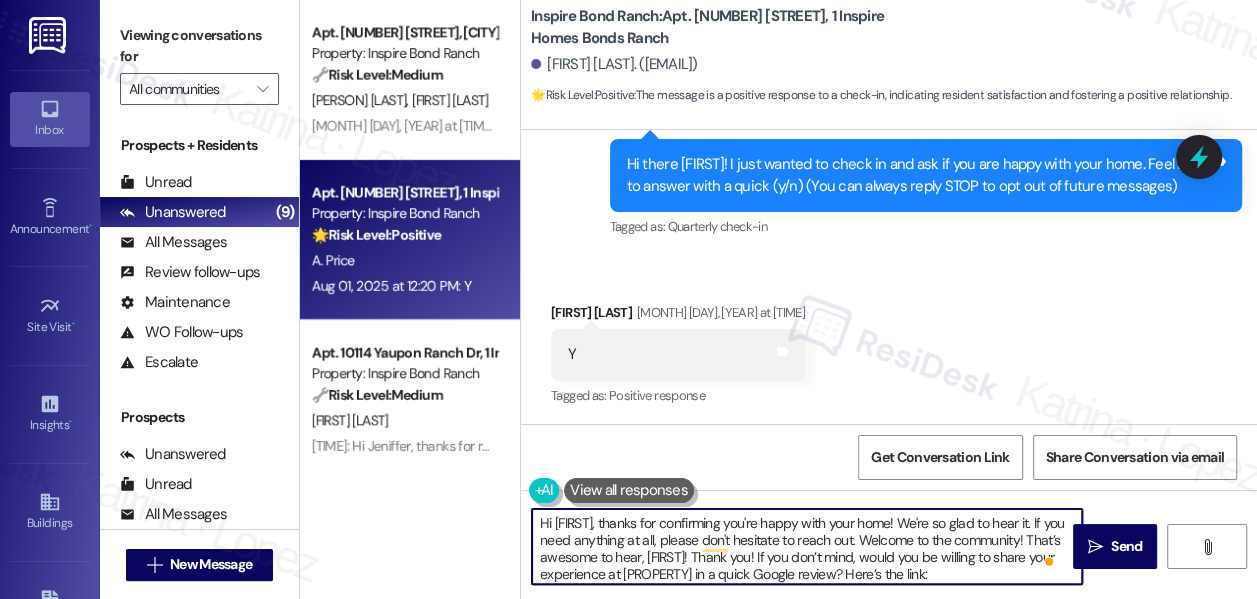 scroll, scrollTop: 34, scrollLeft: 0, axis: vertical 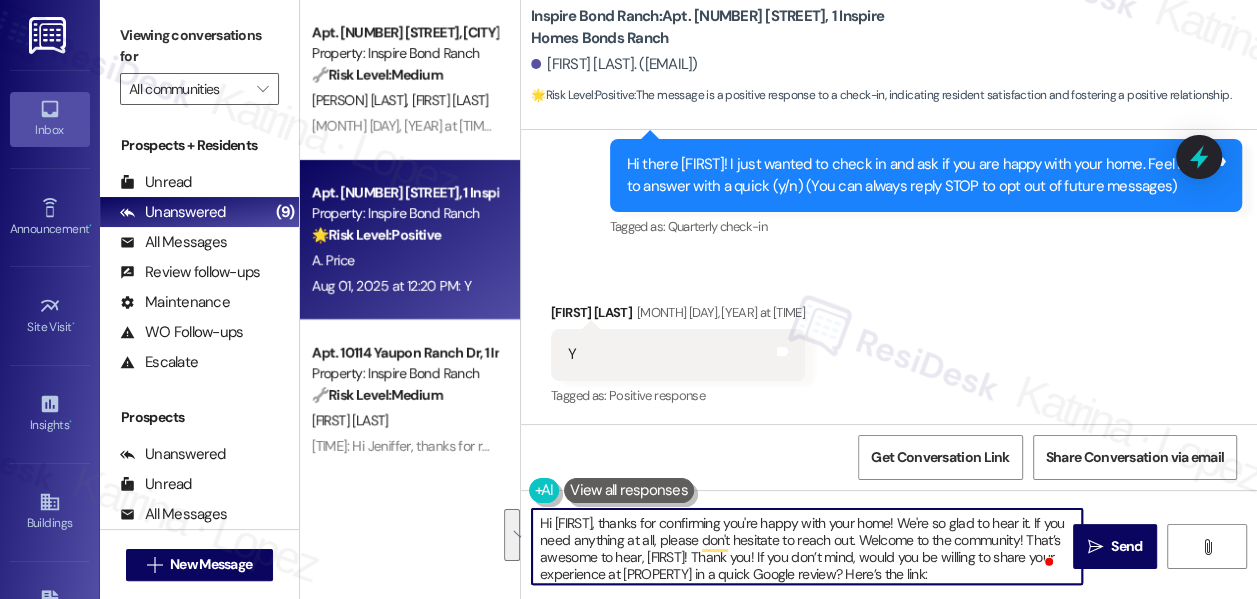 drag, startPoint x: 864, startPoint y: 527, endPoint x: 945, endPoint y: 523, distance: 81.09871 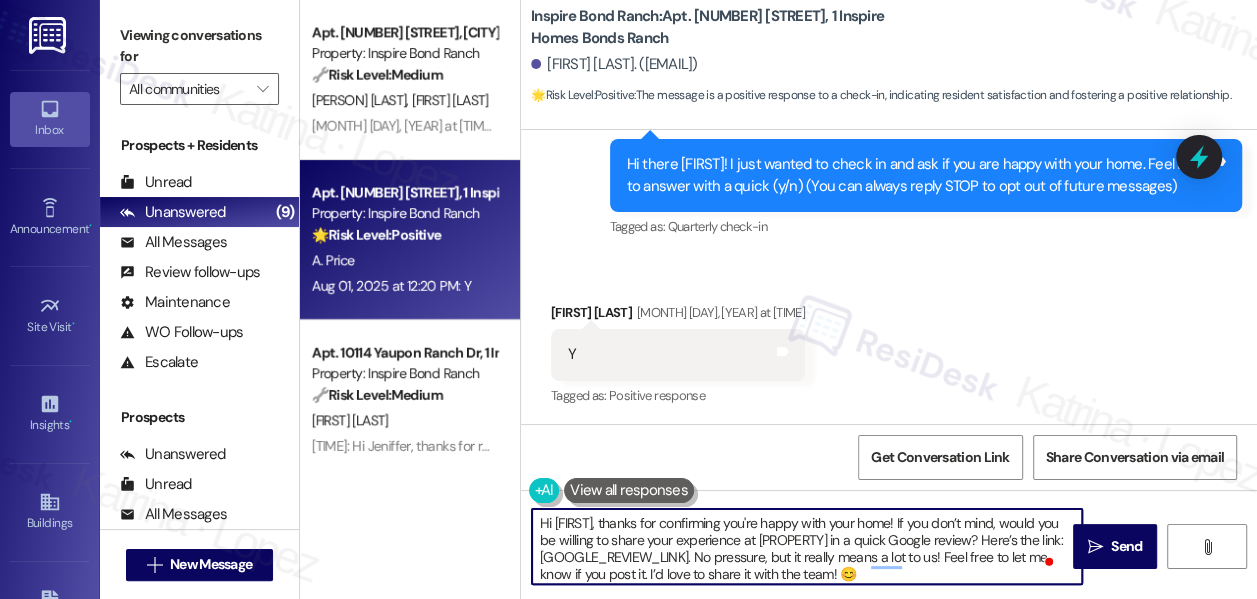 click on "Hi [FIRST], thanks for confirming you're happy with your home! If you don’t mind, would you be willing to share your experience at [PROPERTY] in a quick Google review? Here’s the link: [GOOGLE_REVIEW_LINK]. No pressure, but it really means a lot to us! Feel free to let me know if you post it. I’d love to share it with the team! 😊" at bounding box center (807, 546) 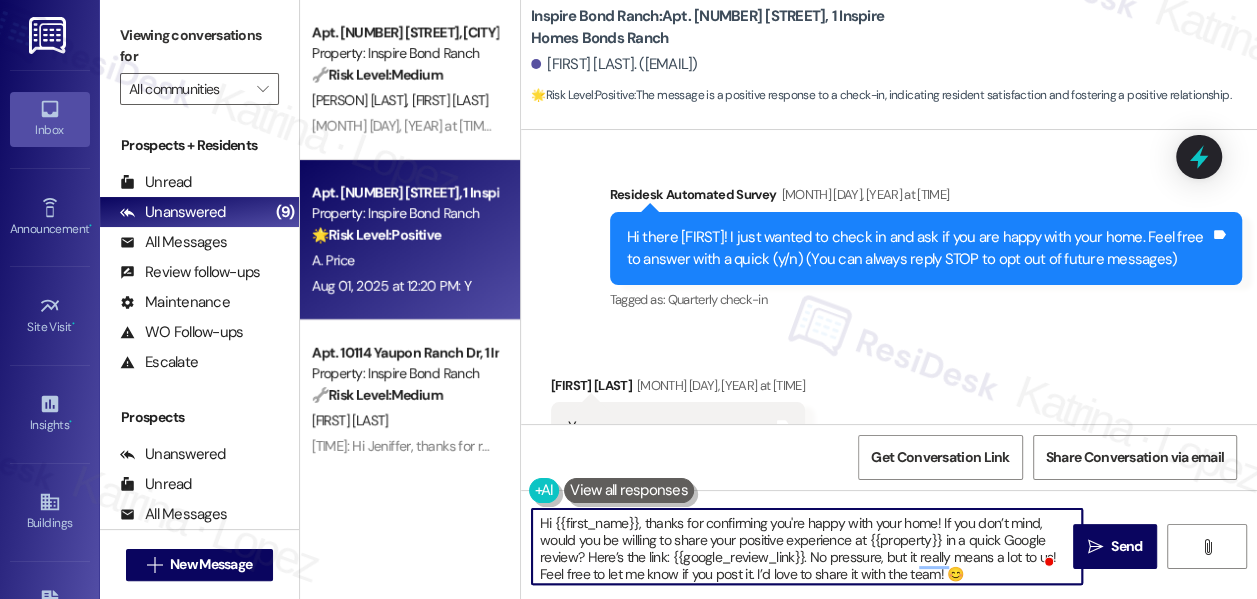scroll, scrollTop: 238, scrollLeft: 0, axis: vertical 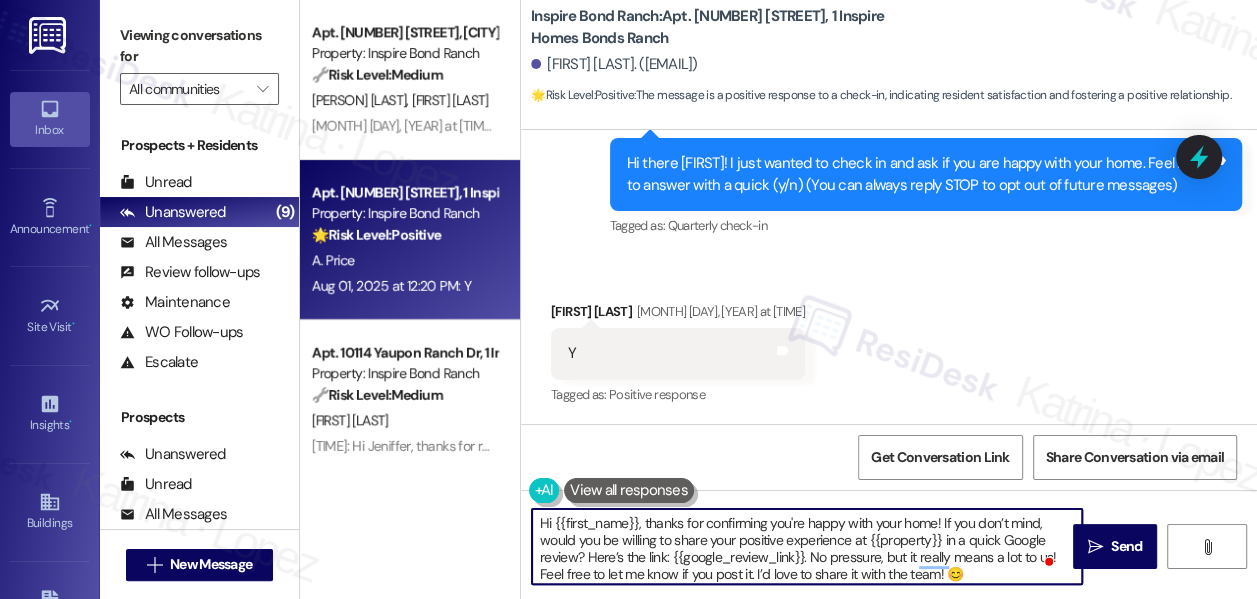 type on "Hi {{first_name}}, thanks for confirming you're happy with your home! If you don’t mind, would you be willing to share your positive experience at {{property}} in a quick Google review? Here’s the link: {{google_review_link}}. No pressure, but it really means a lot to us! Feel free to let me know if you post it. I’d love to share it with the team! 😊" 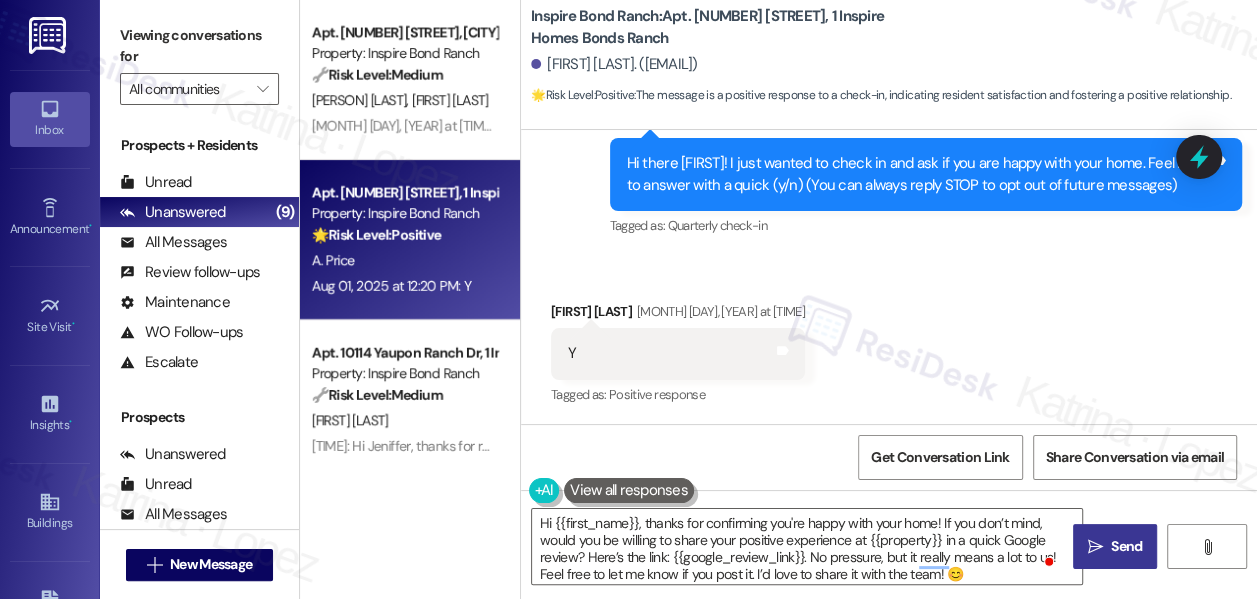 click on "Send" at bounding box center [1126, 546] 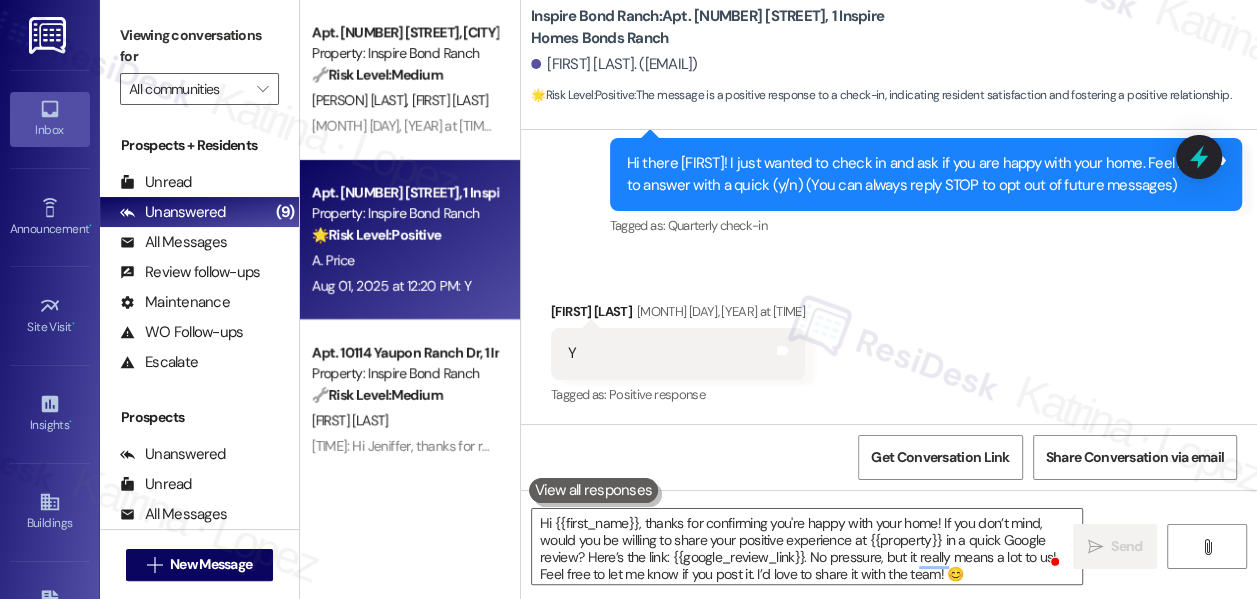 scroll, scrollTop: 237, scrollLeft: 0, axis: vertical 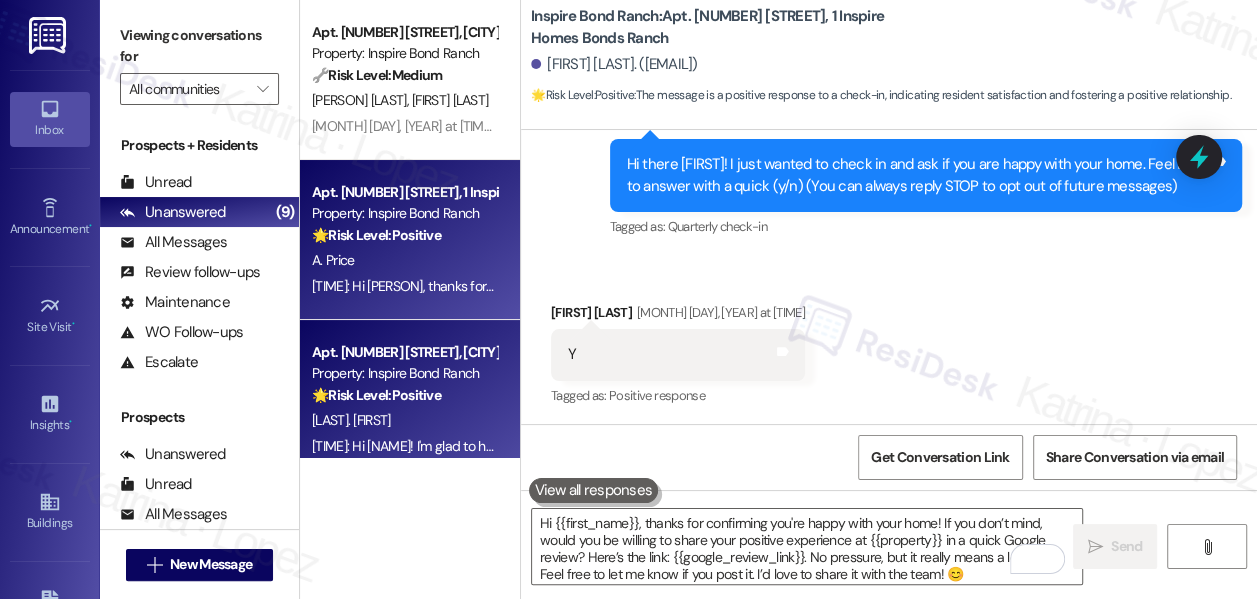 click on "Property: Inspire Bond Ranch" at bounding box center (404, 373) 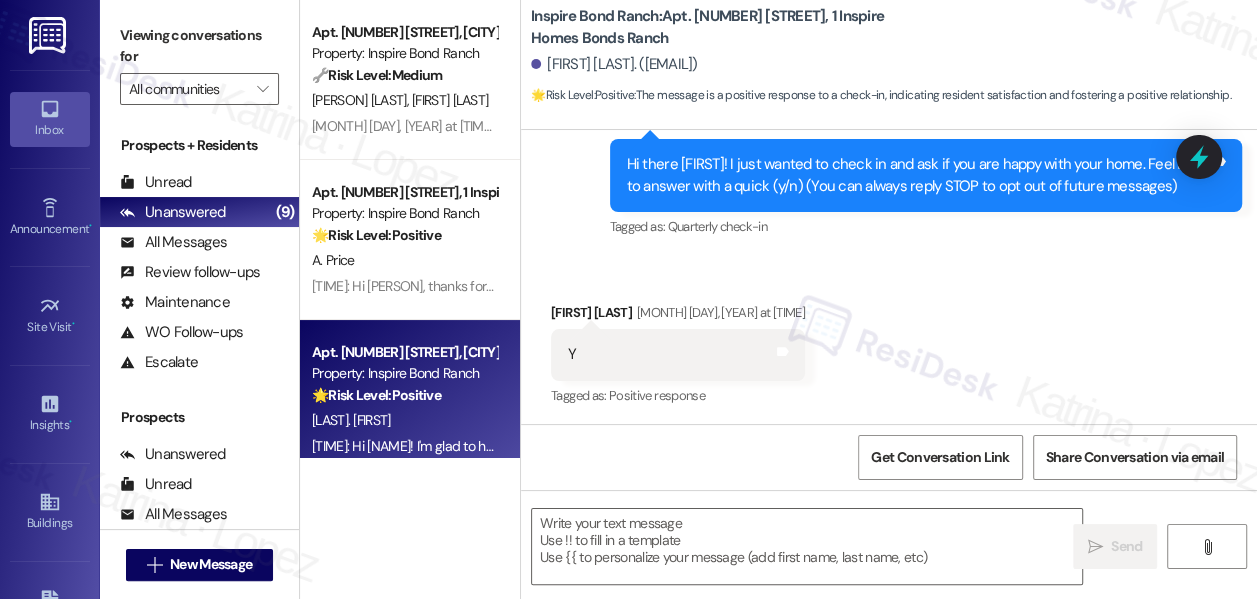 type on "Fetching suggested responses. Please feel free to read through the conversation in the meantime." 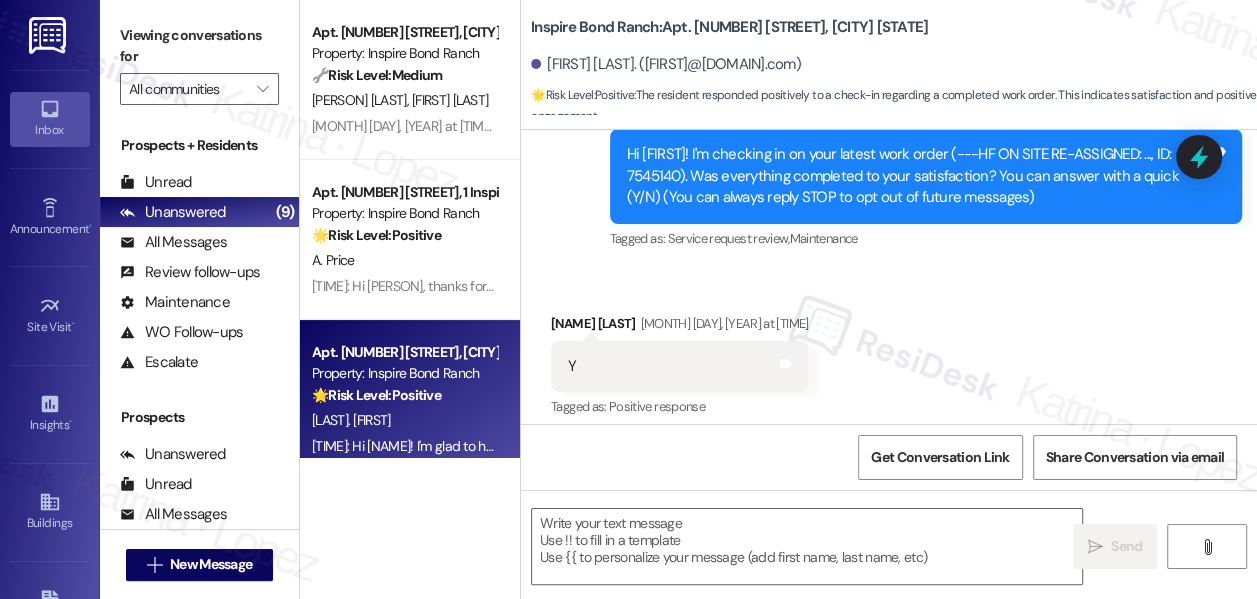 scroll, scrollTop: 259, scrollLeft: 0, axis: vertical 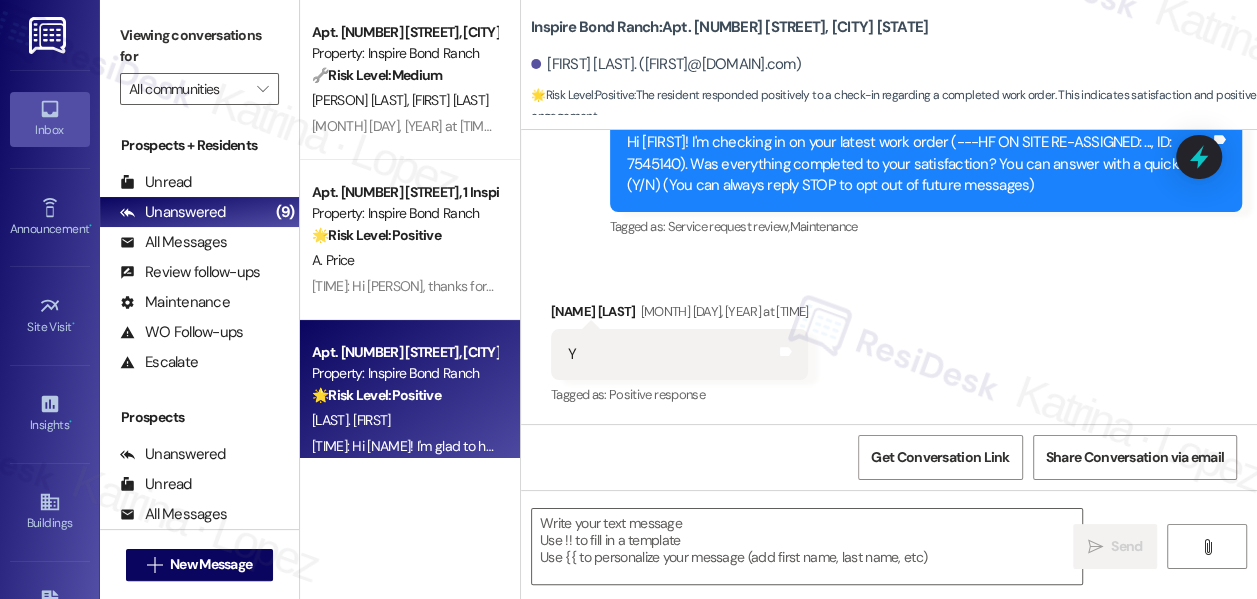 type on "Fetching suggested responses. Please feel free to read through the conversation in the meantime." 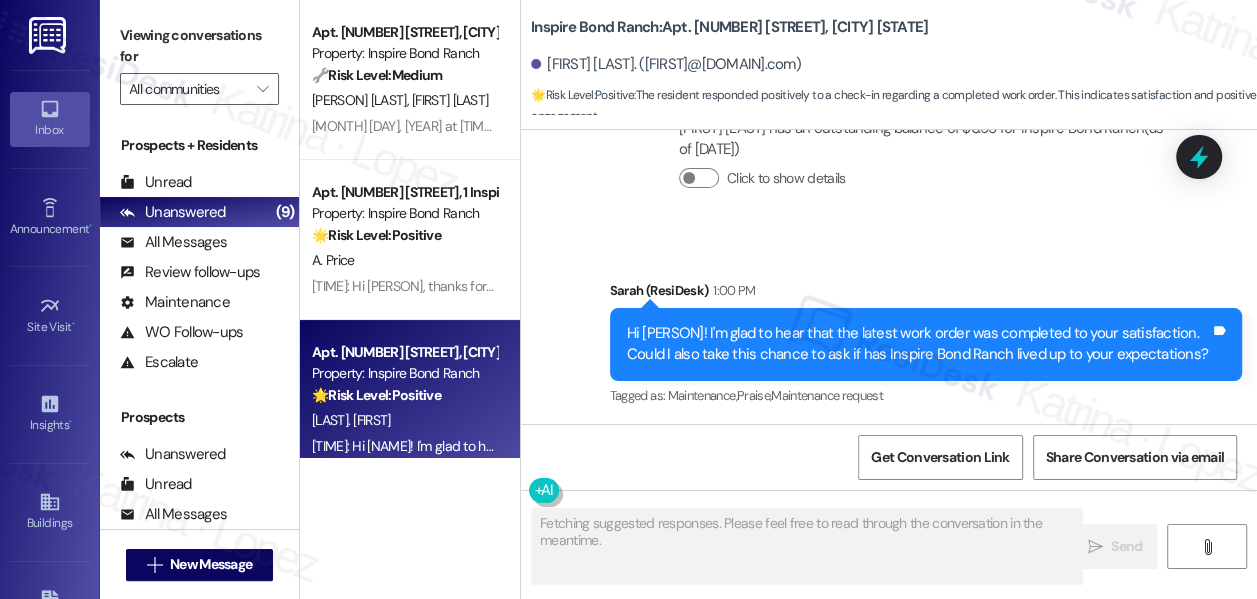 scroll, scrollTop: 656, scrollLeft: 0, axis: vertical 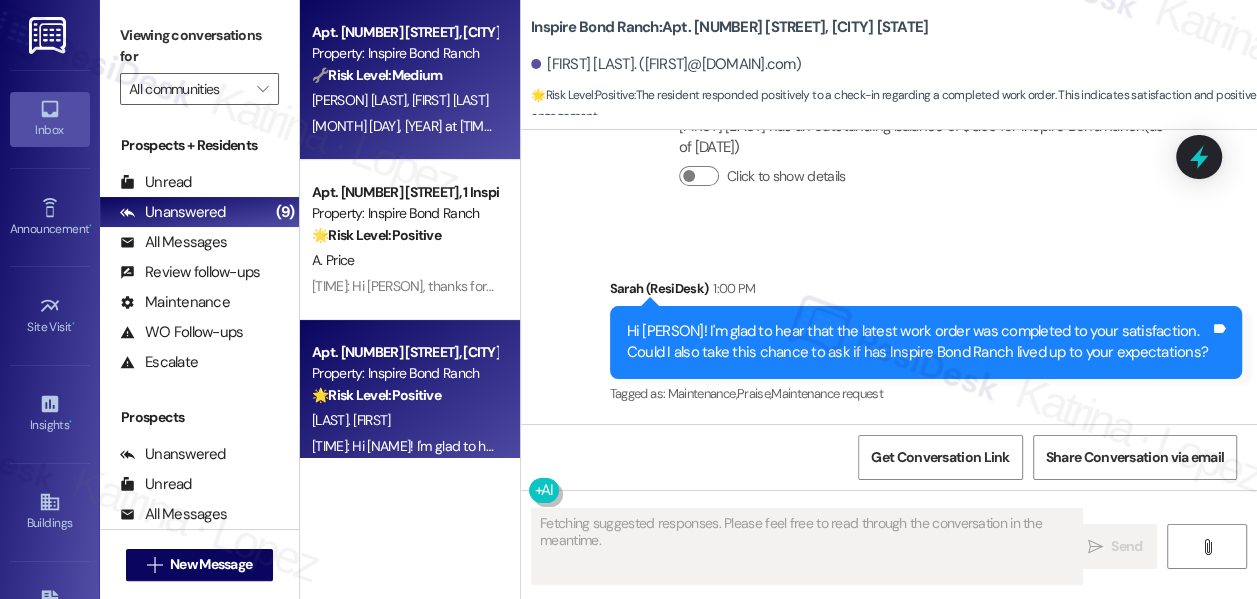 click on "Jul 30, 2025 at 12:05 PM: Loved “Sarah (Inspire Bond Ranch): You're welcome! If you need anything else, don't hesitate to reach out.” Jul 30, 2025 at 12:05 PM: Loved “Sarah (Inspire Bond Ranch): You're welcome! If you need anything else, don't hesitate to reach out.”" at bounding box center (711, 126) 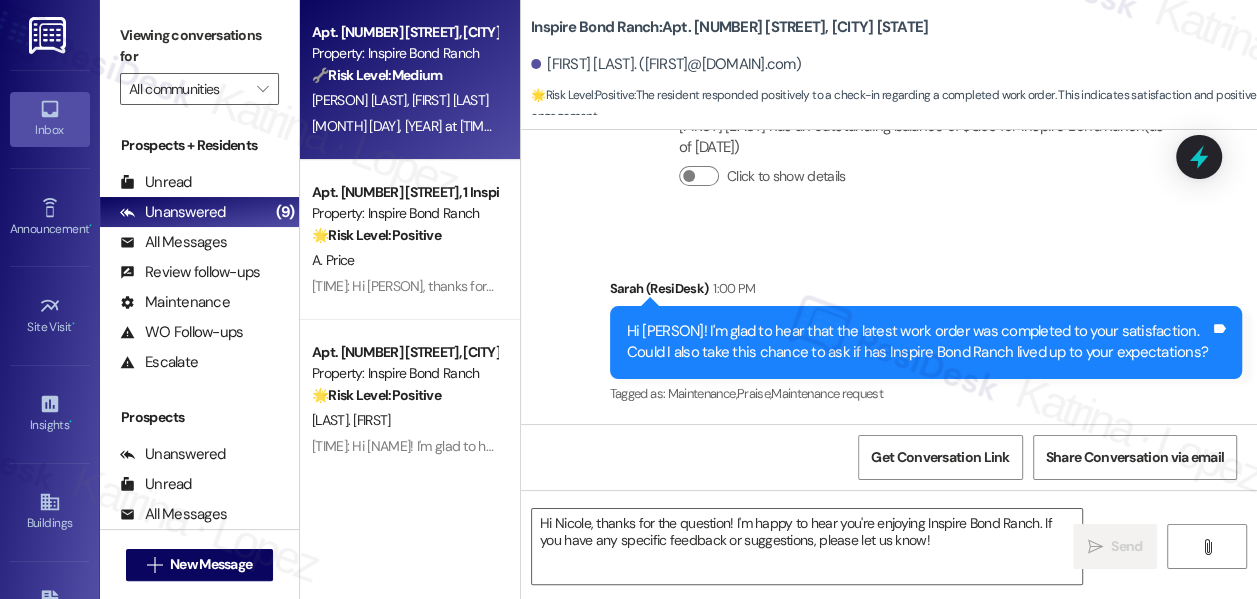 type on "Fetching suggested responses. Please feel free to read through the conversation in the meantime." 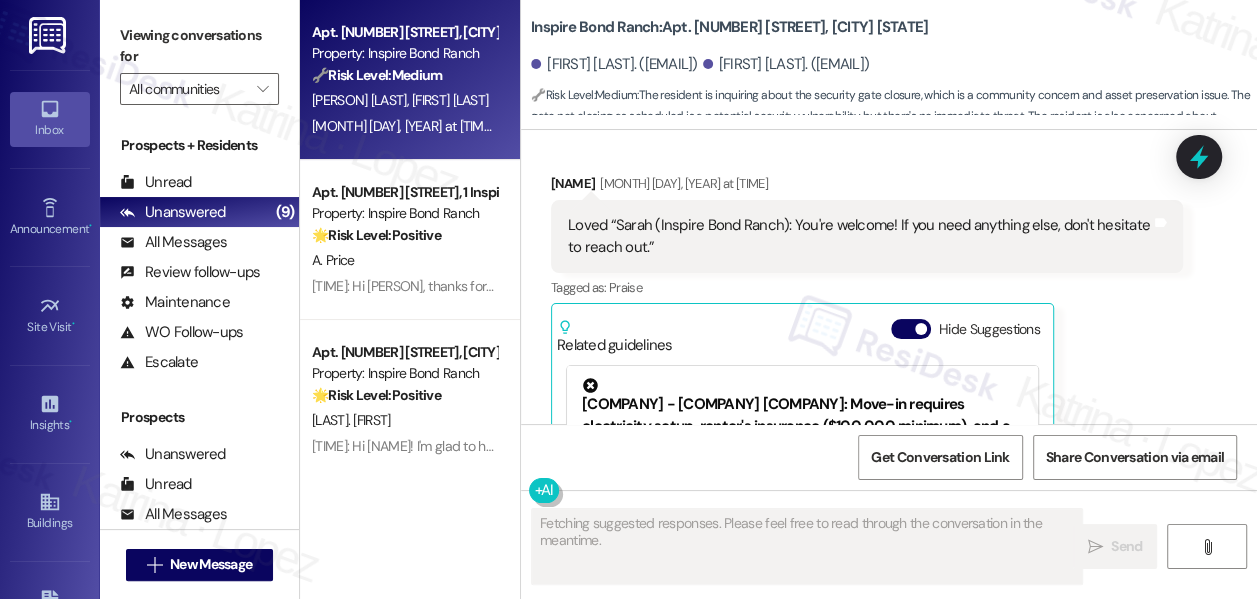 scroll, scrollTop: 2313, scrollLeft: 0, axis: vertical 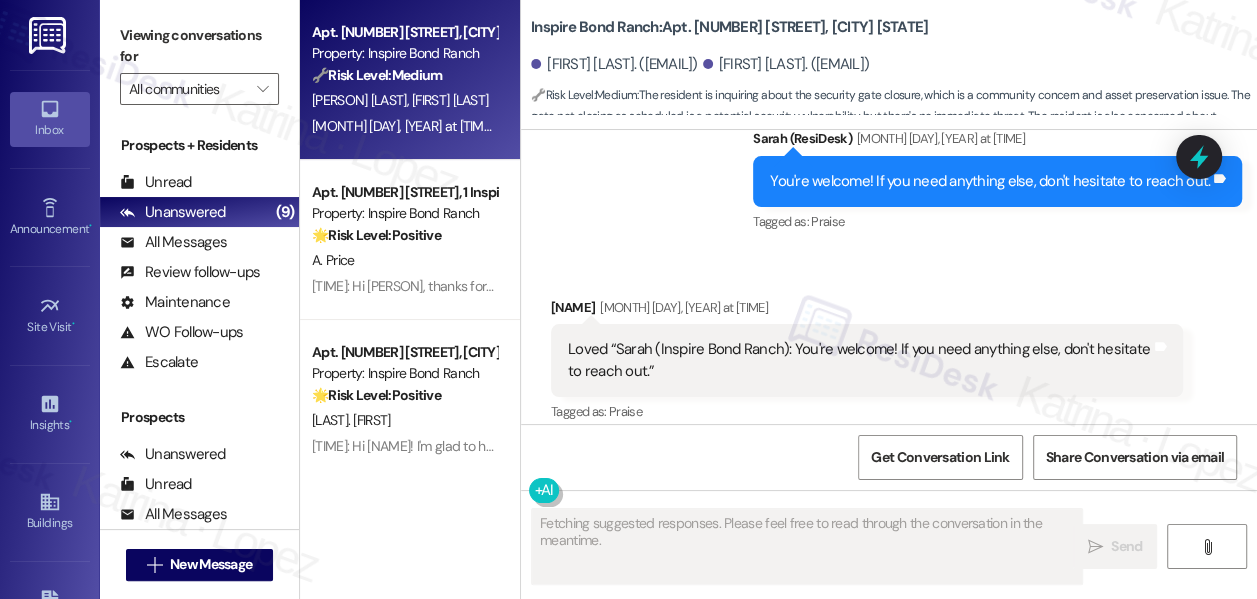 click on "Loved “Sarah (Inspire Bond Ranch): You're welcome! If you need anything else, don't hesitate to reach out.”" at bounding box center [859, 360] 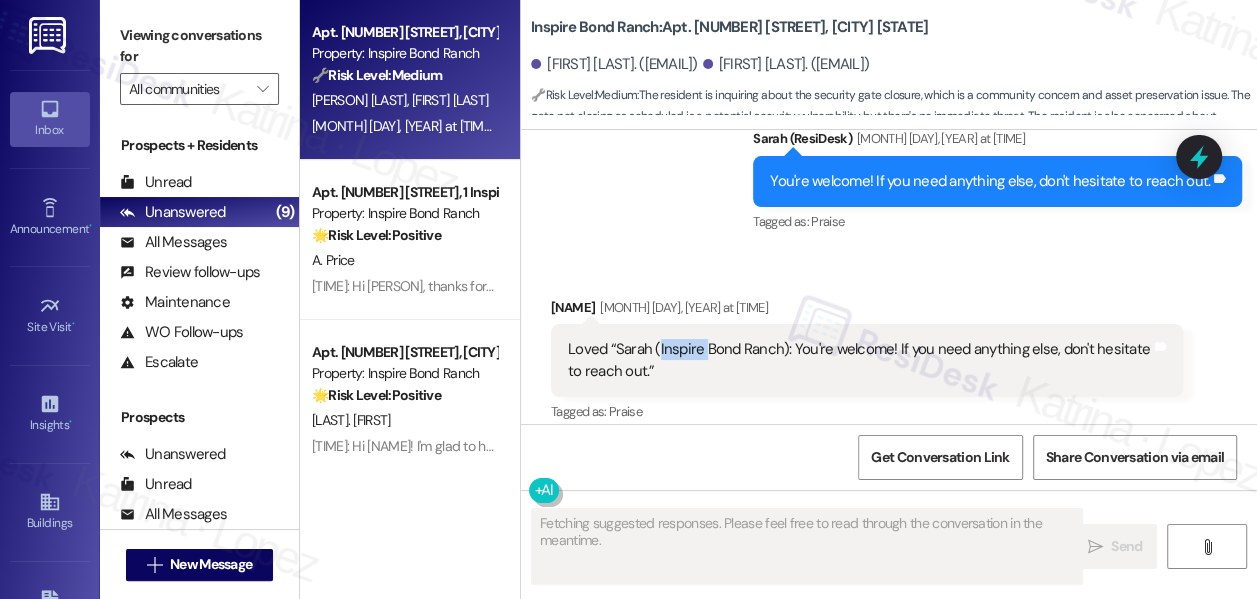 click on "Loved “Sarah (Inspire Bond Ranch): You're welcome! If you need anything else, don't hesitate to reach out.”" at bounding box center [859, 360] 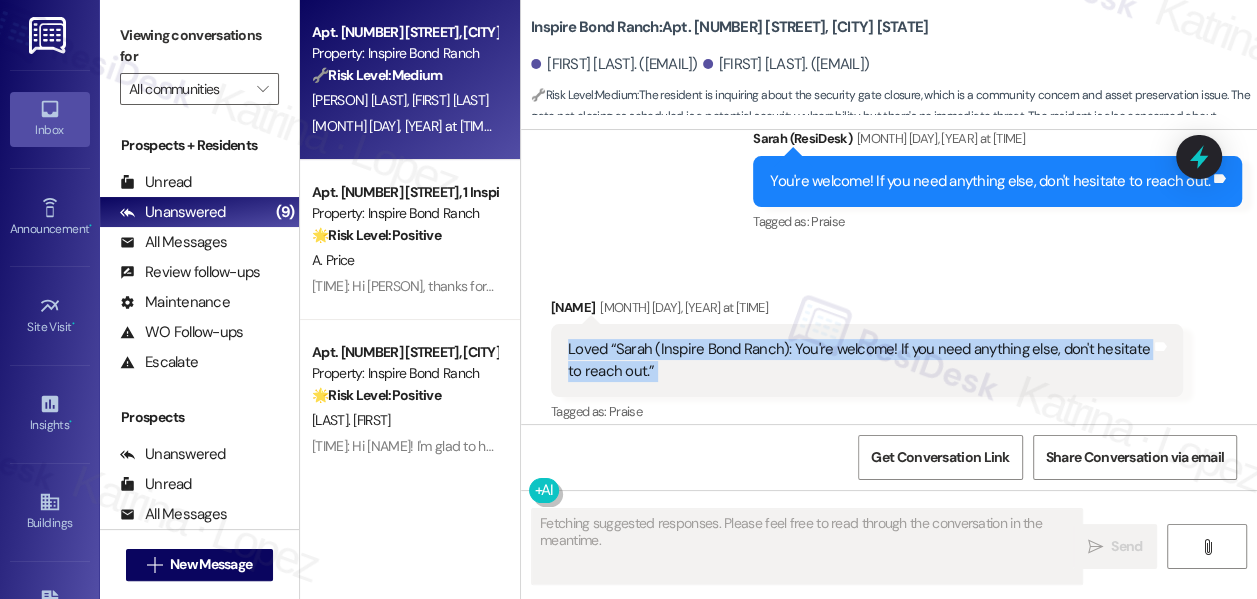 click on "Loved “Sarah (Inspire Bond Ranch): You're welcome! If you need anything else, don't hesitate to reach out.”" at bounding box center [859, 360] 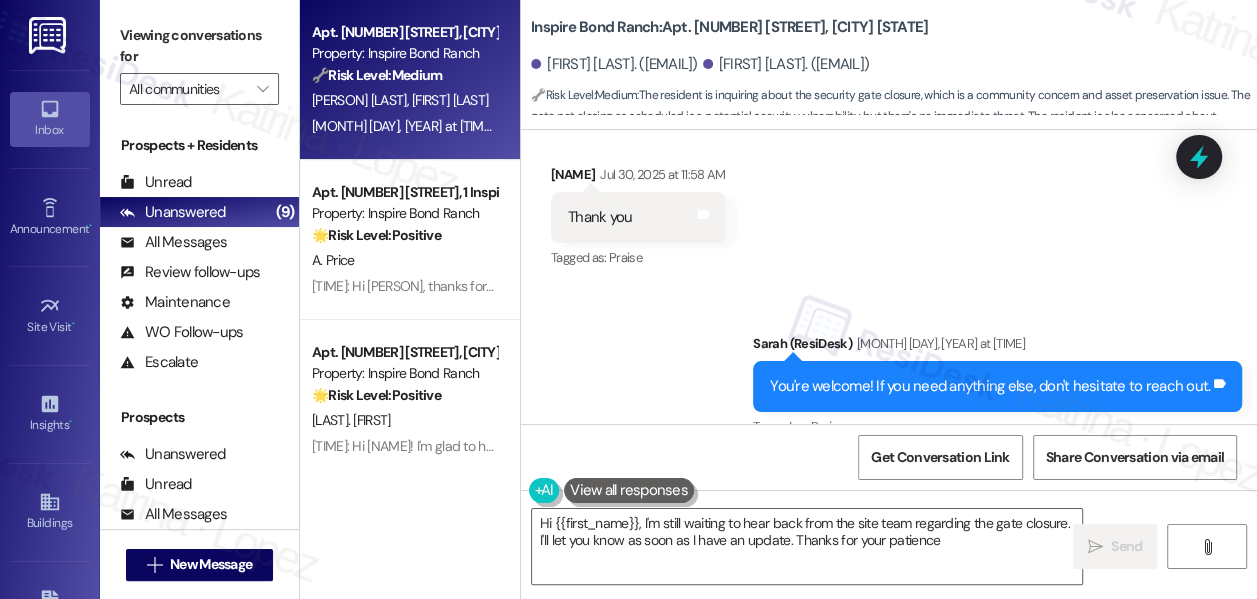 type on "Hi [NAME], I'm still waiting to hear back from the site team regarding the gate closure. I'll let you know as soon as I have an update. Thanks for your patience!" 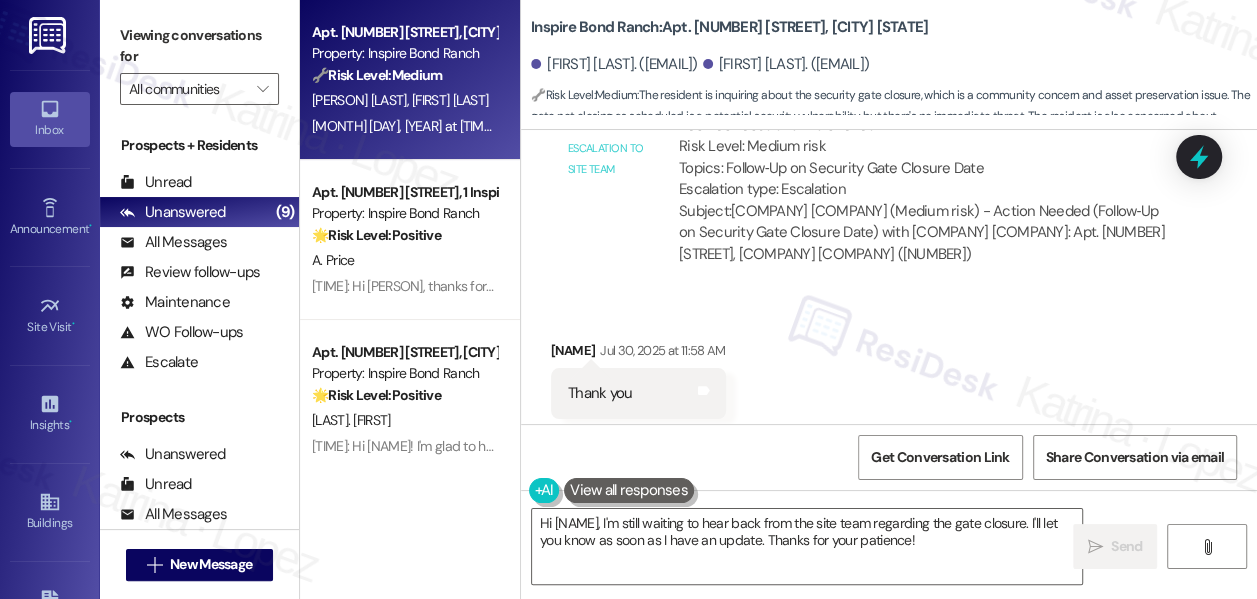 scroll, scrollTop: 2131, scrollLeft: 0, axis: vertical 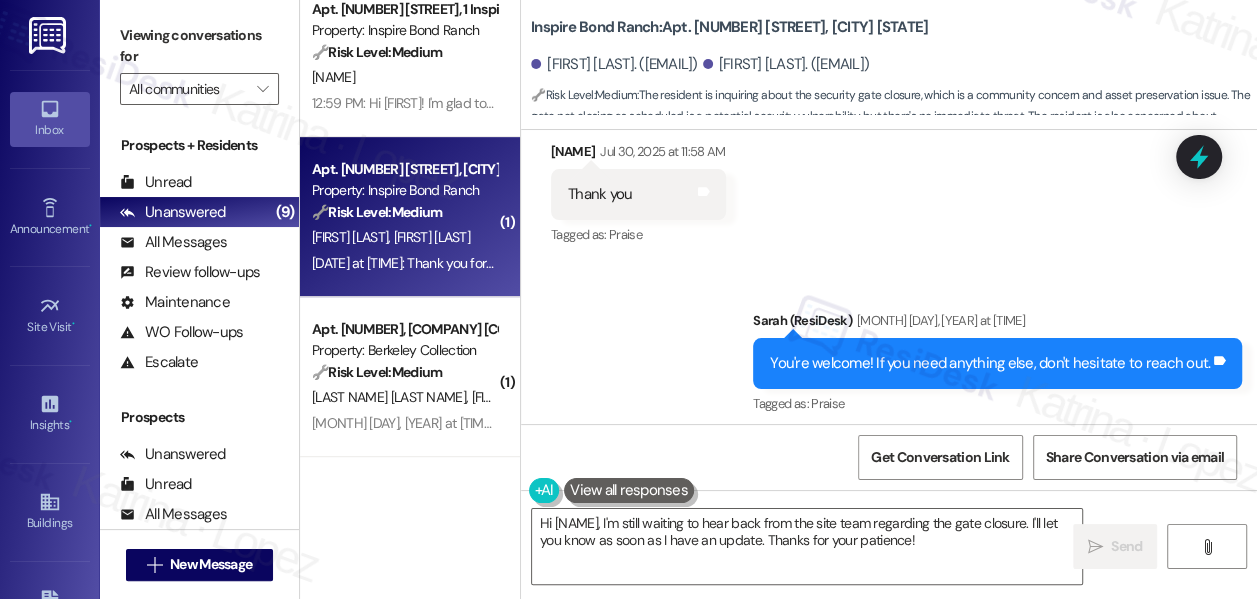 click on "Apt. [APT_NUMBER] [STREET_ADDRESS], [PROPERTY_NAME]
🔧 Risk Level: Medium The resident is reporting an obstruction caused by a construction crew, making it difficult to leave their house. While frustrating, this does not pose an immediate threat to safety or property. It's a quality-of-life issue related to construction and access. T. Griffeth S. Griffeth [MONTH] [DAY], [YEAR] at [TIME]: Thank you for your message. Our offices are currently closed, but we will contact you when we resume operations. For emergencies, please contact your emergency number [PHONE_NUMBER]. [MONTH] [DAY], [YEAR] at [TIME]: Thank you for your message. Our offices are currently closed, but we will contact you when we resume operations. For emergencies, please contact your emergency number [PHONE_NUMBER]." at bounding box center [410, 217] 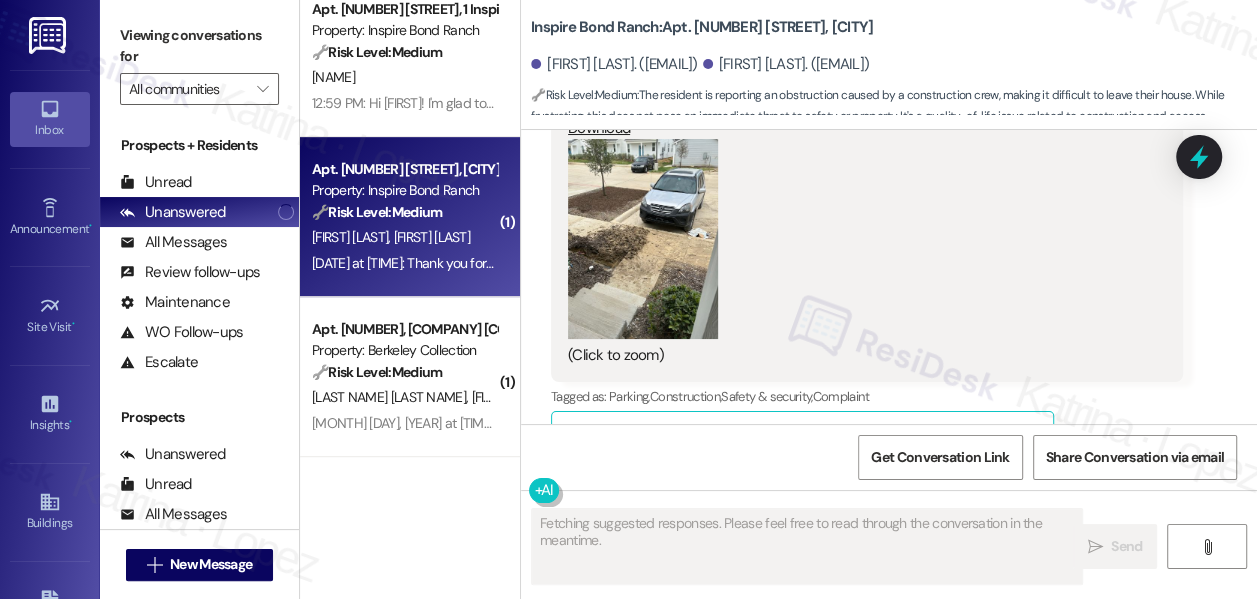 scroll, scrollTop: 1131, scrollLeft: 0, axis: vertical 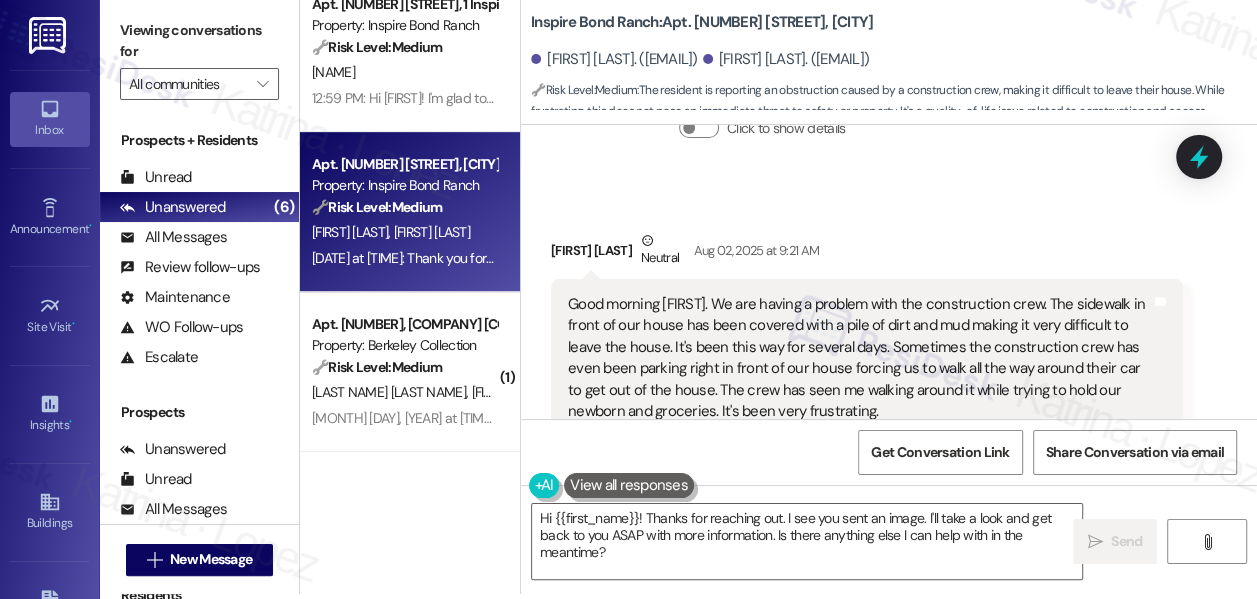 click on "Neutral" at bounding box center [660, 251] 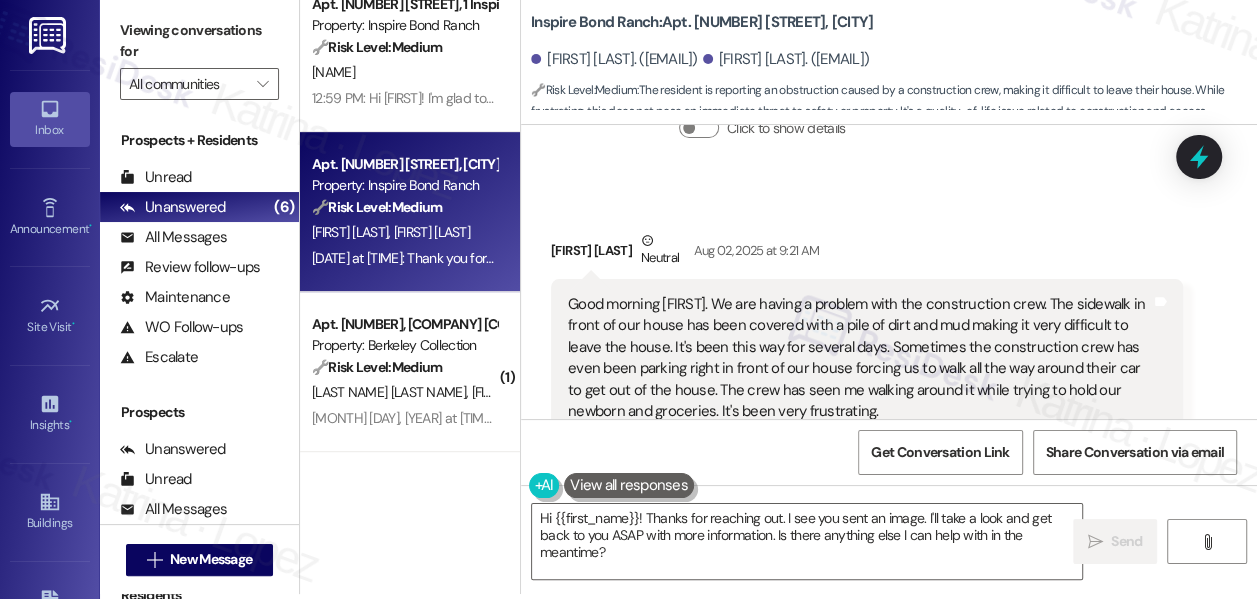 click on "Good morning [FIRST]. We are having a problem with the construction crew. The sidewalk in front of our house has been covered with a pile of dirt and mud making it very difficult to leave the house. It's been this way for several days. Sometimes the construction crew has even been parking right in front of our house forcing us to walk all the way around their car to get out of the house. The crew has seen me walking around it while trying to hold our newborn and groceries. It's been very frustrating." at bounding box center (859, 358) 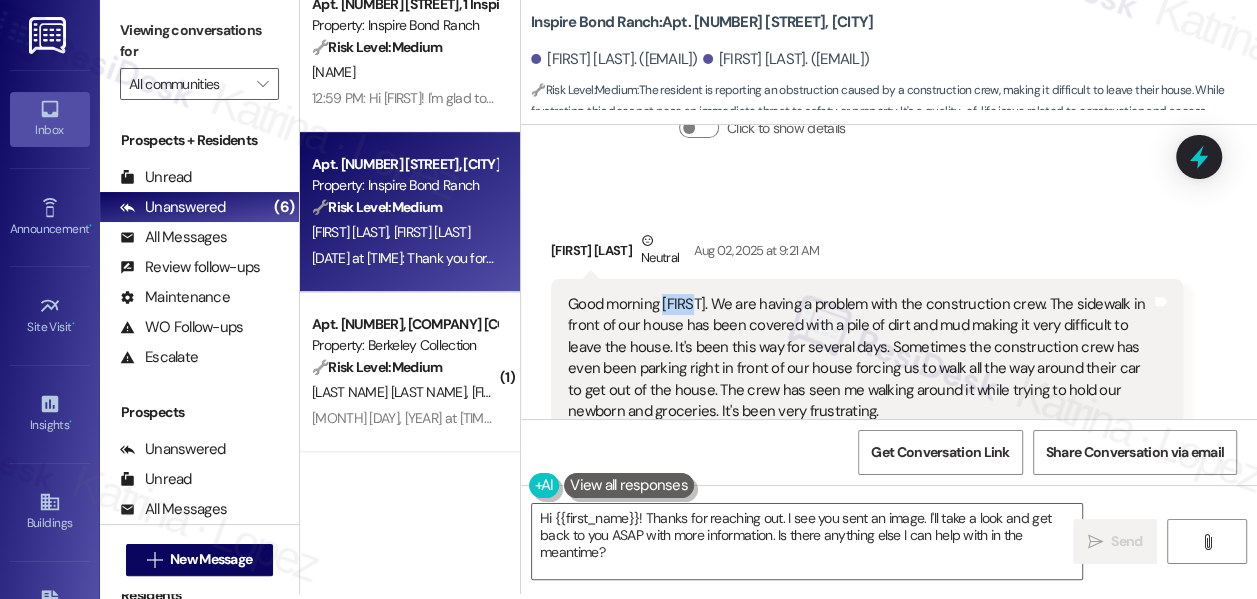 click on "Good morning [FIRST]. We are having a problem with the construction crew. The sidewalk in front of our house has been covered with a pile of dirt and mud making it very difficult to leave the house. It's been this way for several days. Sometimes the construction crew has even been parking right in front of our house forcing us to walk all the way around their car to get out of the house. The crew has seen me walking around it while trying to hold our newborn and groceries. It's been very frustrating." at bounding box center (859, 358) 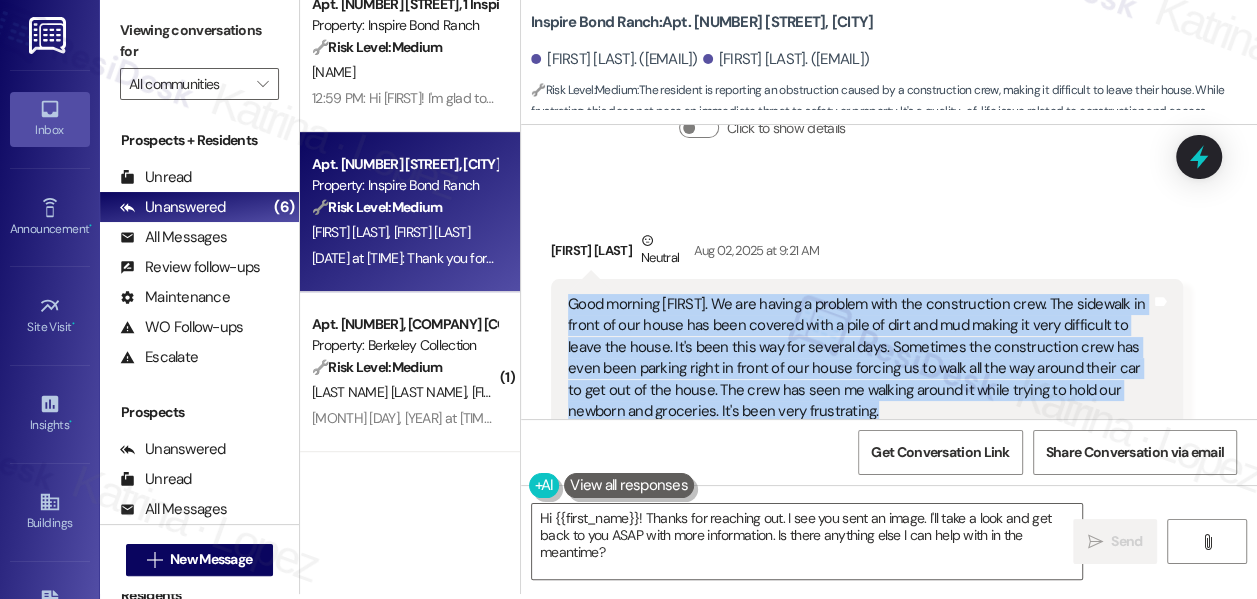 click on "Good morning [FIRST]. We are having a problem with the construction crew. The sidewalk in front of our house has been covered with a pile of dirt and mud making it very difficult to leave the house. It's been this way for several days. Sometimes the construction crew has even been parking right in front of our house forcing us to walk all the way around their car to get out of the house. The crew has seen me walking around it while trying to hold our newborn and groceries. It's been very frustrating." at bounding box center (859, 358) 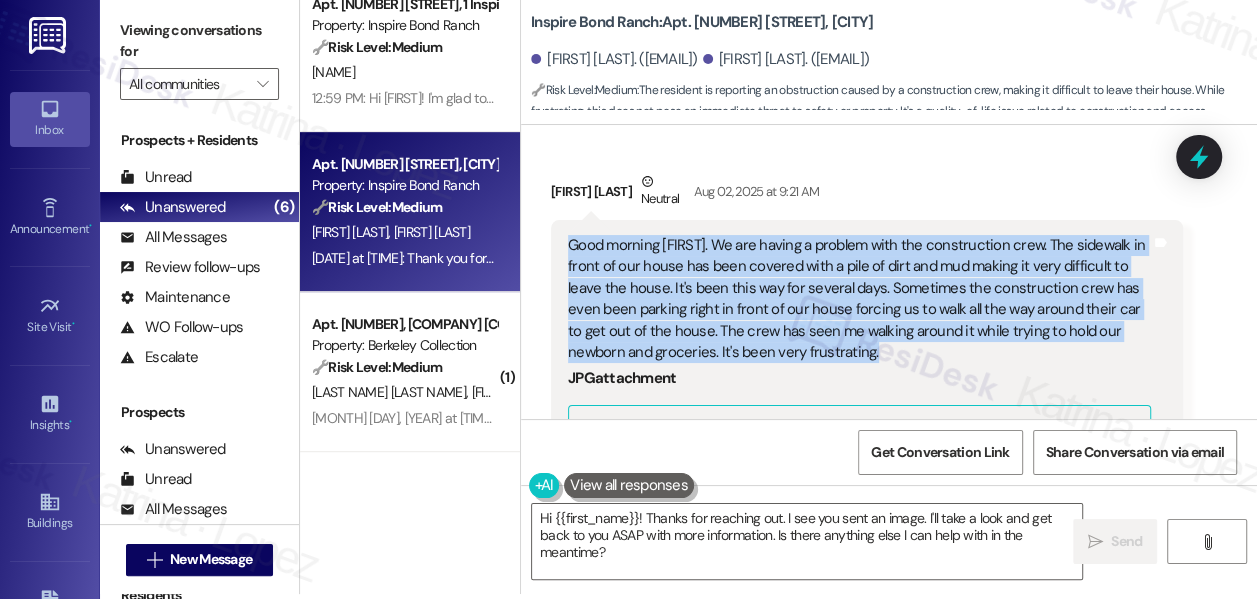 scroll, scrollTop: 664, scrollLeft: 0, axis: vertical 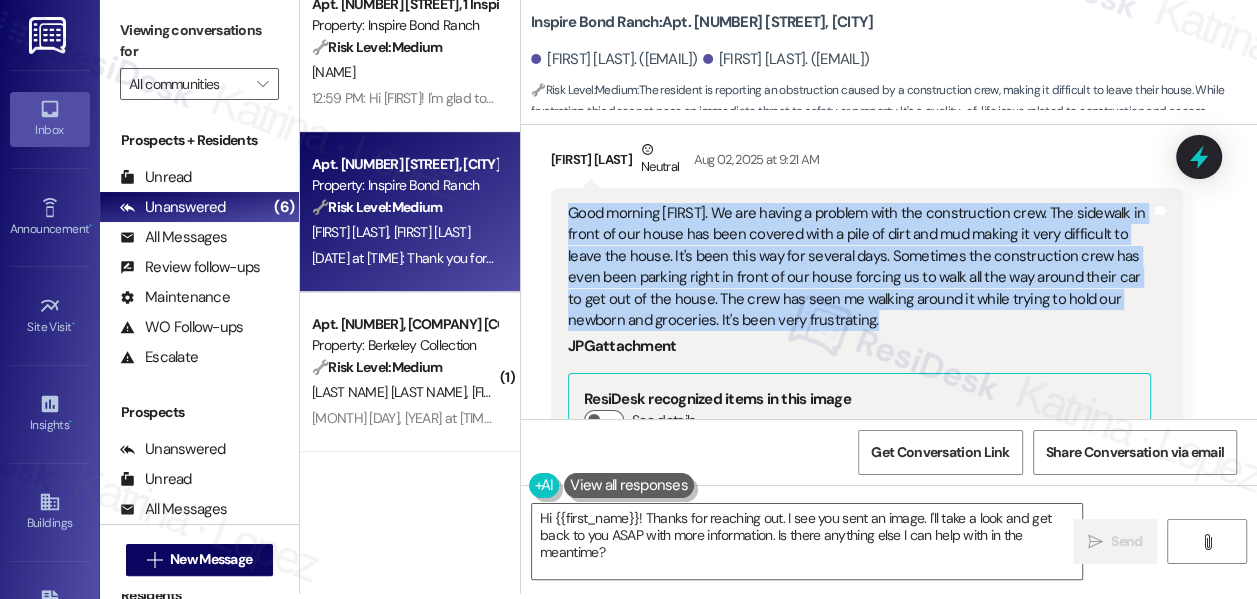 click on "Good morning [FIRST]. We are having a problem with the construction crew. The sidewalk in front of our house has been covered with a pile of dirt and mud making it very difficult to leave the house. It's been this way for several days. Sometimes the construction crew has even been parking right in front of our house forcing us to walk all the way around their car to get out of the house. The crew has seen me walking around it while trying to hold our newborn and groceries. It's been very frustrating." at bounding box center [859, 267] 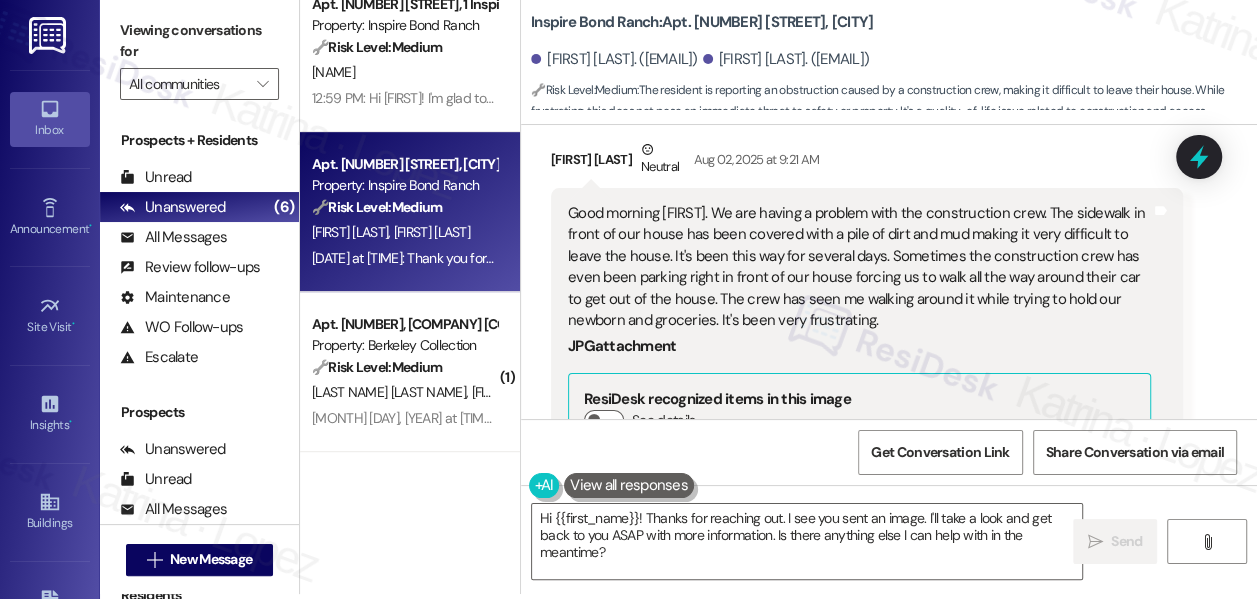click on "Good morning [FIRST]. We are having a problem with the construction crew. The sidewalk in front of our house has been covered with a pile of dirt and mud making it very difficult to leave the house. It's been this way for several days. Sometimes the construction crew has even been parking right in front of our house forcing us to walk all the way around their car to get out of the house. The crew has seen me walking around it while trying to hold our newborn and groceries. It's been very frustrating." at bounding box center [859, 267] 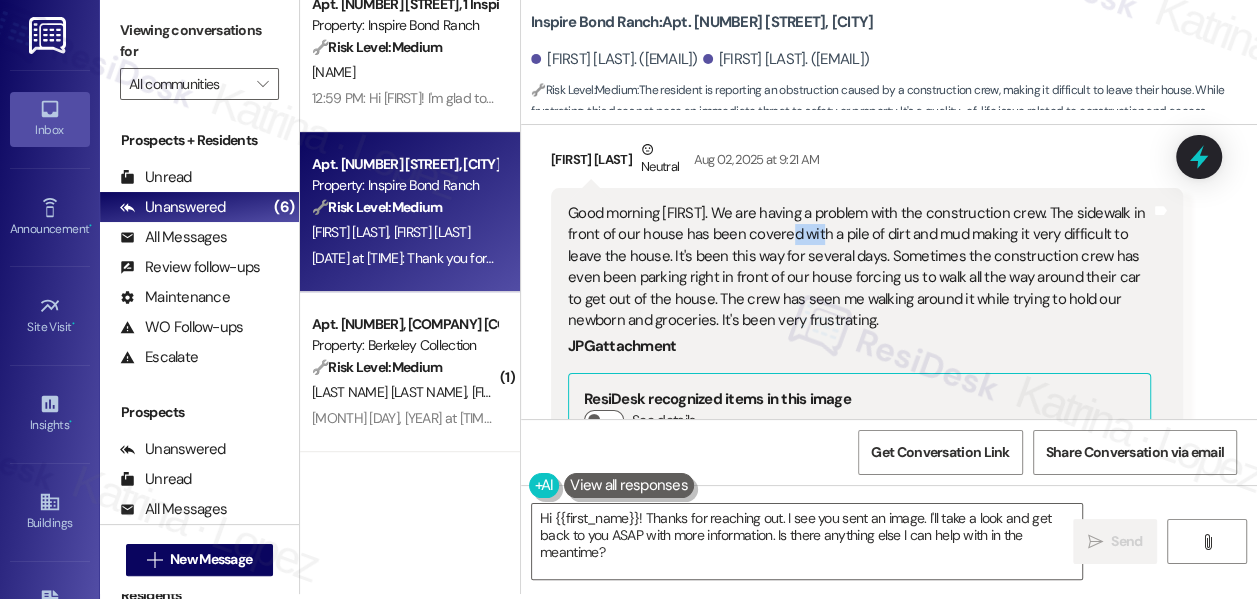 click on "Good morning [FIRST]. We are having a problem with the construction crew. The sidewalk in front of our house has been covered with a pile of dirt and mud making it very difficult to leave the house. It's been this way for several days. Sometimes the construction crew has even been parking right in front of our house forcing us to walk all the way around their car to get out of the house. The crew has seen me walking around it while trying to hold our newborn and groceries. It's been very frustrating." at bounding box center (859, 267) 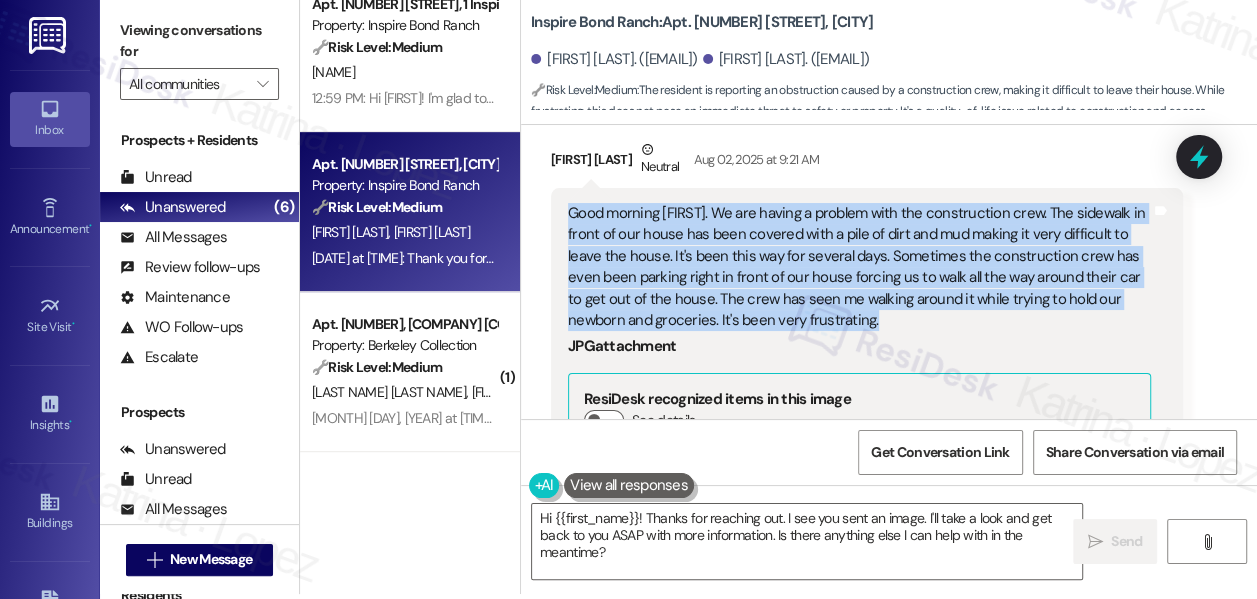 click on "Good morning [FIRST]. We are having a problem with the construction crew. The sidewalk in front of our house has been covered with a pile of dirt and mud making it very difficult to leave the house. It's been this way for several days. Sometimes the construction crew has even been parking right in front of our house forcing us to walk all the way around their car to get out of the house. The crew has seen me walking around it while trying to hold our newborn and groceries. It's been very frustrating." at bounding box center (859, 267) 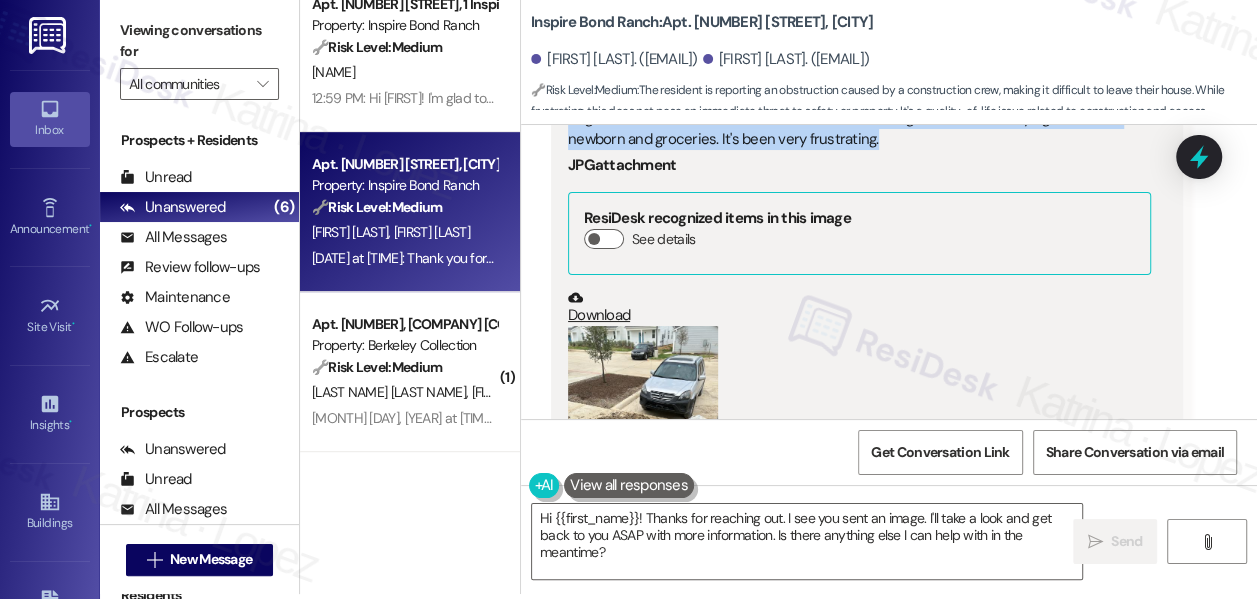 scroll, scrollTop: 664, scrollLeft: 0, axis: vertical 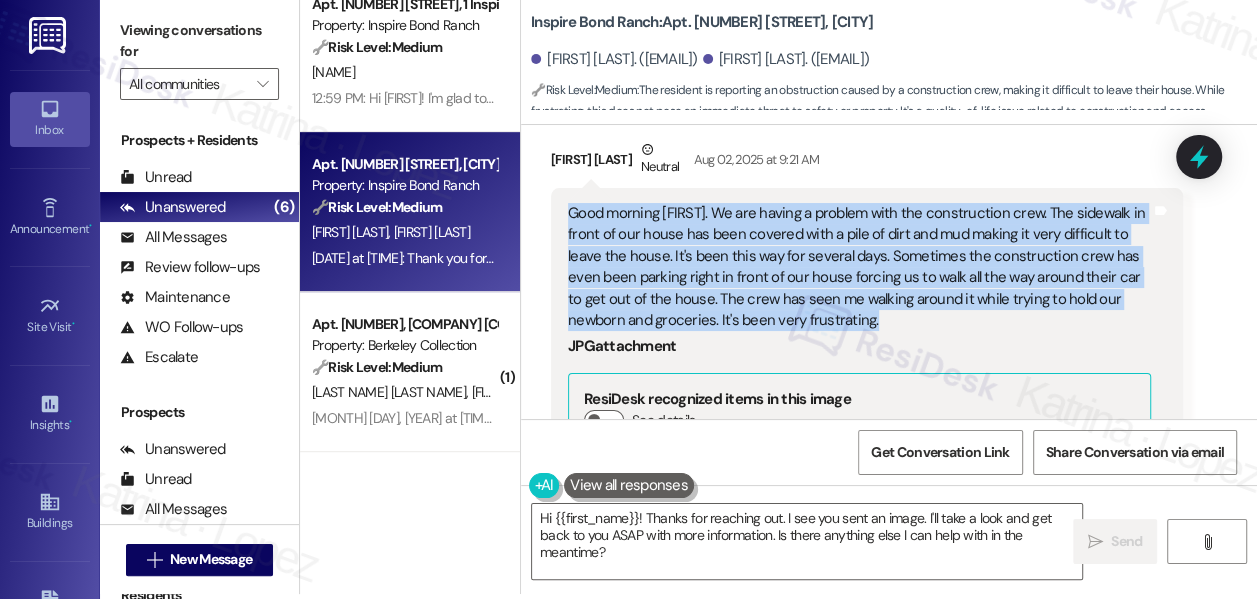 click on "Good morning [FIRST]. We are having a problem with the construction crew. The sidewalk in front of our house has been covered with a pile of dirt and mud making it very difficult to leave the house. It's been this way for several days. Sometimes the construction crew has even been parking right in front of our house forcing us to walk all the way around their car to get out of the house. The crew has seen me walking around it while trying to hold our newborn and groceries. It's been very frustrating." at bounding box center [859, 267] 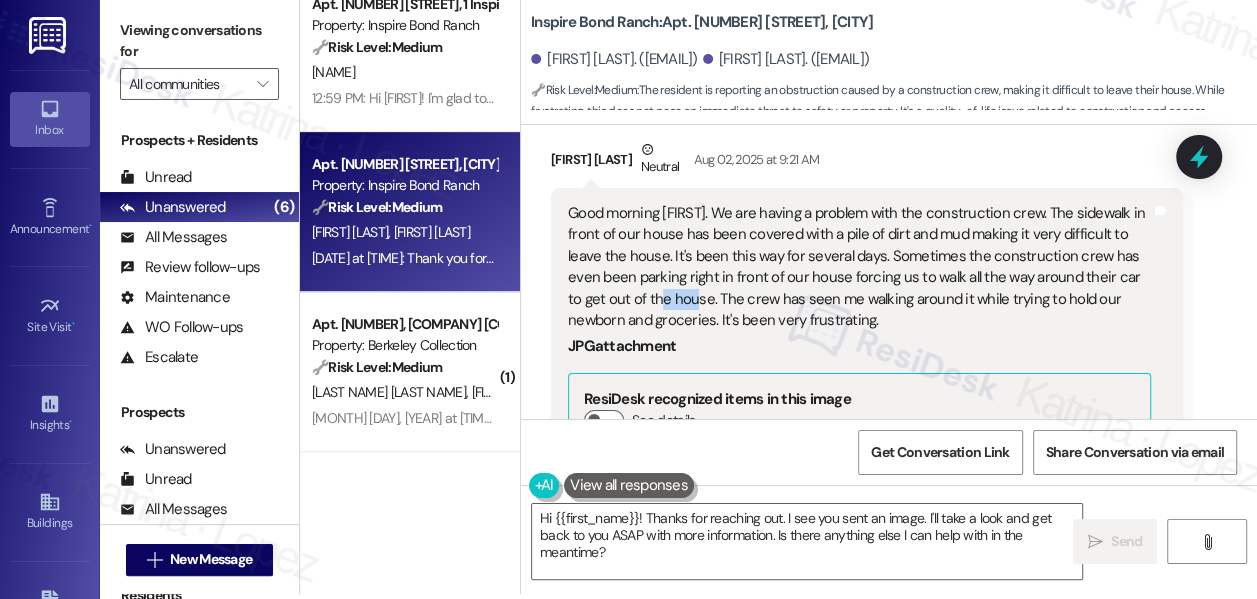click on "Good morning [FIRST]. We are having a problem with the construction crew. The sidewalk in front of our house has been covered with a pile of dirt and mud making it very difficult to leave the house. It's been this way for several days. Sometimes the construction crew has even been parking right in front of our house forcing us to walk all the way around their car to get out of the house. The crew has seen me walking around it while trying to hold our newborn and groceries. It's been very frustrating." at bounding box center [859, 267] 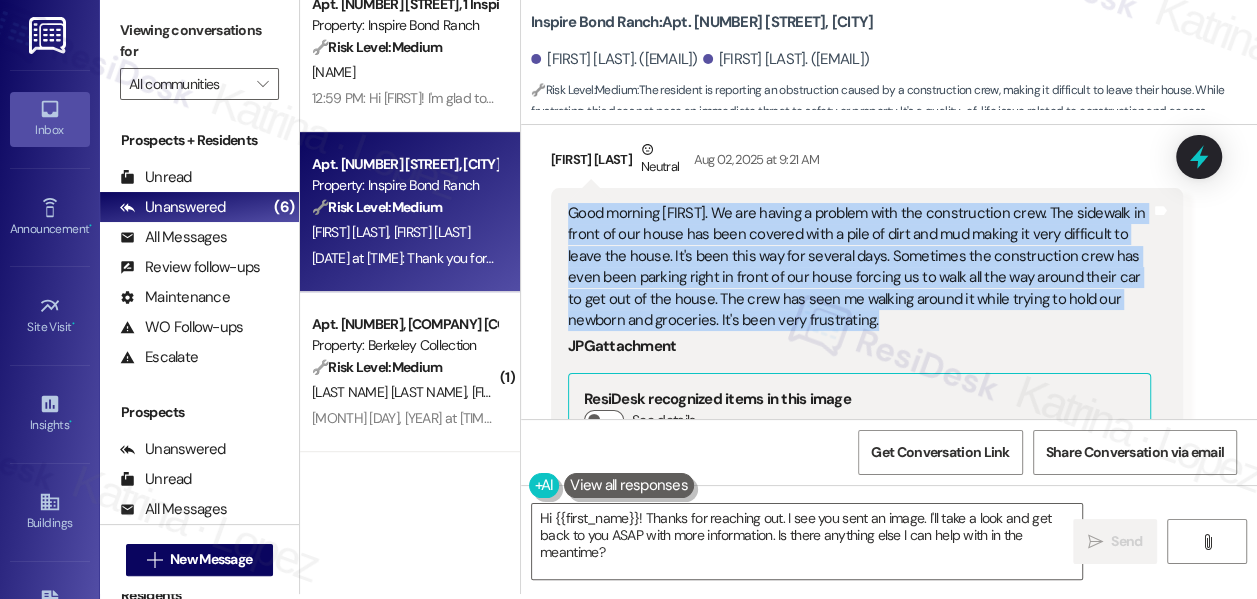 click on "Good morning [FIRST]. We are having a problem with the construction crew. The sidewalk in front of our house has been covered with a pile of dirt and mud making it very difficult to leave the house. It's been this way for several days. Sometimes the construction crew has even been parking right in front of our house forcing us to walk all the way around their car to get out of the house. The crew has seen me walking around it while trying to hold our newborn and groceries. It's been very frustrating." at bounding box center [859, 267] 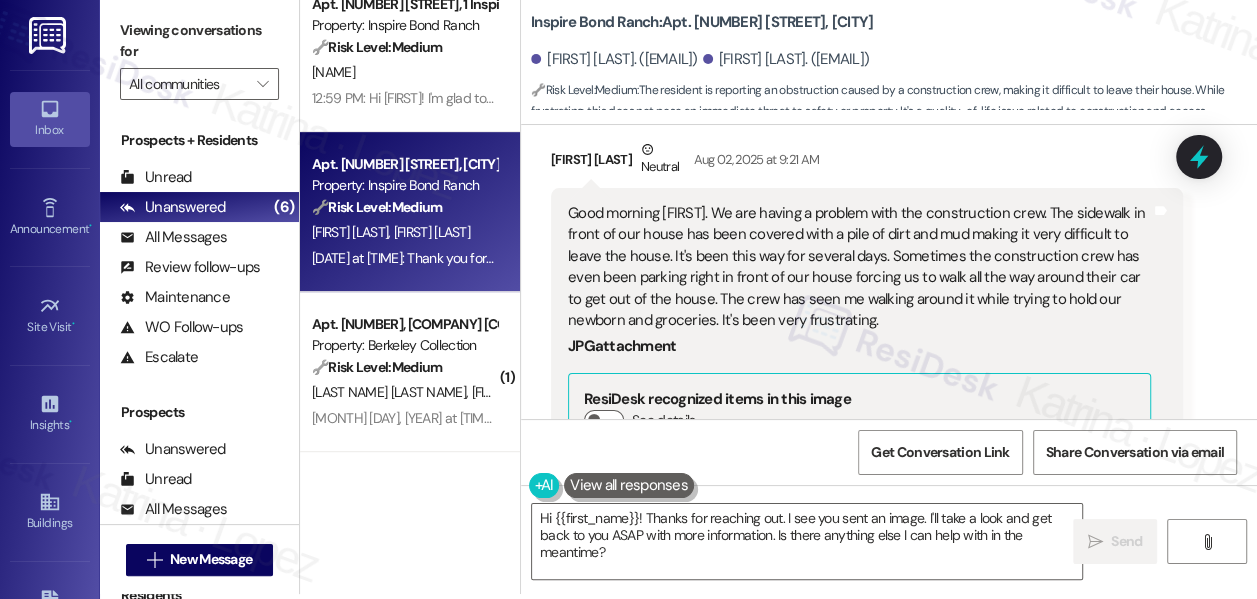 drag, startPoint x: 150, startPoint y: 17, endPoint x: 221, endPoint y: 17, distance: 71 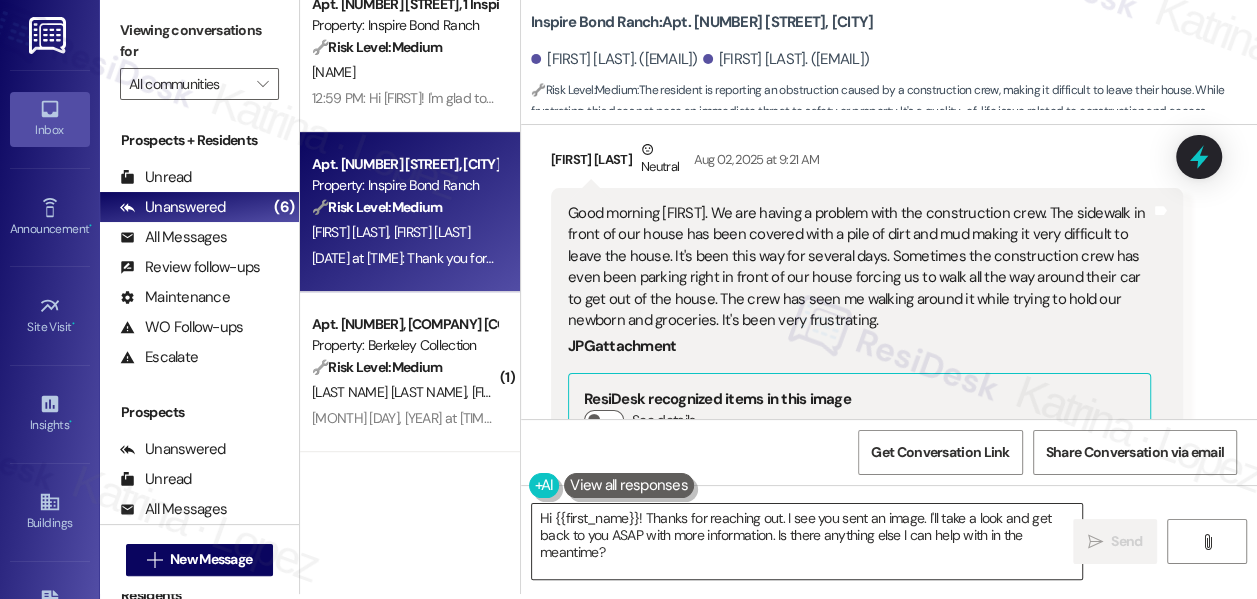 click on "Hi {{first_name}}! Thanks for reaching out. I see you sent an image. I'll take a look and get back to you ASAP with more information. Is there anything else I can help with in the meantime?" at bounding box center (807, 541) 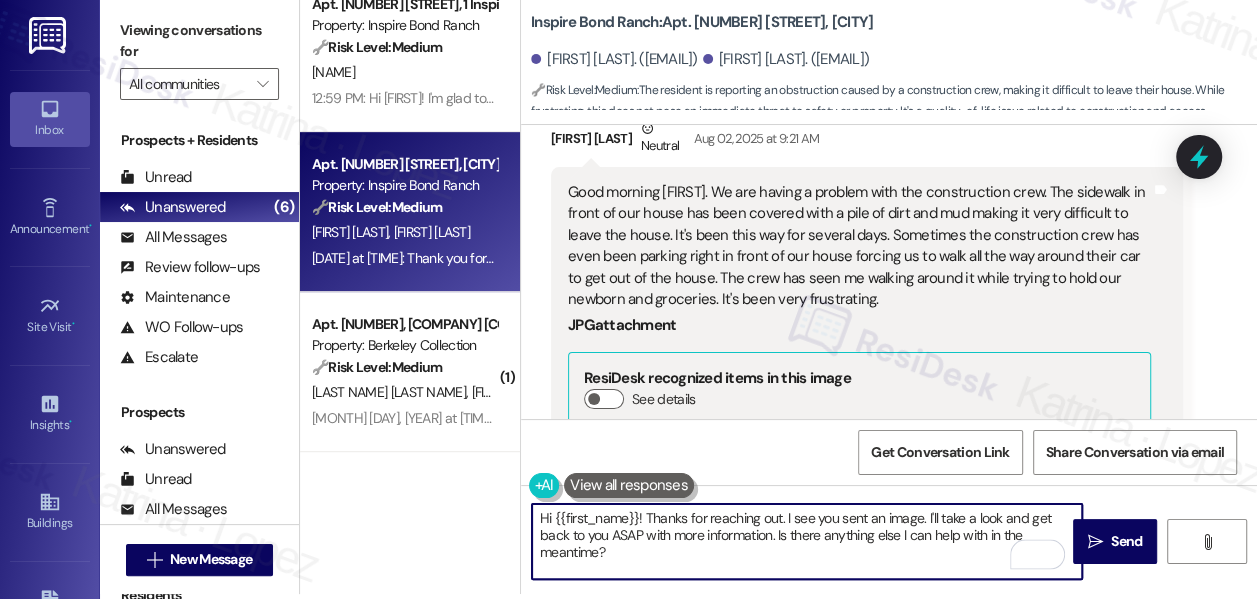 scroll, scrollTop: 845, scrollLeft: 0, axis: vertical 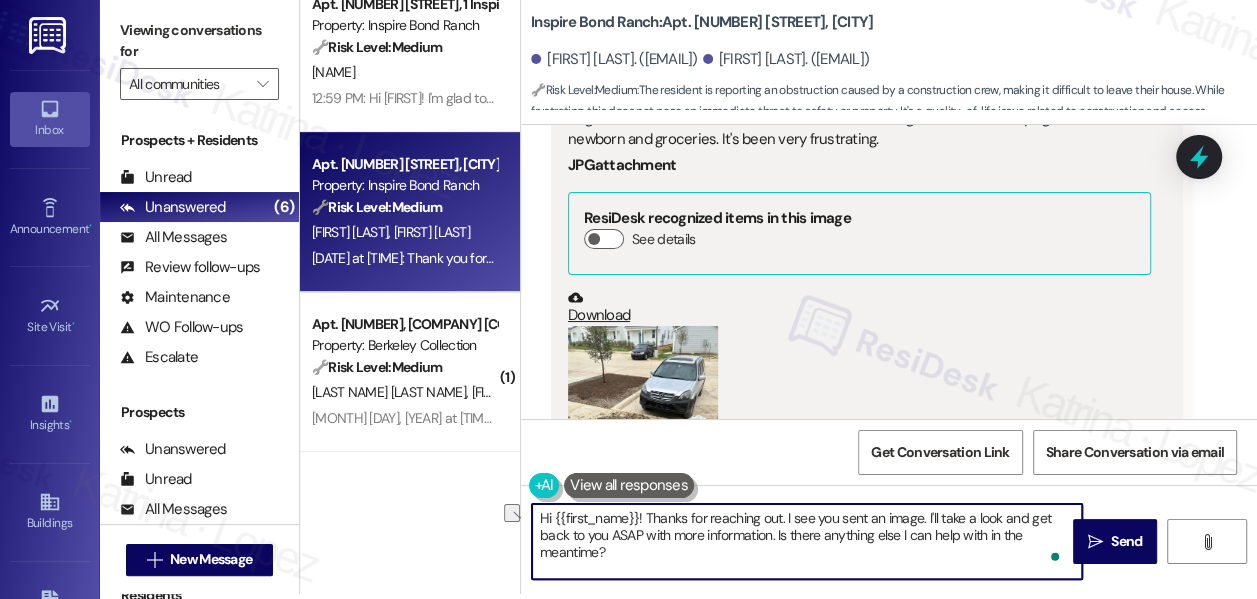 drag, startPoint x: 938, startPoint y: 516, endPoint x: 1001, endPoint y: 514, distance: 63.03174 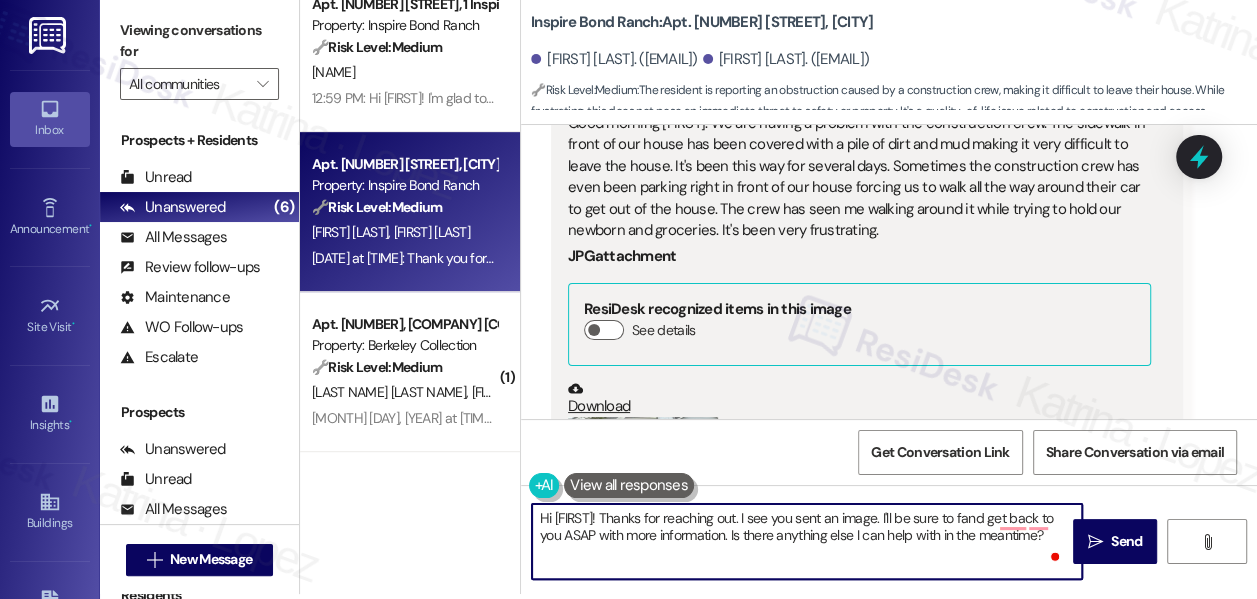 scroll, scrollTop: 664, scrollLeft: 0, axis: vertical 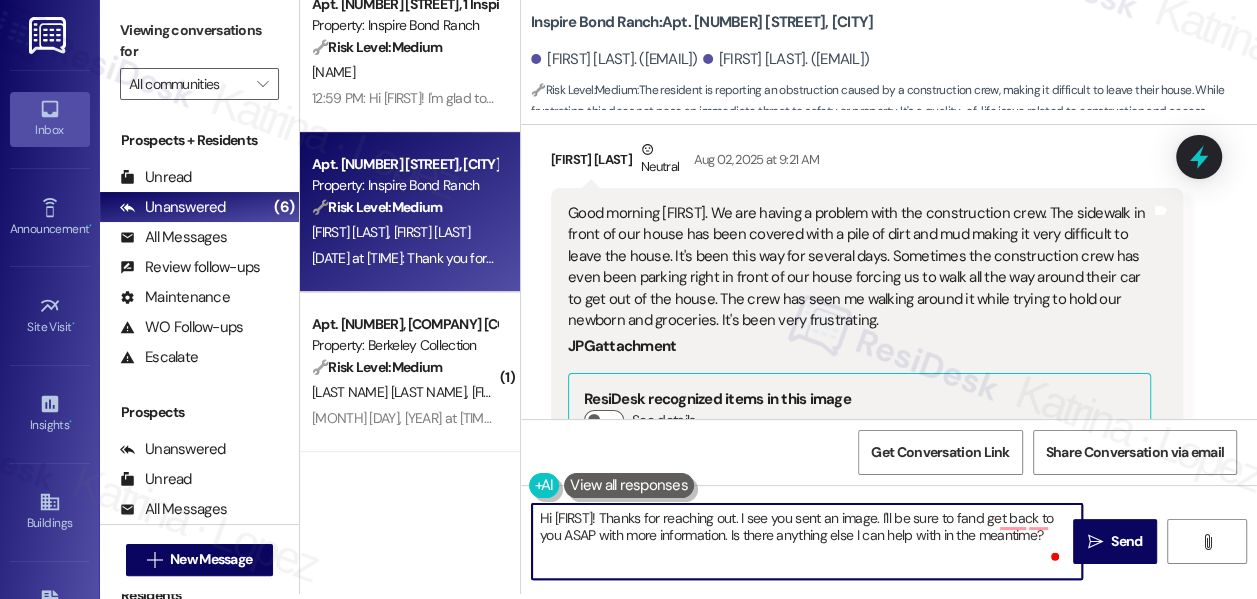 click on "Good morning [FIRST]. We are having a problem with the construction crew. The sidewalk in front of our house has been covered with a pile of dirt and mud making it very difficult to leave the house. It's been this way for several days. Sometimes the construction crew has even been parking right in front of our house forcing us to walk all the way around their car to get out of the house. The crew has seen me walking around it while trying to hold our newborn and groceries. It's been very frustrating." at bounding box center [859, 267] 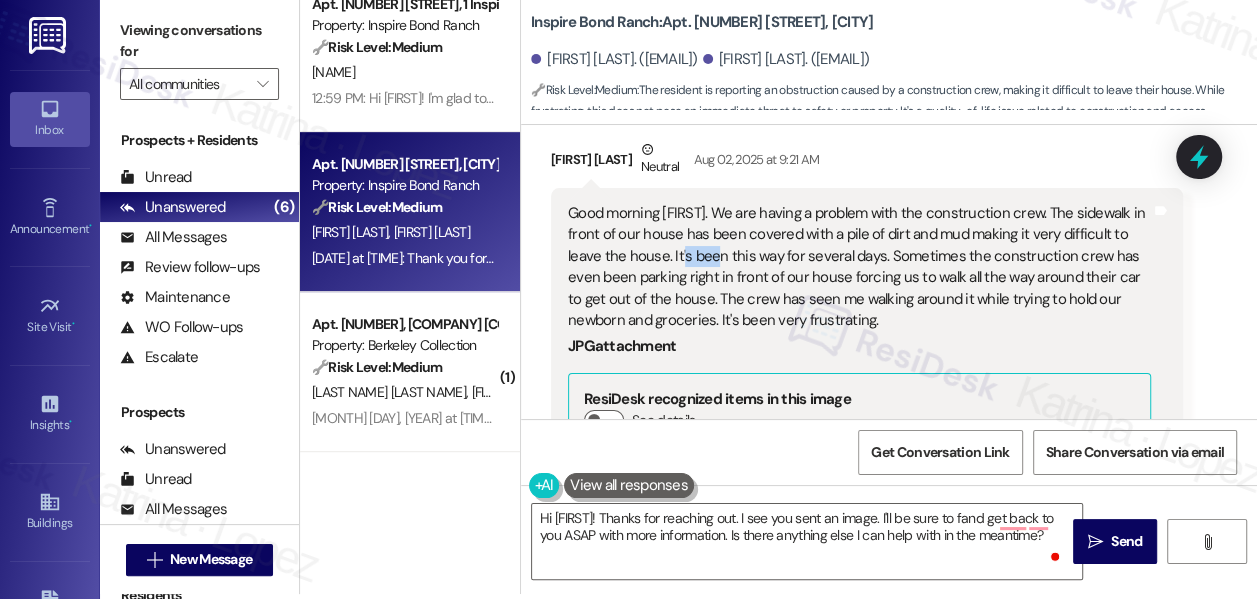 click on "Good morning [FIRST]. We are having a problem with the construction crew. The sidewalk in front of our house has been covered with a pile of dirt and mud making it very difficult to leave the house. It's been this way for several days. Sometimes the construction crew has even been parking right in front of our house forcing us to walk all the way around their car to get out of the house. The crew has seen me walking around it while trying to hold our newborn and groceries. It's been very frustrating." at bounding box center [859, 267] 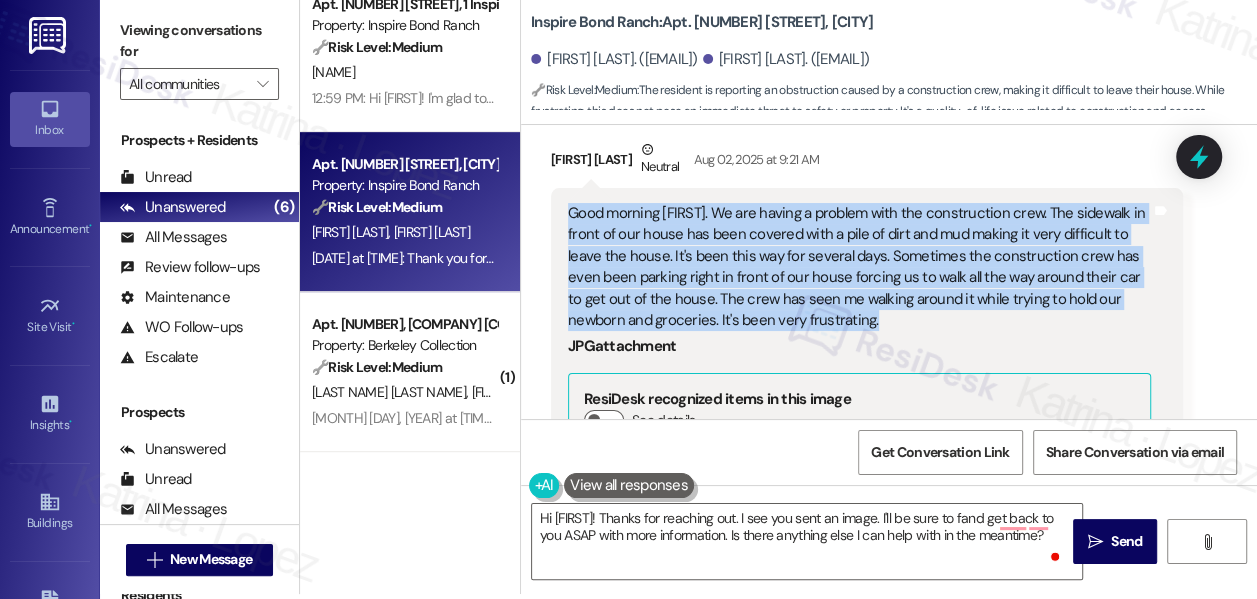 click on "Good morning [FIRST]. We are having a problem with the construction crew. The sidewalk in front of our house has been covered with a pile of dirt and mud making it very difficult to leave the house. It's been this way for several days. Sometimes the construction crew has even been parking right in front of our house forcing us to walk all the way around their car to get out of the house. The crew has seen me walking around it while trying to hold our newborn and groceries. It's been very frustrating." at bounding box center [859, 267] 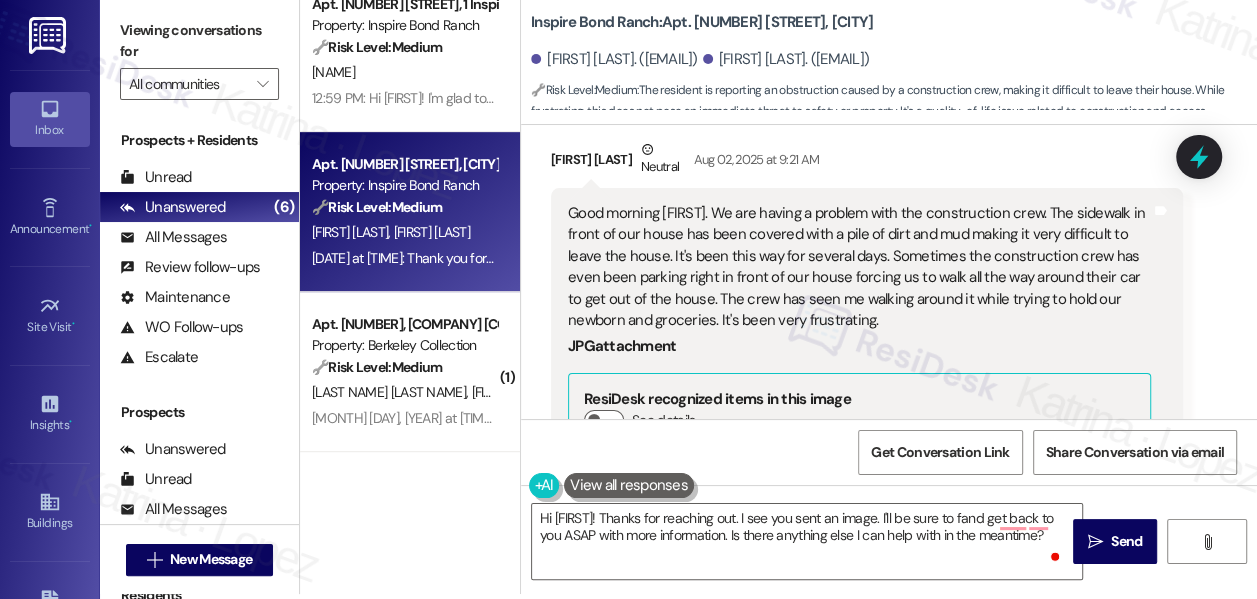 click on "Viewing conversations for" at bounding box center (199, 41) 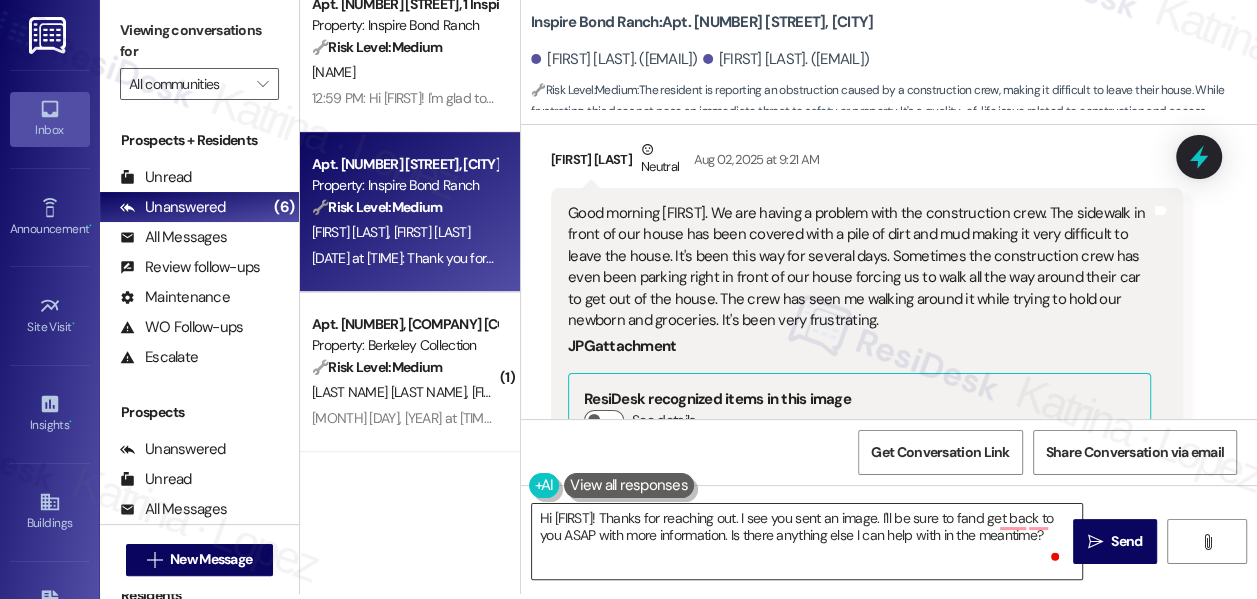 click on "Hi [FIRST]! Thanks for reaching out. I see you sent an image. I'll be sure to fand get back to you ASAP with more information. Is there anything else I can help with in the meantime?" at bounding box center [807, 541] 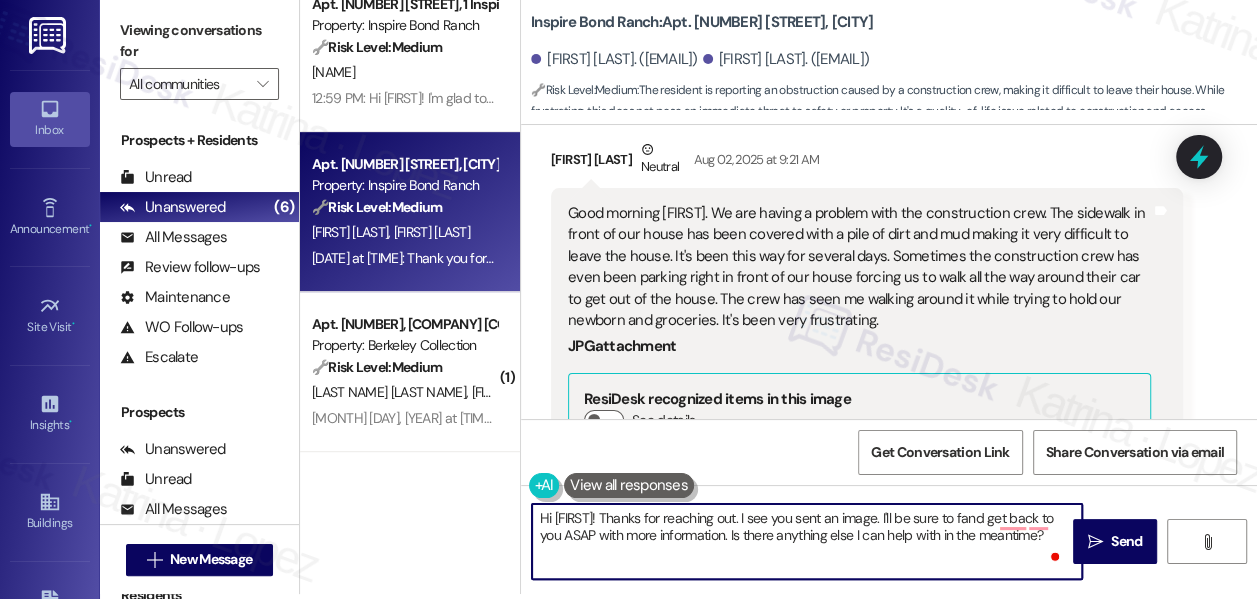 click on "Hi [FIRST]! Thanks for reaching out. I see you sent an image. I'll be sure to fand get back to you ASAP with more information. Is there anything else I can help with in the meantime?" at bounding box center (807, 541) 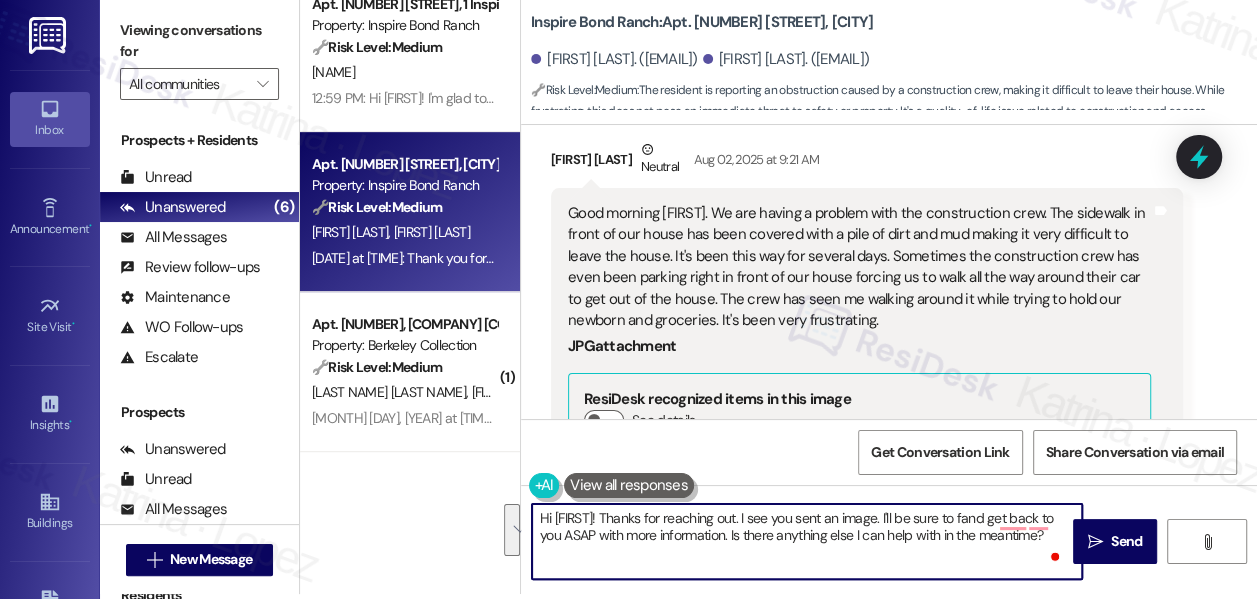 paste on "Good morning [PERSON], I just wanted to check back in with you — are you still experiencing issues with the construction crew blocking your sidewalk, or has the situation improved?" 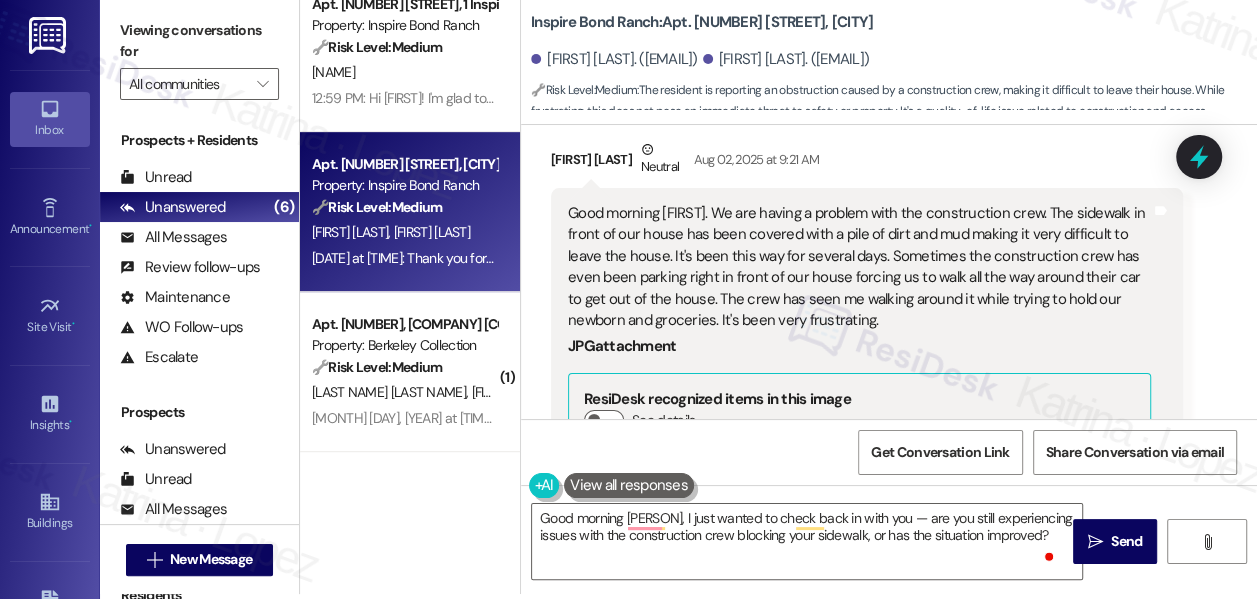 click on "[FIRST] [LAST] Neutral Aug 02, 2025 at 9:21 AM" at bounding box center (867, 163) 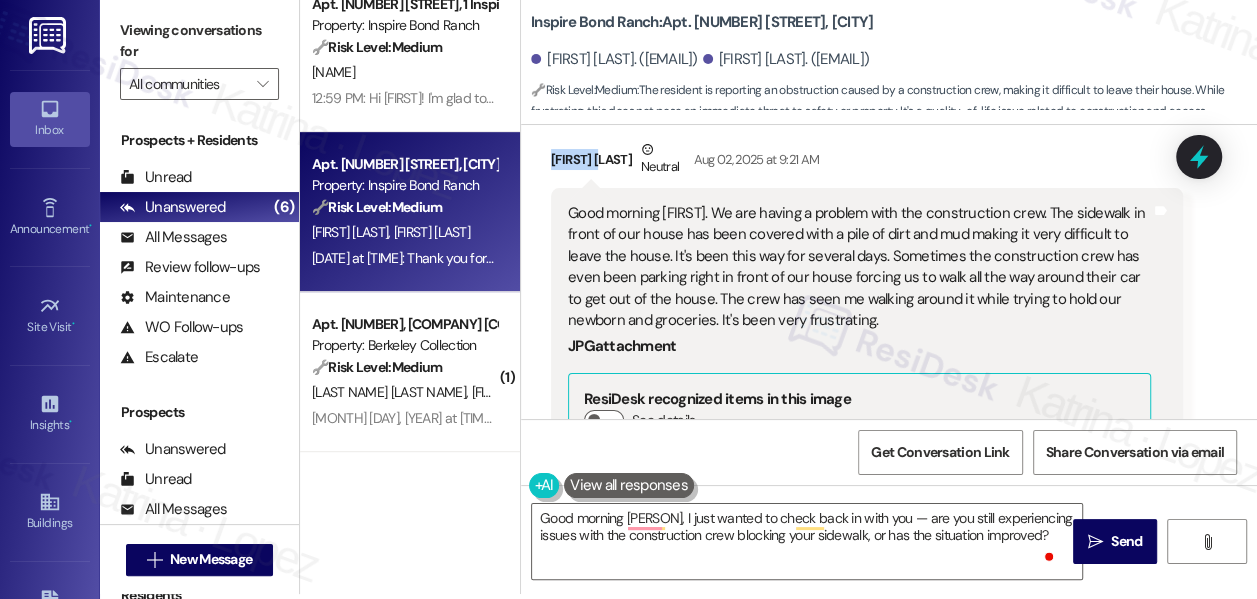 click on "[FIRST] [LAST] Neutral Aug 02, 2025 at 9:21 AM" at bounding box center (867, 163) 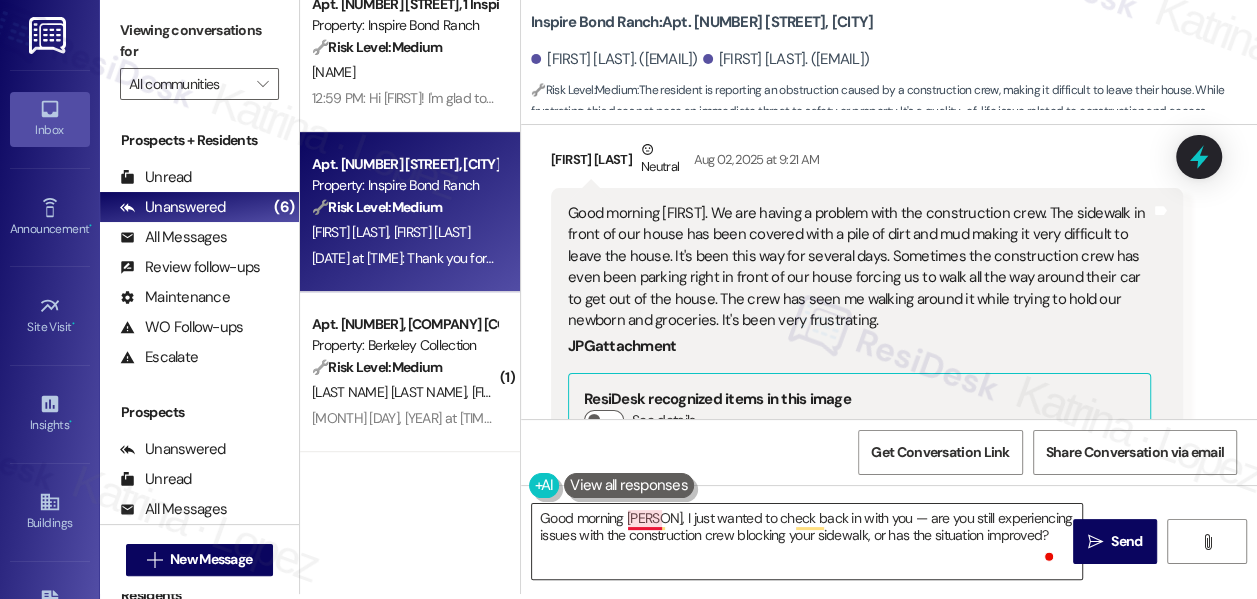 click on "Good morning [PERSON], I just wanted to check back in with you — are you still experiencing issues with the construction crew blocking your sidewalk, or has the situation improved?" at bounding box center (807, 541) 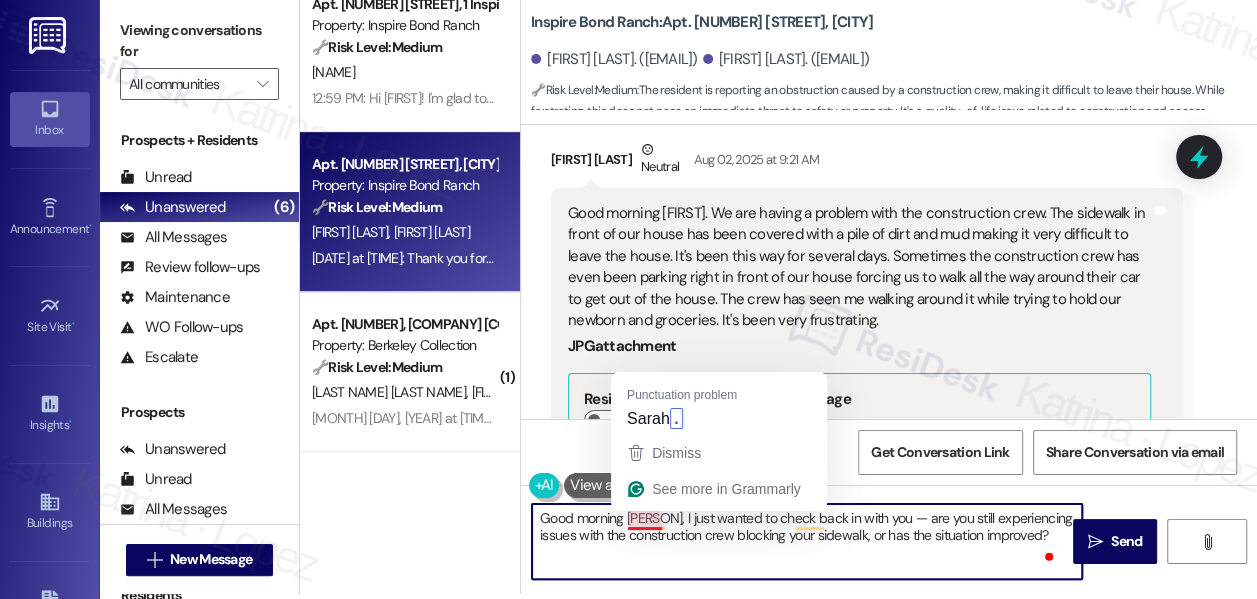 click on "Good morning [PERSON], I just wanted to check back in with you — are you still experiencing issues with the construction crew blocking your sidewalk, or has the situation improved?" at bounding box center [807, 541] 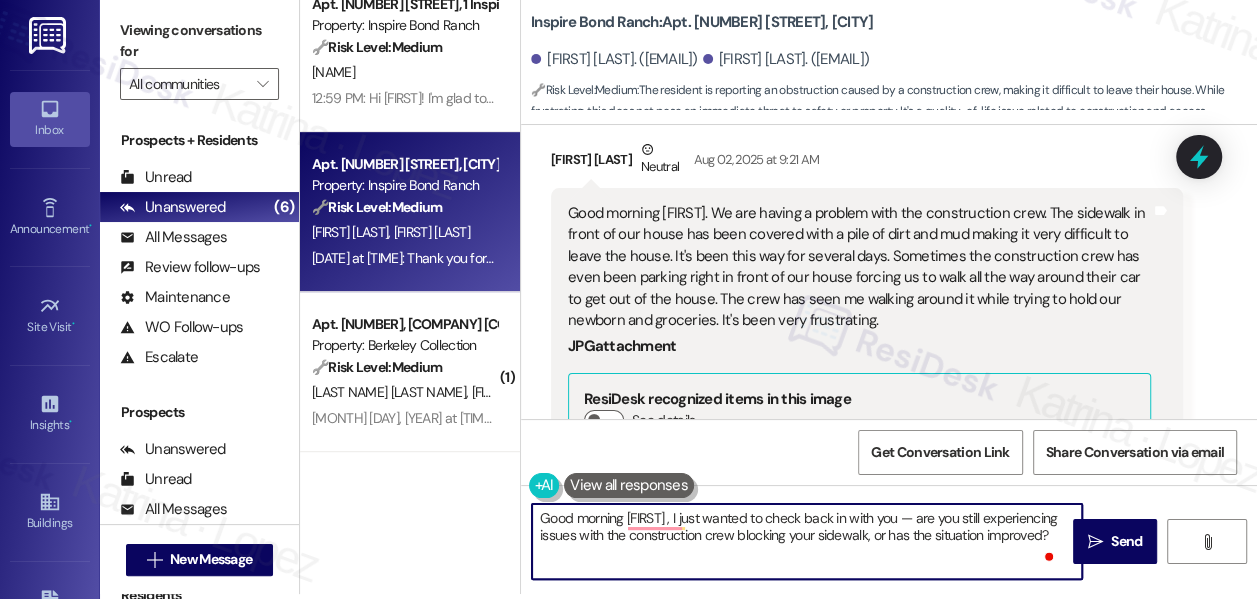 drag, startPoint x: 623, startPoint y: 518, endPoint x: 509, endPoint y: 518, distance: 114 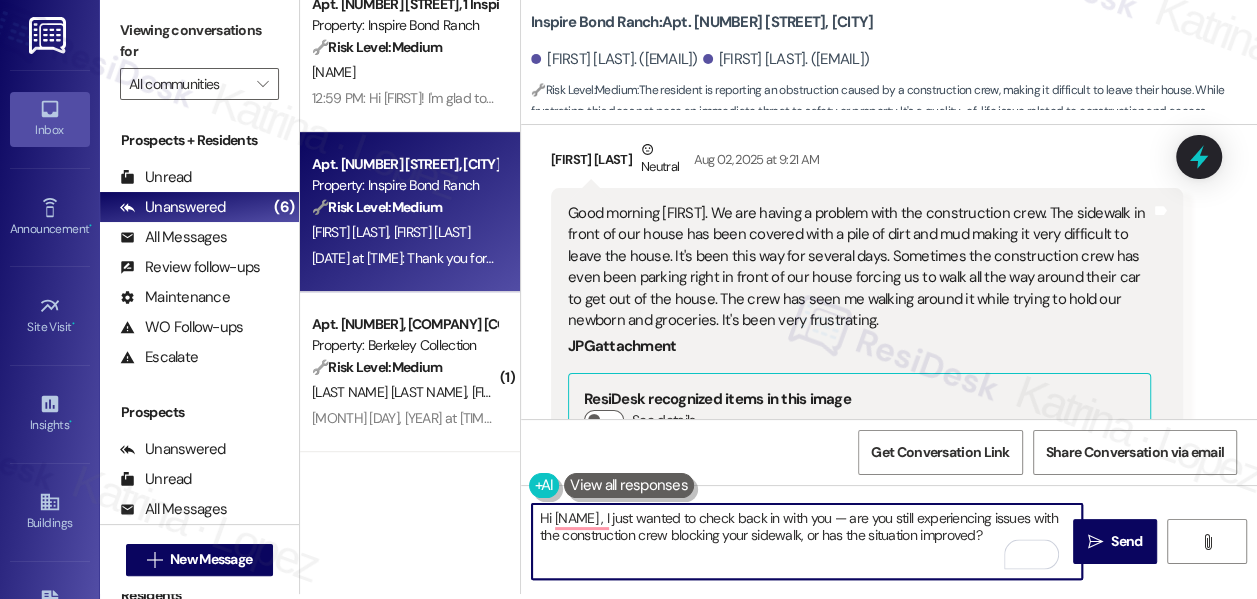 click on "Hi [NAME] , I just wanted to check back in with you — are you still experiencing issues with the construction crew blocking your sidewalk, or has the situation improved?" at bounding box center (807, 541) 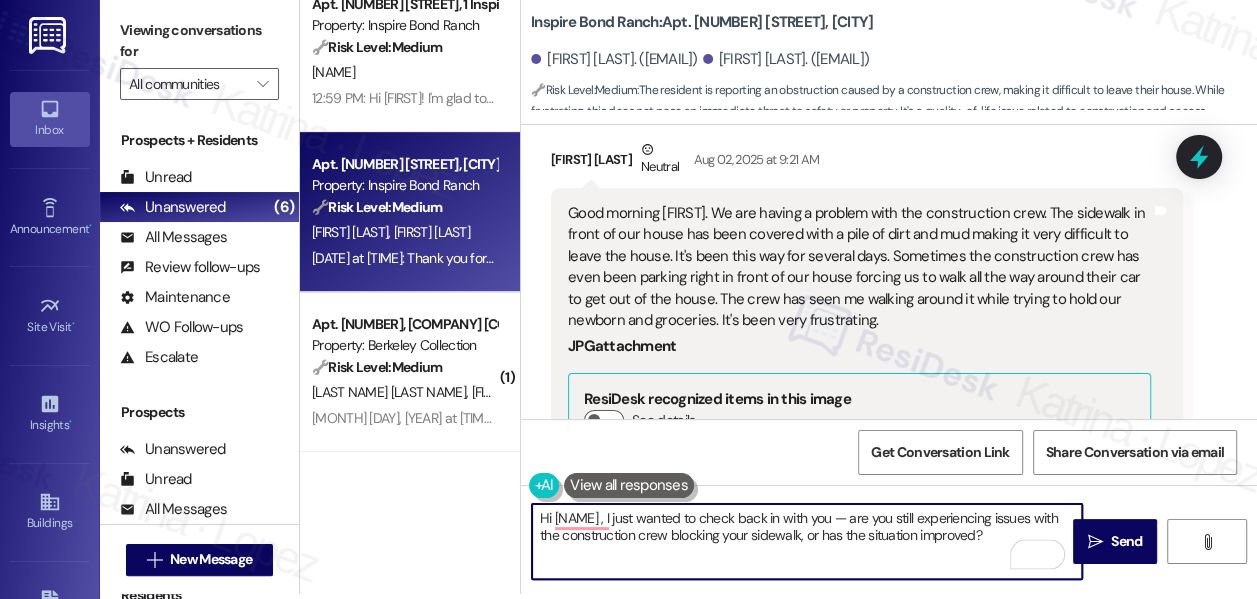 click on "Hi [NAME] , I just wanted to check back in with you — are you still experiencing issues with the construction crew blocking your sidewalk, or has the situation improved?" at bounding box center (807, 541) 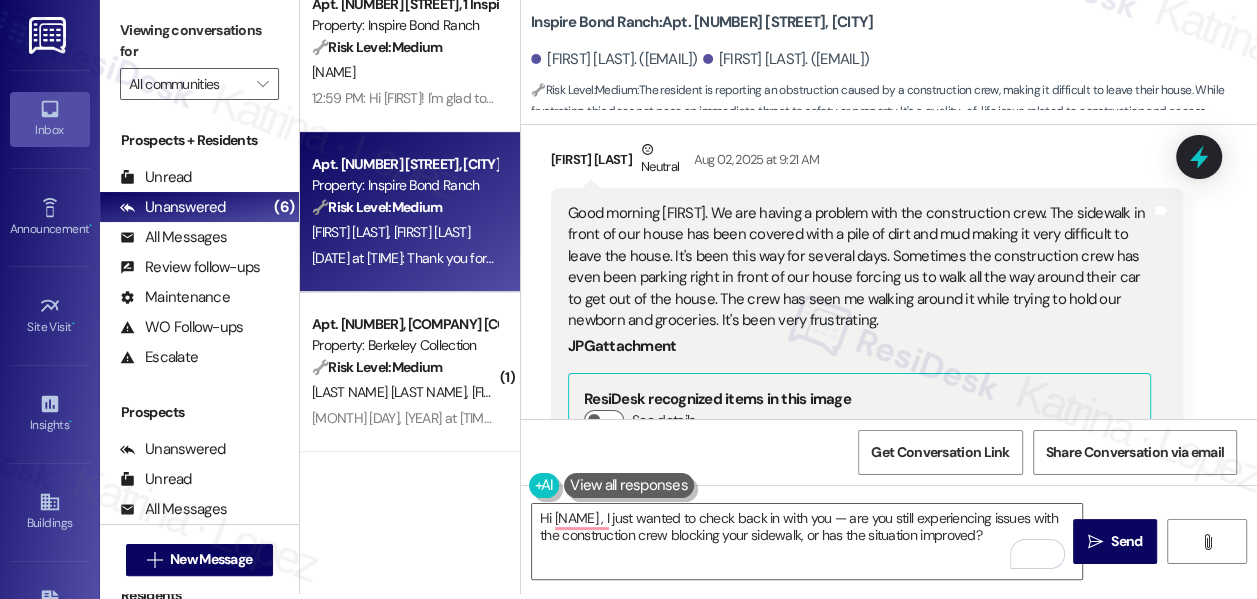 click on "Viewing conversations for All communities " at bounding box center (199, 57) 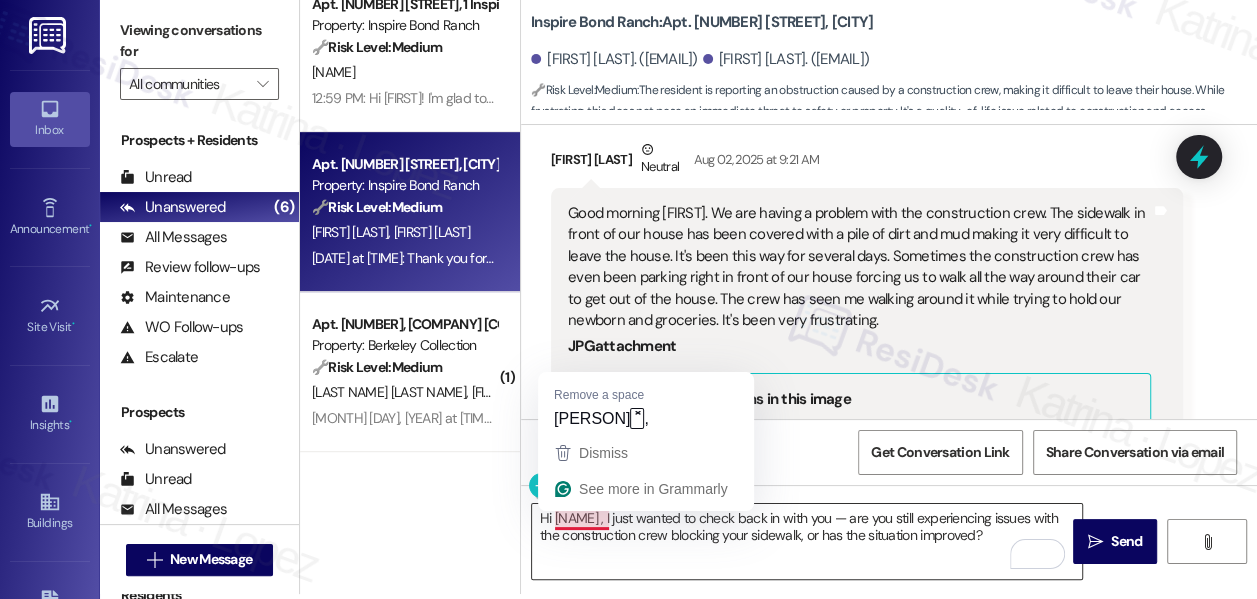 click on "Hi [NAME] , I just wanted to check back in with you — are you still experiencing issues with the construction crew blocking your sidewalk, or has the situation improved?" at bounding box center [807, 541] 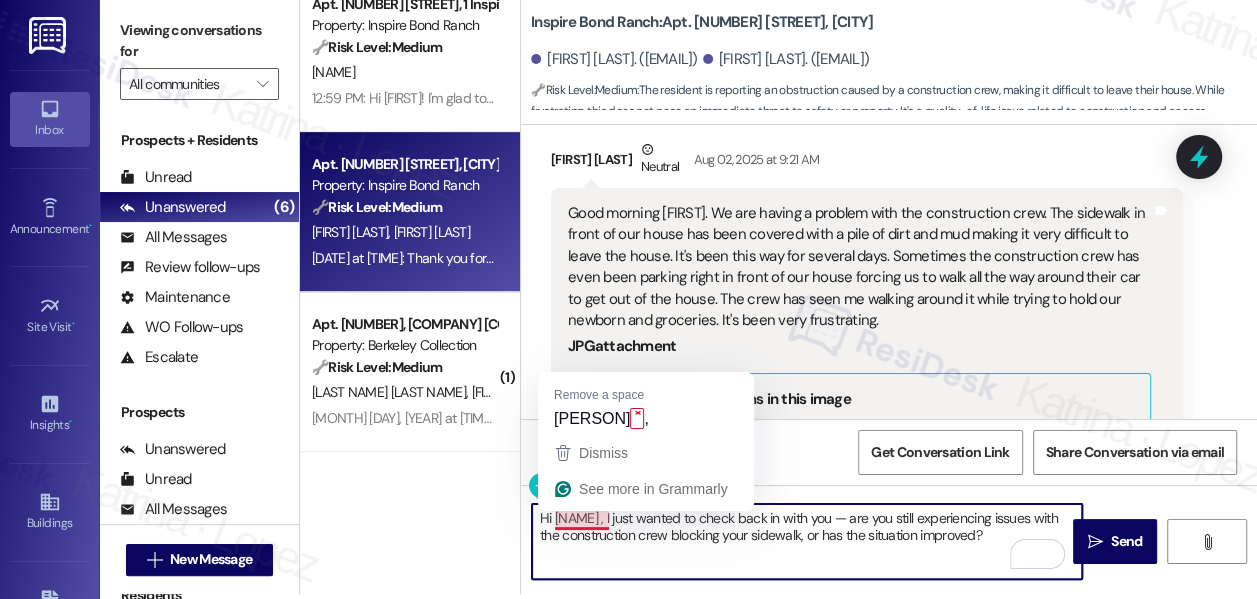 click on "Hi [NAME] , I just wanted to check back in with you — are you still experiencing issues with the construction crew blocking your sidewalk, or has the situation improved?" at bounding box center (807, 541) 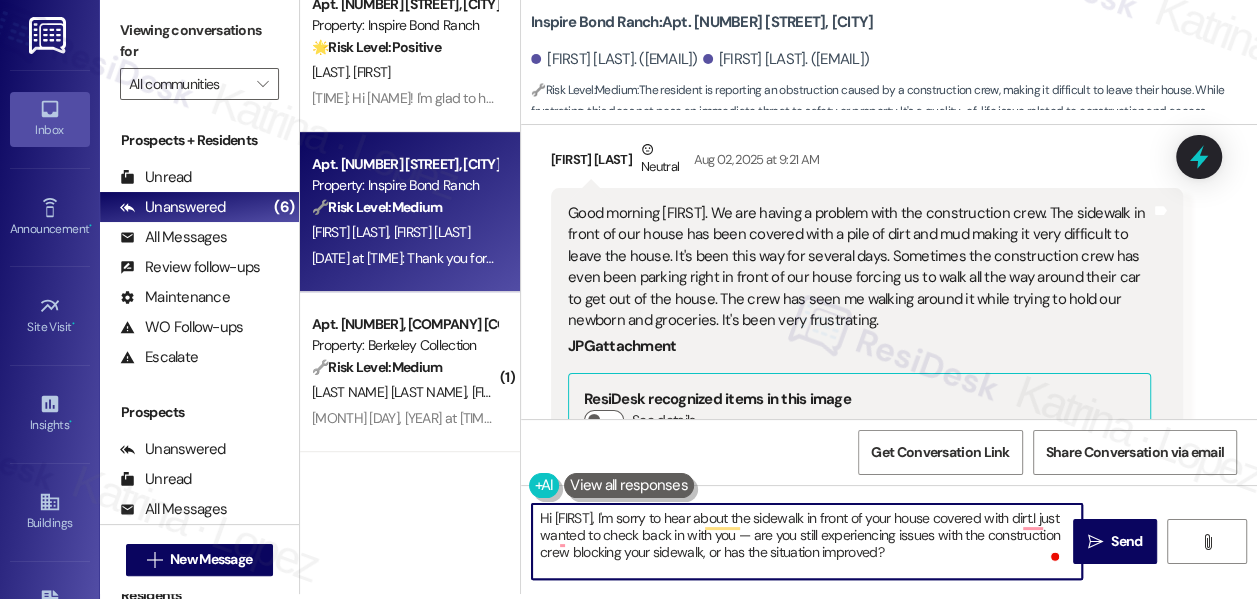 type on "Hi [PERSON], I'm sorry to hear about the sidewalk in front of your house covered with pile of dirt. I just wanted to check back in with you — are you still experiencing issues with the construction crew blocking your sidewalk, or has the situation improved?" 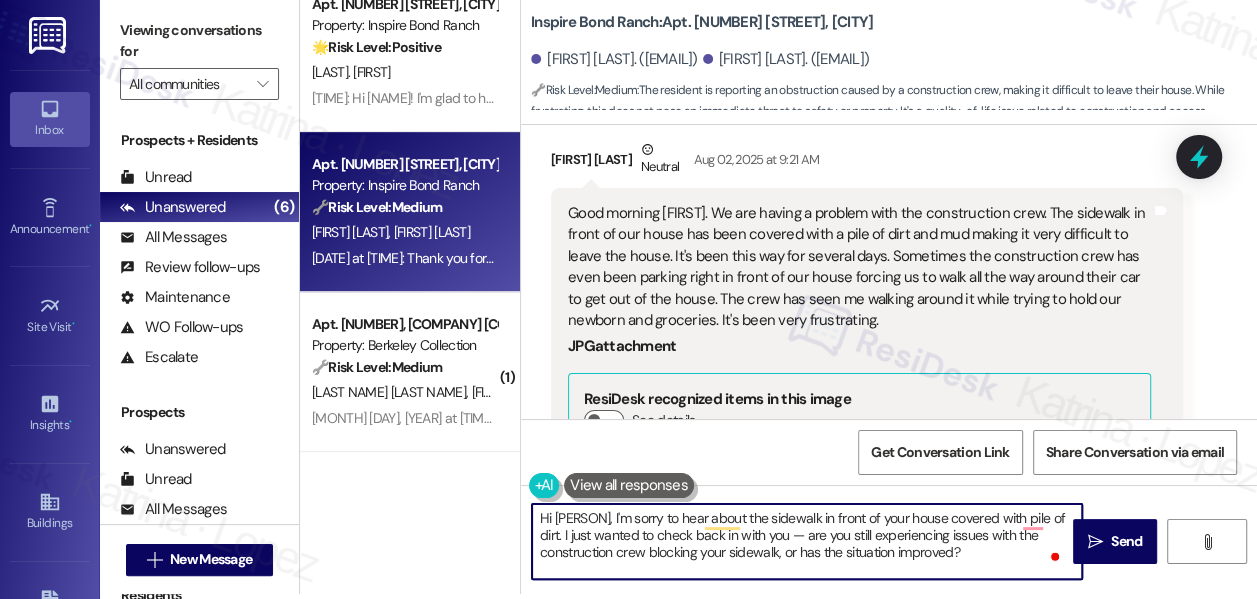 click on "Hi [PERSON], I'm sorry to hear about the sidewalk in front of your house covered with pile of dirt. I just wanted to check back in with you — are you still experiencing issues with the construction crew blocking your sidewalk, or has the situation improved?" at bounding box center [807, 541] 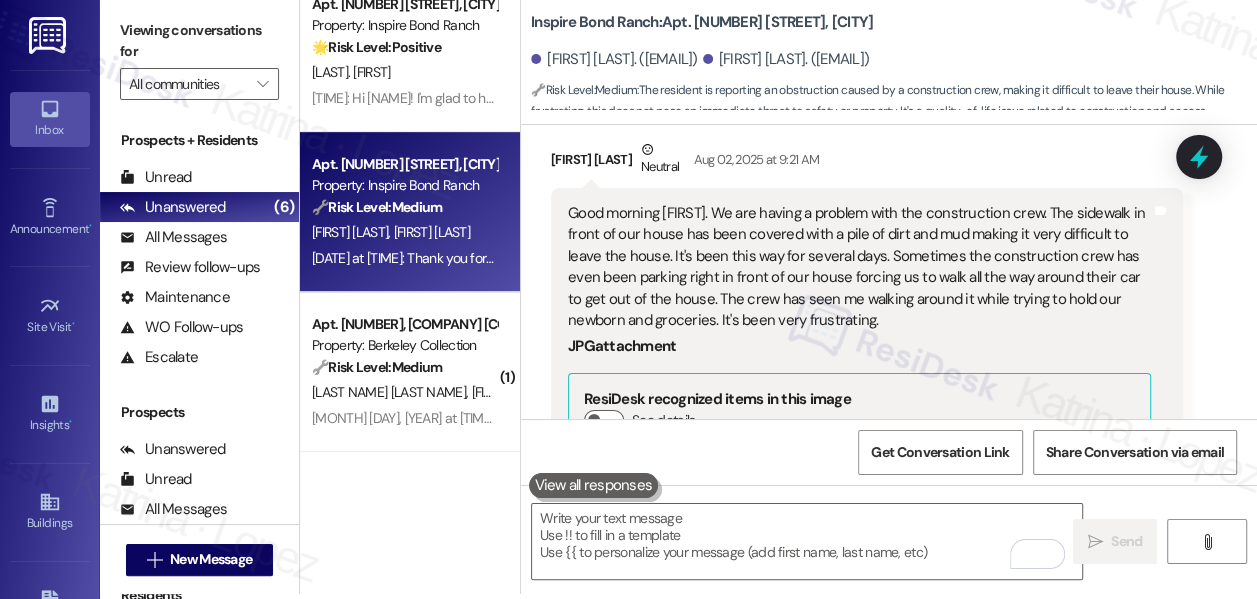 click on "Viewing conversations for" at bounding box center [199, 41] 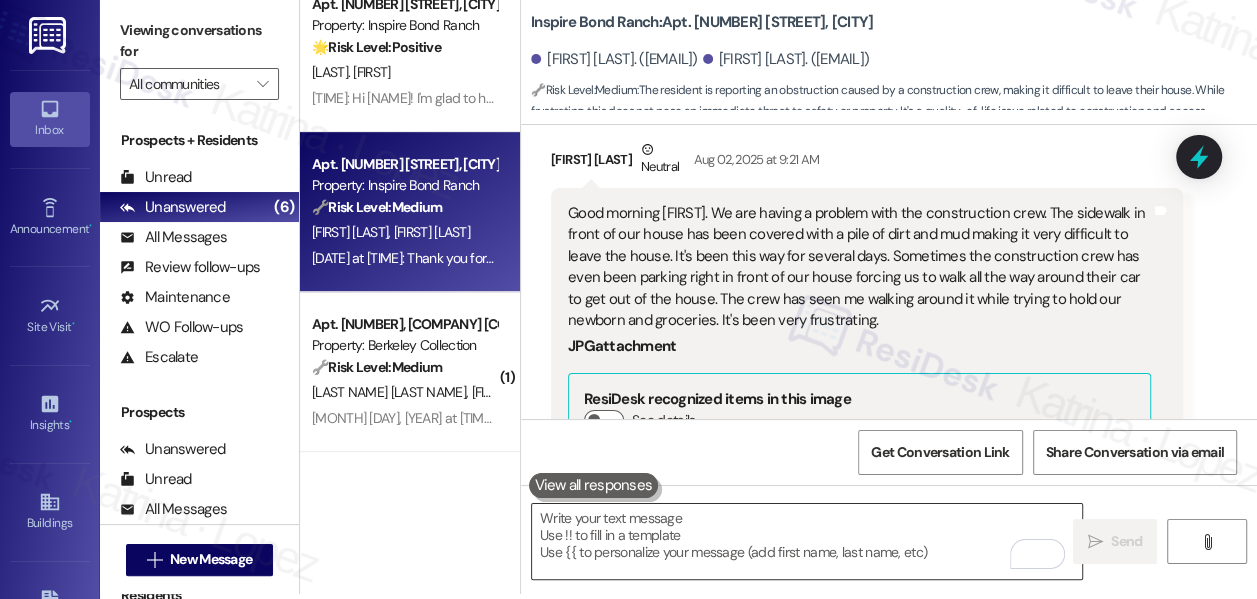 click at bounding box center [807, 541] 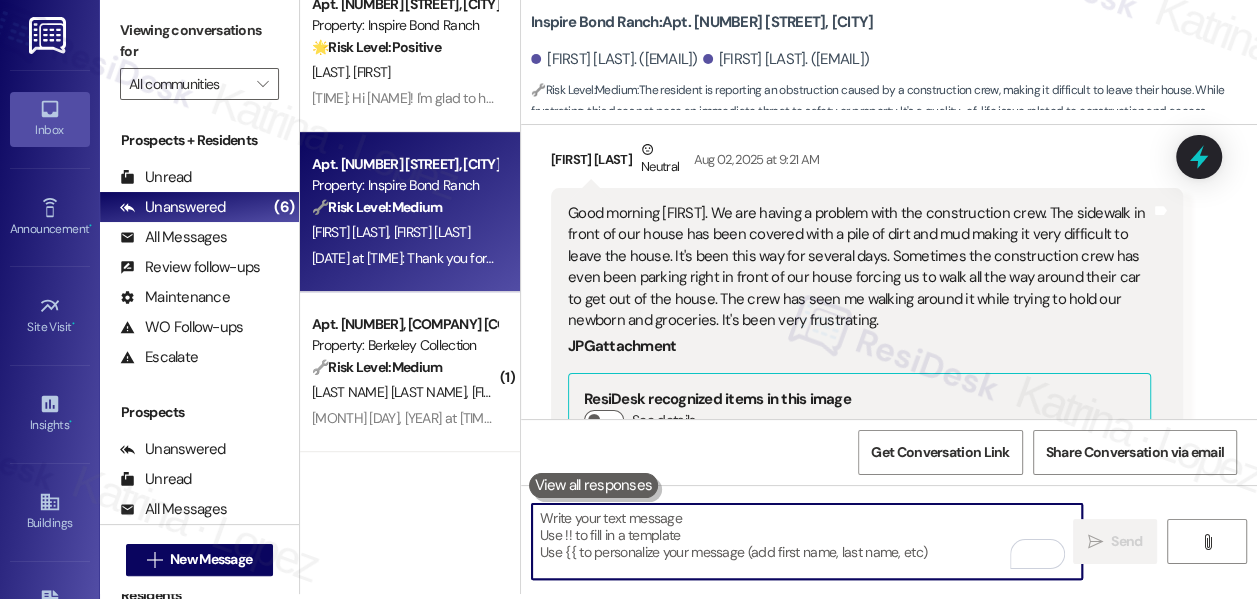 paste on "Hi [NAME], I’m sorry you’ve had to deal with the sidewalk being blocked. I just wanted to check back in — are you still having issues with the construction crew, or has the situation improved?" 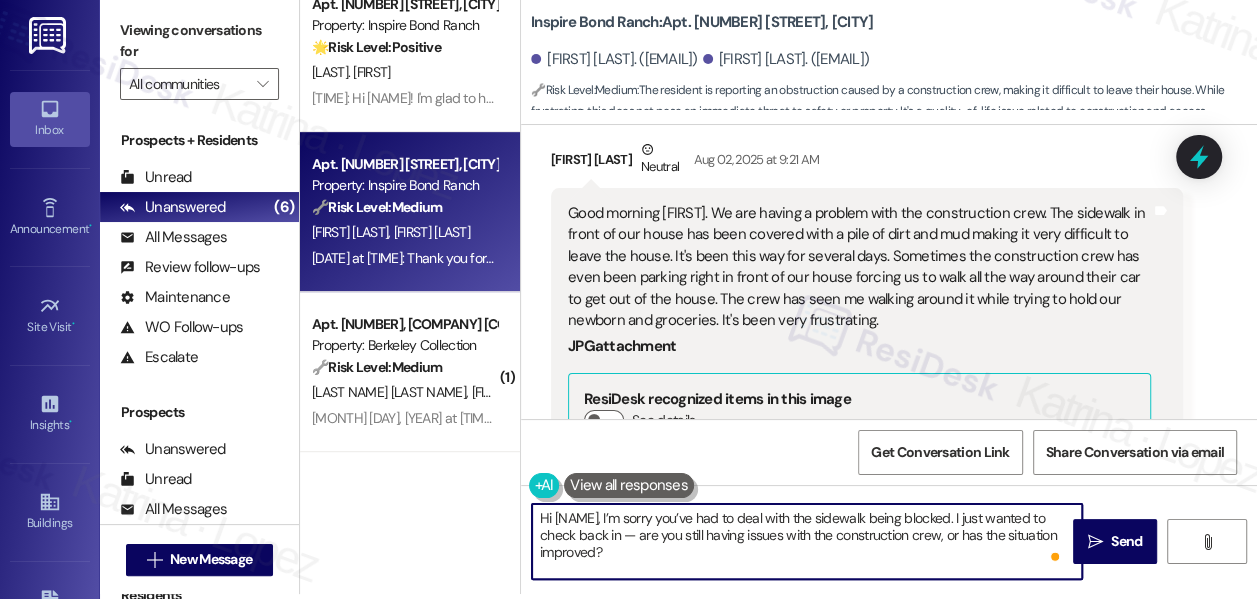 click on "Hi [NAME], I’m sorry you’ve had to deal with the sidewalk being blocked. I just wanted to check back in — are you still having issues with the construction crew, or has the situation improved?" at bounding box center (807, 541) 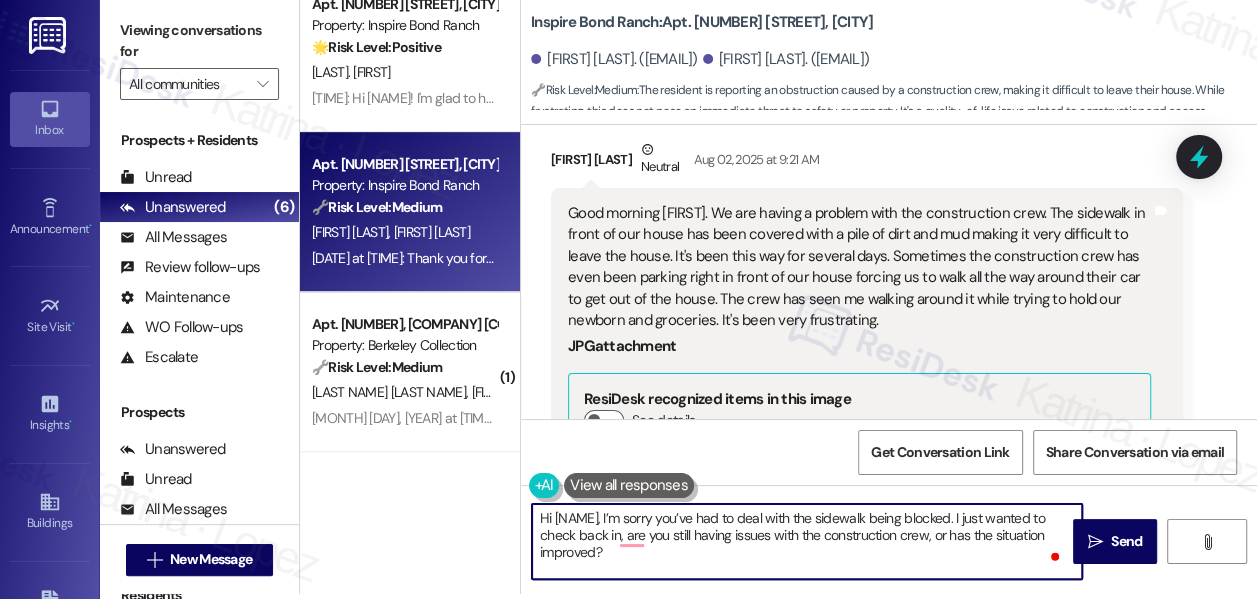 drag, startPoint x: 606, startPoint y: 511, endPoint x: 617, endPoint y: 508, distance: 11.401754 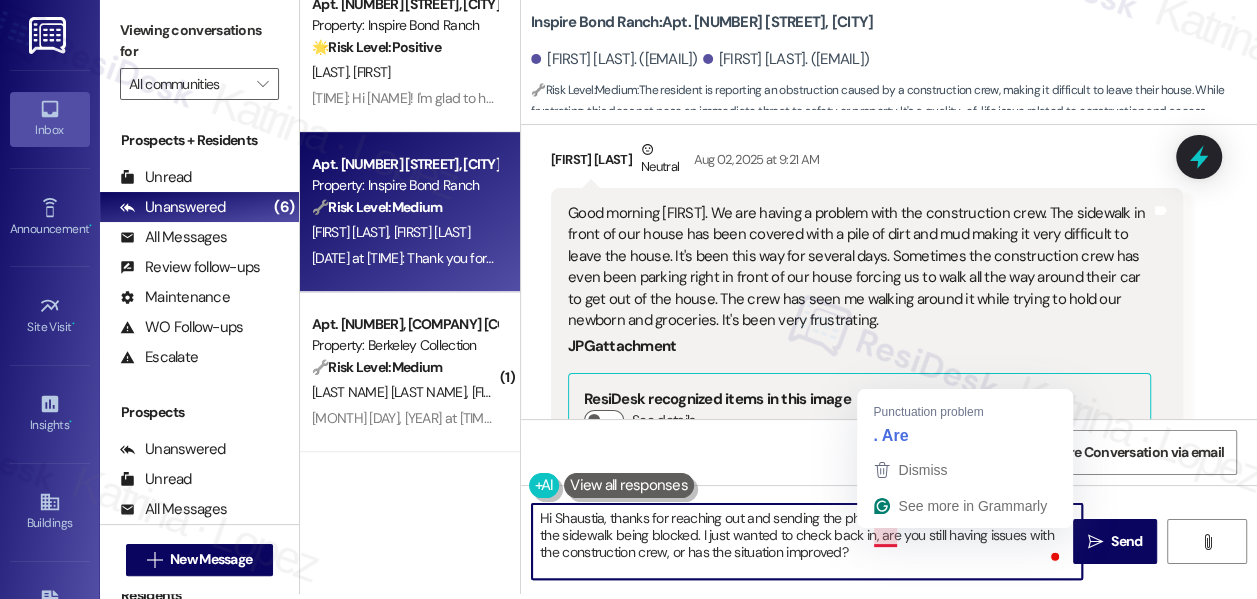 click on "Viewing conversations for All communities  Prospects + Residents Unread (0) Unread: Any message you haven't read yet will show up here Unanswered (6) Unanswered: ResiDesk identifies open questions and unanswered conversations so you can respond to them. All Messages (undefined) All Messages: This is your inbox. All of your tenant messages will show up here. Review follow-ups (undefined) Review follow-ups: ResiDesk identifies open review candidates and conversations so you can respond to them. Maintenance (undefined) Maintenance: ResiDesk identifies conversations around maintenance or work orders from the last 14 days so you can respond to them. WO Follow-ups (undefined) WO Follow-ups: ResiDesk identifies follow-ups around maintenance or work orders from the last 7 days so you can respond to them. Escalate (undefined) Escalate: ResiDesk identifies conversations that need to be escalated to the site team from the last 5 days so you can respond to them. Prospects Unanswered (0) Unread (0) All Messages (0) (0)" at bounding box center [678, 299] 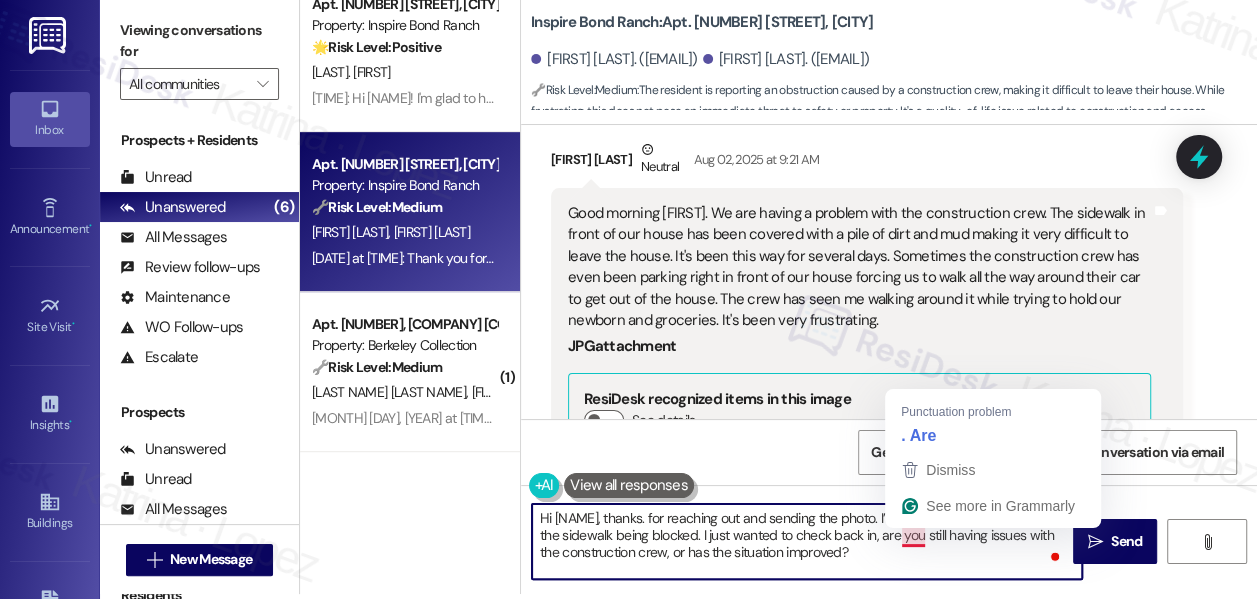 click on "Hi [NAME], thanks. for reaching out and sending the photo. I’m sorry you’ve had to deal with the sidewalk being blocked. I just wanted to check back in, are you still having issues with the construction crew, or has the situation improved?" at bounding box center (807, 541) 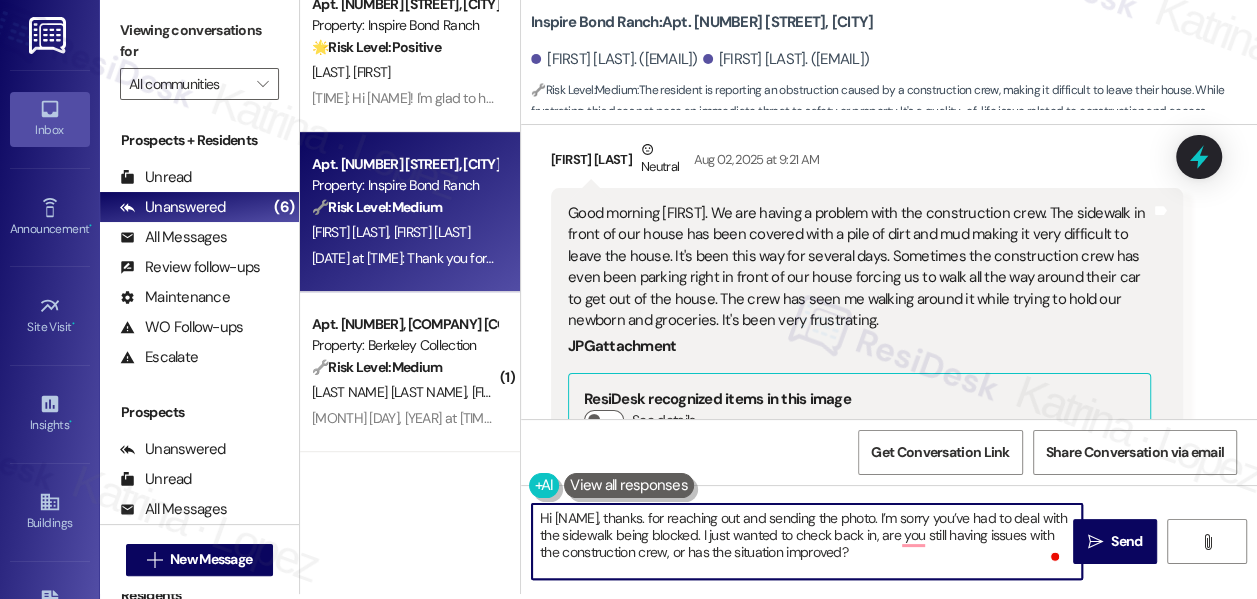 click on "Hi [NAME], thanks. for reaching out and sending the photo. I’m sorry you’ve had to deal with the sidewalk being blocked. I just wanted to check back in, are you still having issues with the construction crew, or has the situation improved?" at bounding box center (807, 541) 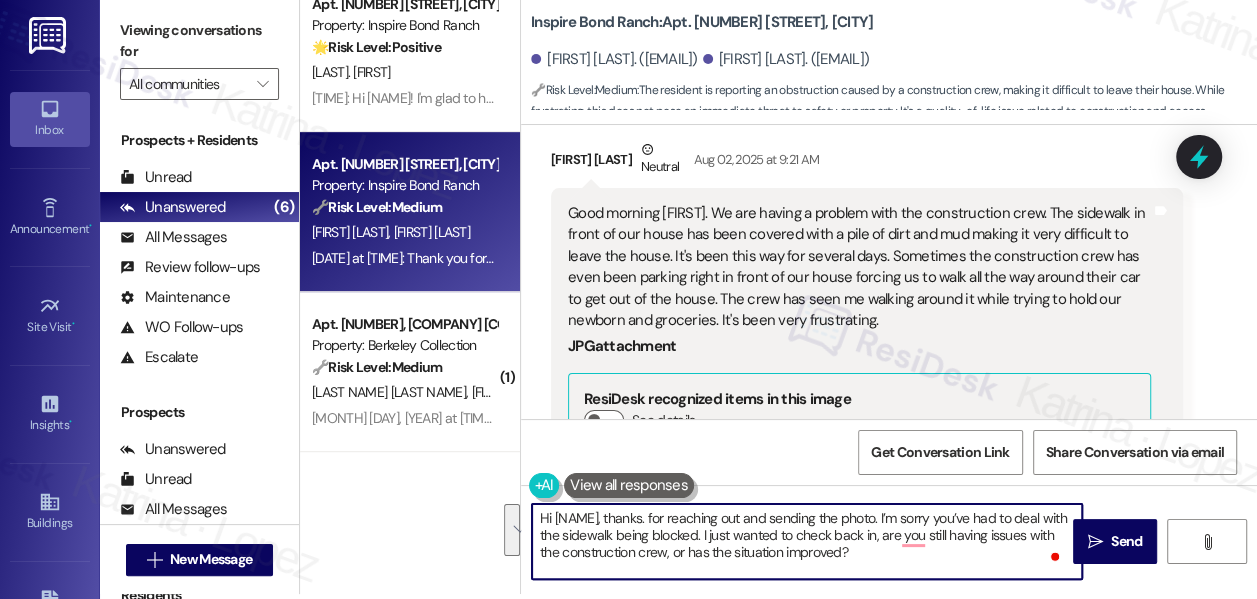 click on "Hi [NAME], thanks. for reaching out and sending the photo. I’m sorry you’ve had to deal with the sidewalk being blocked. I just wanted to check back in, are you still having issues with the construction crew, or has the situation improved?" at bounding box center [807, 541] 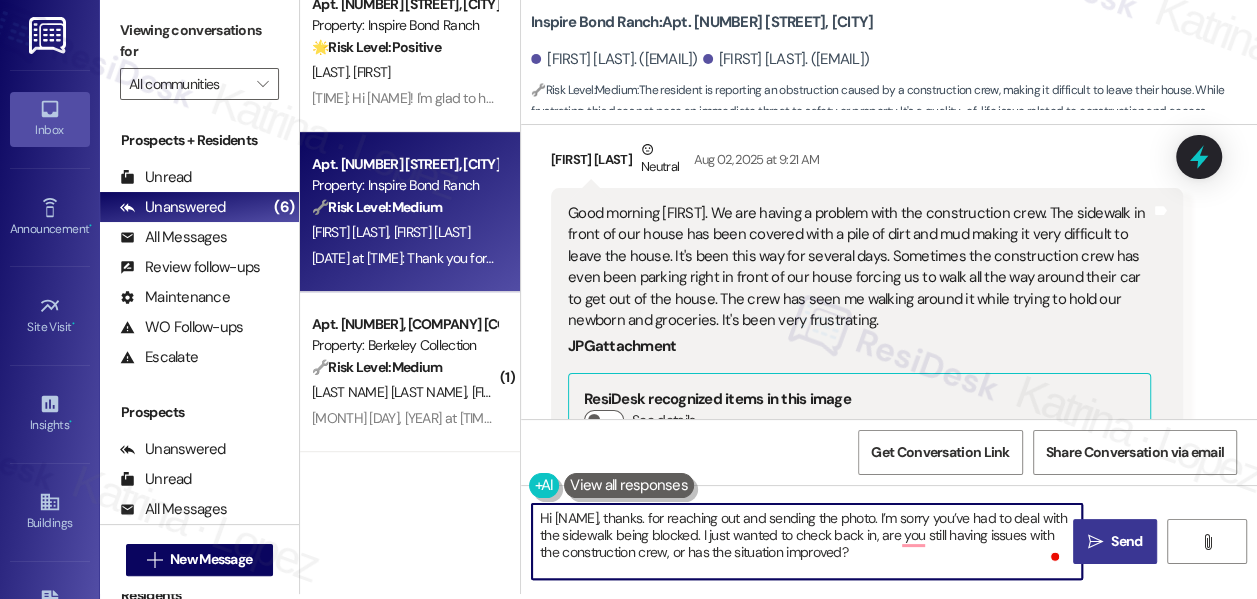 type on "Hi [NAME], thanks. for reaching out and sending the photo. I’m sorry you’ve had to deal with the sidewalk being blocked. I just wanted to check back in, are you still having issues with the construction crew, or has the situation improved?" 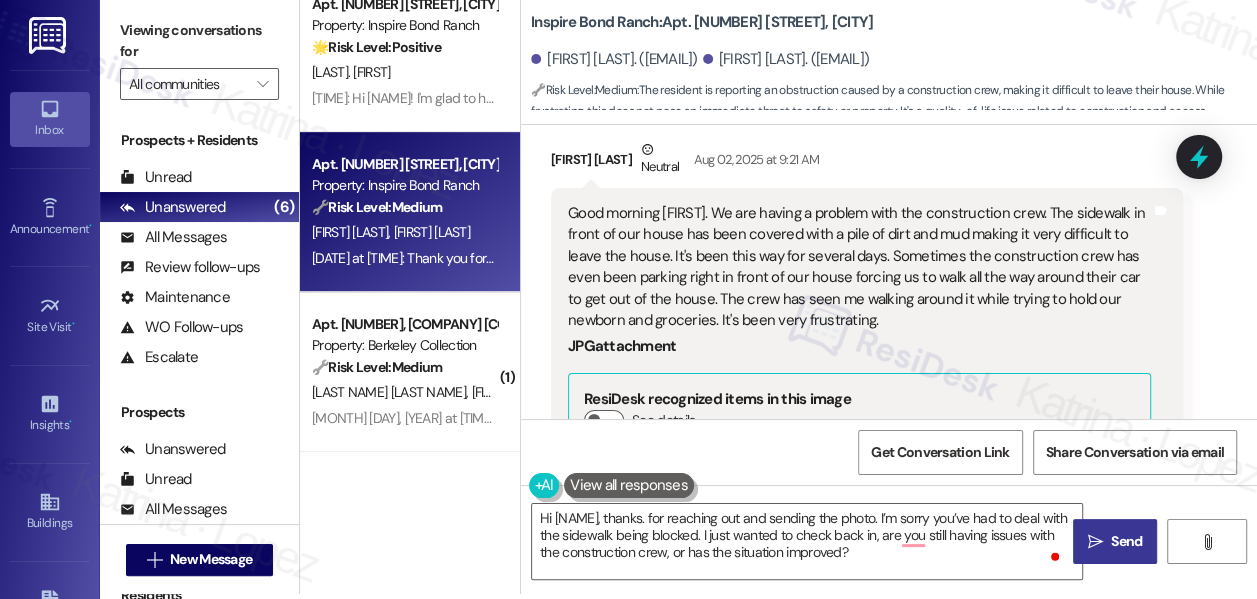 click on "Send" at bounding box center [1126, 541] 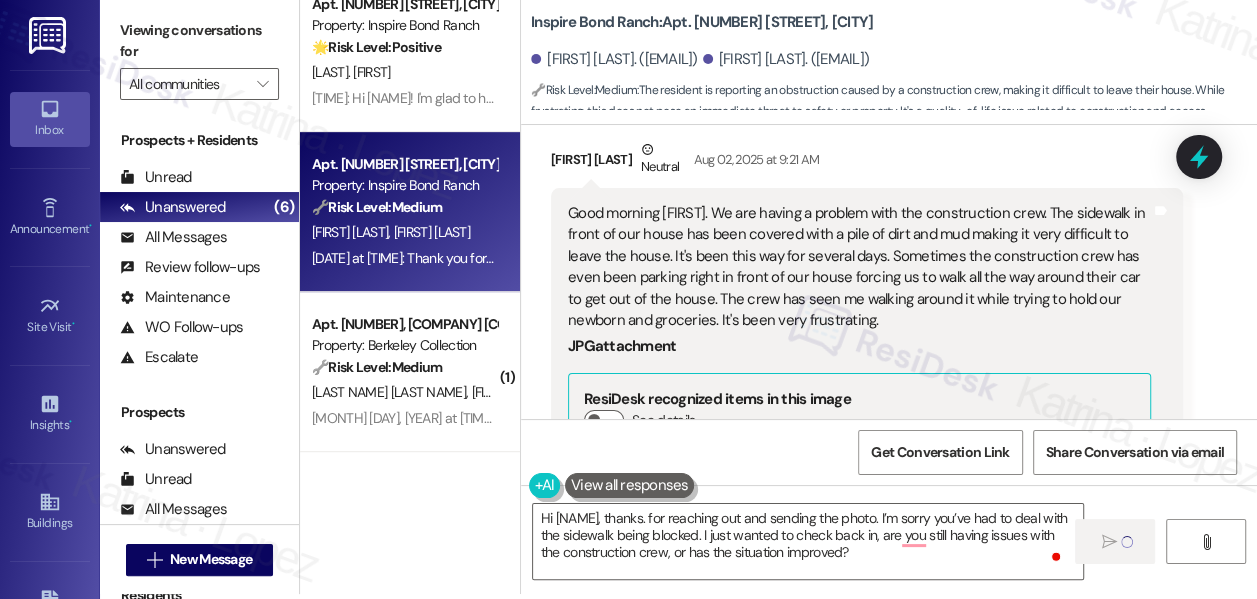 type 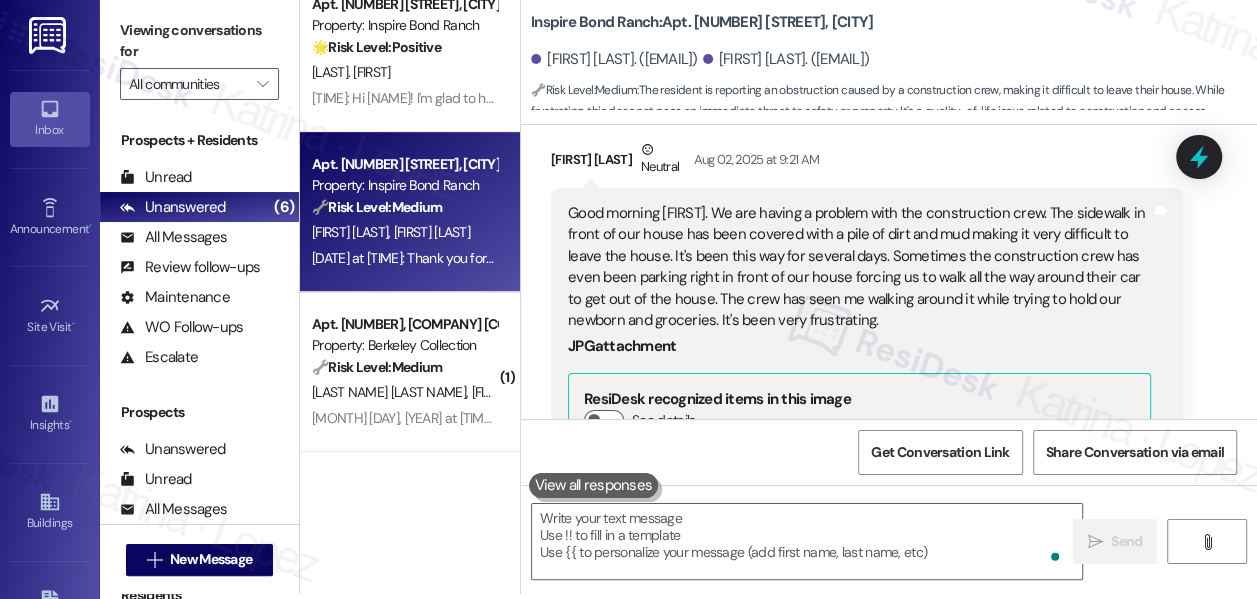 scroll, scrollTop: 1030, scrollLeft: 0, axis: vertical 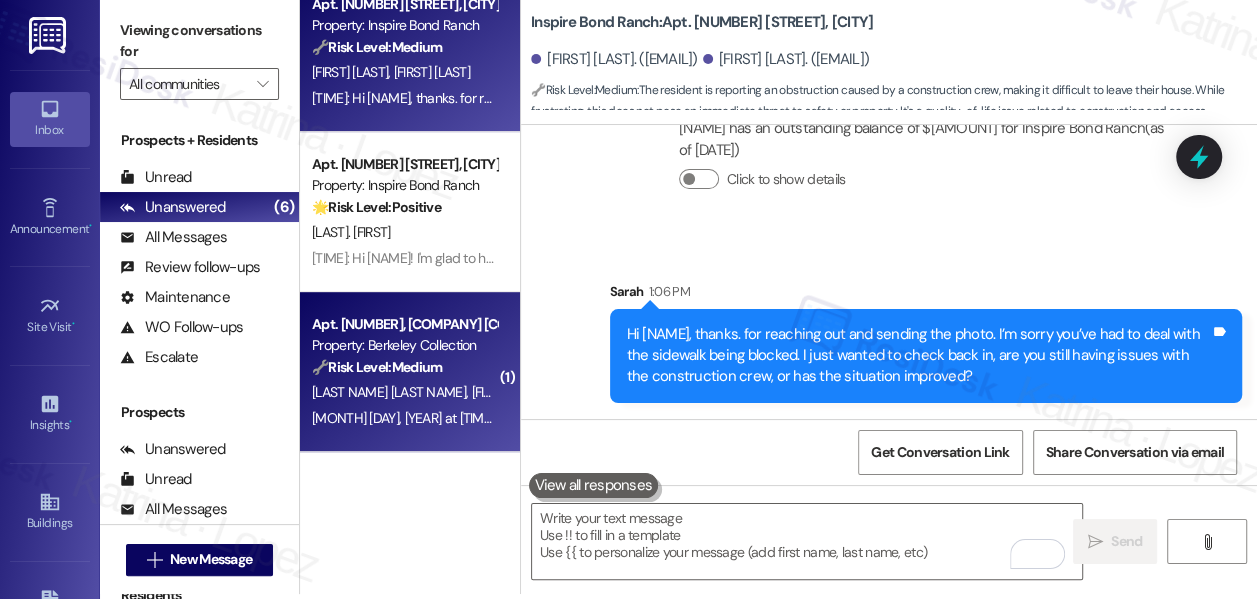 click on "🔧  Risk Level:  Medium" at bounding box center (377, 367) 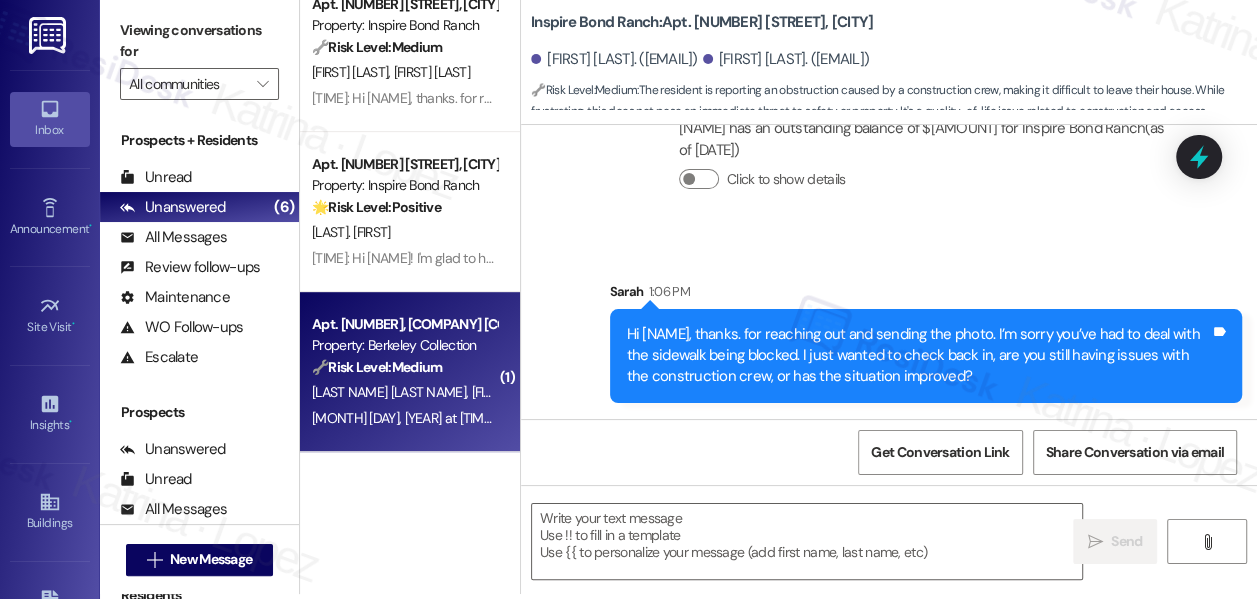 type on "Fetching suggested responses. Please feel free to read through the conversation in the meantime." 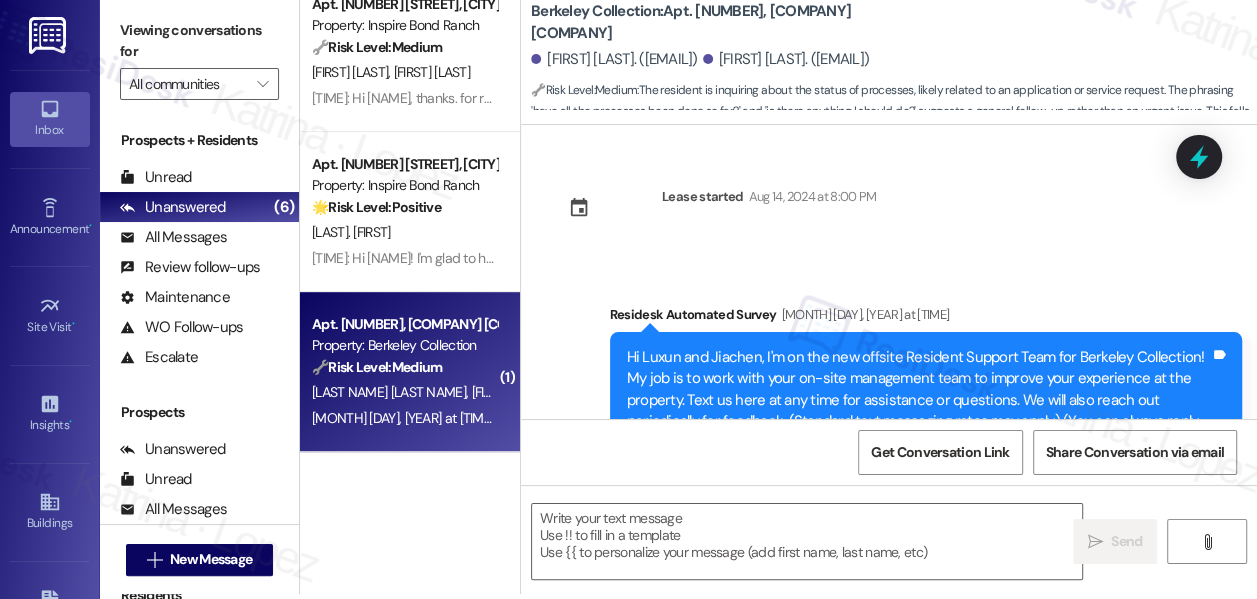 scroll, scrollTop: 0, scrollLeft: 0, axis: both 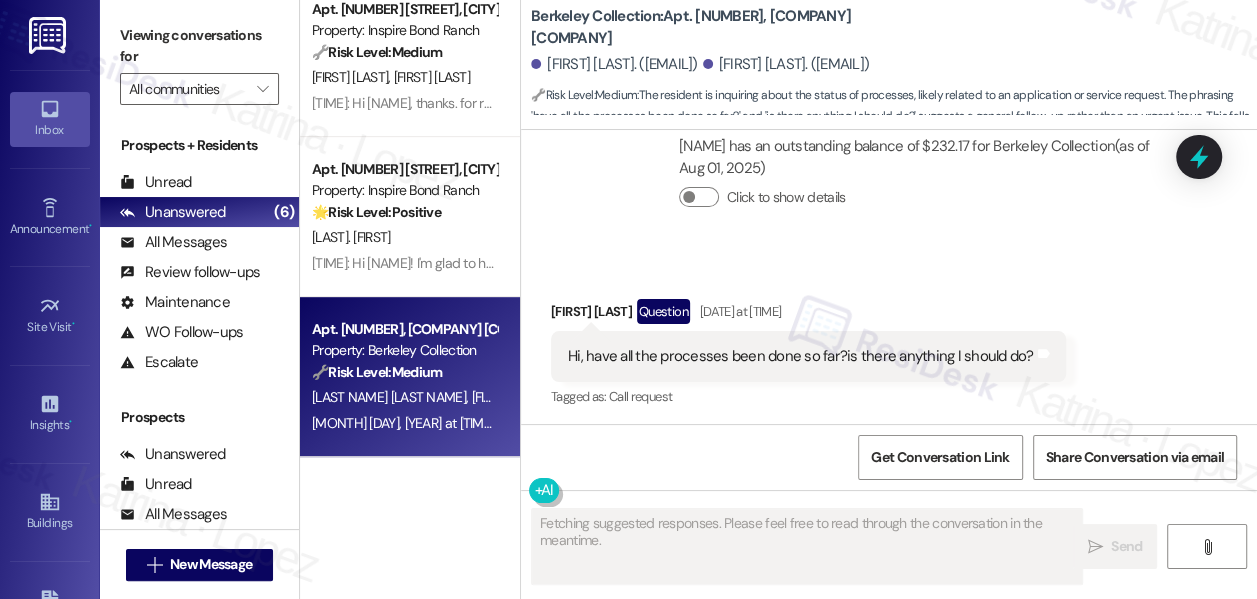 click on "Hi, have all the processes been done so far?is there anything I should do?" at bounding box center [801, 356] 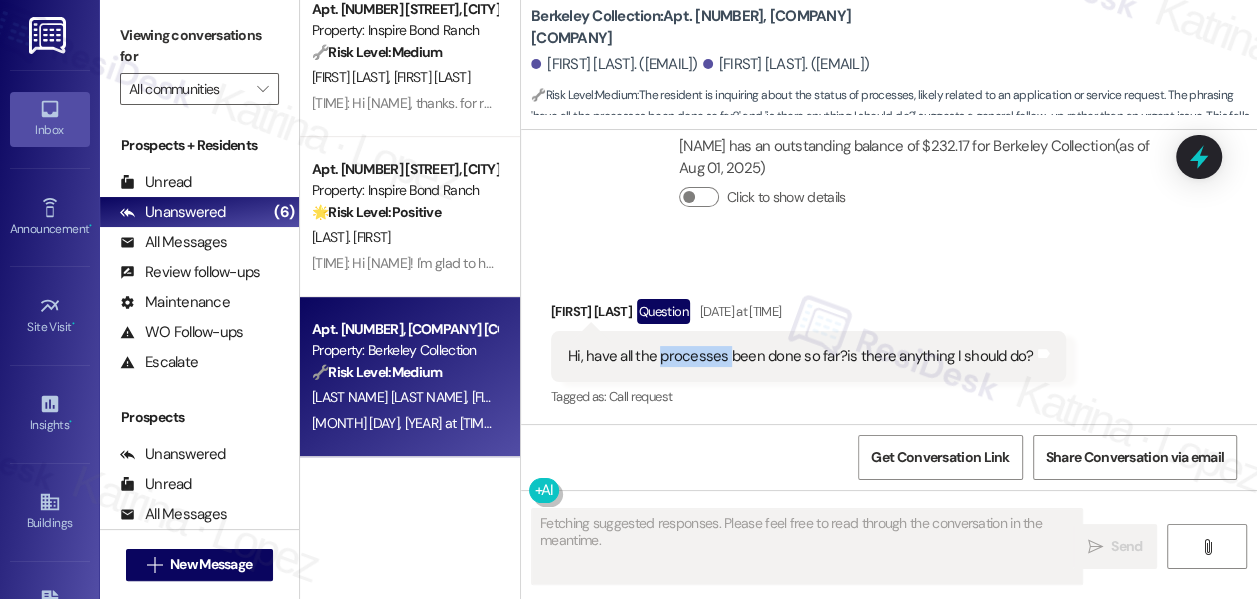 click on "Hi, have all the processes been done so far?is there anything I should do?" at bounding box center (801, 356) 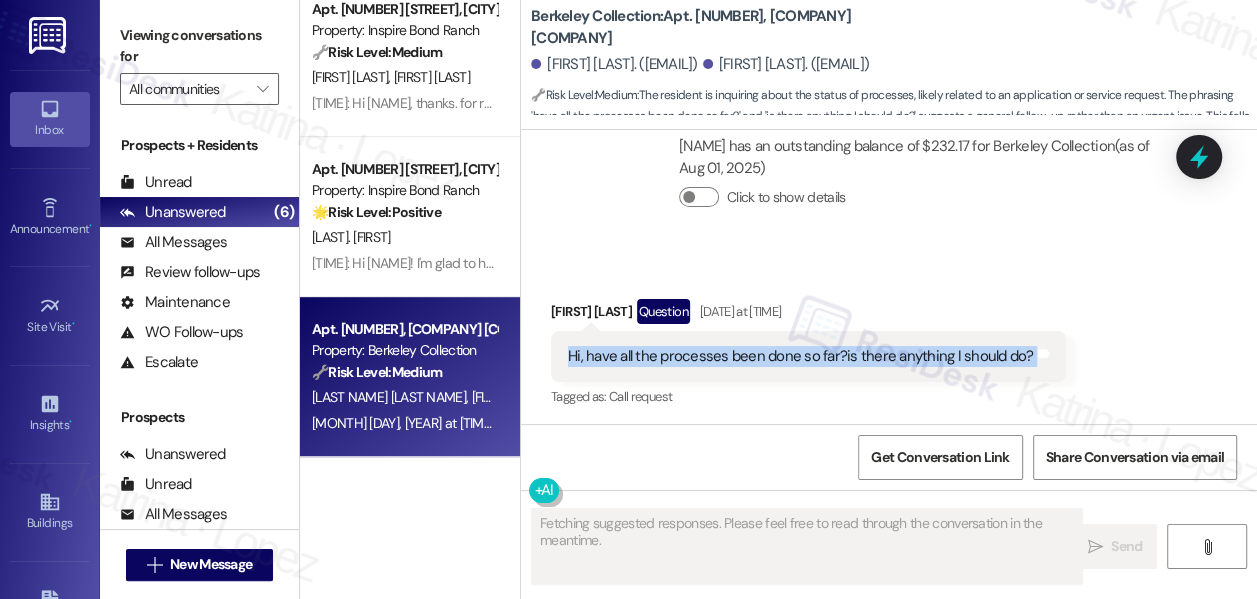 click on "Hi, have all the processes been done so far?is there anything I should do?" at bounding box center (801, 356) 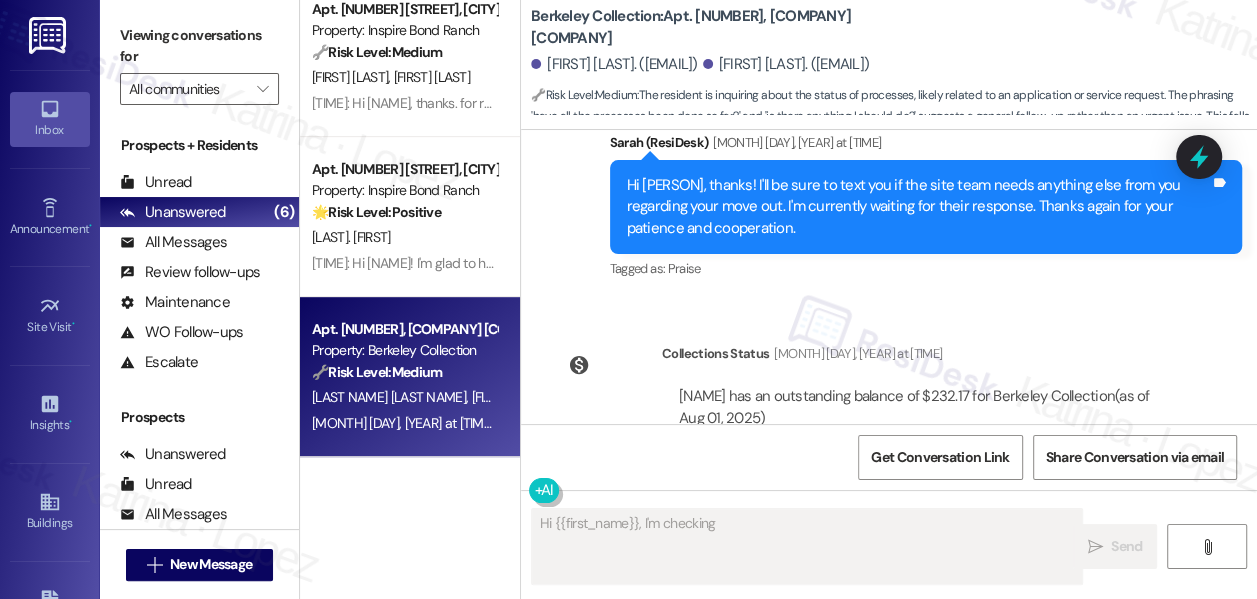 scroll, scrollTop: 8165, scrollLeft: 0, axis: vertical 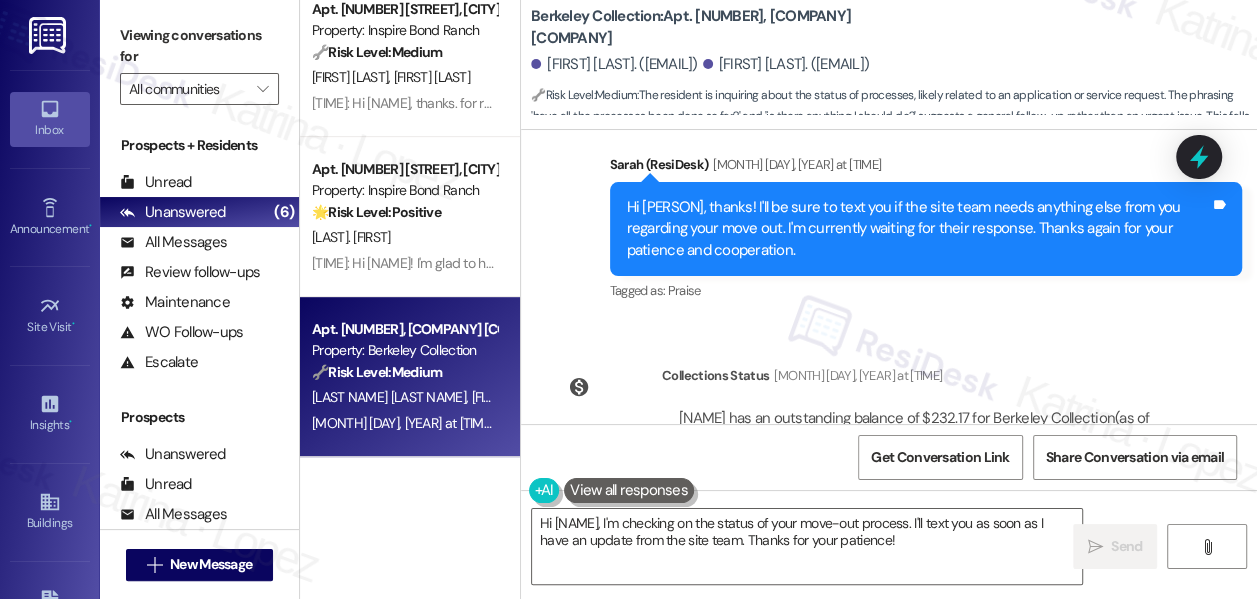 click on "Hi [PERSON], thanks! I'll be sure to text you if the site team needs anything else from you regarding your move out. I'm currently waiting for their response. Thanks again for your patience and cooperation." at bounding box center [918, 229] 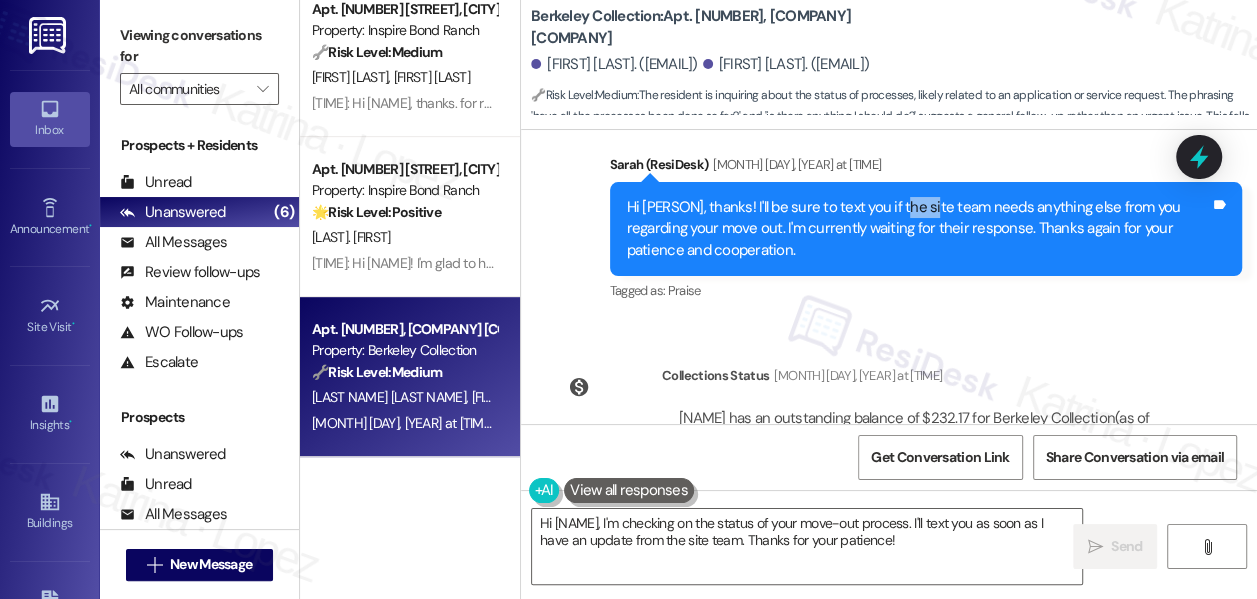 click on "Hi [PERSON], thanks! I'll be sure to text you if the site team needs anything else from you regarding your move out. I'm currently waiting for their response. Thanks again for your patience and cooperation." at bounding box center [918, 229] 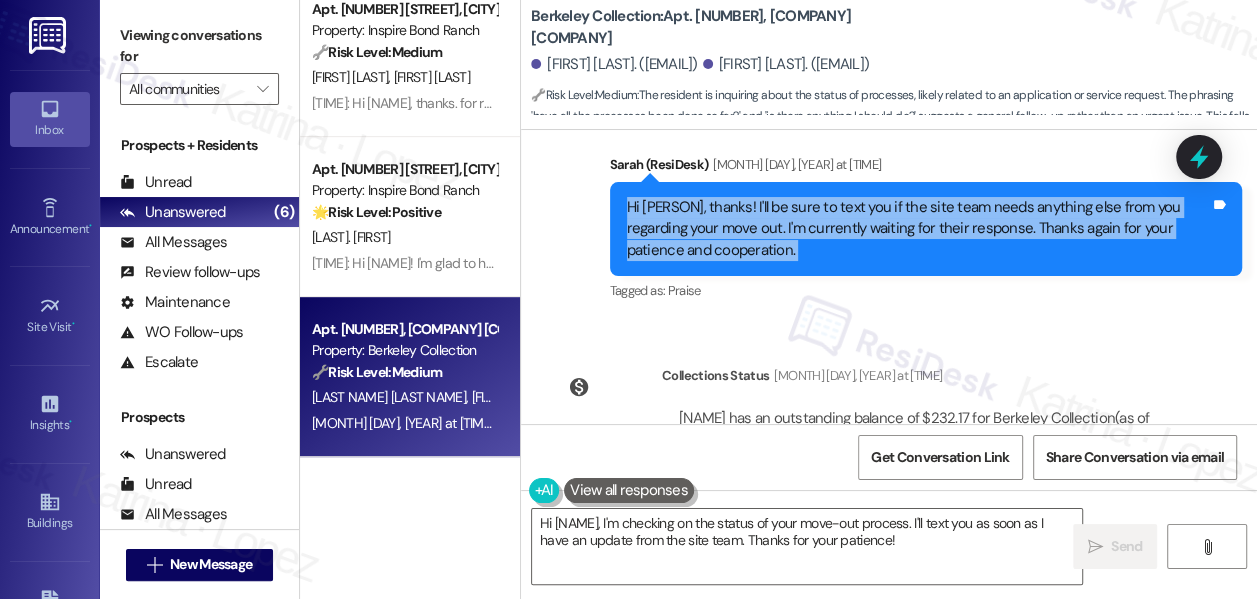 click on "Hi [PERSON], thanks! I'll be sure to text you if the site team needs anything else from you regarding your move out. I'm currently waiting for their response. Thanks again for your patience and cooperation." at bounding box center [918, 229] 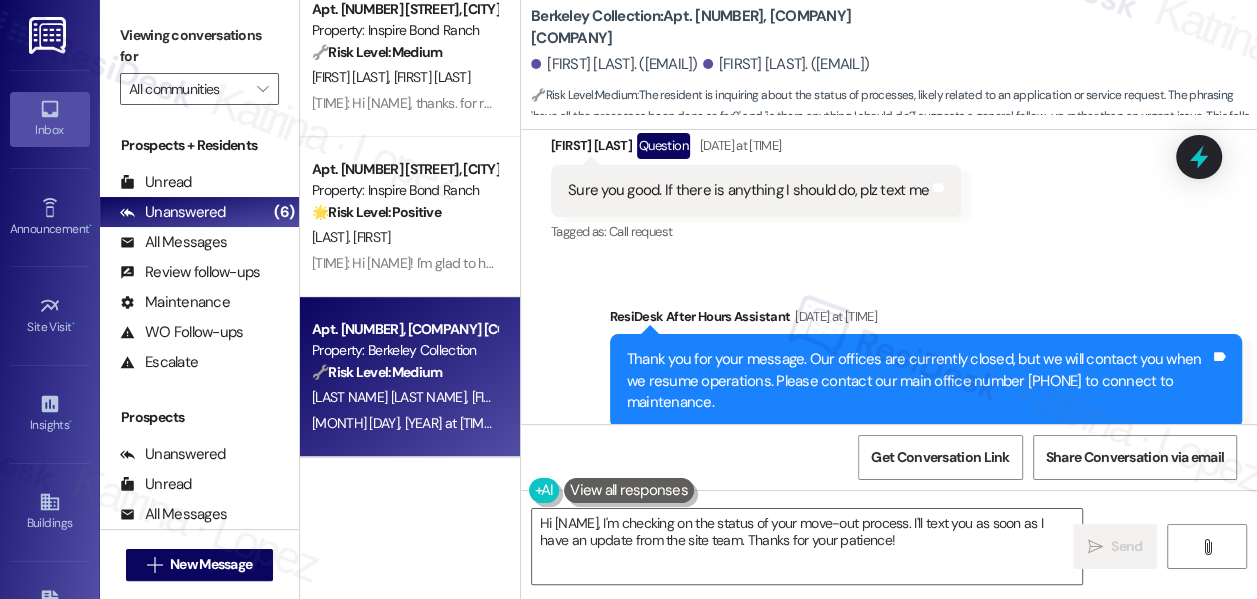 scroll, scrollTop: 7619, scrollLeft: 0, axis: vertical 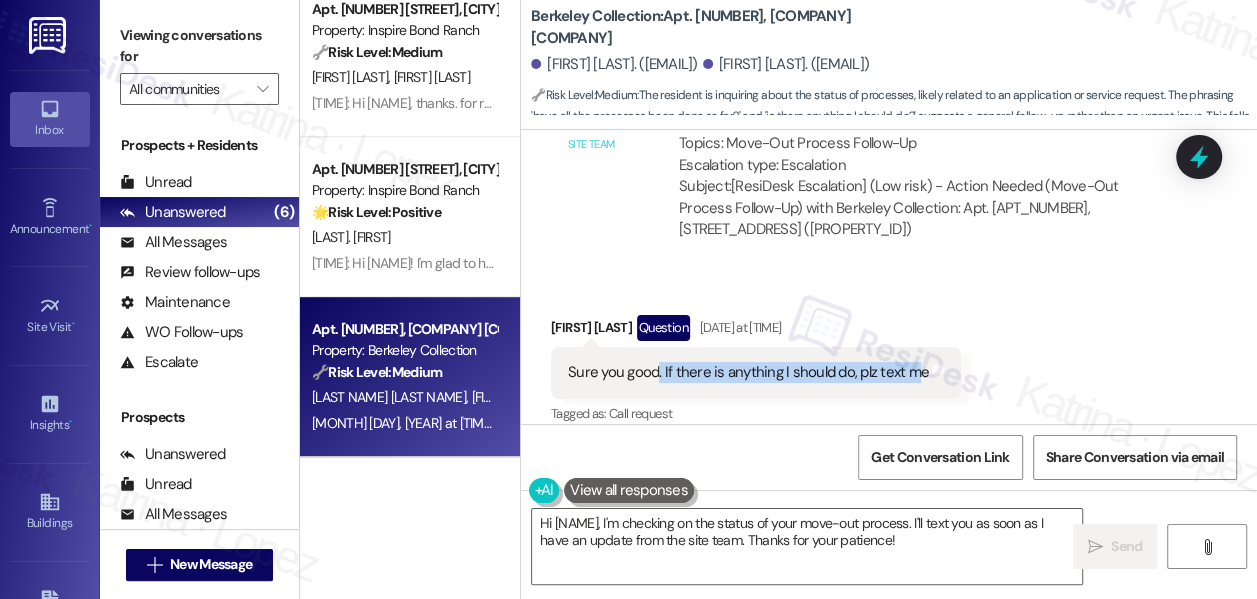 drag, startPoint x: 655, startPoint y: 370, endPoint x: 909, endPoint y: 375, distance: 254.04921 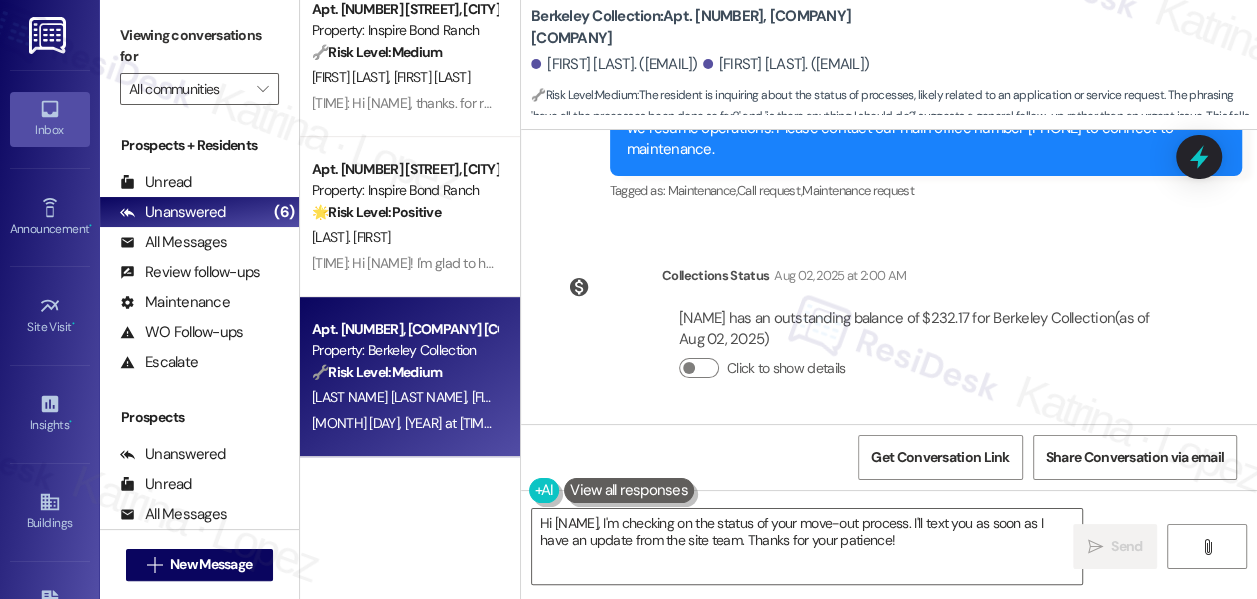 scroll, scrollTop: 8582, scrollLeft: 0, axis: vertical 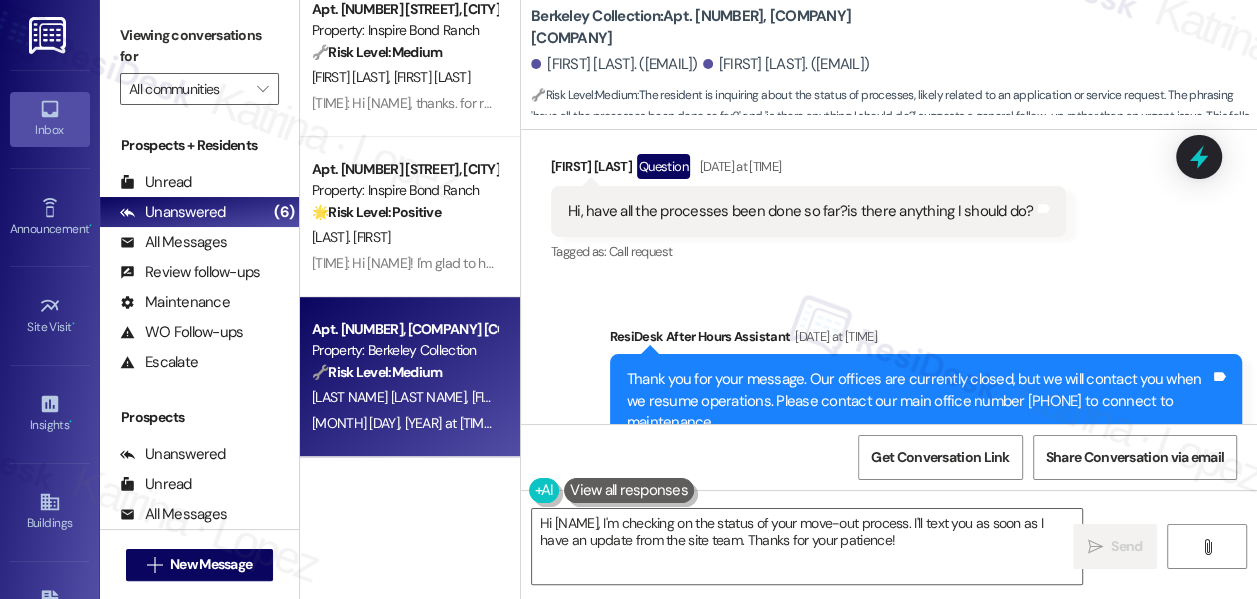 click on "Hi, have all the processes been done so far?is there anything I should do?" at bounding box center (801, 211) 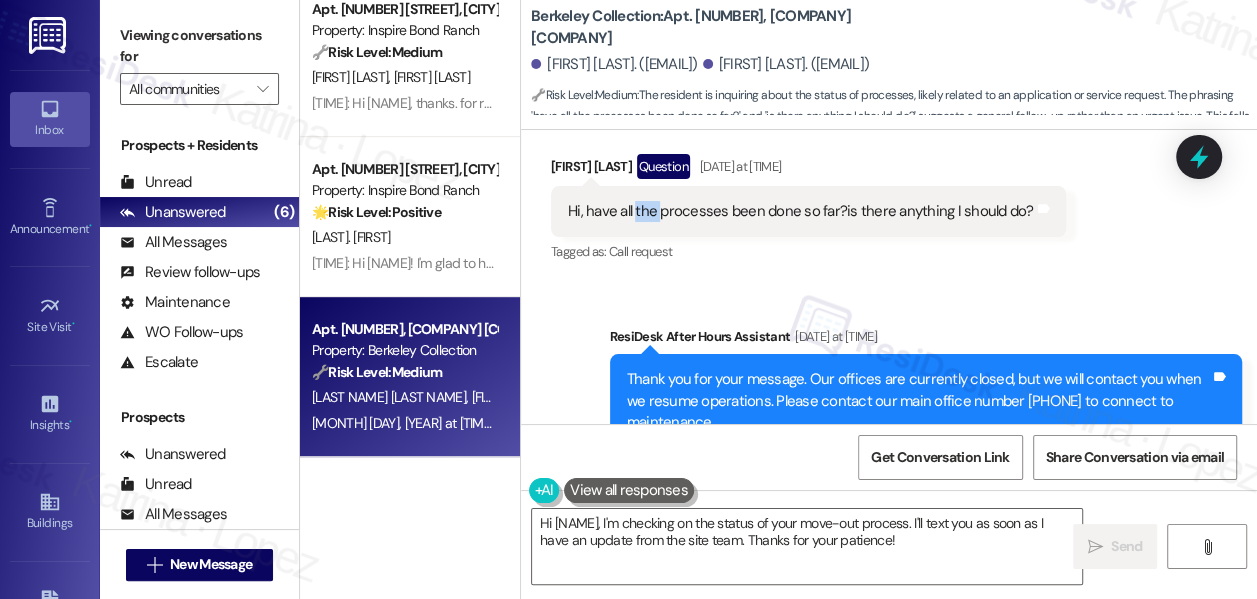 click on "Hi, have all the processes been done so far?is there anything I should do?" at bounding box center (801, 211) 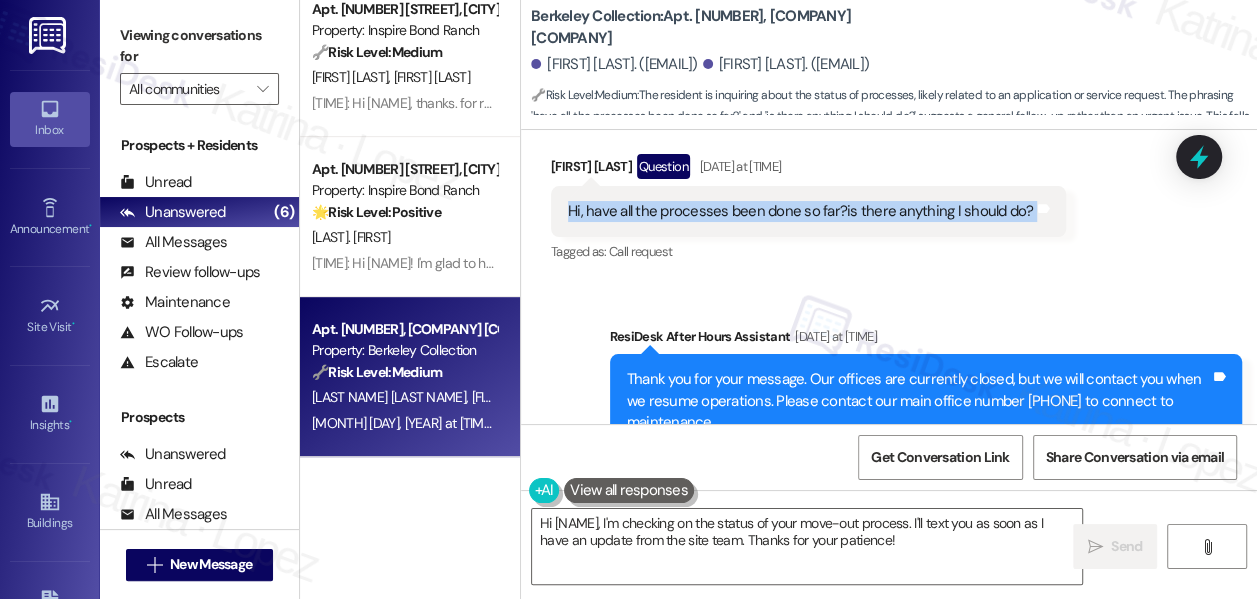 click on "Hi, have all the processes been done so far?is there anything I should do?" at bounding box center (801, 211) 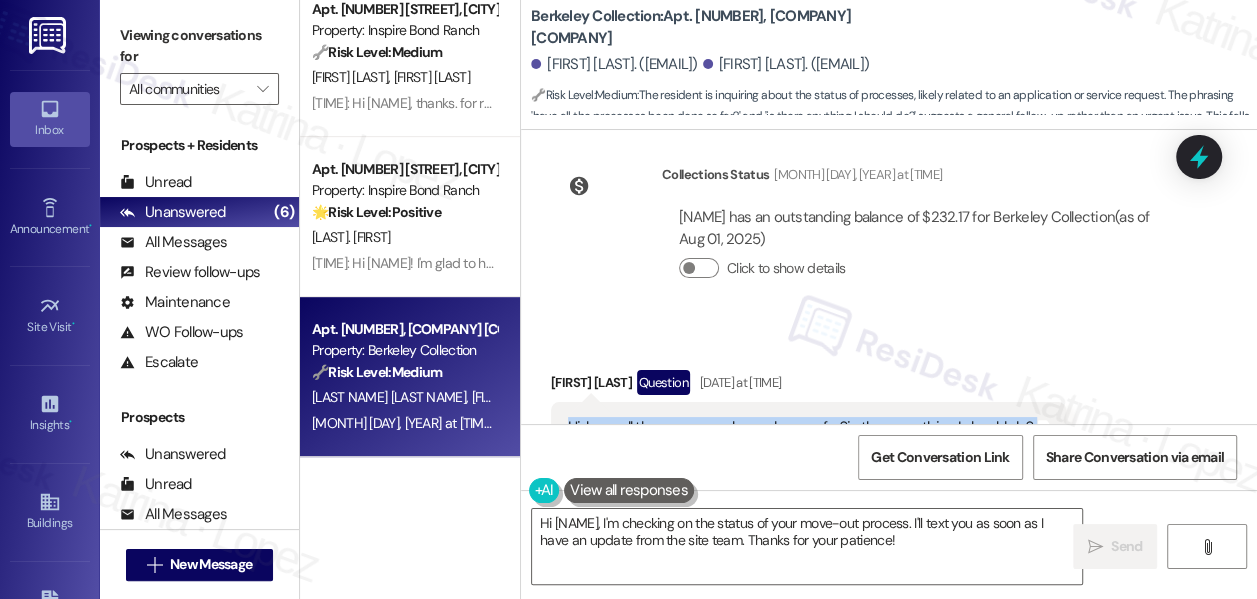 scroll, scrollTop: 8491, scrollLeft: 0, axis: vertical 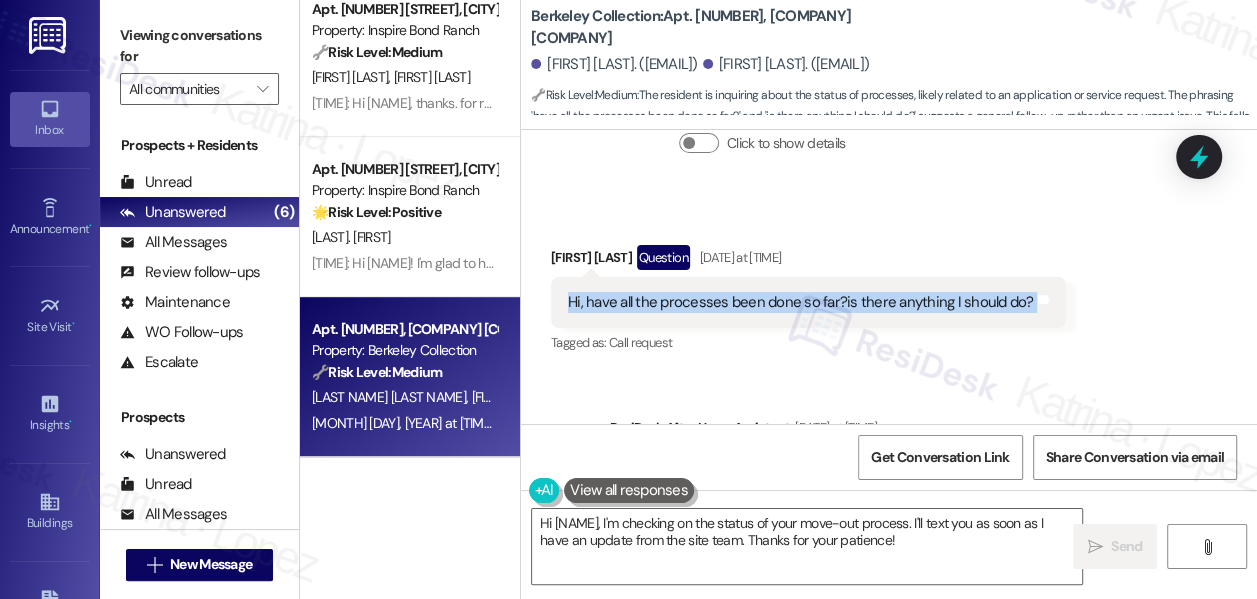copy on "Hi, have all the processes been done so far?is there anything I should do? Tags and notes" 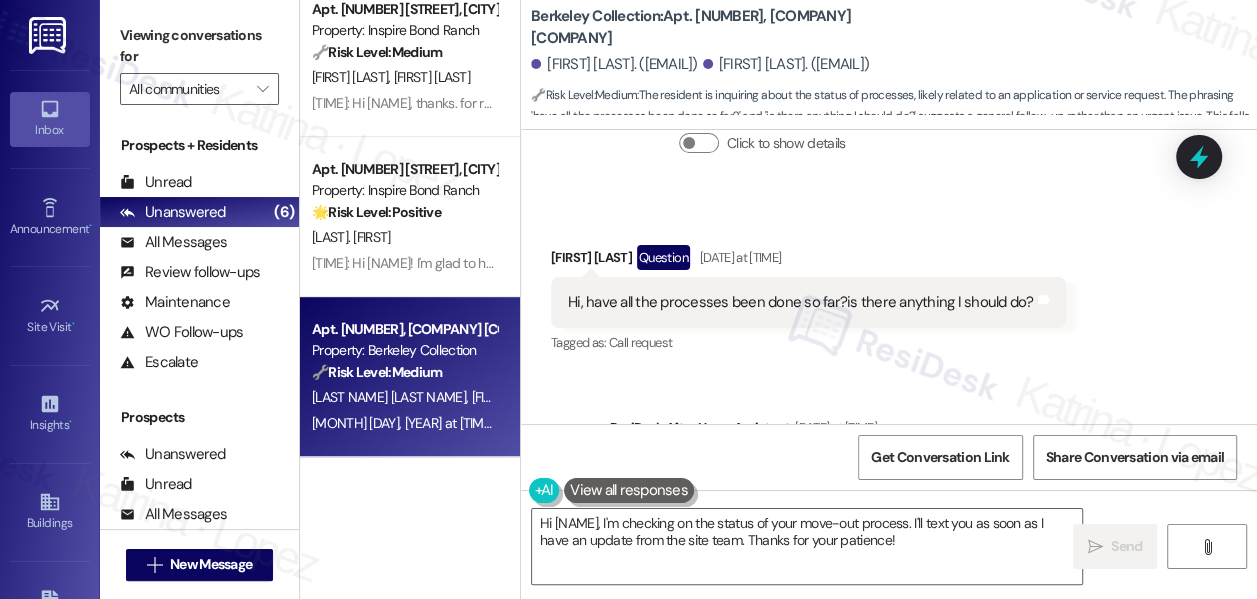 click on "Viewing conversations for" at bounding box center (199, 46) 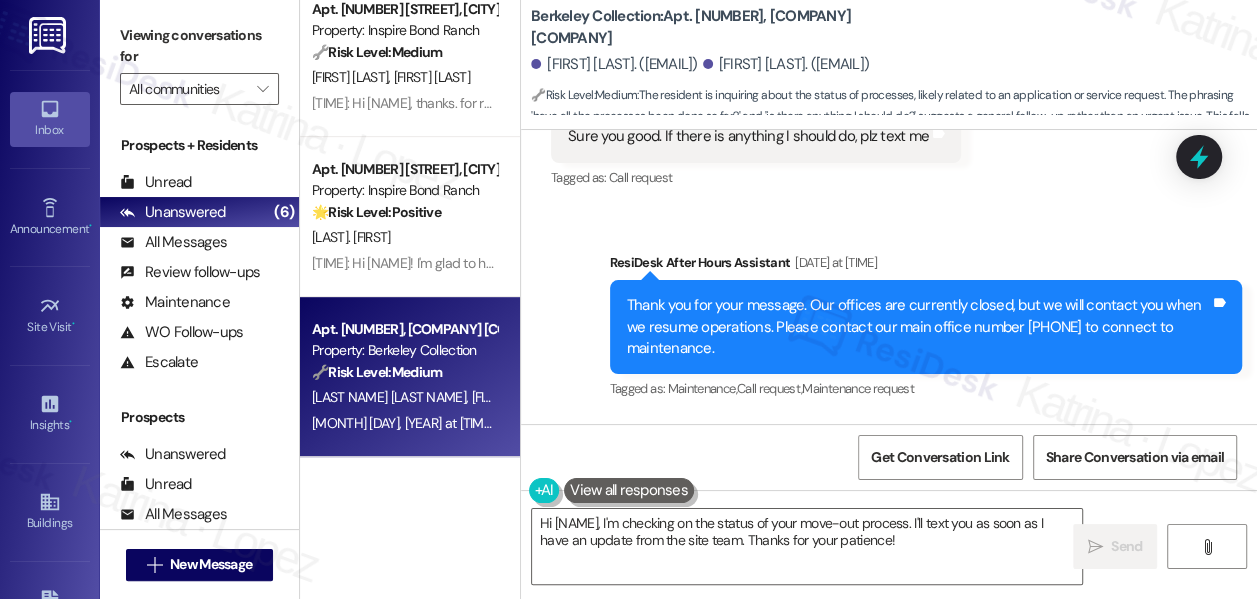 scroll, scrollTop: 7673, scrollLeft: 0, axis: vertical 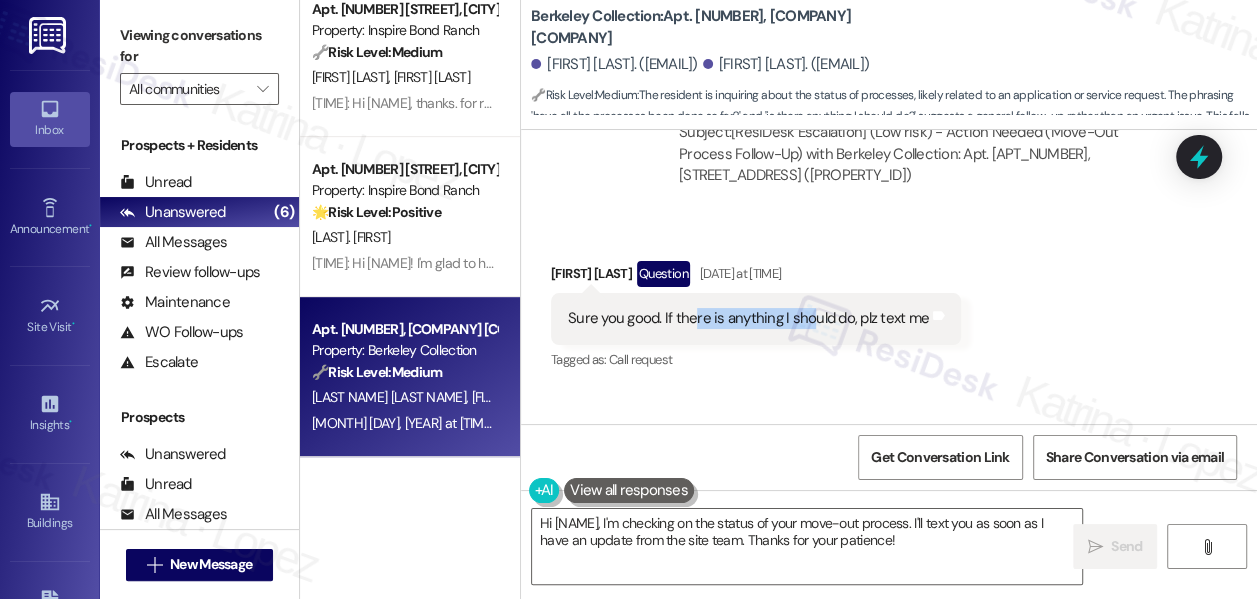 drag, startPoint x: 696, startPoint y: 314, endPoint x: 814, endPoint y: 315, distance: 118.004234 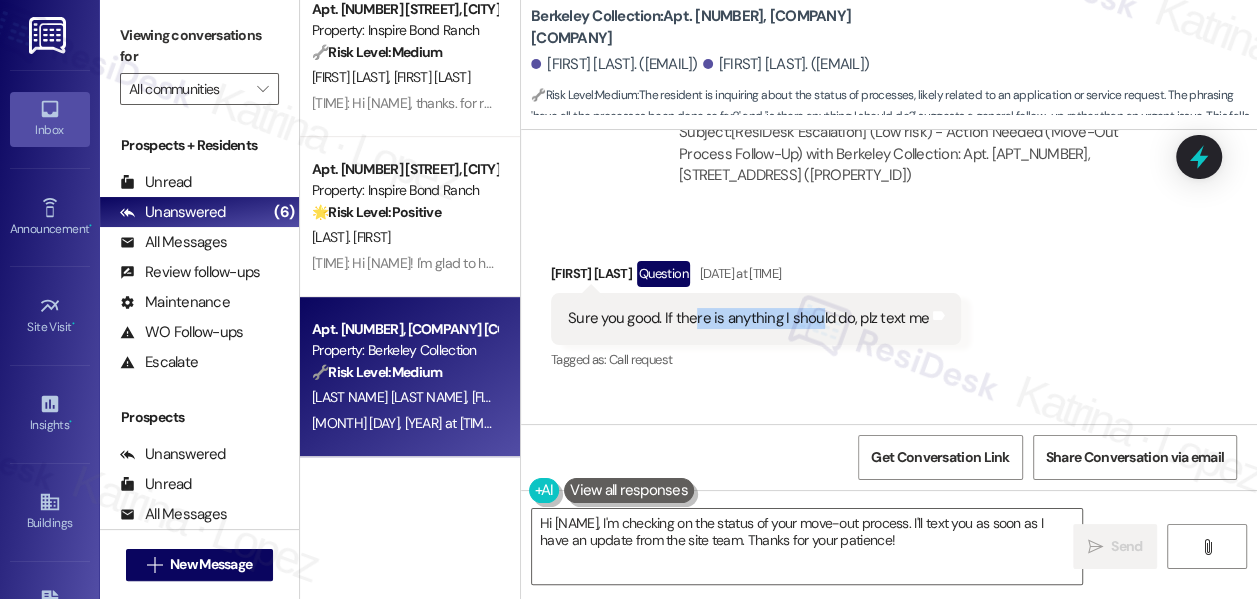 click on "Sure you good. If there is anything I should do, plz text me" at bounding box center (748, 318) 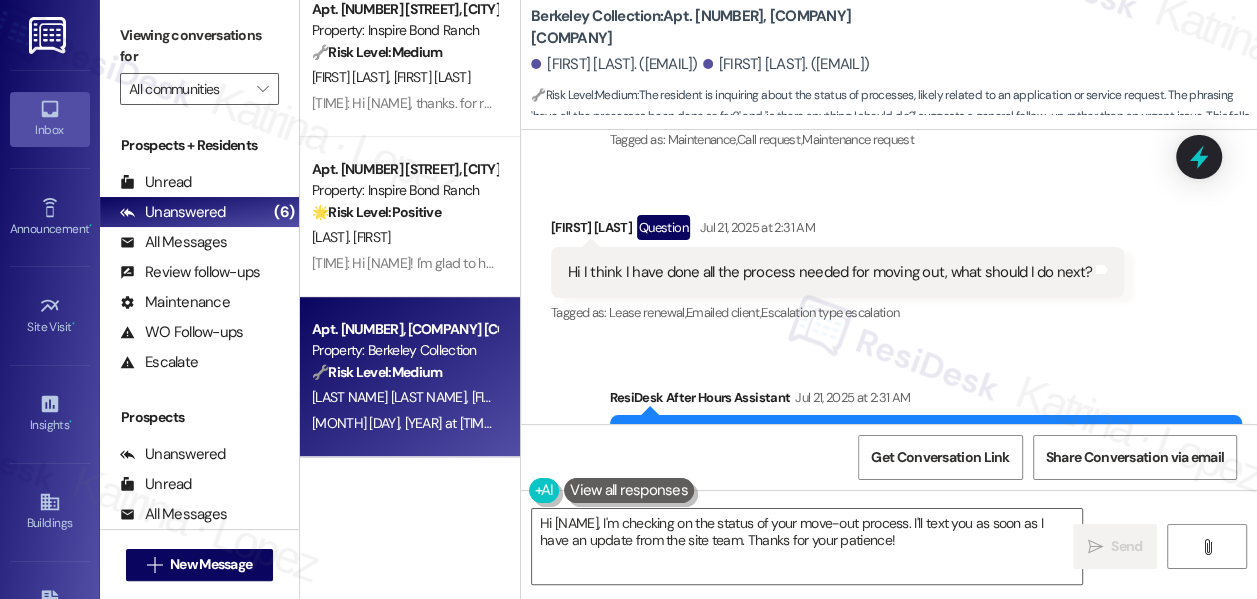 scroll, scrollTop: 6764, scrollLeft: 0, axis: vertical 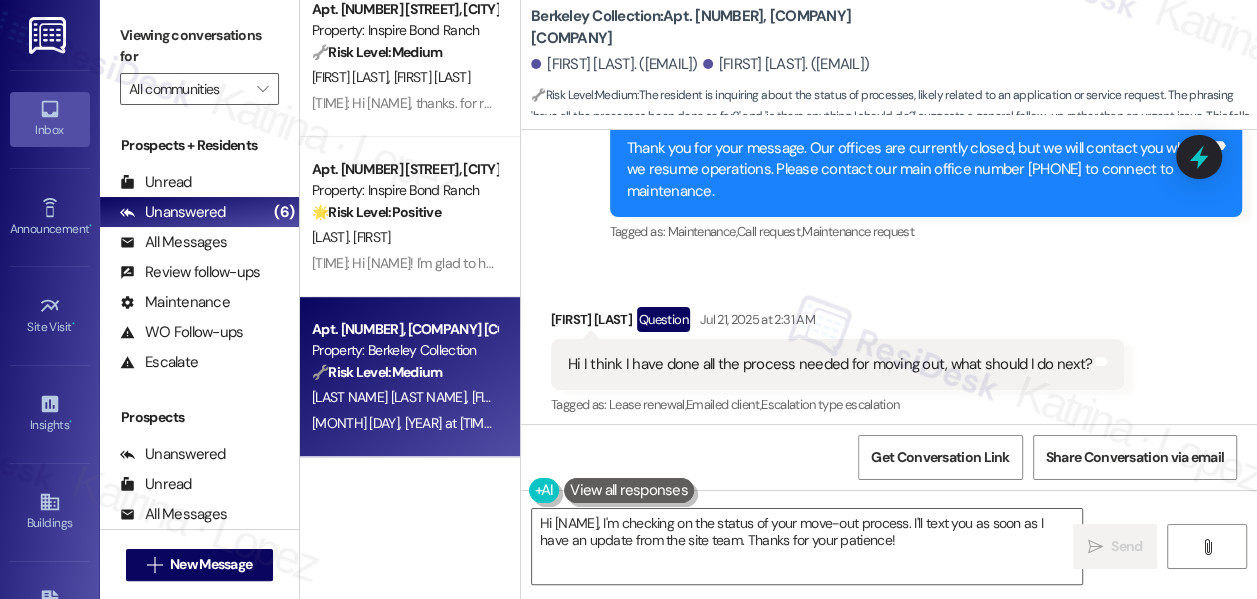 click on "Hi I think I have done all the process needed for moving out, what should I do next?" at bounding box center (830, 364) 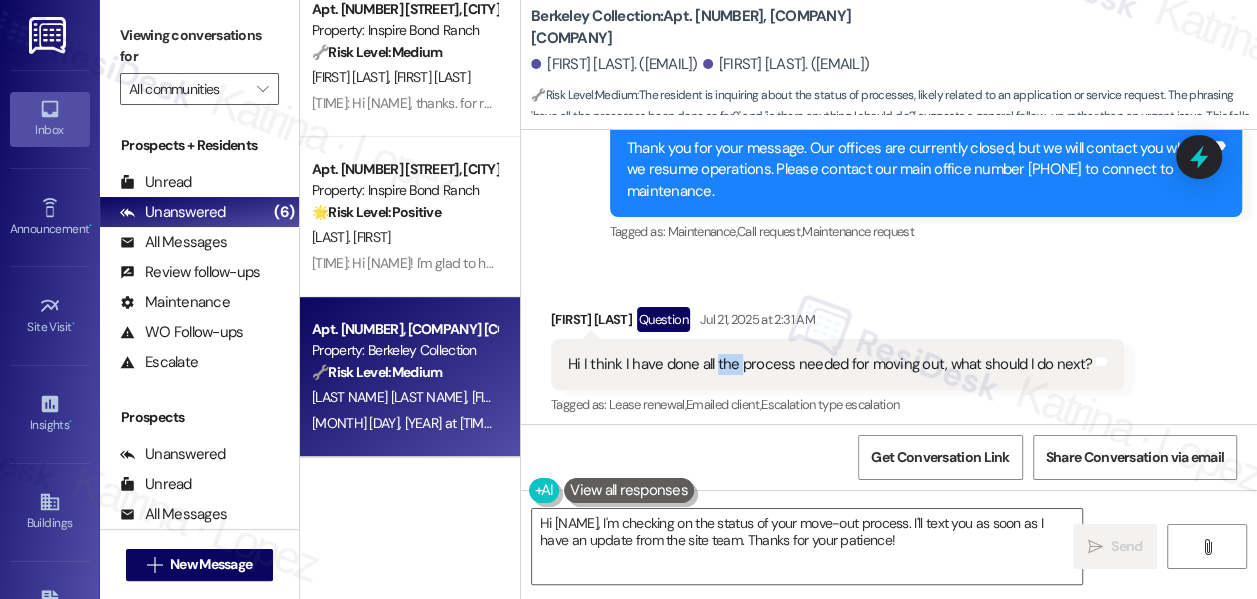 click on "Hi I think I have done all the process needed for moving out, what should I do next?" at bounding box center [830, 364] 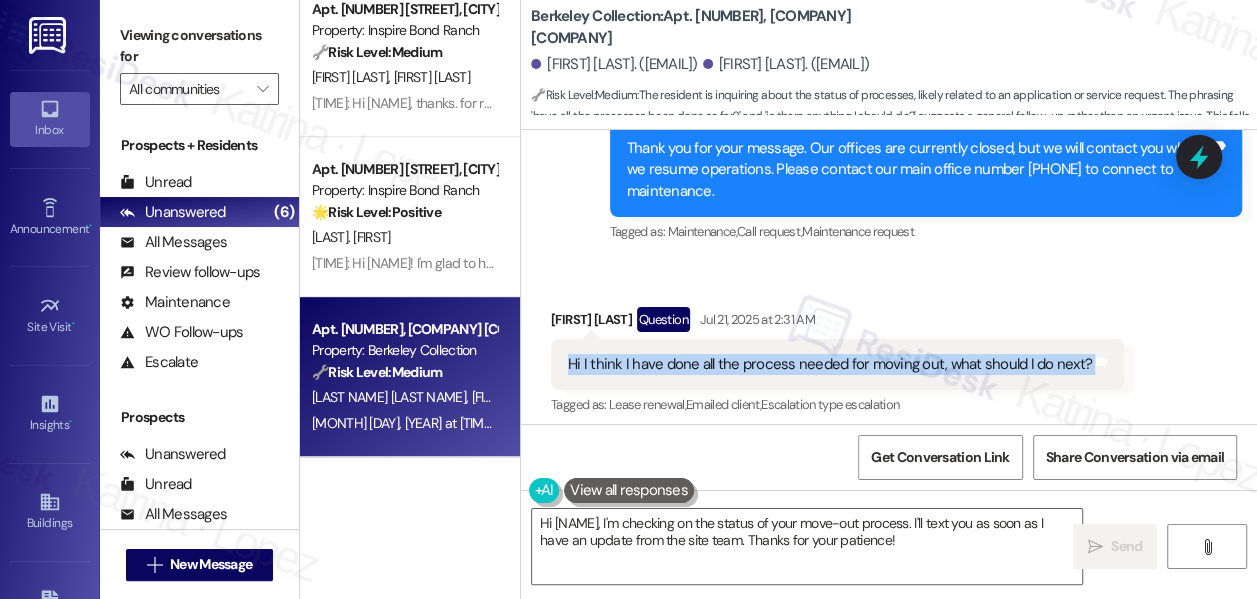 click on "Hi I think I have done all the process needed for moving out, what should I do next?" at bounding box center [830, 364] 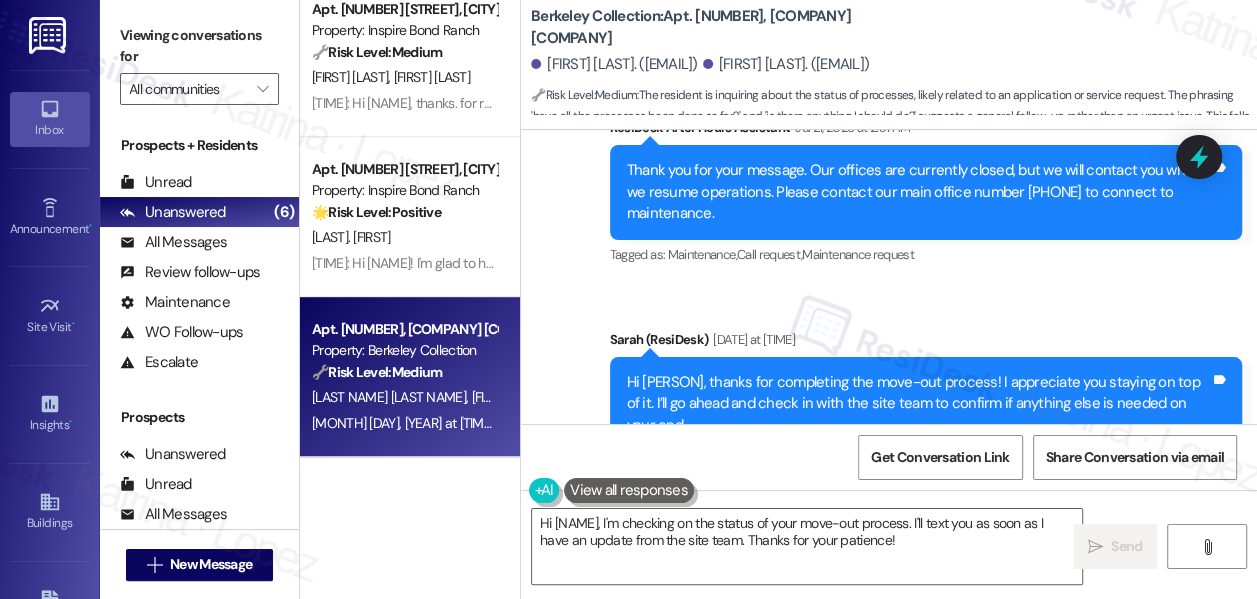 scroll, scrollTop: 7128, scrollLeft: 0, axis: vertical 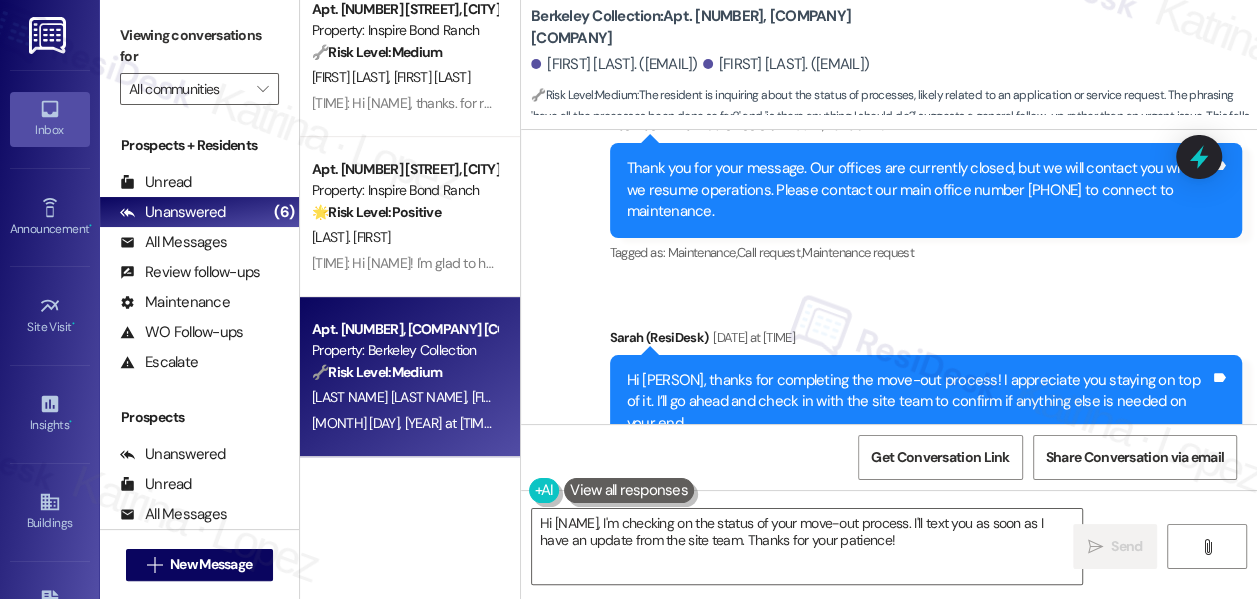 click on "Viewing conversations for" at bounding box center [199, 46] 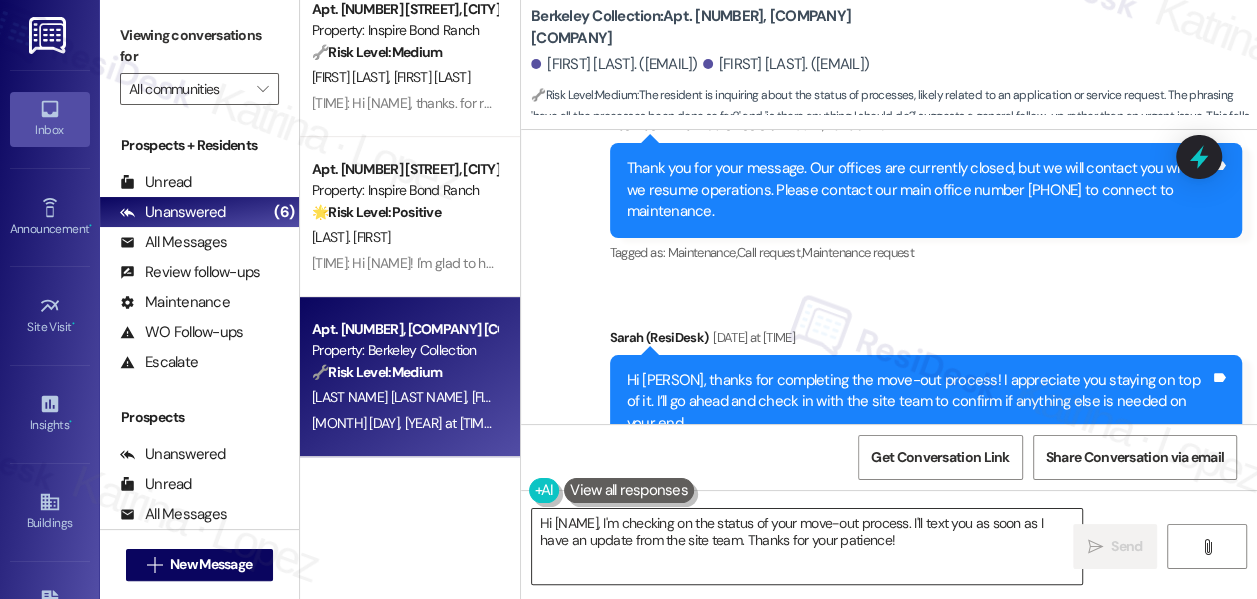 click on "Hi [NAME], I'm checking on the status of your move-out process. I'll text you as soon as I have an update from the site team. Thanks for your patience!" at bounding box center [807, 546] 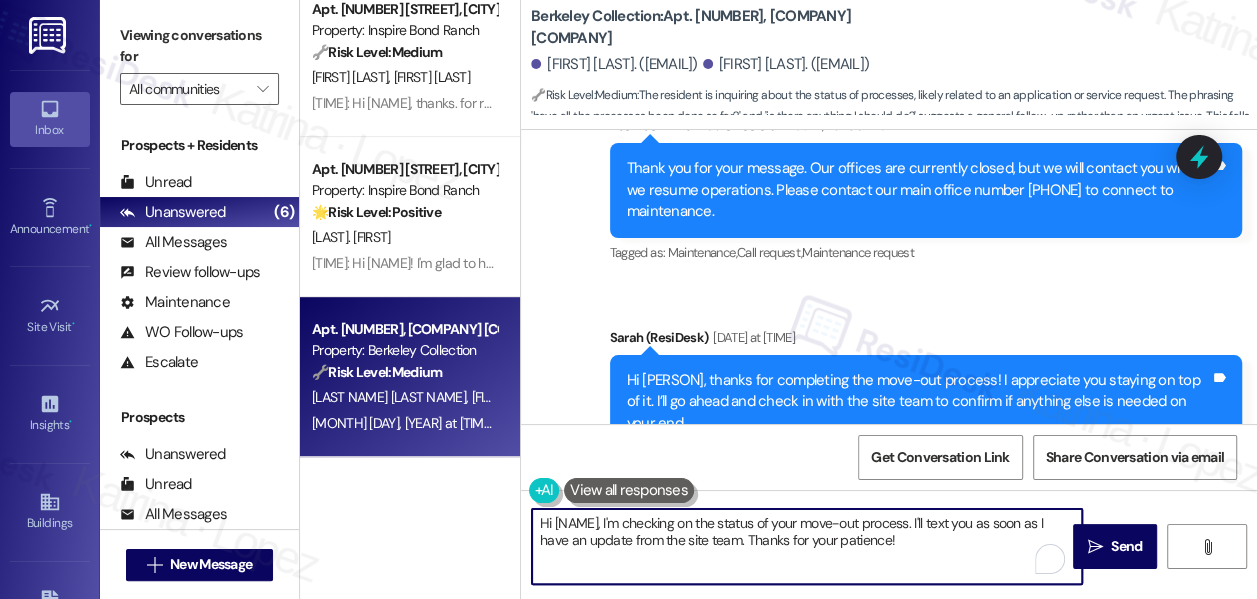 click on "Hi [NAME], I'm checking on the status of your move-out process. I'll text you as soon as I have an update from the site team. Thanks for your patience!" at bounding box center (807, 546) 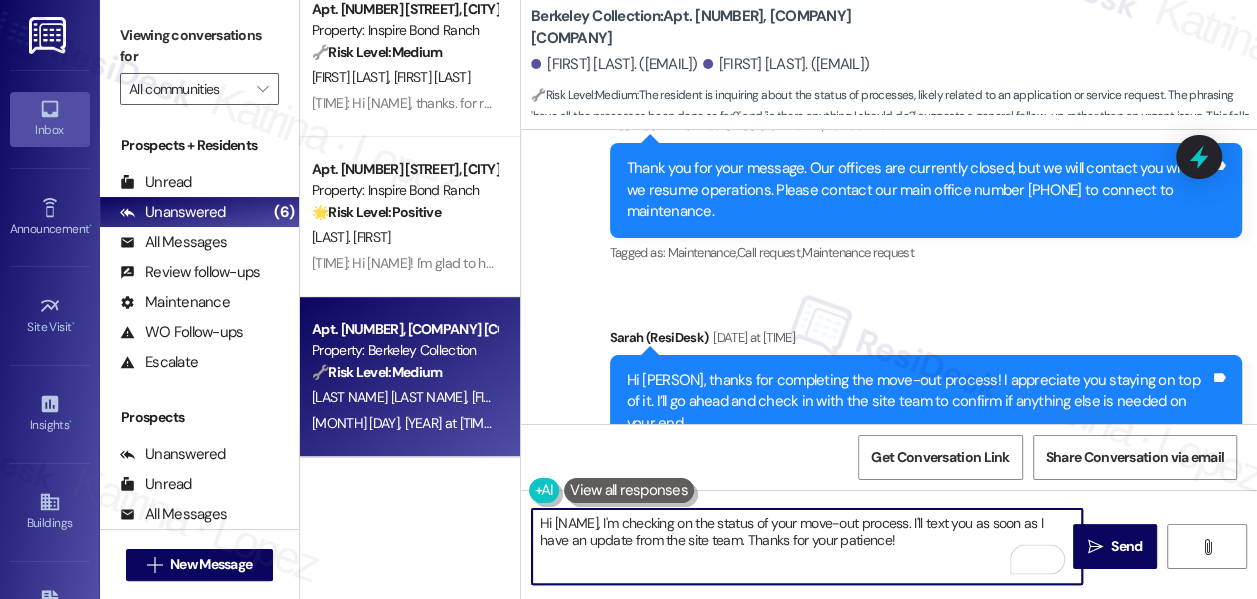 paste on "[Resident Name], thanks for checking in! I’ll follow up with the site team to confirm where things stand with your move‑out process and will let you know if there’s anything else needed from your side." 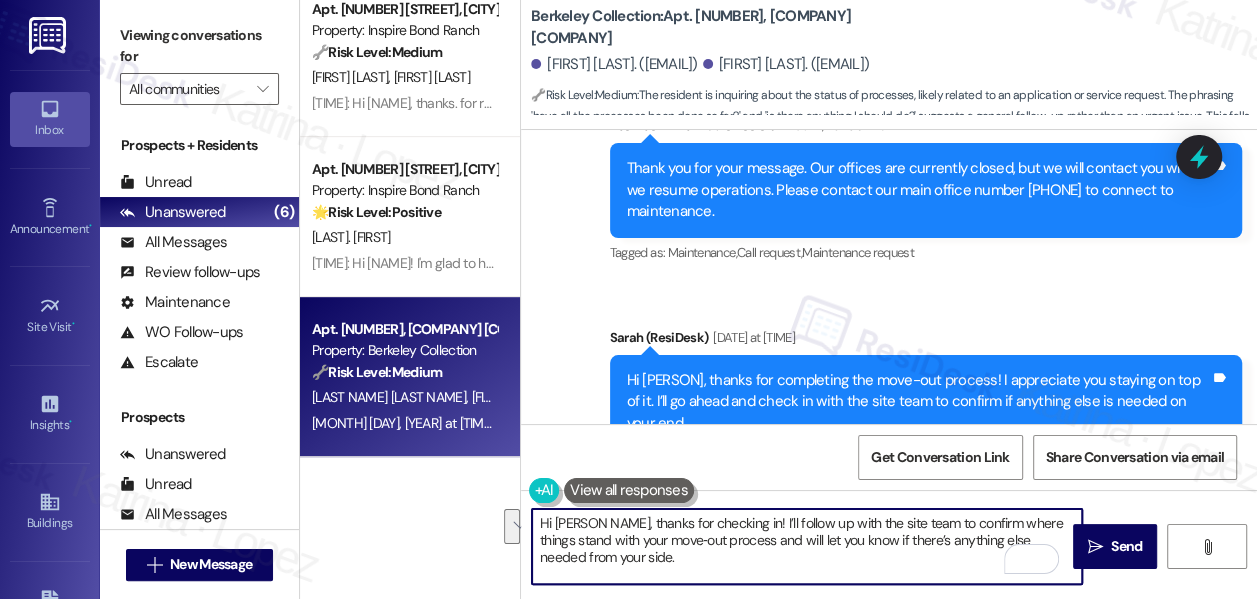scroll, scrollTop: 16, scrollLeft: 0, axis: vertical 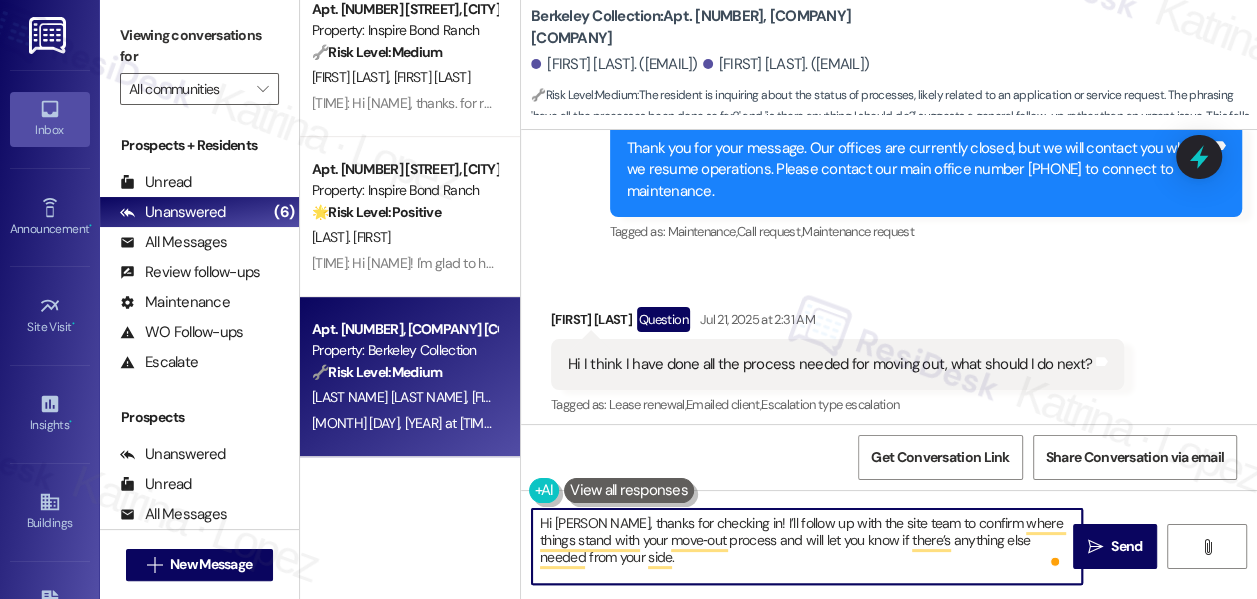 click on "[FIRST] [LAST] [TOPIC] [MONTH] [DAY], [YEAR] at [TIME]" at bounding box center [837, 323] 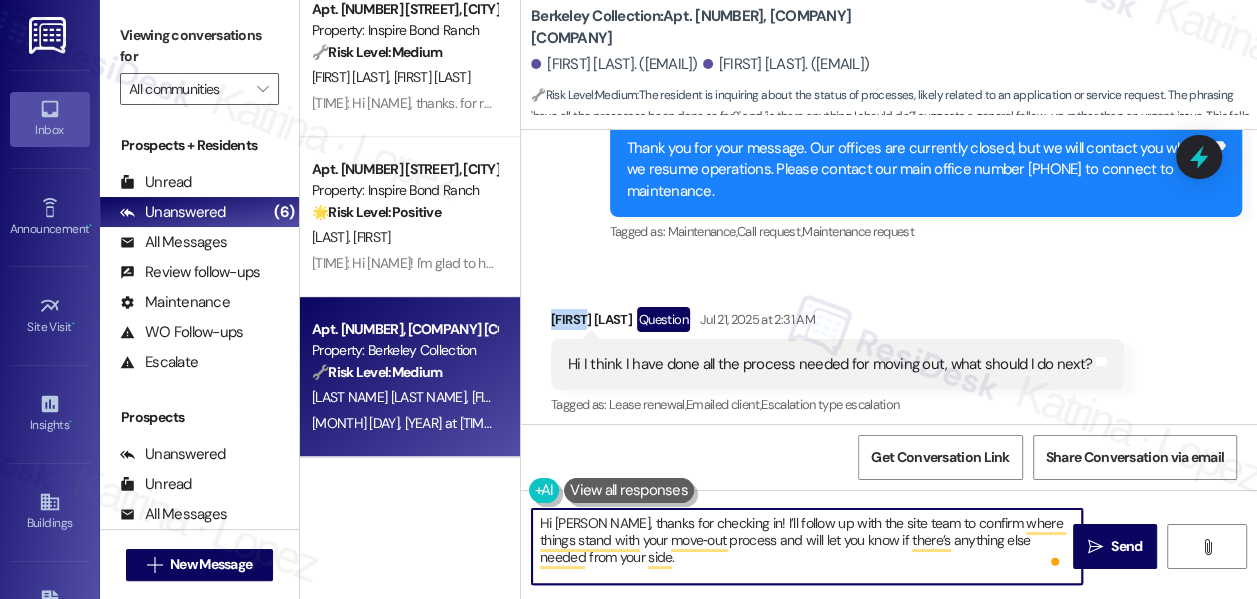 click on "[FIRST] [LAST] [TOPIC] [MONTH] [DAY], [YEAR] at [TIME]" at bounding box center (837, 323) 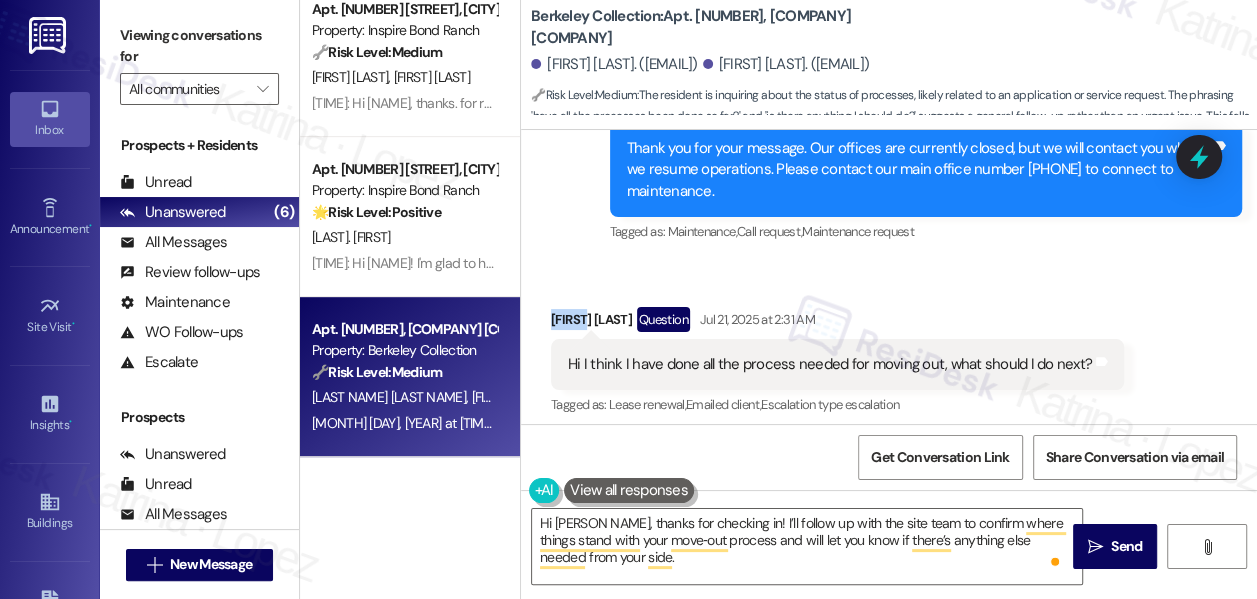 copy on "[NAME]" 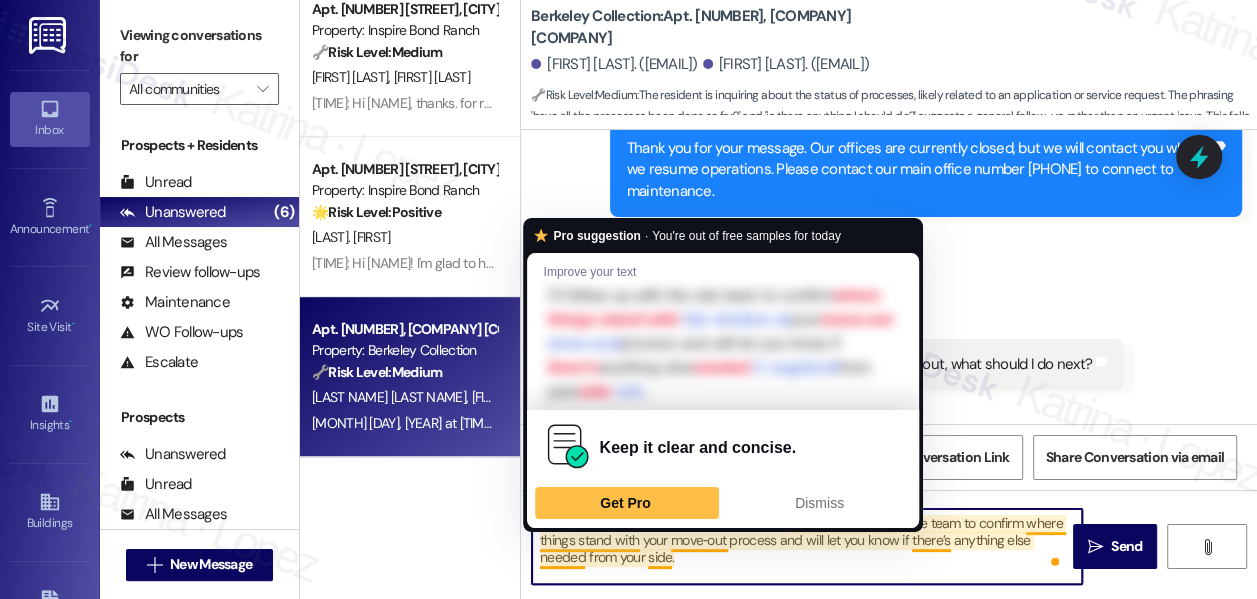 click on "Hi [PERSON NAME], thanks for checking in! I’ll follow up with the site team to confirm where things stand with your move‑out process and will let you know if there’s anything else needed from your side." at bounding box center [807, 546] 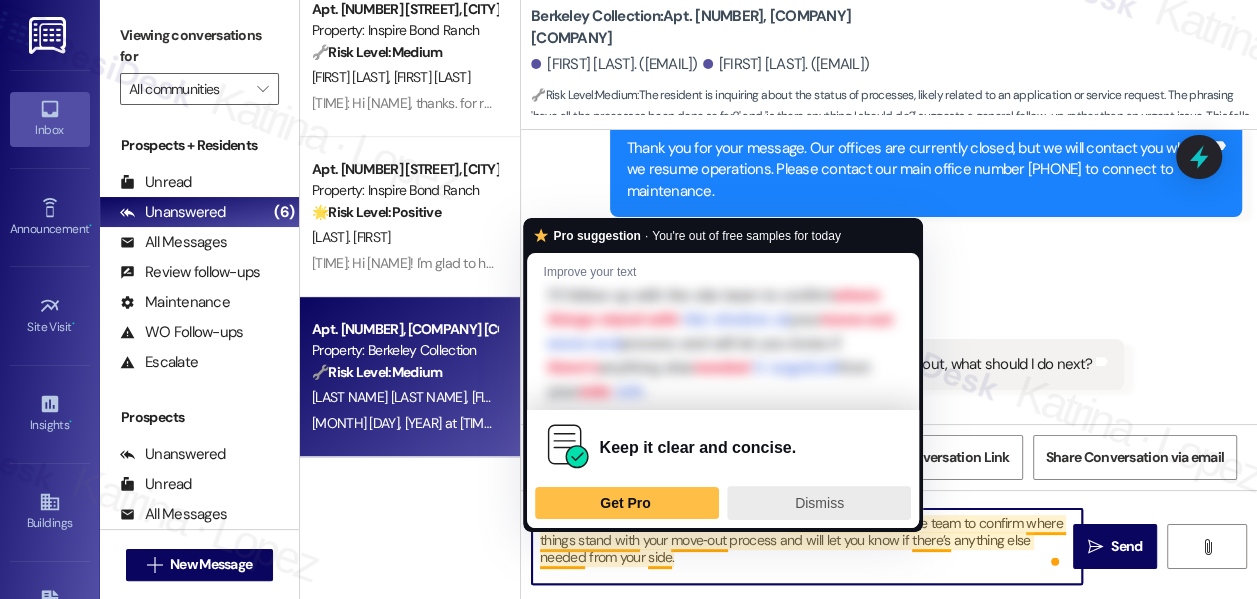 click on "Dismiss" at bounding box center (819, 503) 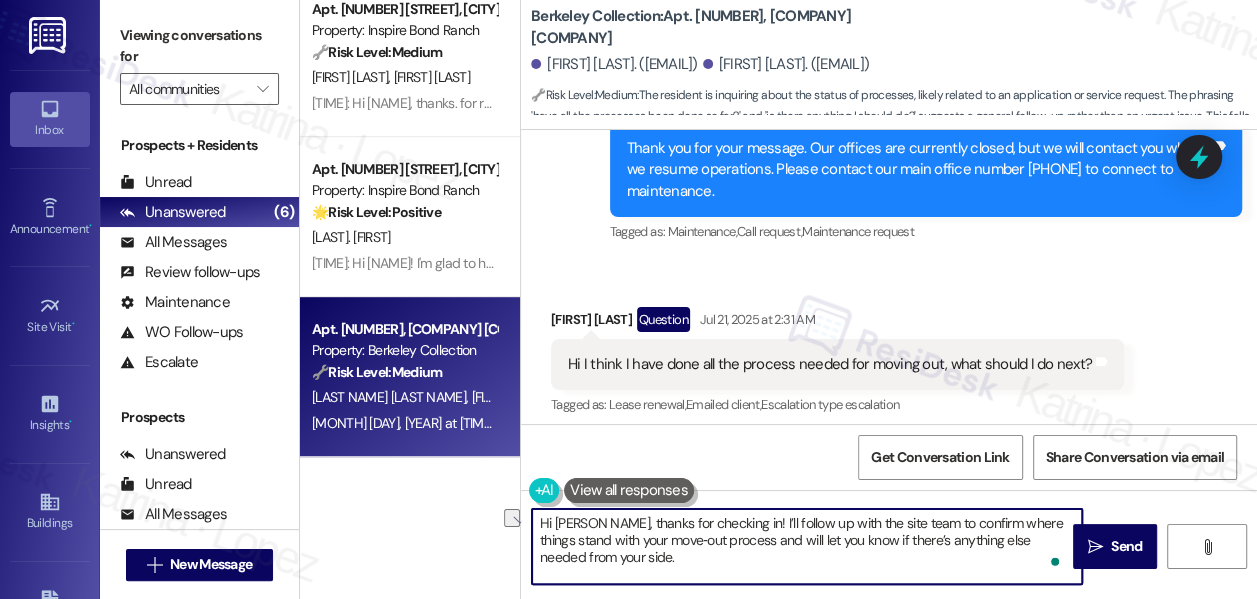drag, startPoint x: 552, startPoint y: 518, endPoint x: 650, endPoint y: 511, distance: 98.24968 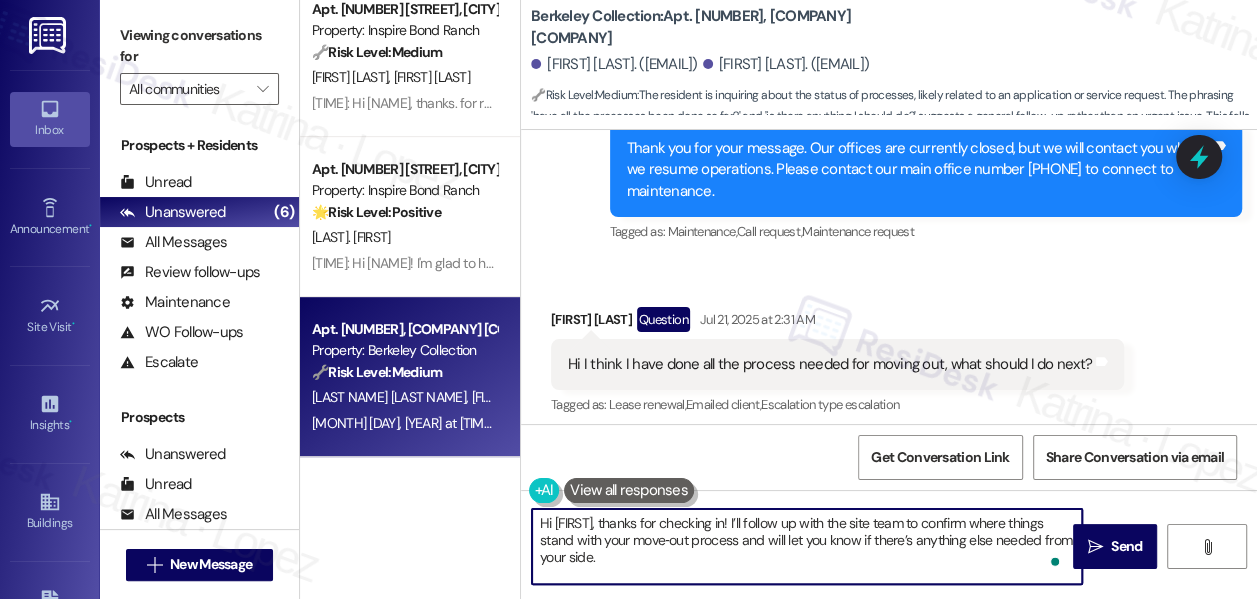 click on "Hi [FIRST], thanks for checking in! I’ll follow up with the site team to confirm where things stand with your move‑out process and will let you know if there’s anything else needed from your side." at bounding box center [807, 546] 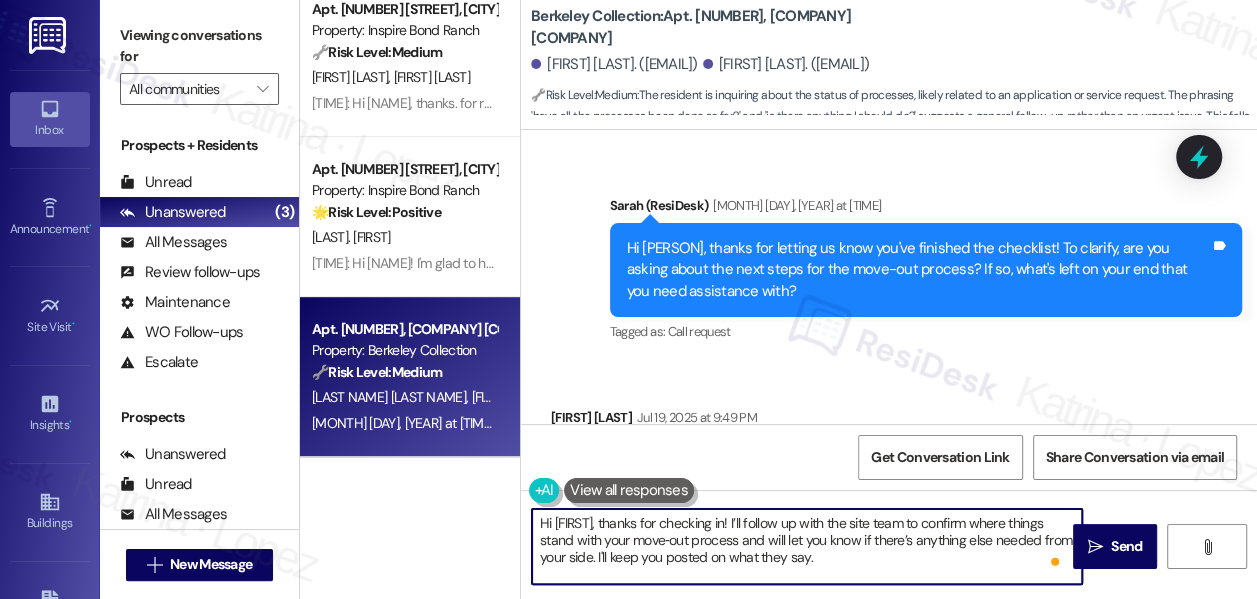 scroll, scrollTop: 6309, scrollLeft: 0, axis: vertical 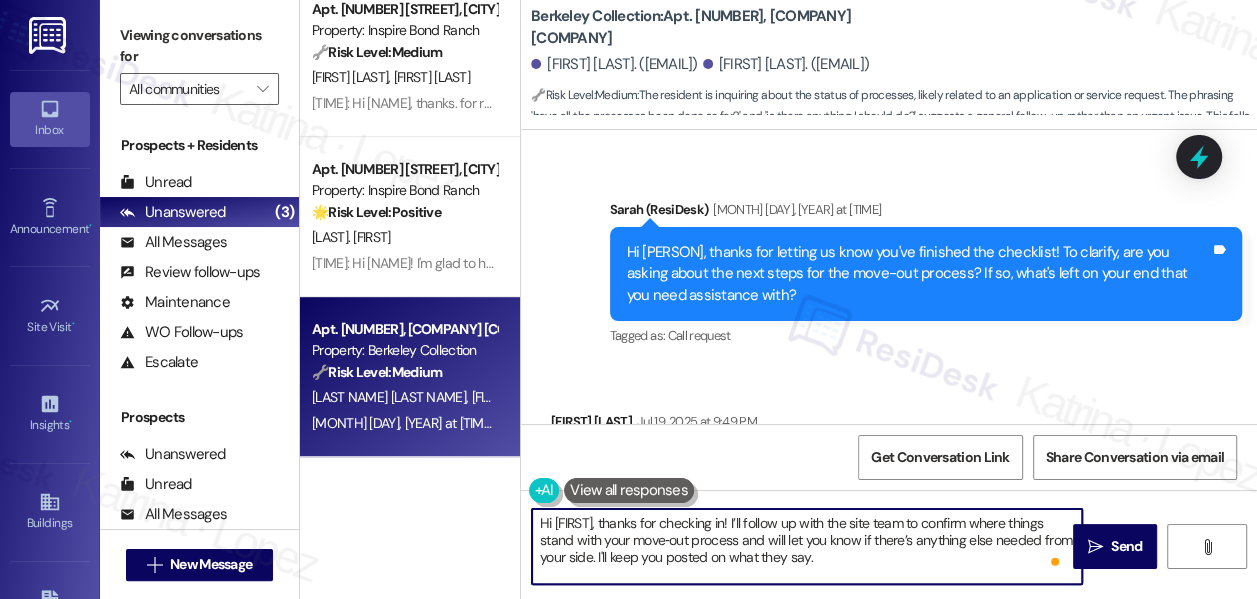 type on "Hi [FIRST], thanks for checking in! I’ll follow up with the site team to confirm where things stand with your move‑out process and will let you know if there’s anything else needed from your side. I'll keep you posted on what they say." 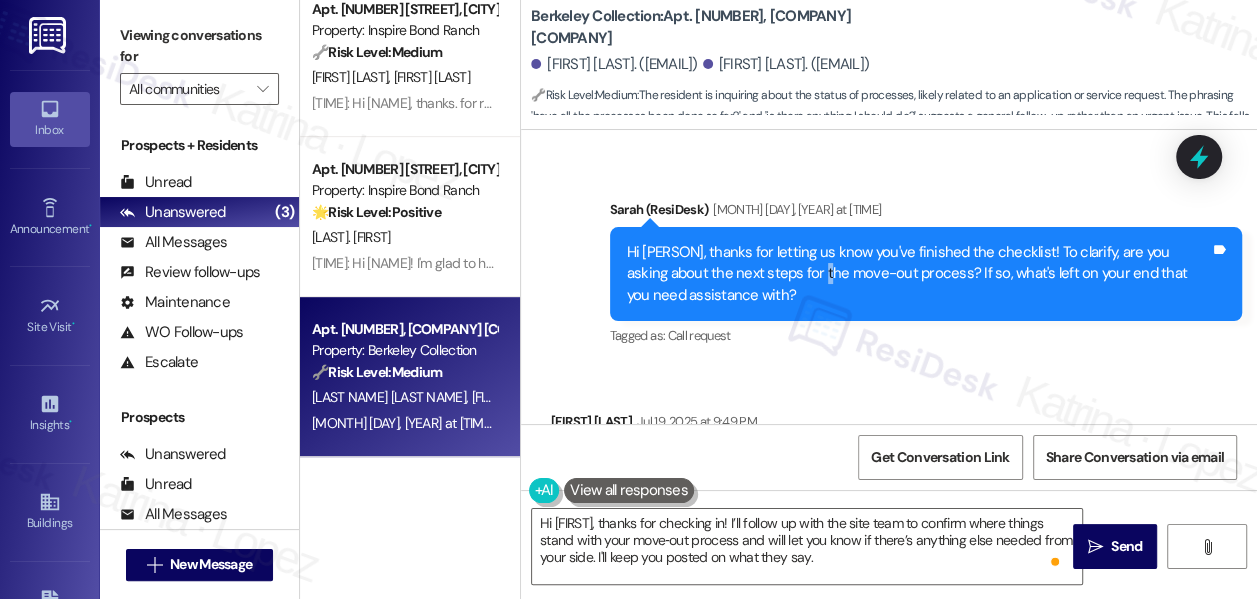 click on "Hi [PERSON], thanks for letting us know you've finished the checklist! To clarify, are you asking about the next steps for the move-out process? If so, what's left on your end that you need assistance with?" at bounding box center [918, 274] 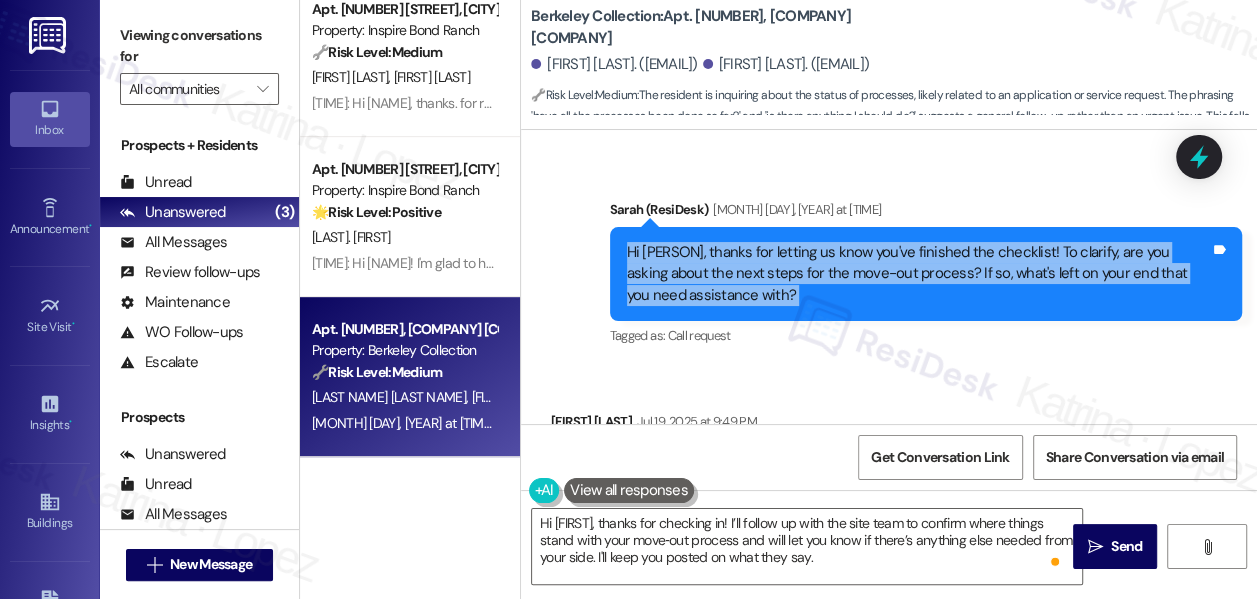 click on "Hi [PERSON], thanks for letting us know you've finished the checklist! To clarify, are you asking about the next steps for the move-out process? If so, what's left on your end that you need assistance with?" at bounding box center [918, 274] 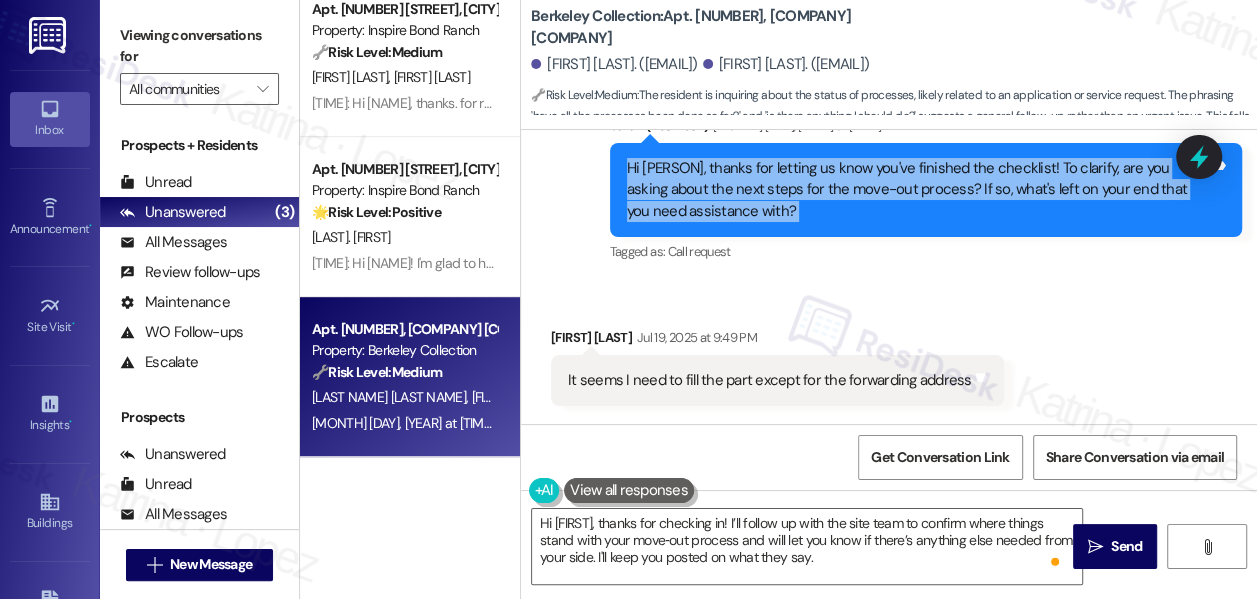 scroll, scrollTop: 6491, scrollLeft: 0, axis: vertical 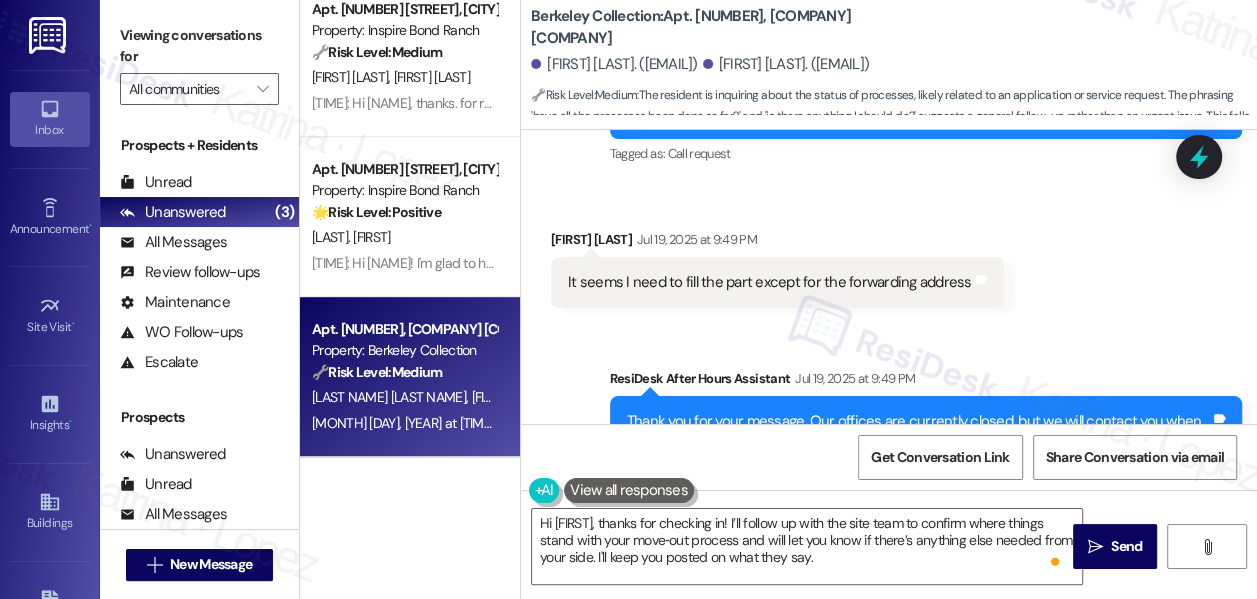click on "It seems I need to fill the part except for the forwarding address" at bounding box center [770, 282] 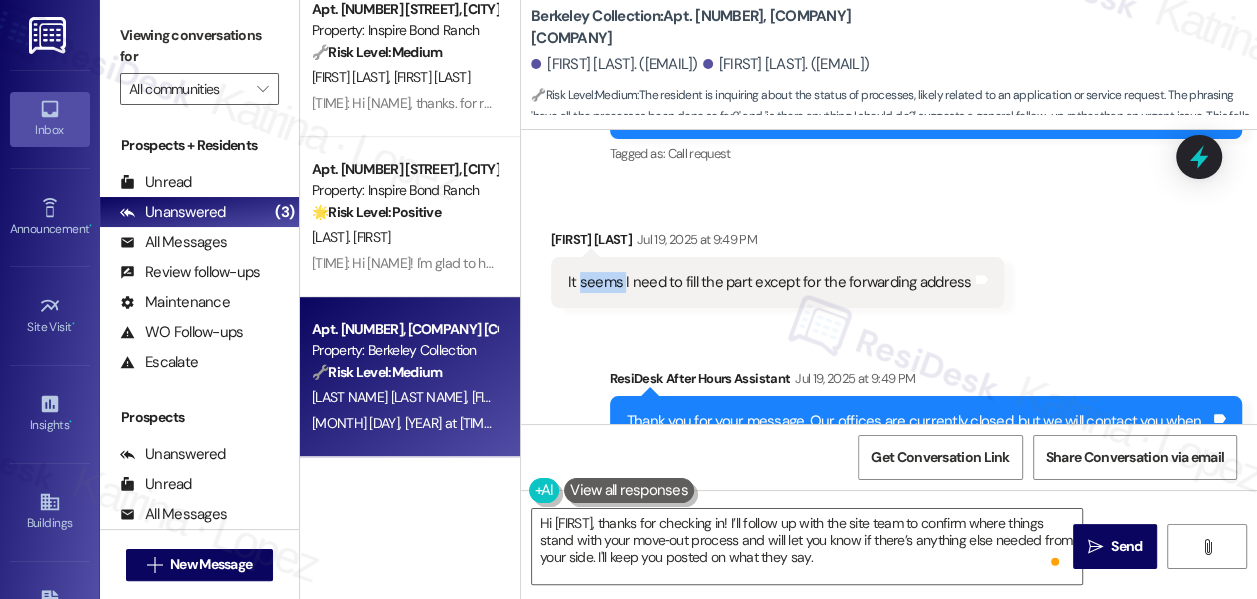click on "It seems I need to fill the part except for the forwarding address" at bounding box center [770, 282] 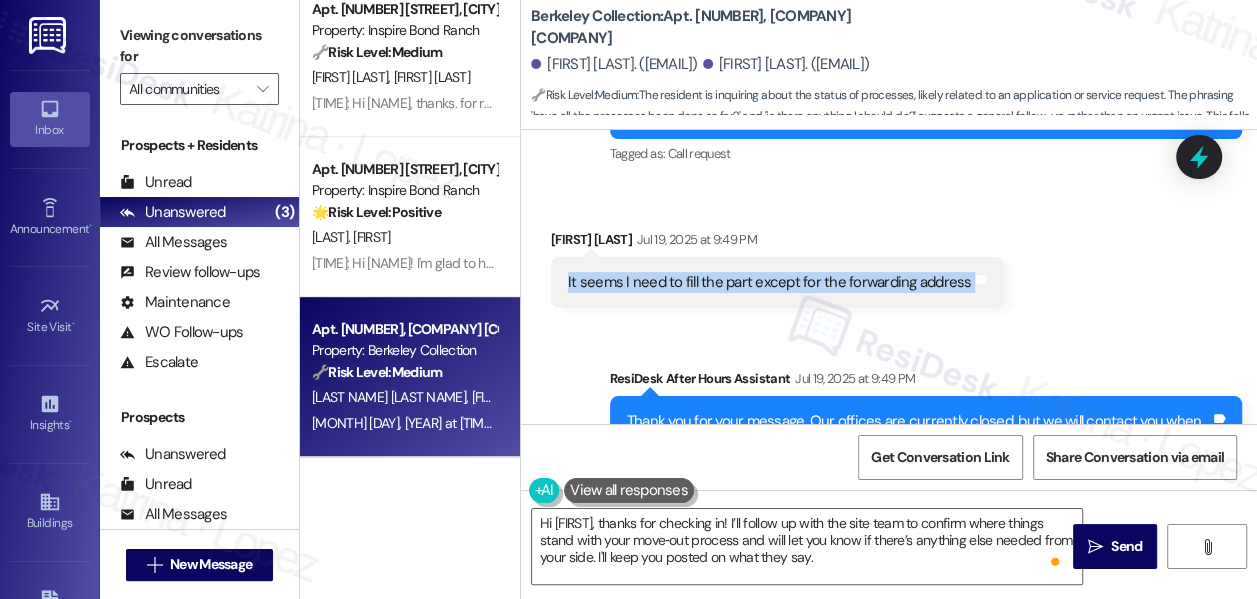 click on "It seems I need to fill the part except for the forwarding address" at bounding box center (770, 282) 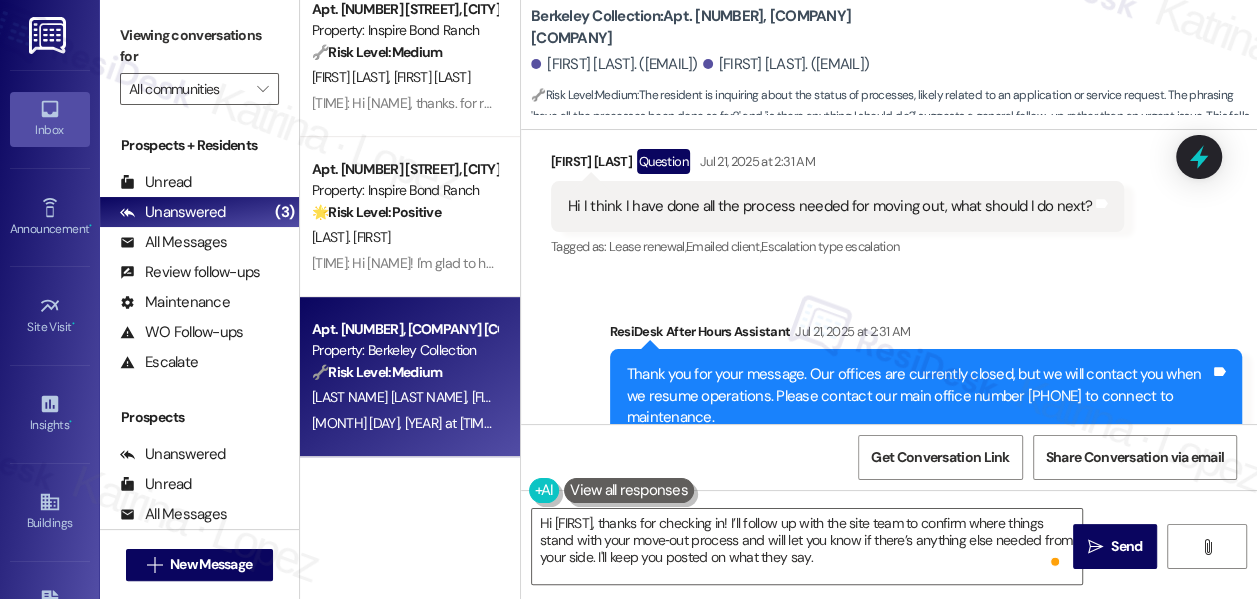 scroll, scrollTop: 6946, scrollLeft: 0, axis: vertical 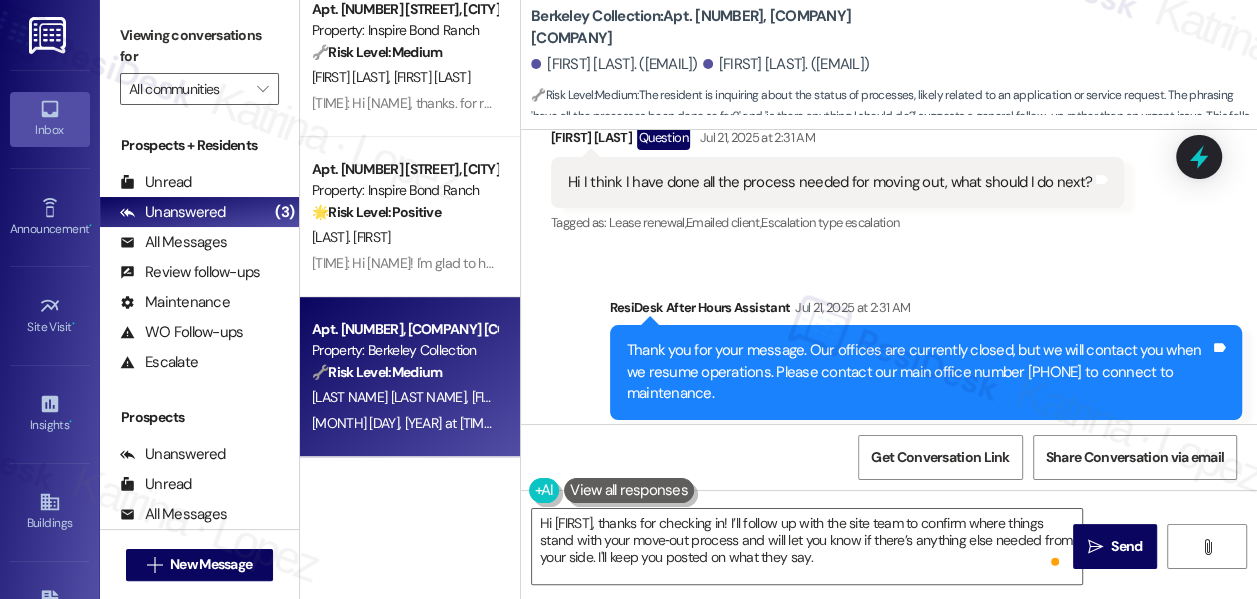 click on "Hi I think I have done all the process needed for moving out, what should I do next?" at bounding box center (830, 182) 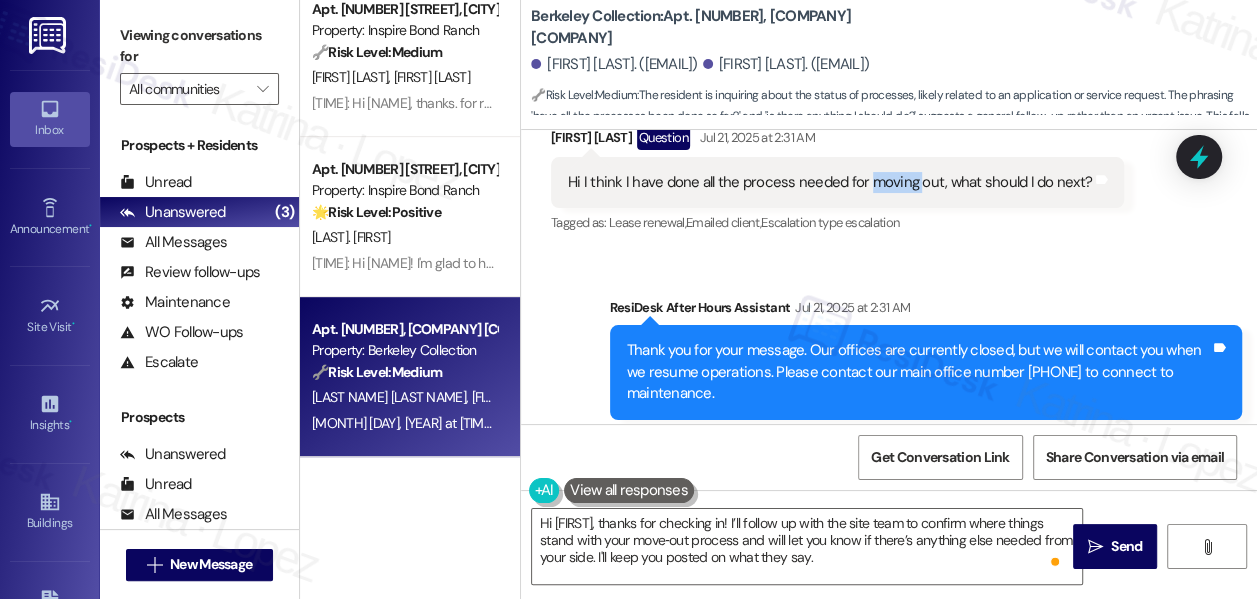 click on "Hi I think I have done all the process needed for moving out, what should I do next?" at bounding box center [830, 182] 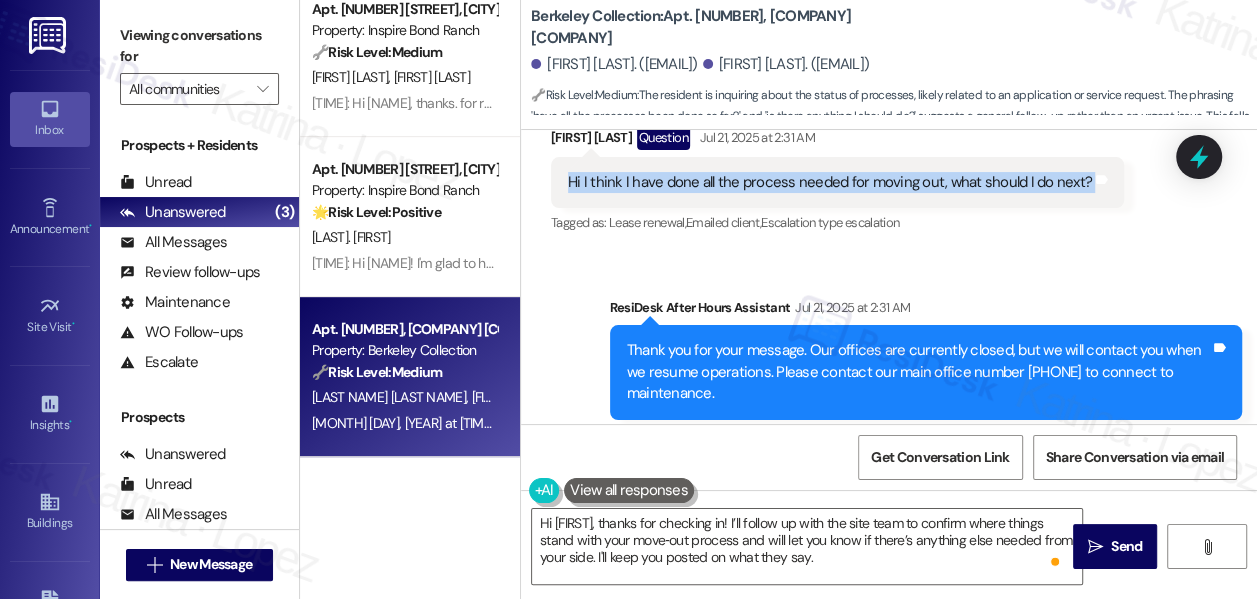 click on "Hi I think I have done all the process needed for moving out, what should I do next?" at bounding box center [830, 182] 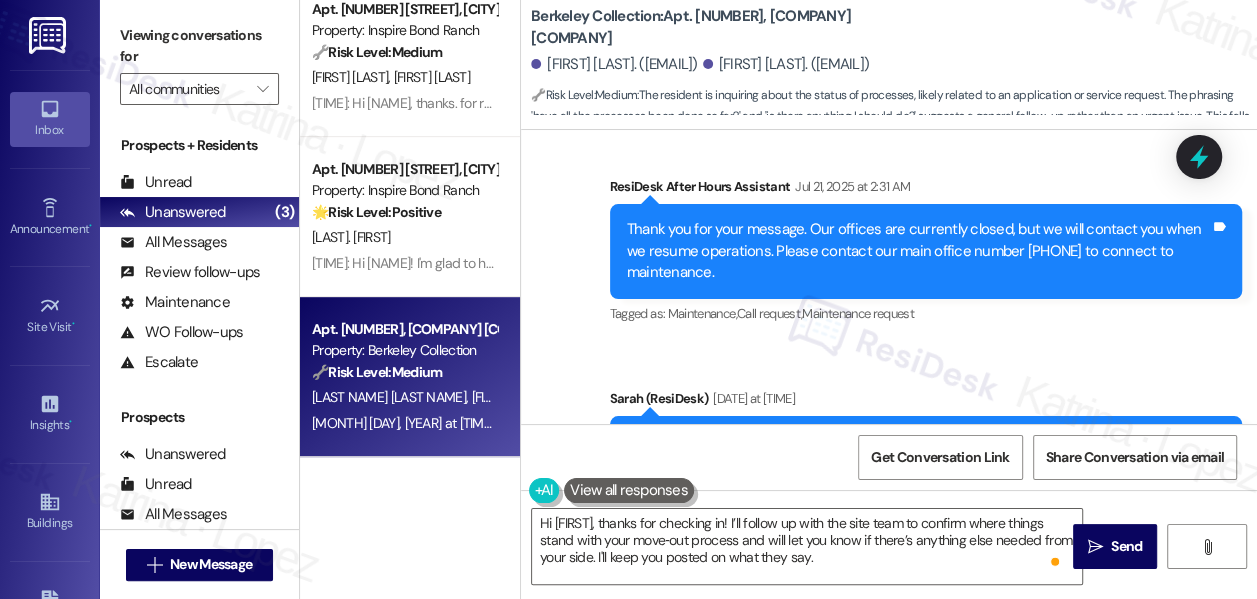 scroll, scrollTop: 7218, scrollLeft: 0, axis: vertical 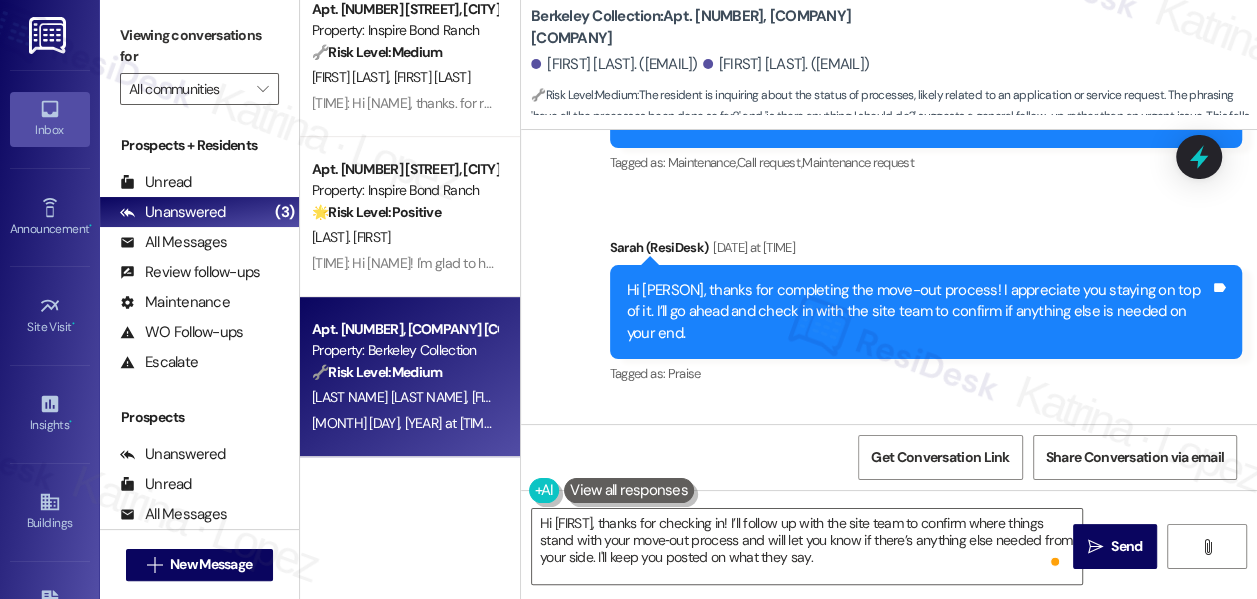 click on "Hi [PERSON], thanks for completing the move-out process! I appreciate you staying on top of it. I’ll go ahead and check in with the site team to confirm if anything else is needed on your end." at bounding box center [918, 312] 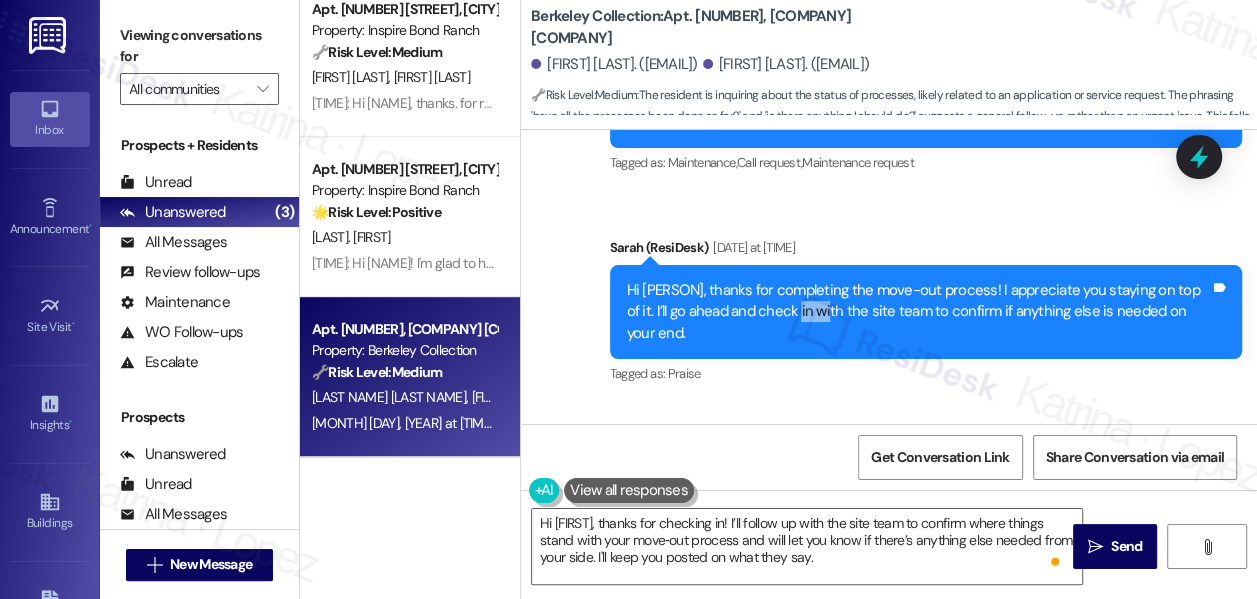 click on "Hi [PERSON], thanks for completing the move-out process! I appreciate you staying on top of it. I’ll go ahead and check in with the site team to confirm if anything else is needed on your end." at bounding box center [918, 312] 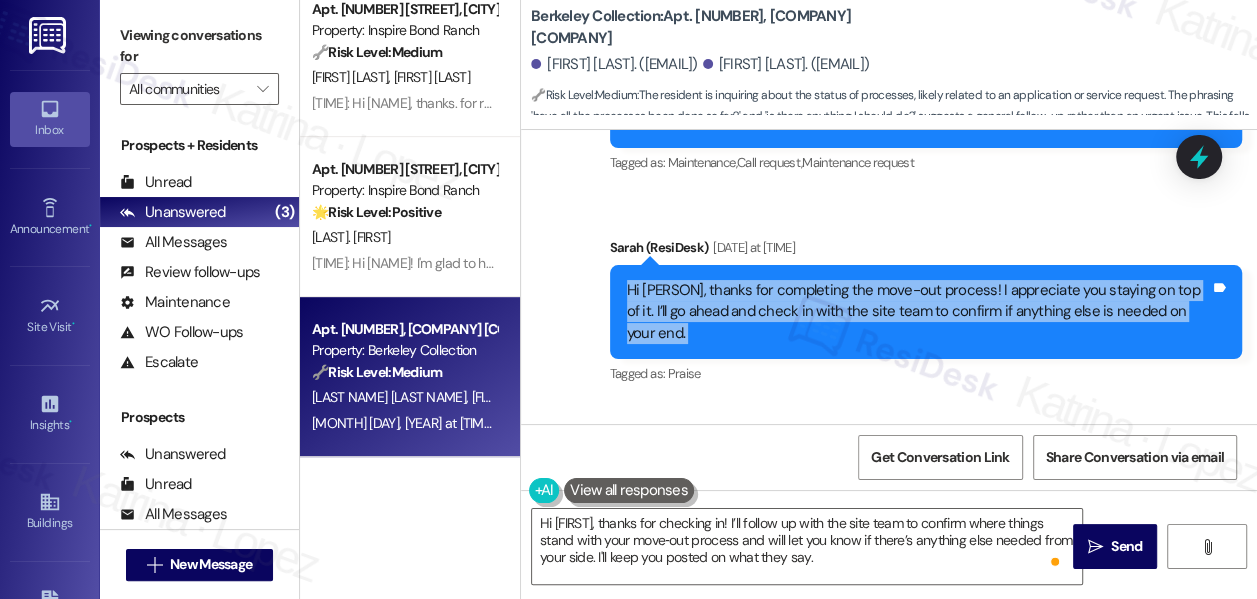 click on "Hi [PERSON], thanks for completing the move-out process! I appreciate you staying on top of it. I’ll go ahead and check in with the site team to confirm if anything else is needed on your end." at bounding box center (918, 312) 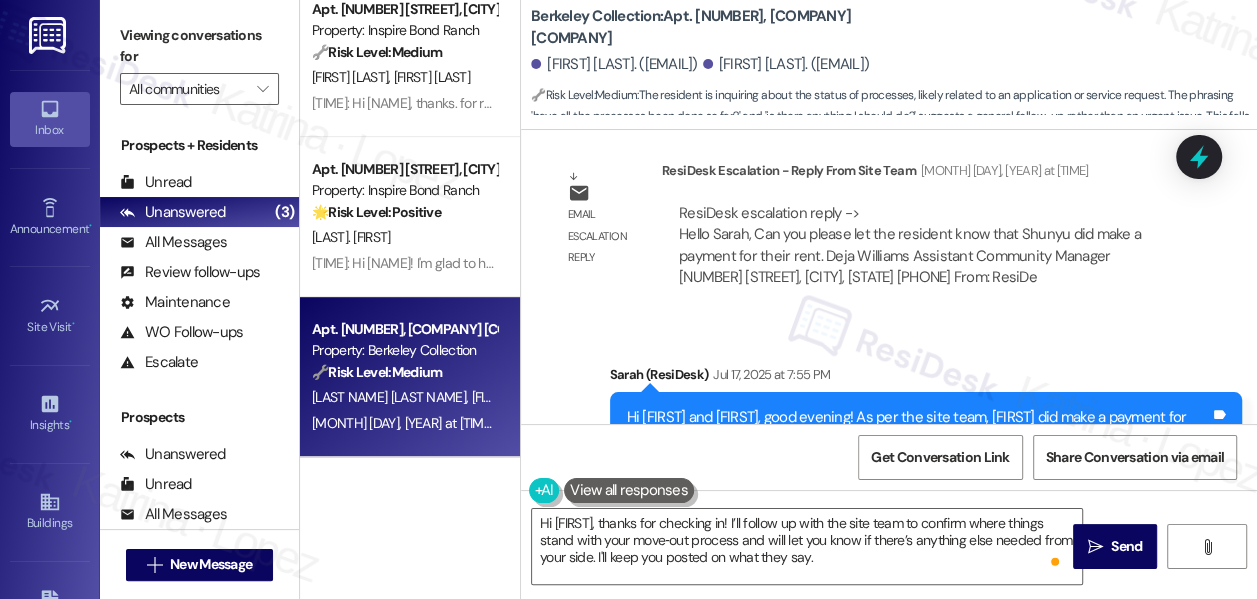 scroll, scrollTop: 4946, scrollLeft: 0, axis: vertical 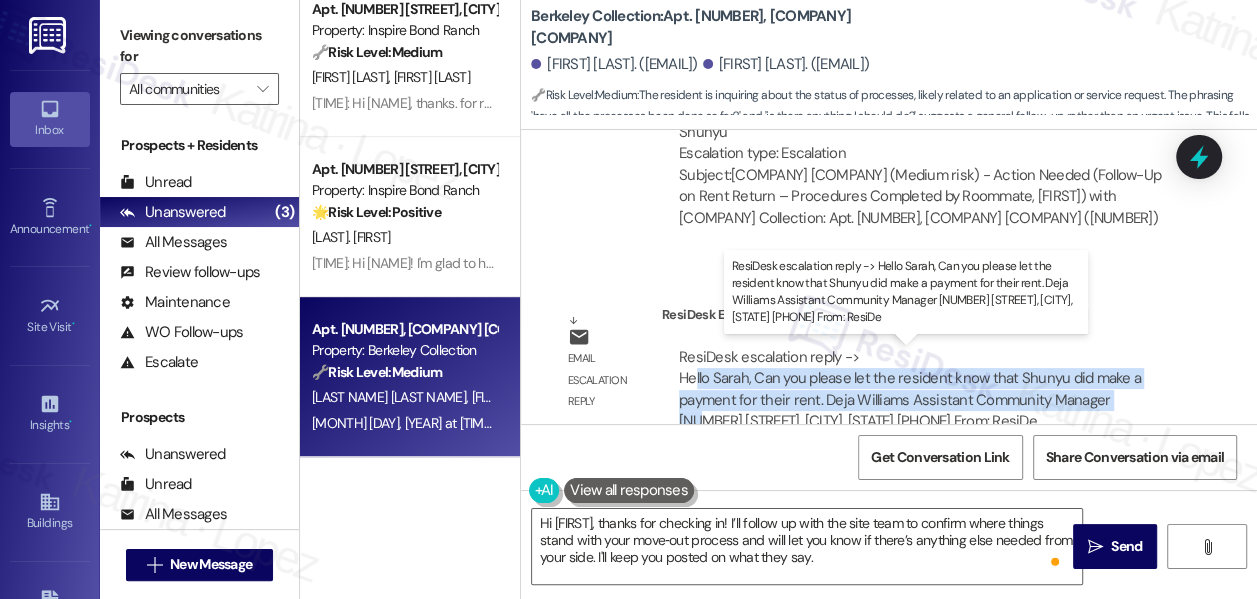 drag, startPoint x: 692, startPoint y: 370, endPoint x: 1121, endPoint y: 396, distance: 429.78717 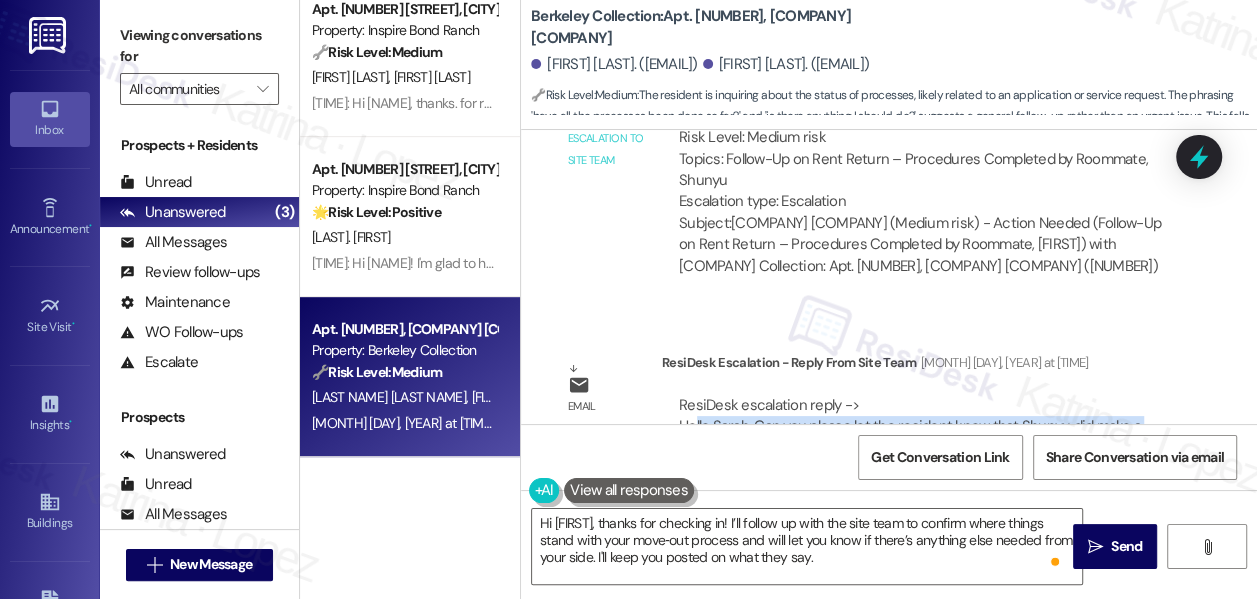 scroll, scrollTop: 4855, scrollLeft: 0, axis: vertical 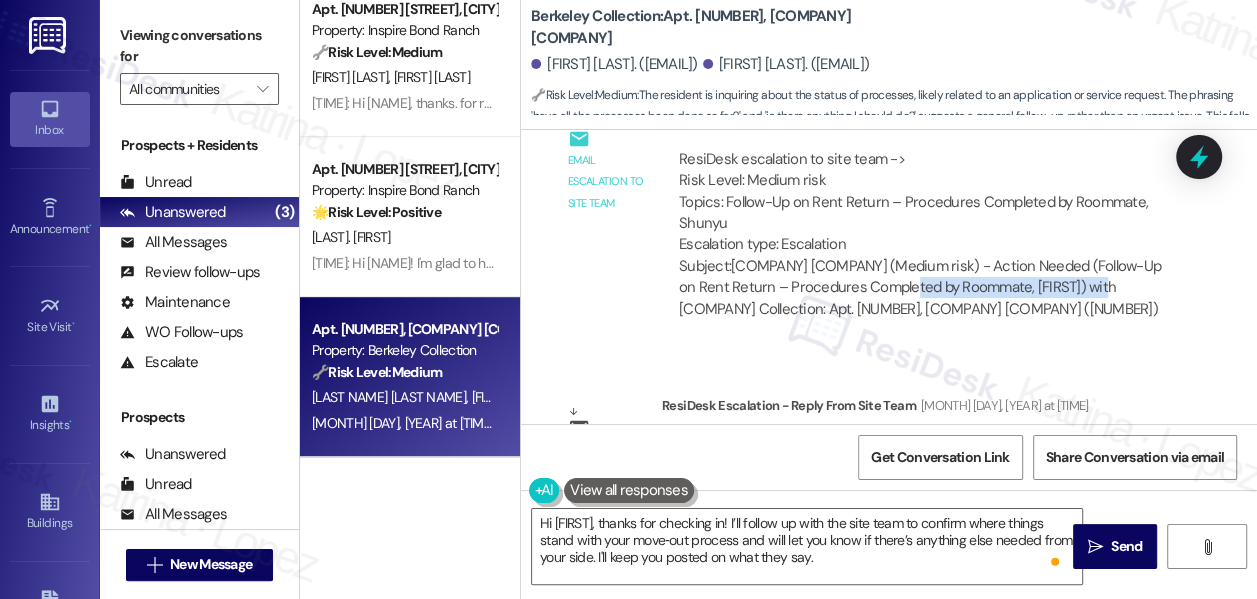 drag, startPoint x: 882, startPoint y: 278, endPoint x: 1079, endPoint y: 280, distance: 197.01015 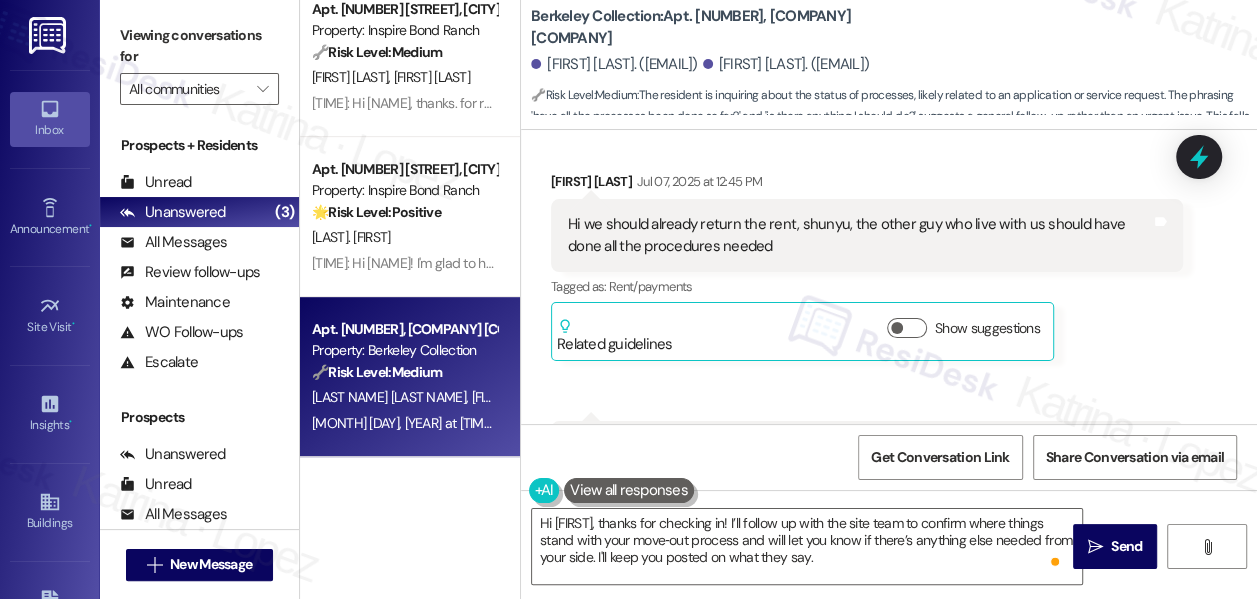 scroll, scrollTop: 4037, scrollLeft: 0, axis: vertical 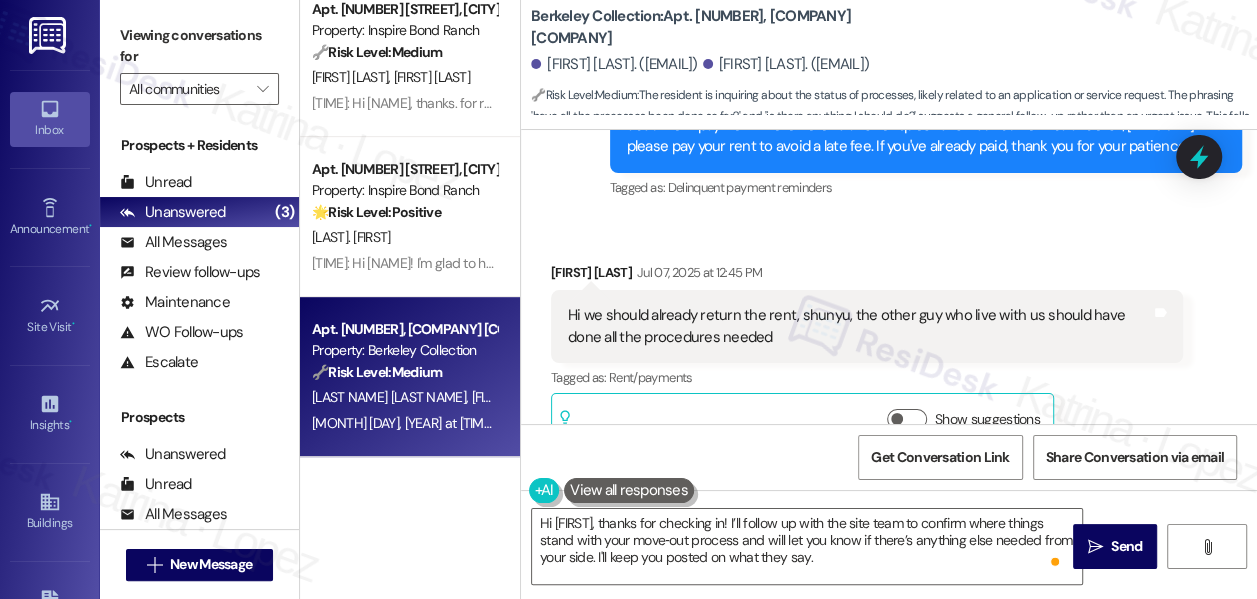 click on "Hi we should already return the rent, shunyu, the other guy who live with us should have done all the procedures needed" at bounding box center (859, 326) 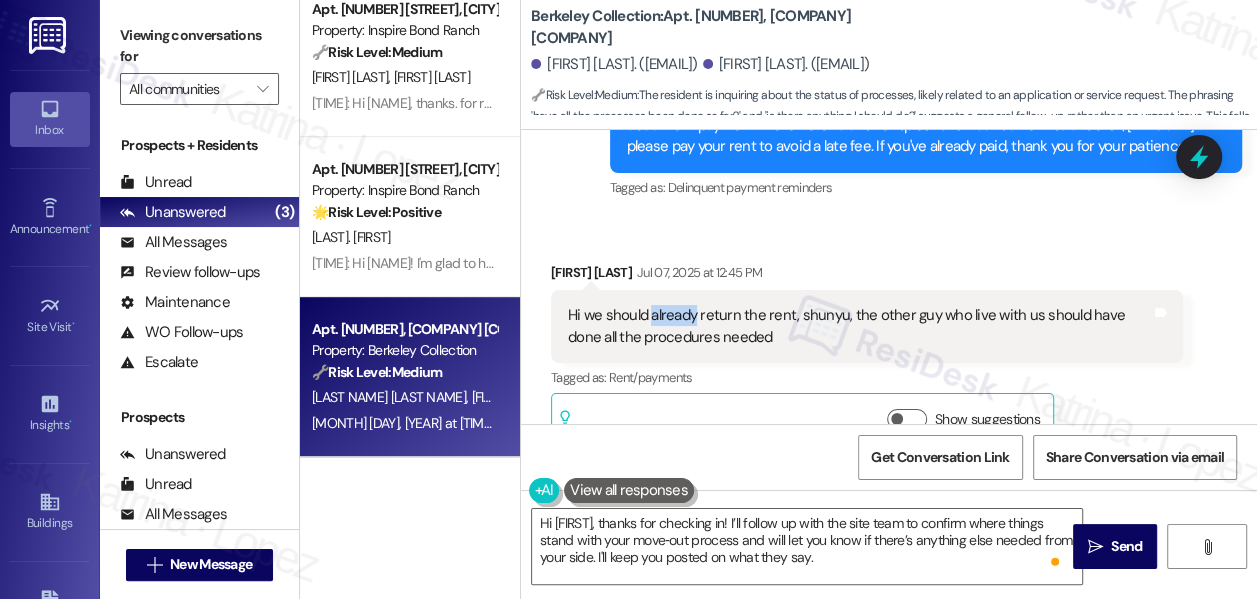 click on "Hi we should already return the rent, shunyu, the other guy who live with us should have done all the procedures needed" at bounding box center [859, 326] 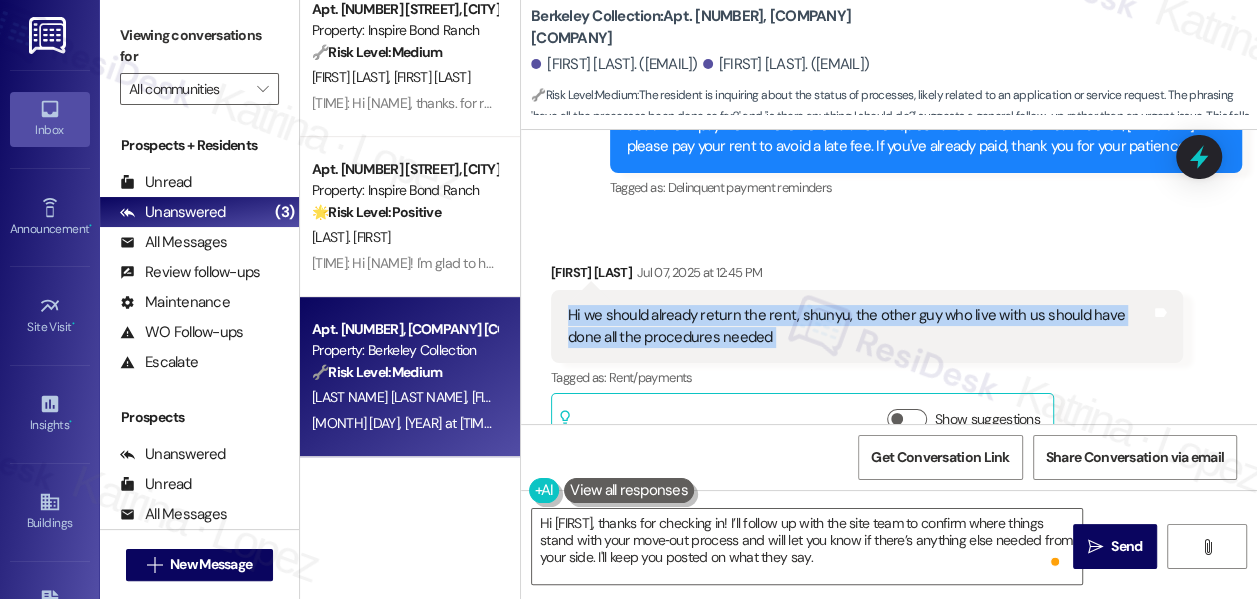 click on "Hi we should already return the rent, shunyu, the other guy who live with us should have done all the procedures needed" at bounding box center (859, 326) 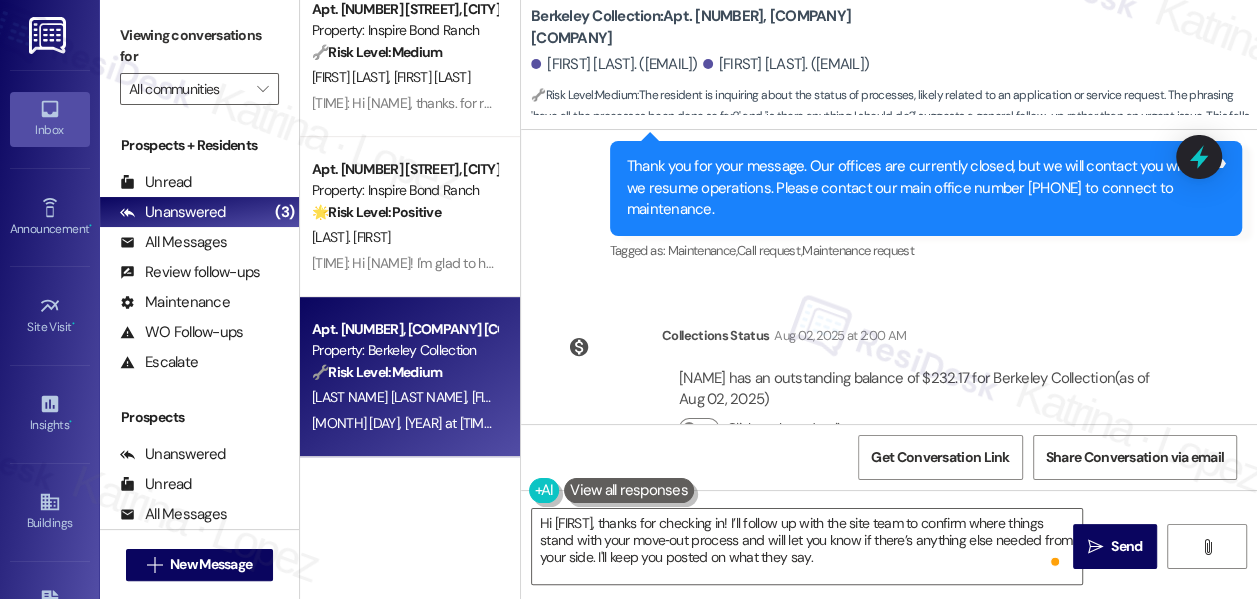 scroll, scrollTop: 8855, scrollLeft: 0, axis: vertical 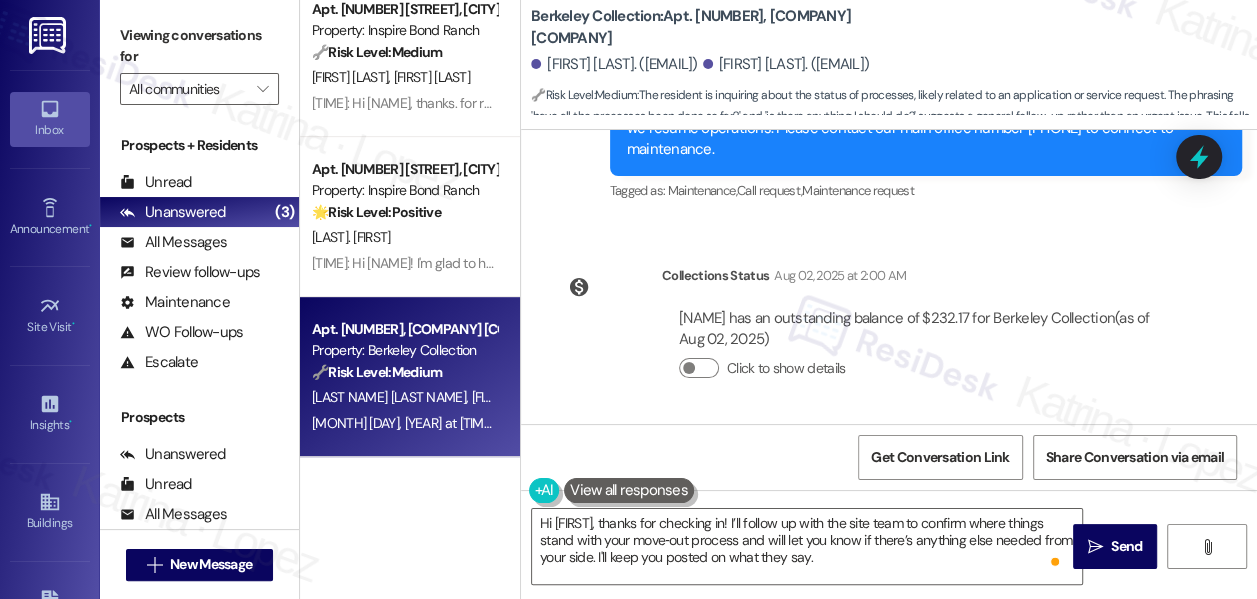 click on "Viewing conversations for All communities " at bounding box center [199, 62] 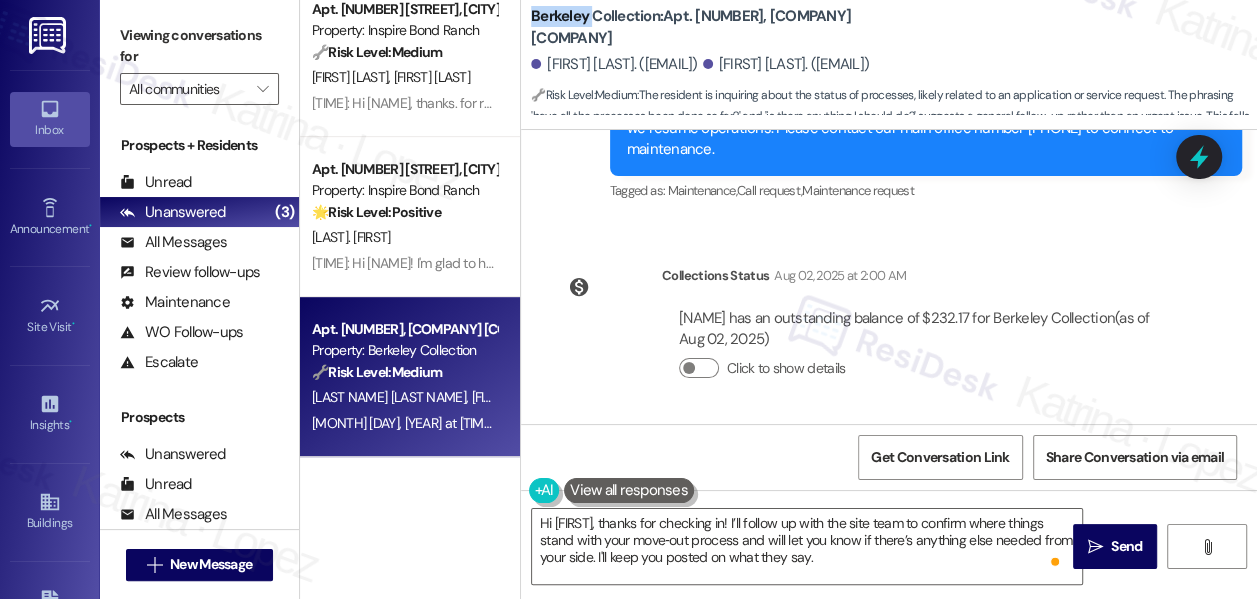 click on "Berkeley Collection: Apt. [APT_NUMBER], [STREET_ADDRESS]" at bounding box center (731, 27) 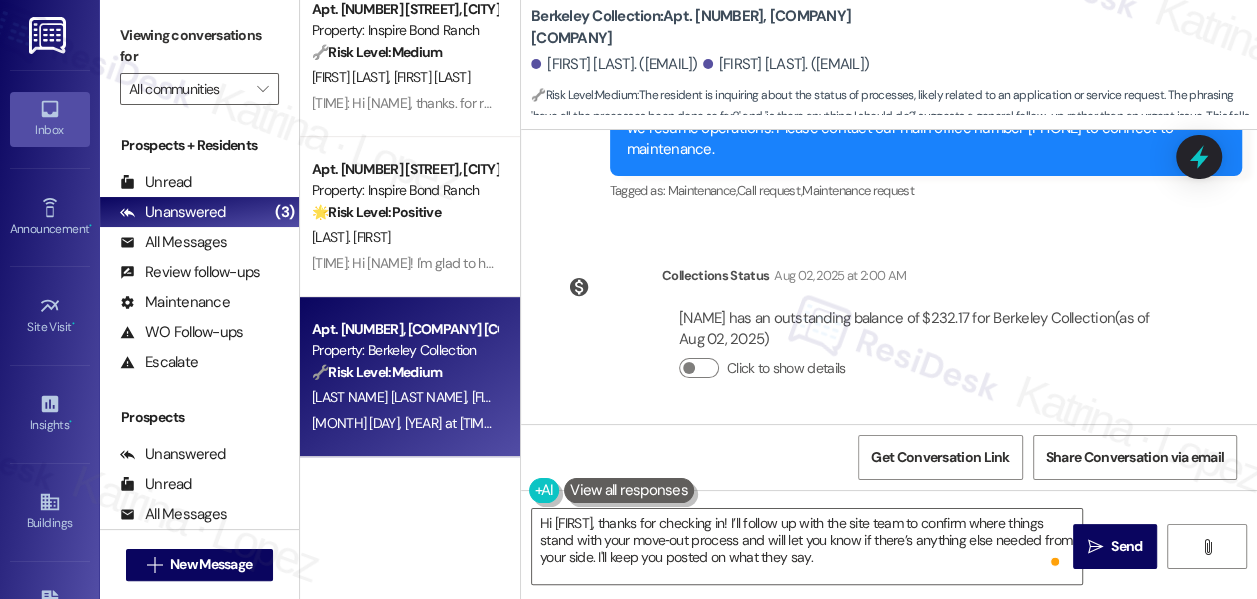 click on "Viewing conversations for All communities " at bounding box center [199, 62] 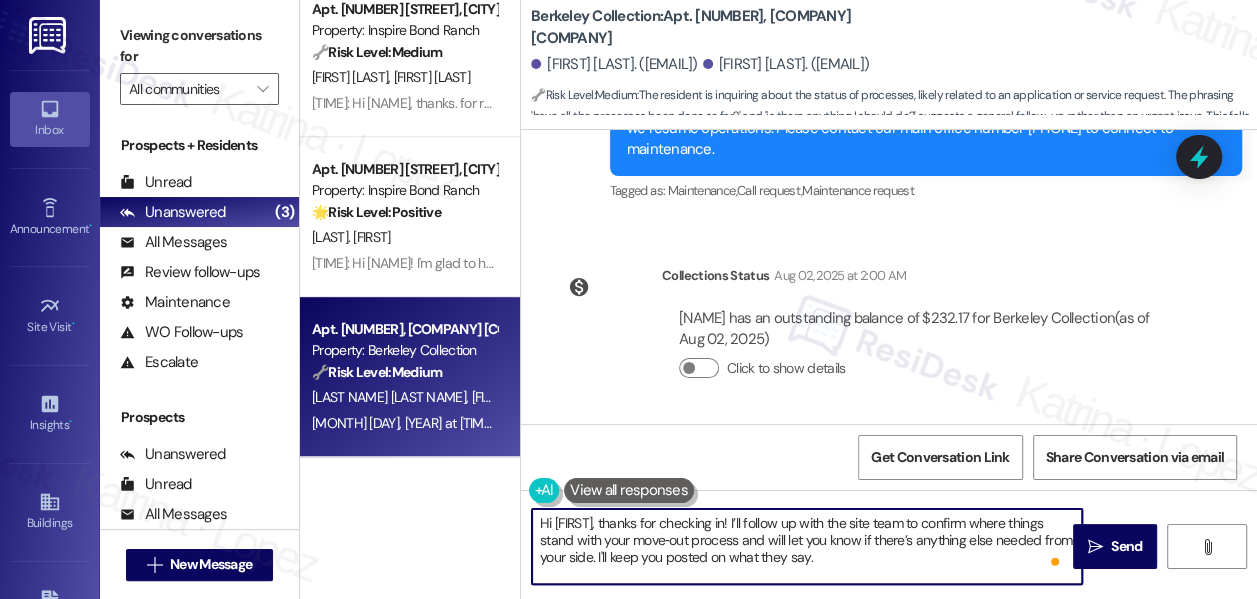 drag, startPoint x: 872, startPoint y: 548, endPoint x: 887, endPoint y: 546, distance: 15.132746 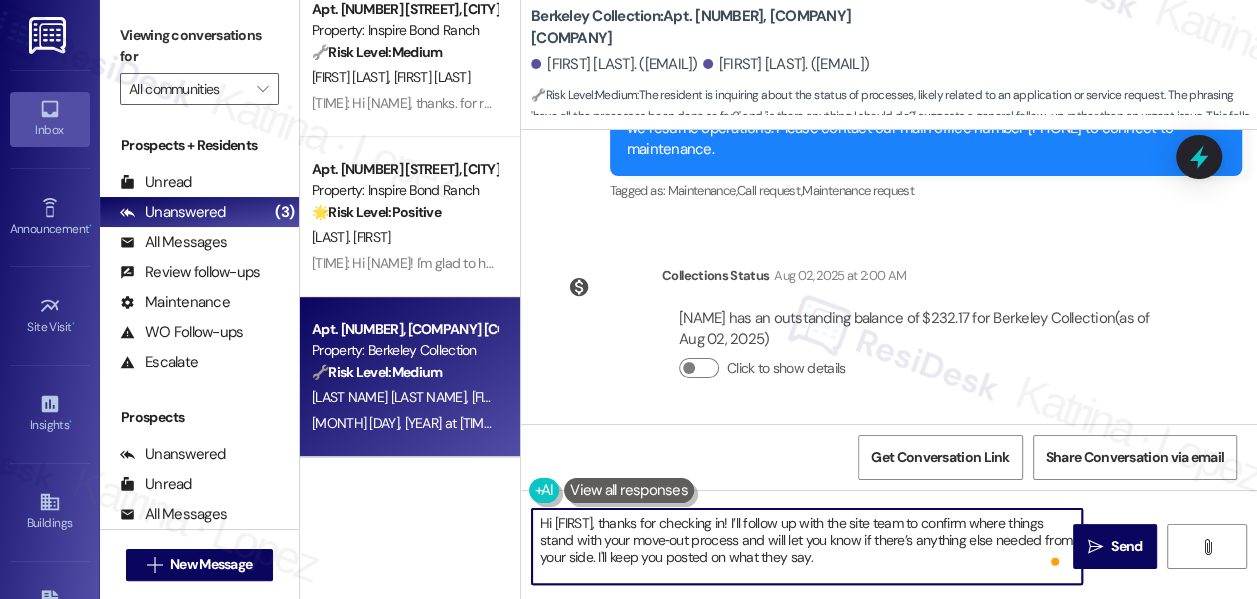 click on "Hi [FIRST], thanks for checking in! I’ll follow up with the site team to confirm where things stand with your move‑out process and will let you know if there’s anything else needed from your side. I'll keep you posted on what they say." at bounding box center (807, 546) 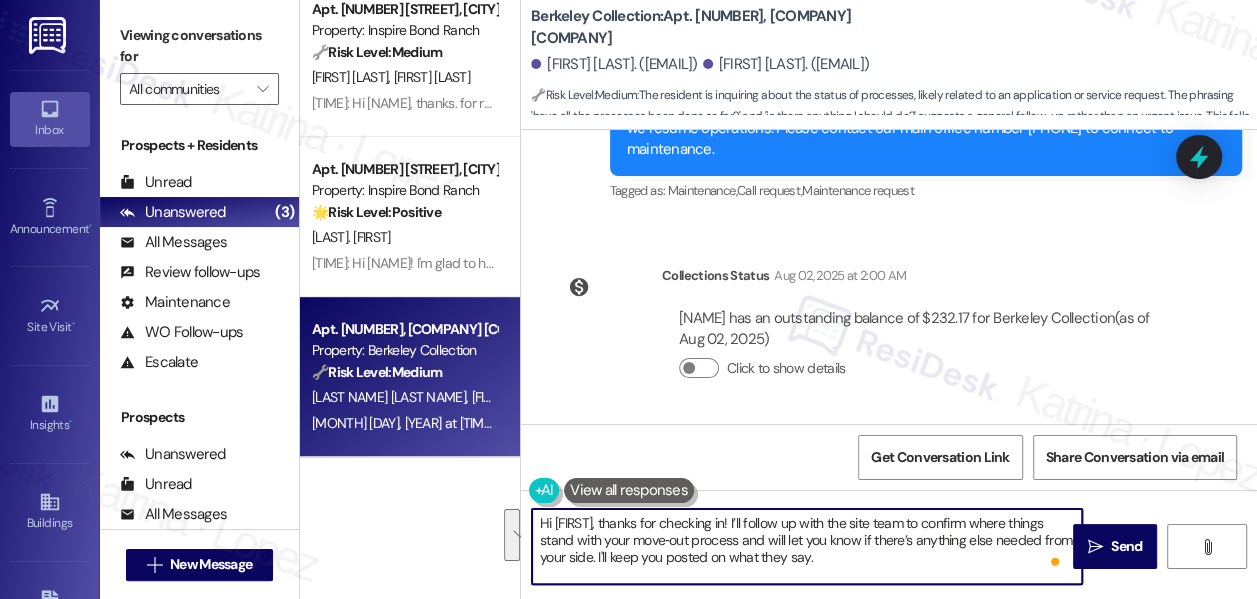 click on "Hi [FIRST], thanks for checking in! I’ll follow up with the site team to confirm where things stand with your move‑out process and will let you know if there’s anything else needed from your side. I'll keep you posted on what they say." at bounding box center (807, 546) 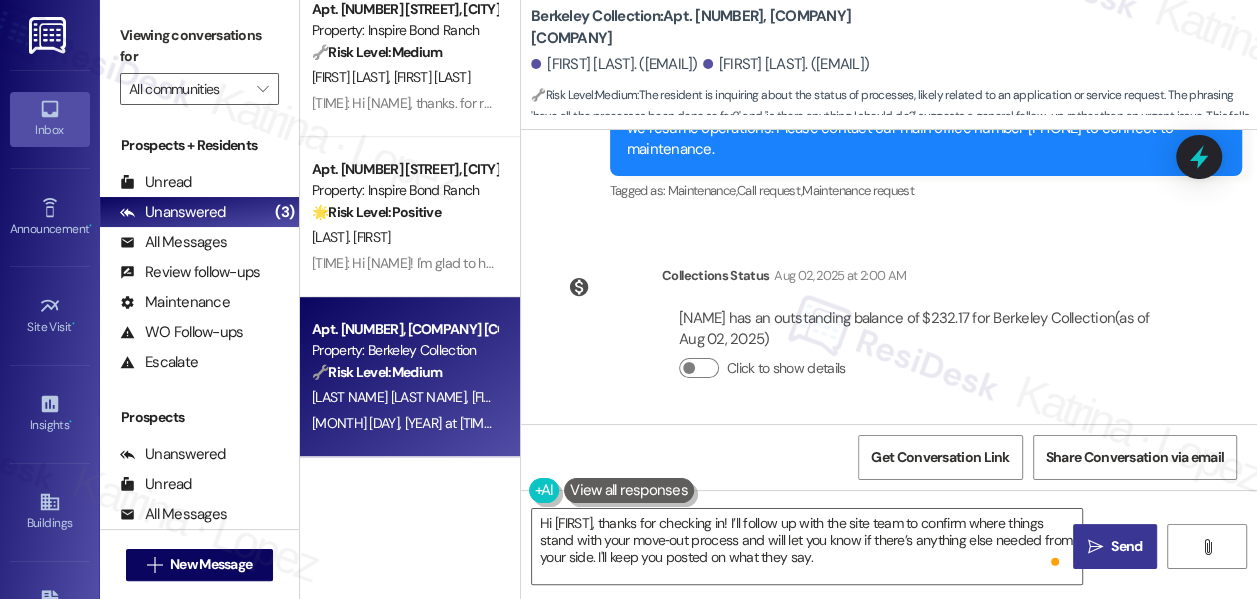 click on "Send" at bounding box center (1126, 546) 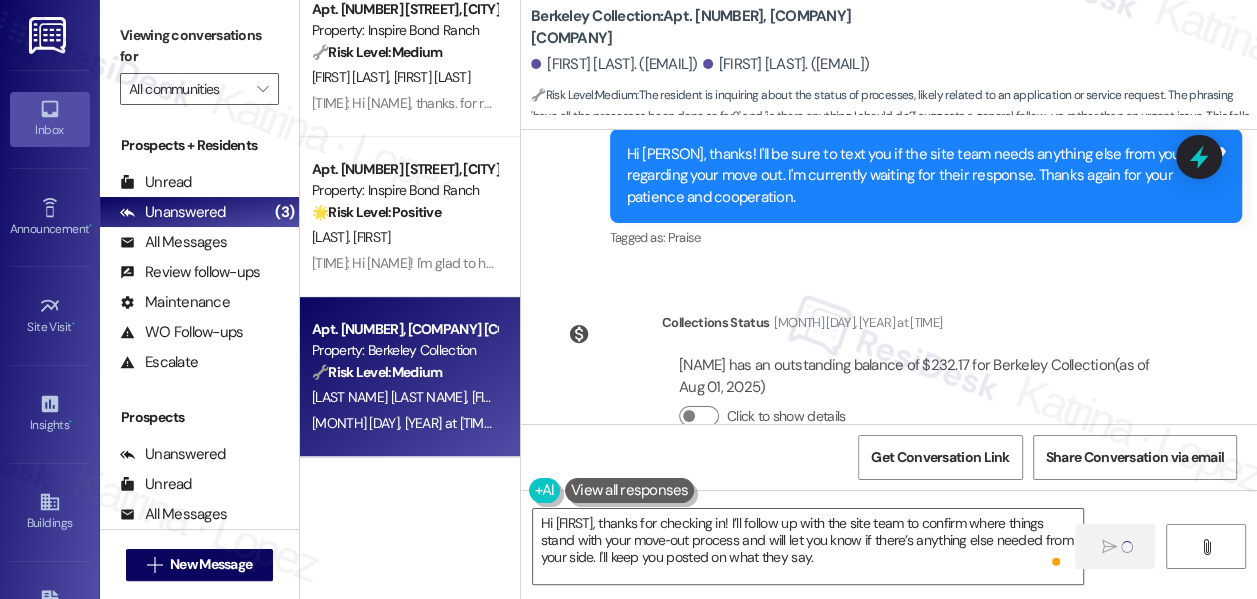 type 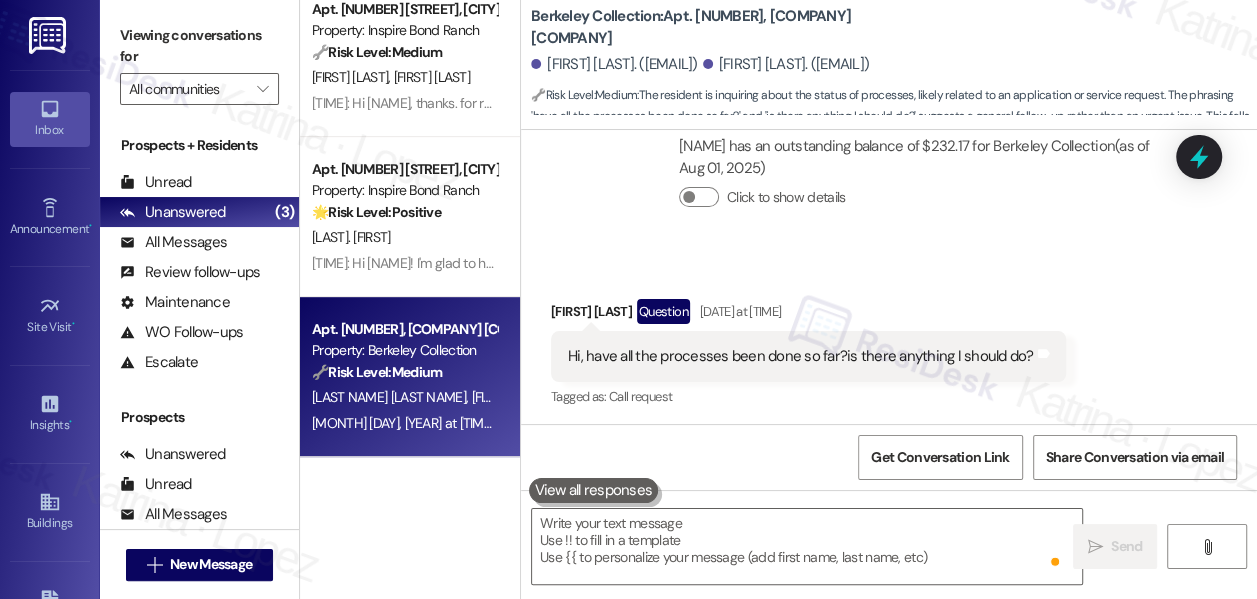 scroll, scrollTop: 8811, scrollLeft: 0, axis: vertical 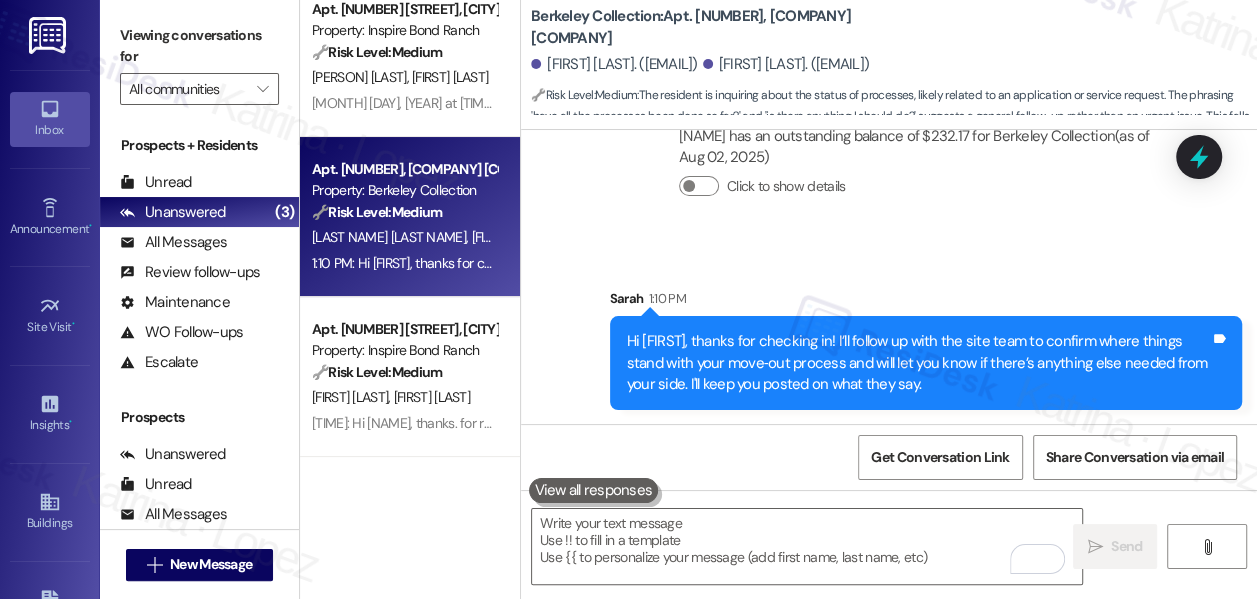 click on "Hi [FIRST], thanks for checking in! I’ll follow up with the site team to confirm where things stand with your move‑out process and will let you know if there’s anything else needed from your side. I'll keep you posted on what they say." at bounding box center [918, 363] 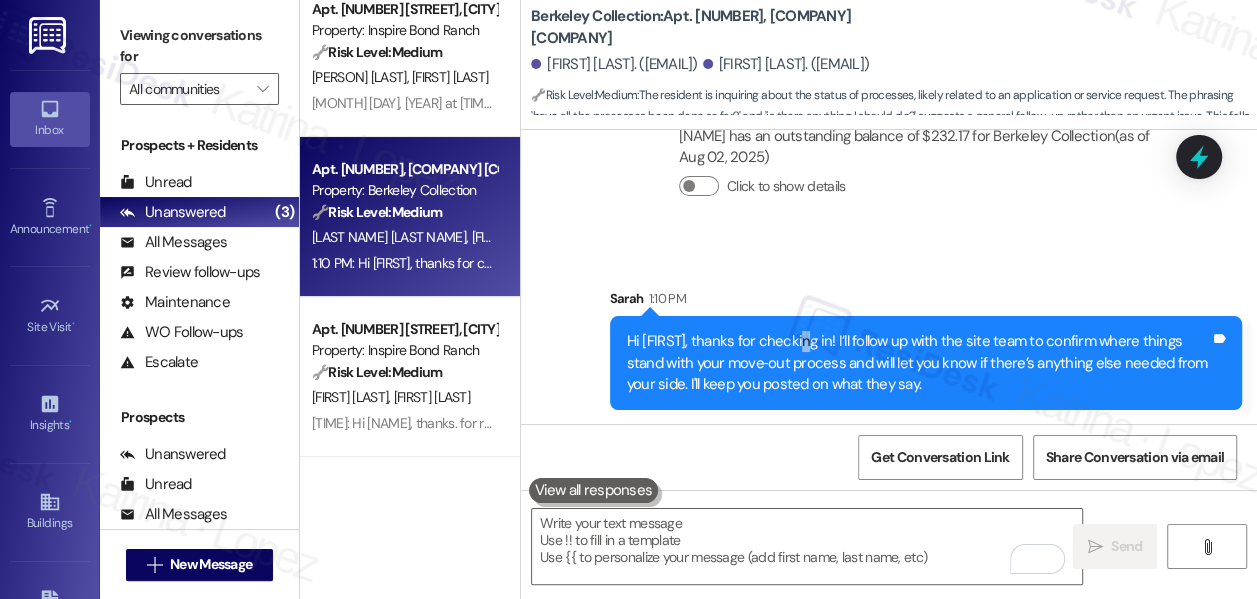 click on "Hi [FIRST], thanks for checking in! I’ll follow up with the site team to confirm where things stand with your move‑out process and will let you know if there’s anything else needed from your side. I'll keep you posted on what they say." at bounding box center [918, 363] 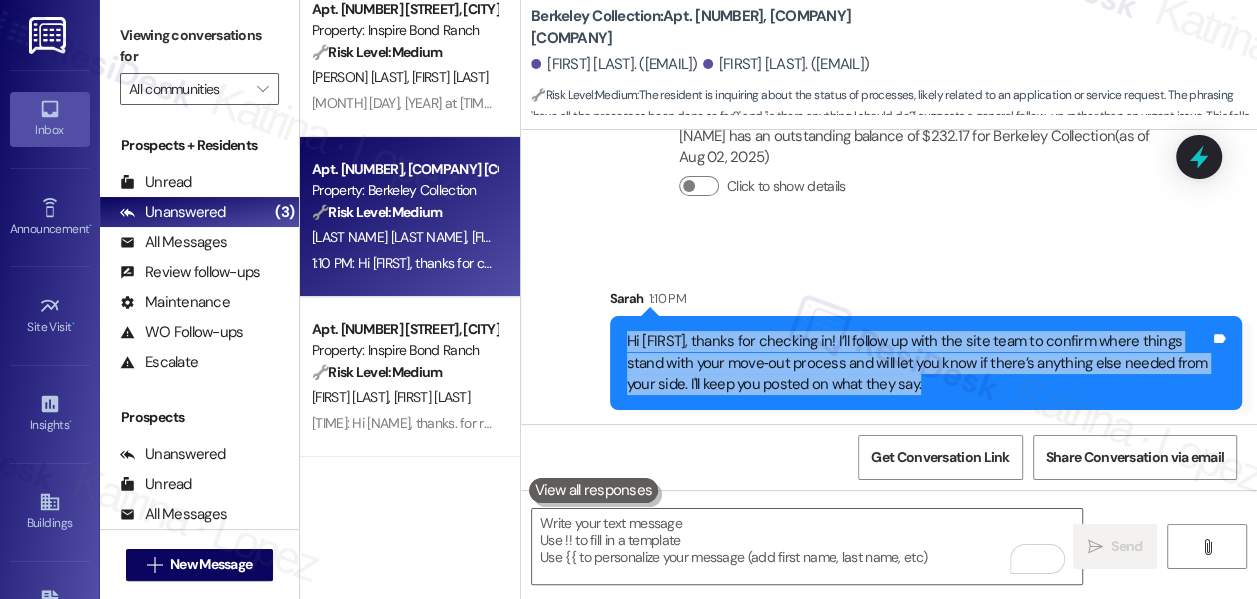 click on "Hi [FIRST], thanks for checking in! I’ll follow up with the site team to confirm where things stand with your move‑out process and will let you know if there’s anything else needed from your side. I'll keep you posted on what they say." at bounding box center [918, 363] 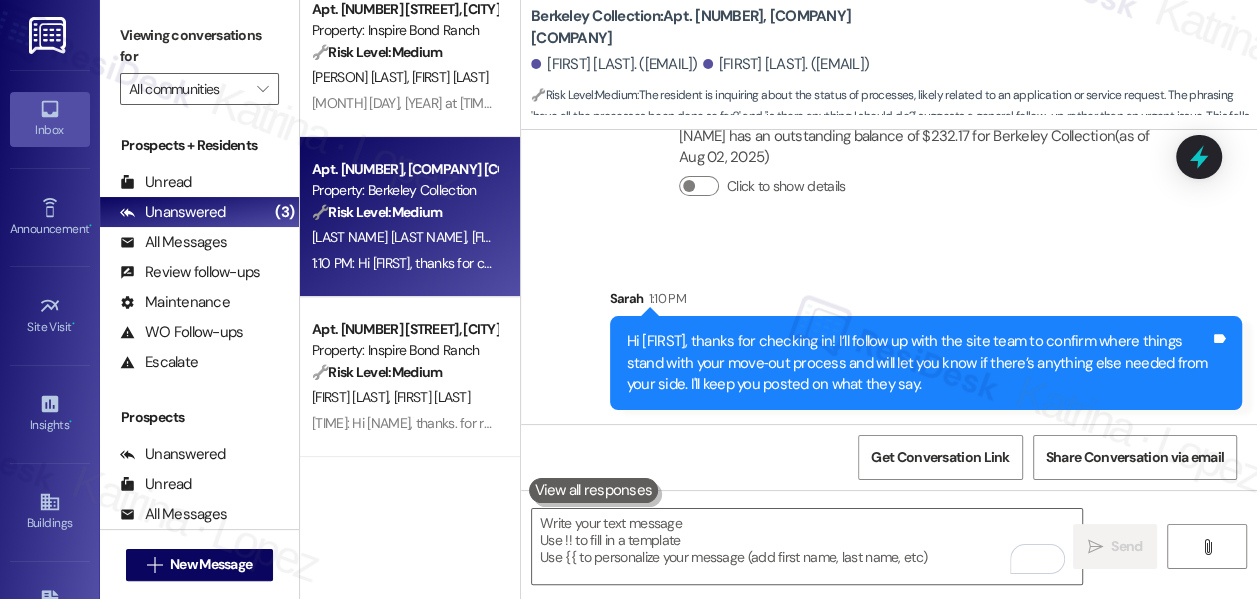 click on "Viewing conversations for" at bounding box center (199, 46) 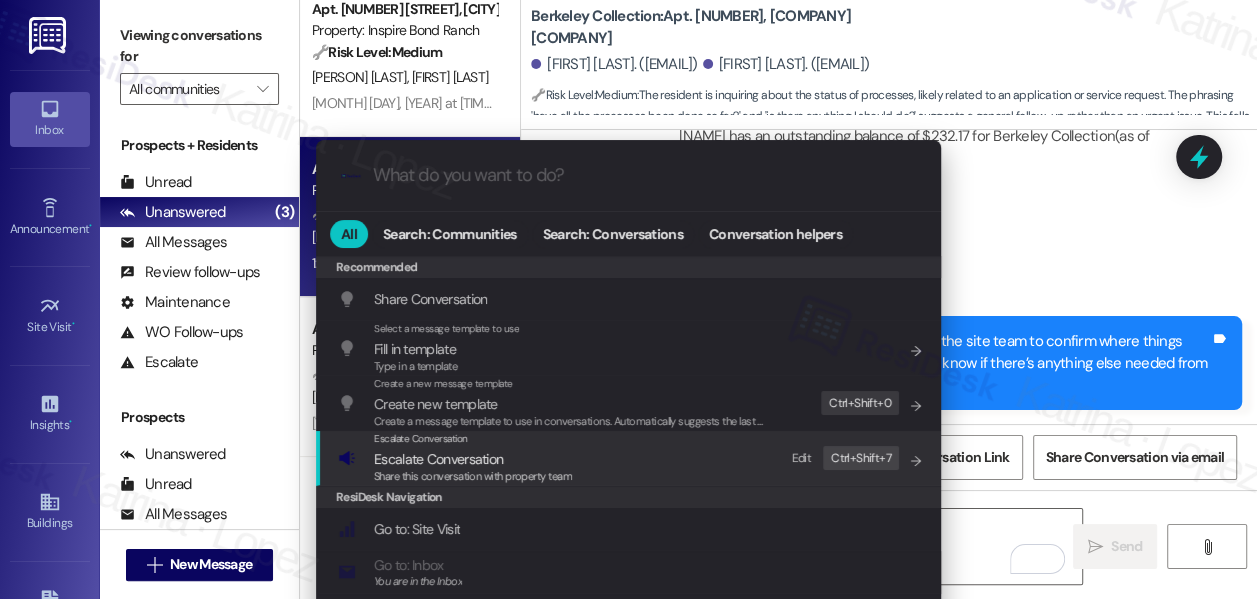 click on "Share this conversation with property team" at bounding box center (473, 477) 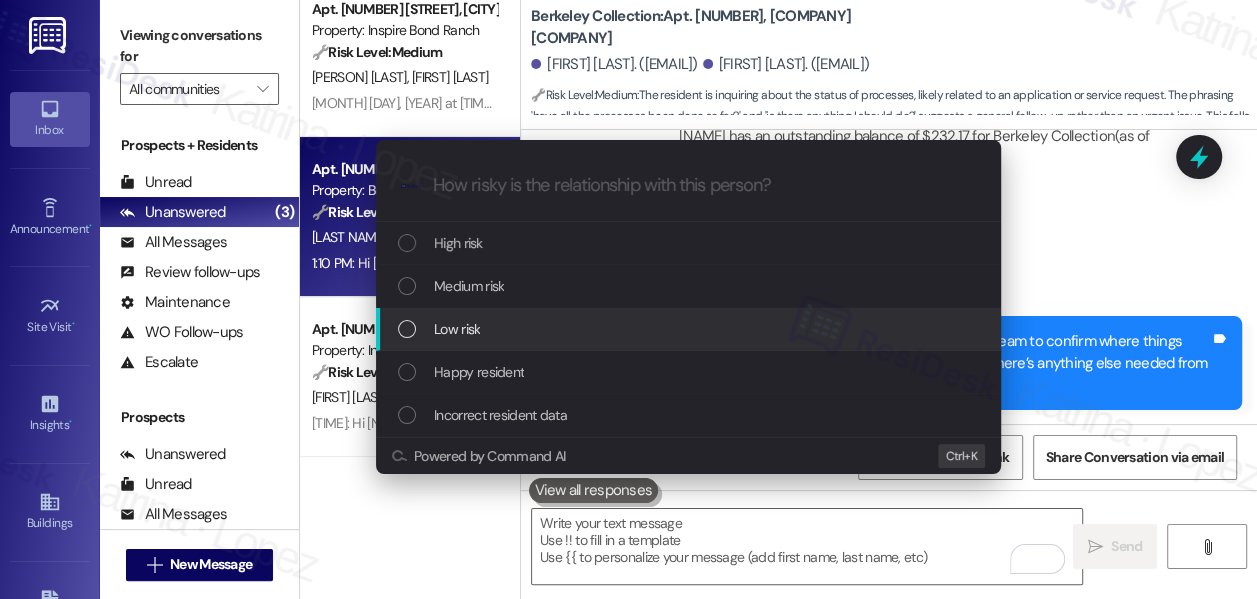 click on "Low risk" at bounding box center (690, 329) 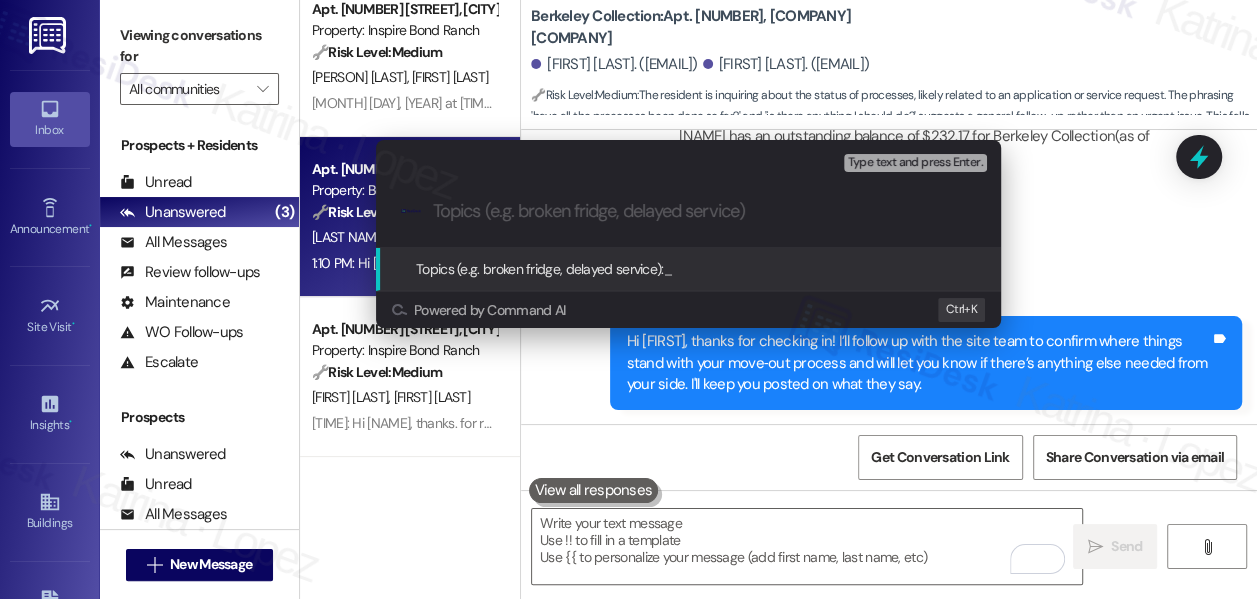 paste on "Resident Move‑Out Status" 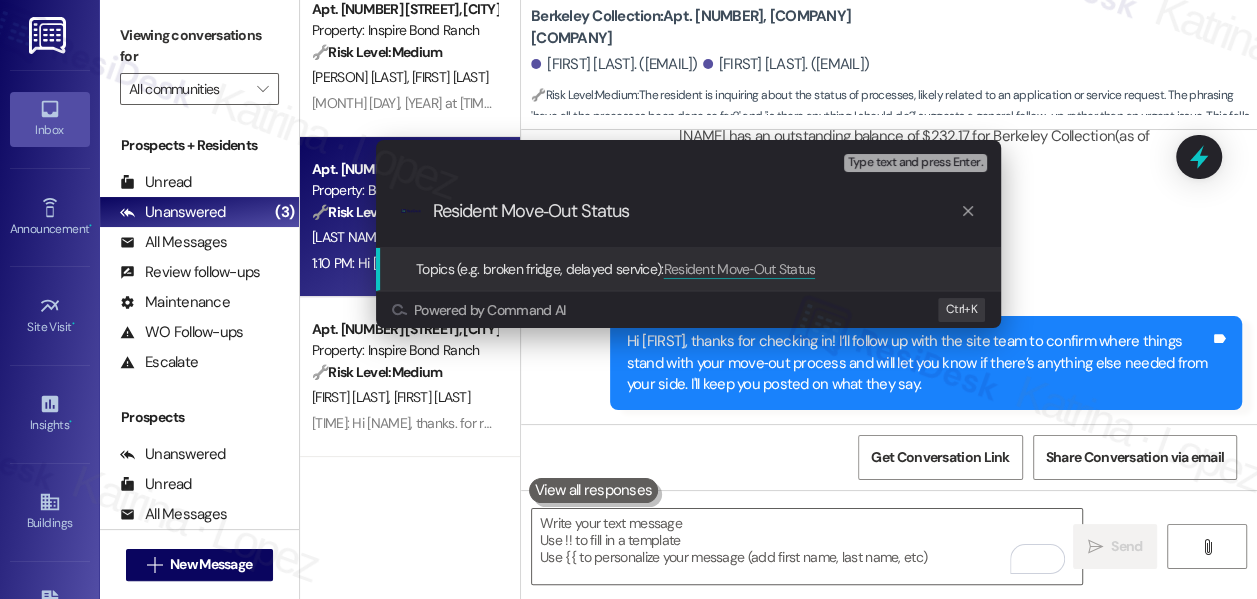 type on "Resident Move‑Out Status" 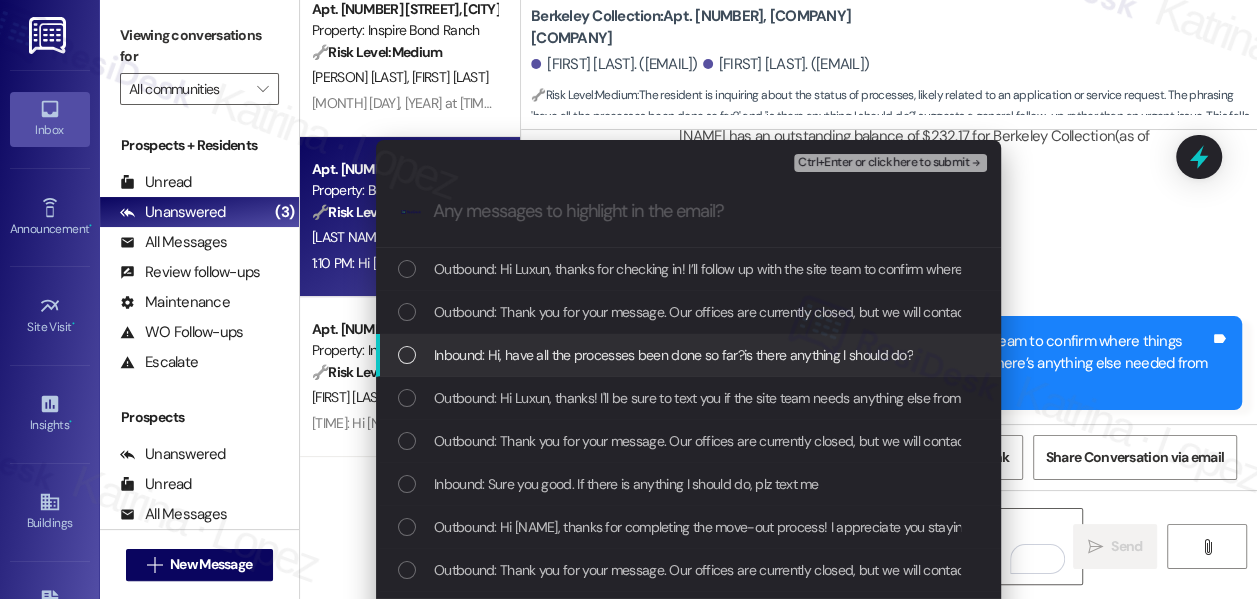 click on "Inbound: Hi, have all the processes been done so far?is there anything I should do?" at bounding box center (688, 355) 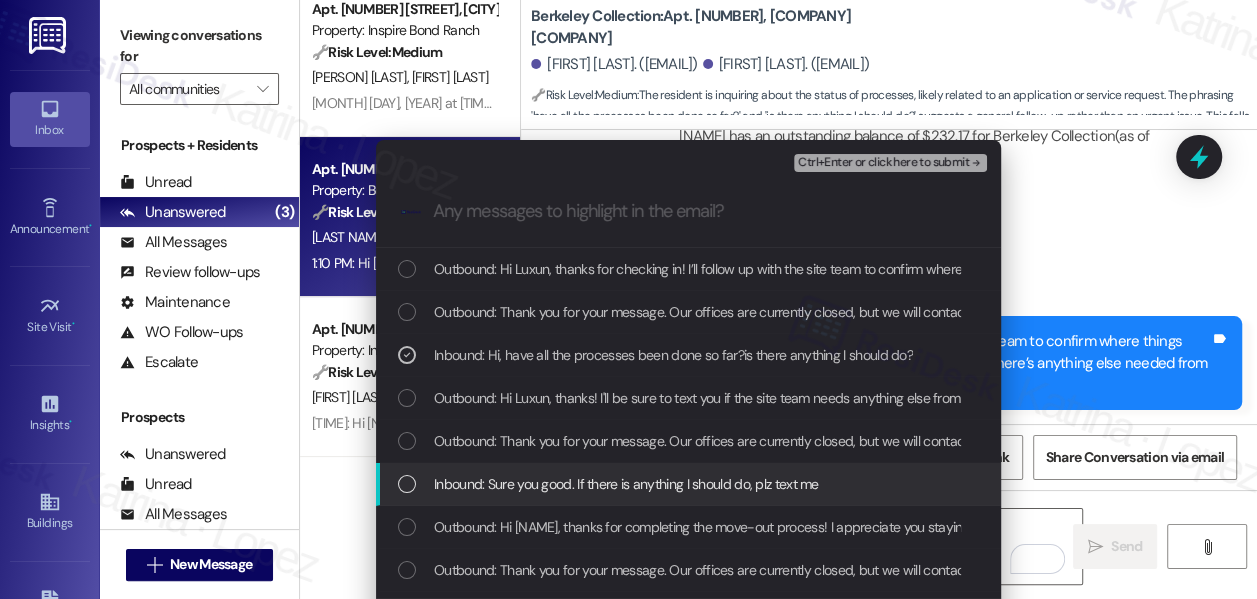 click on "Inbound: Sure you good. If there is anything I should do, plz text me" at bounding box center [626, 484] 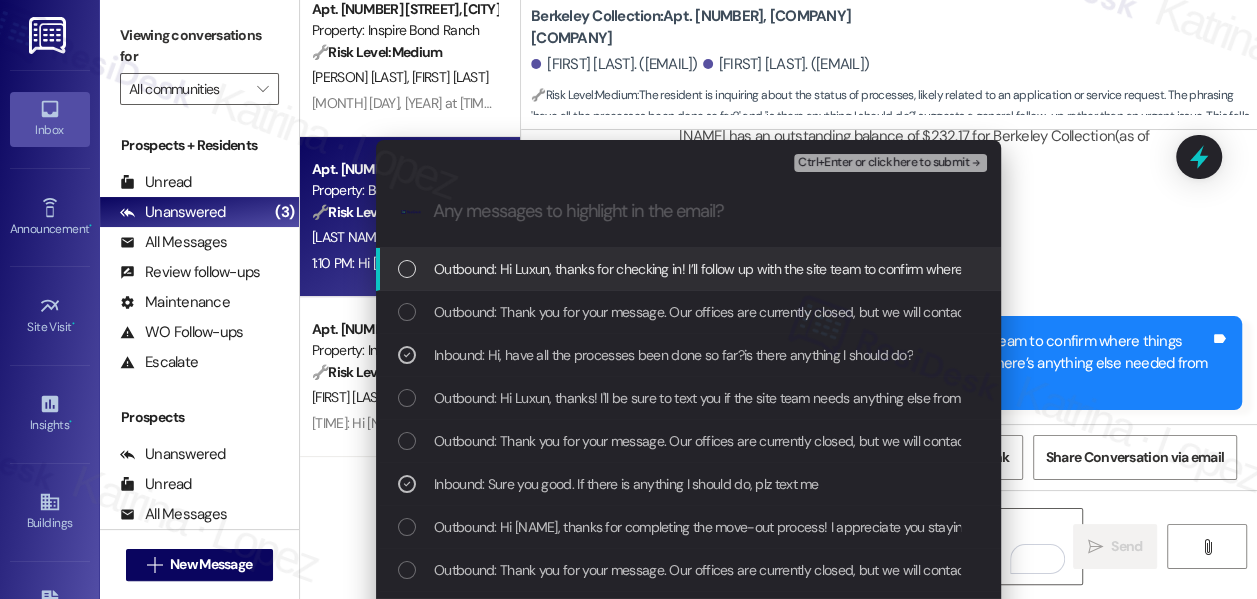 click on "Ctrl+Enter or click here to submit" at bounding box center [883, 163] 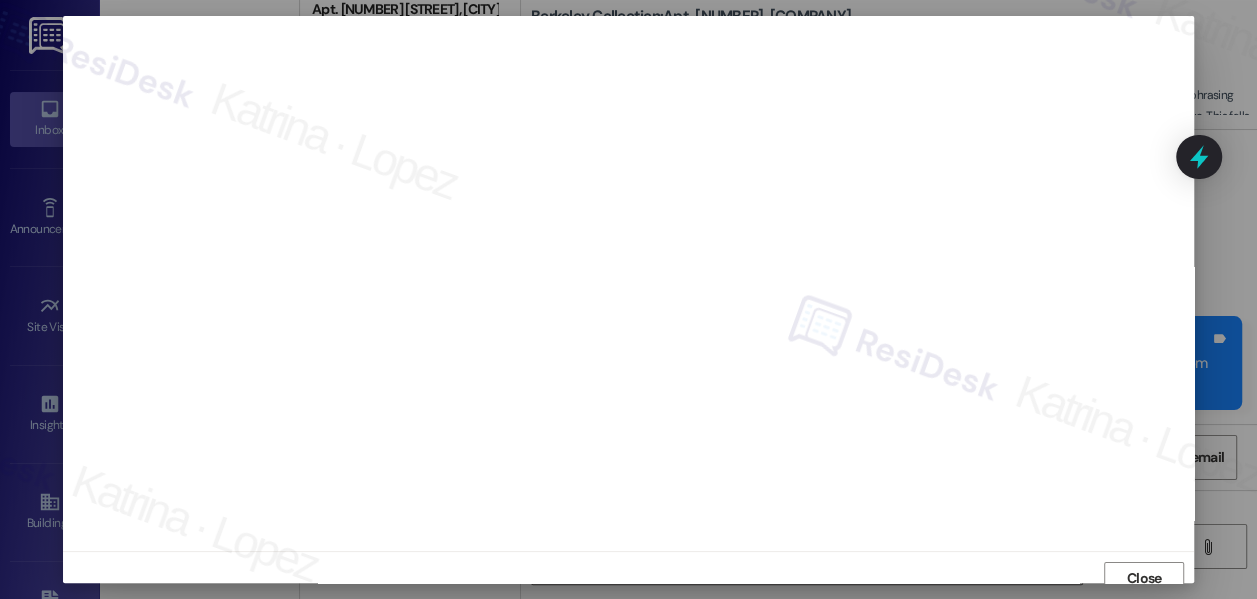 scroll, scrollTop: 0, scrollLeft: 0, axis: both 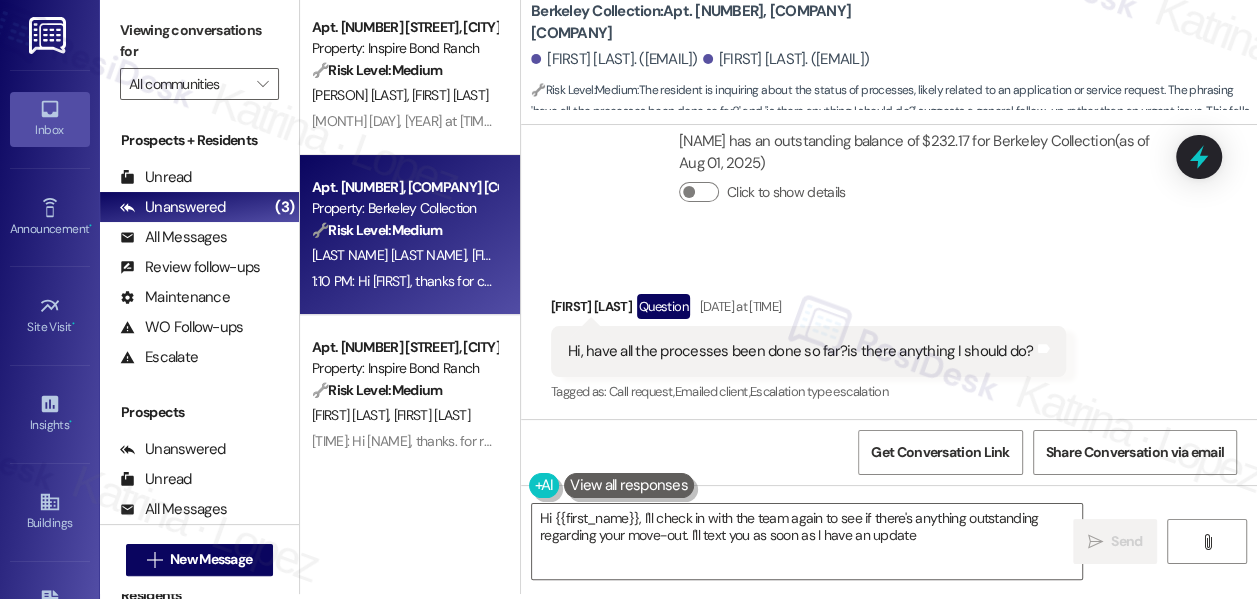 type on "Hi [NAME], I'll check in with the team again to see if there's anything outstanding regarding your move-out. I'll text you as soon as I have an update!" 